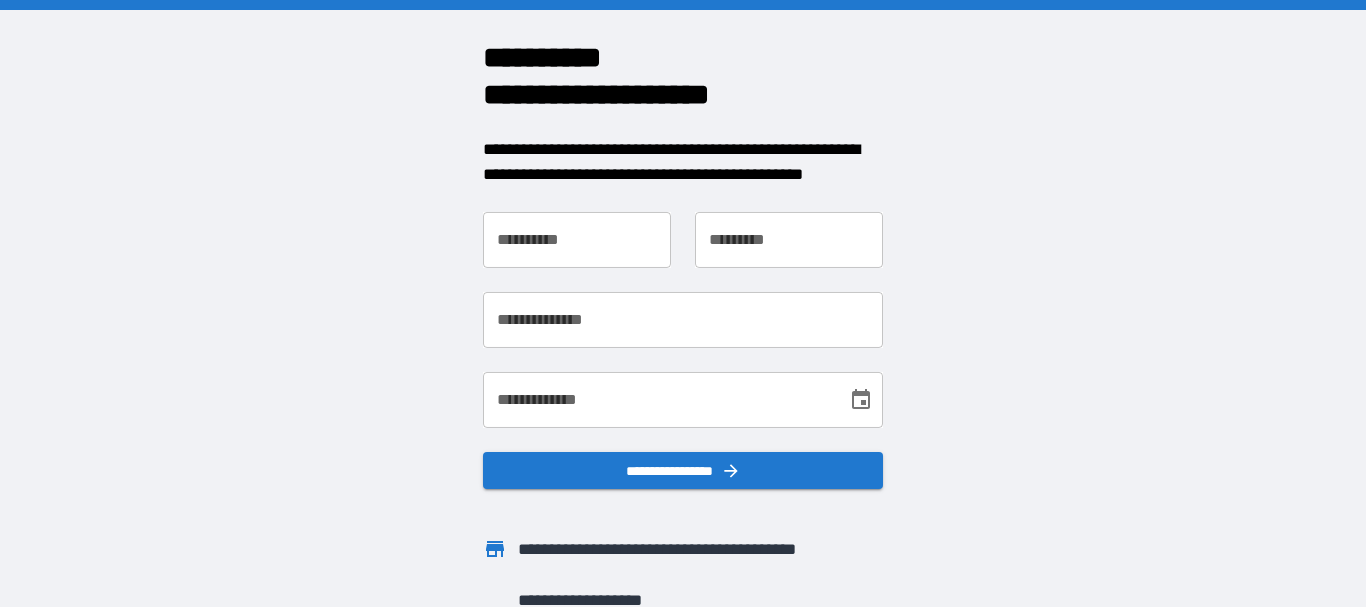 scroll, scrollTop: 0, scrollLeft: 0, axis: both 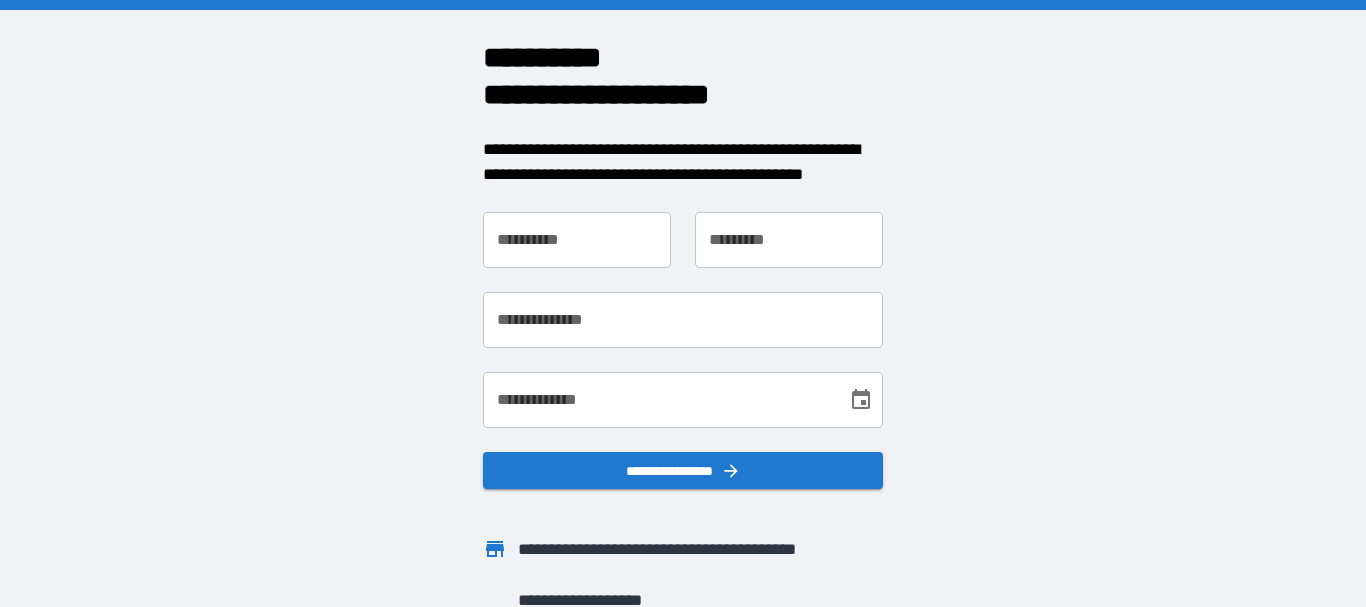 click on "**********" at bounding box center (577, 240) 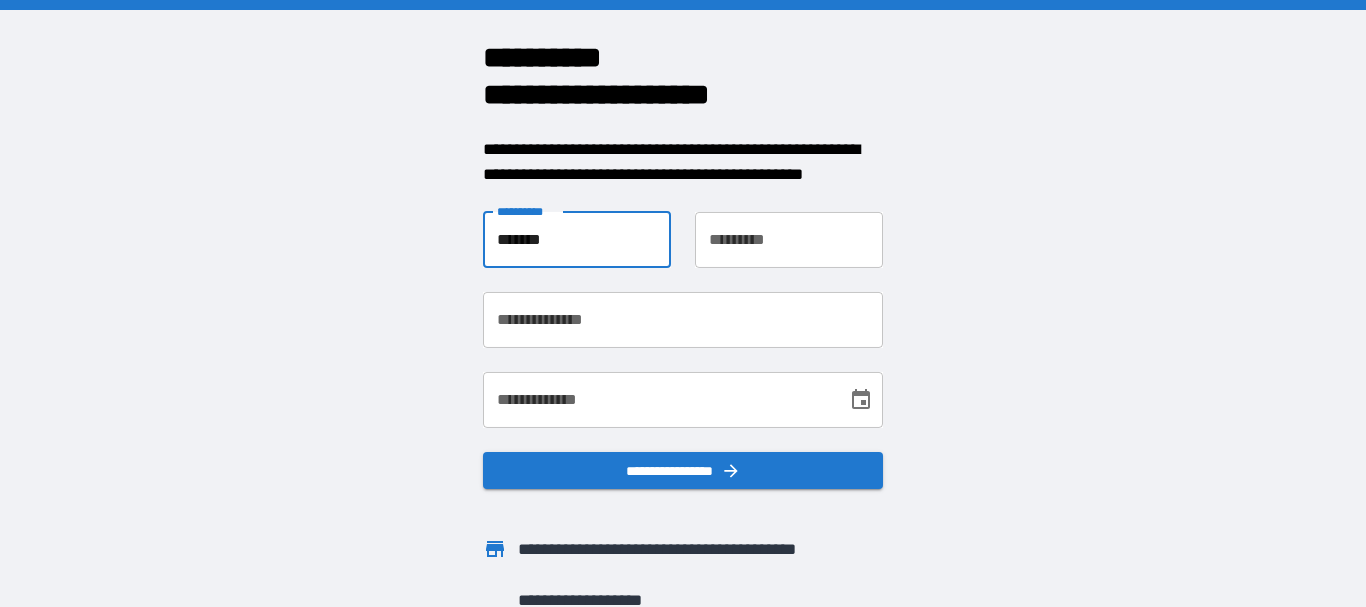 type on "*******" 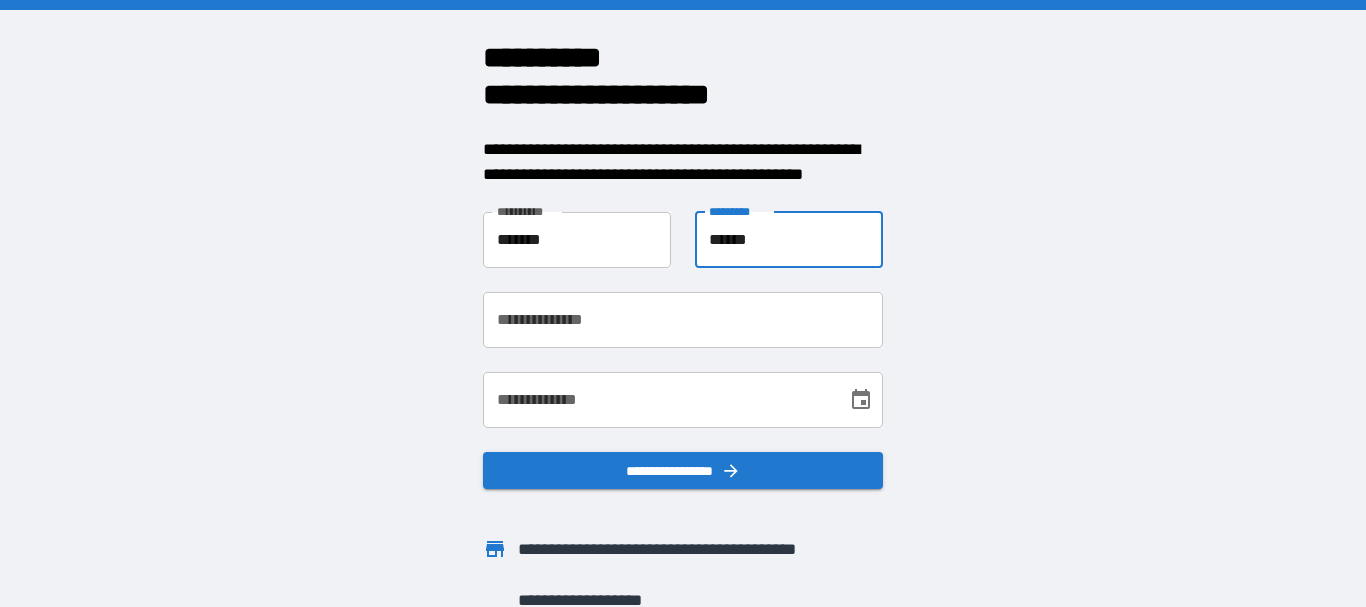 type on "******" 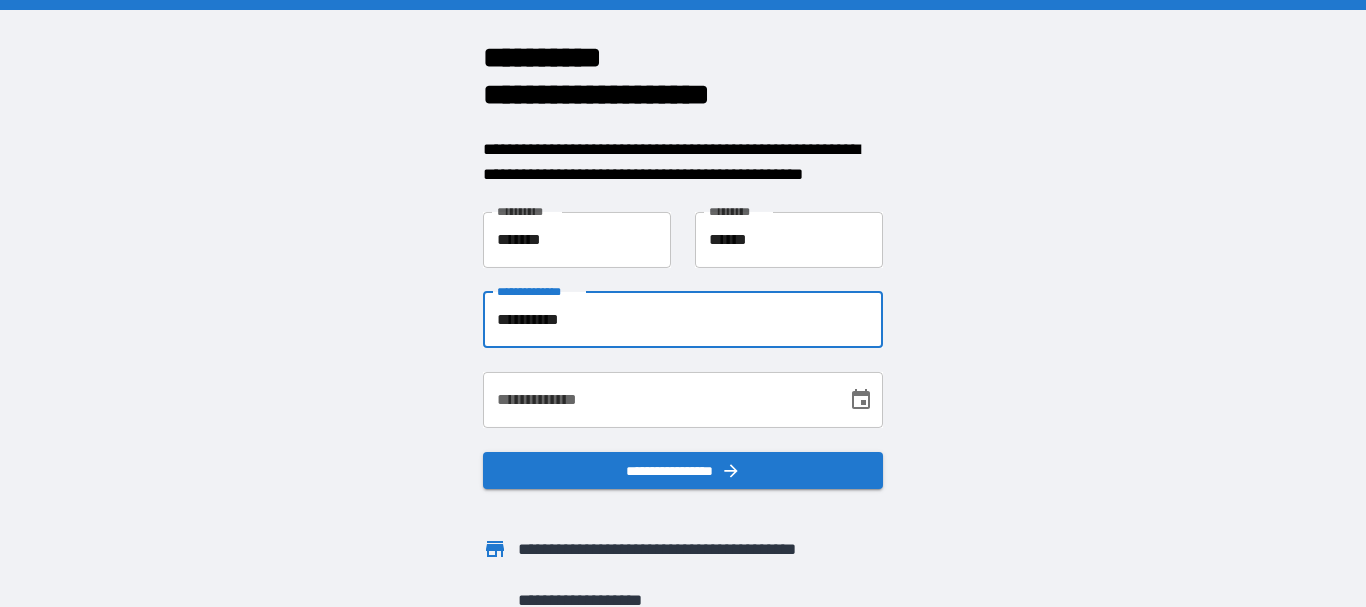 type on "**********" 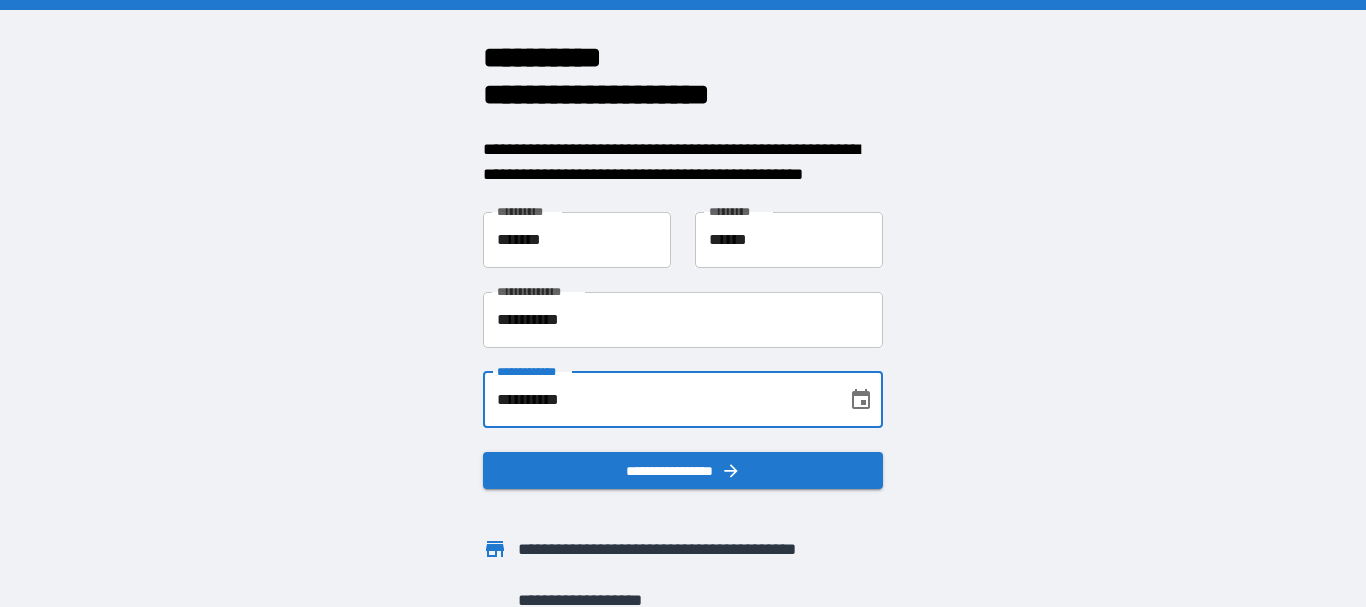 scroll, scrollTop: 58, scrollLeft: 0, axis: vertical 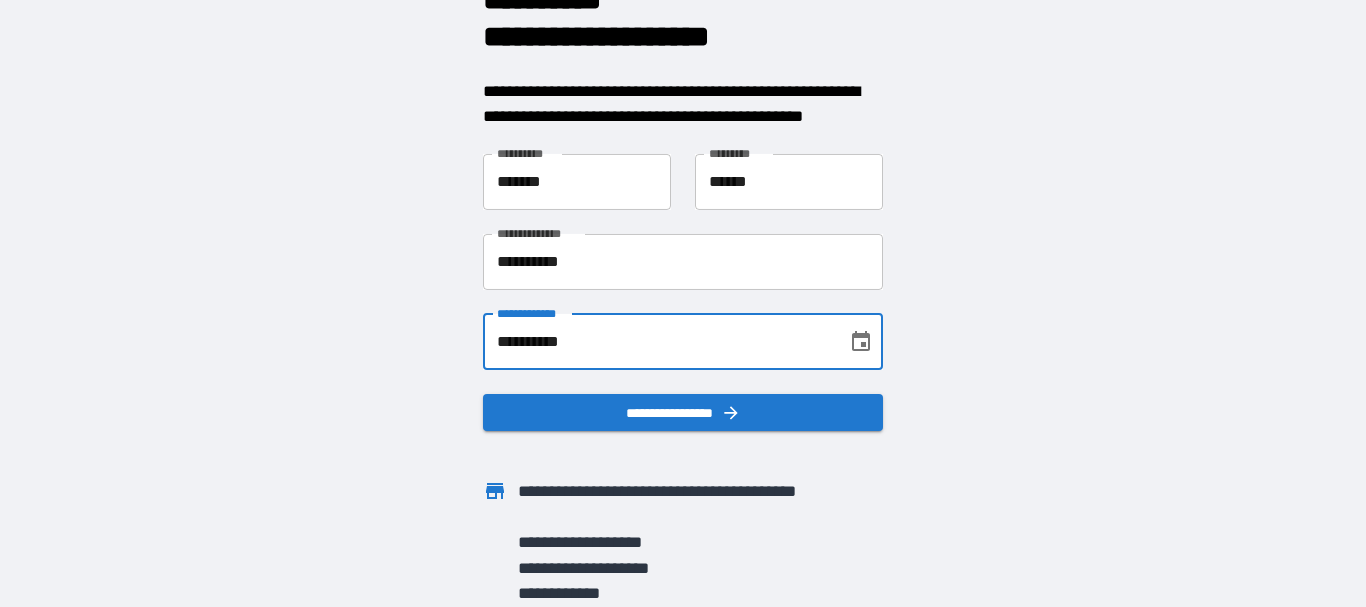 type on "**********" 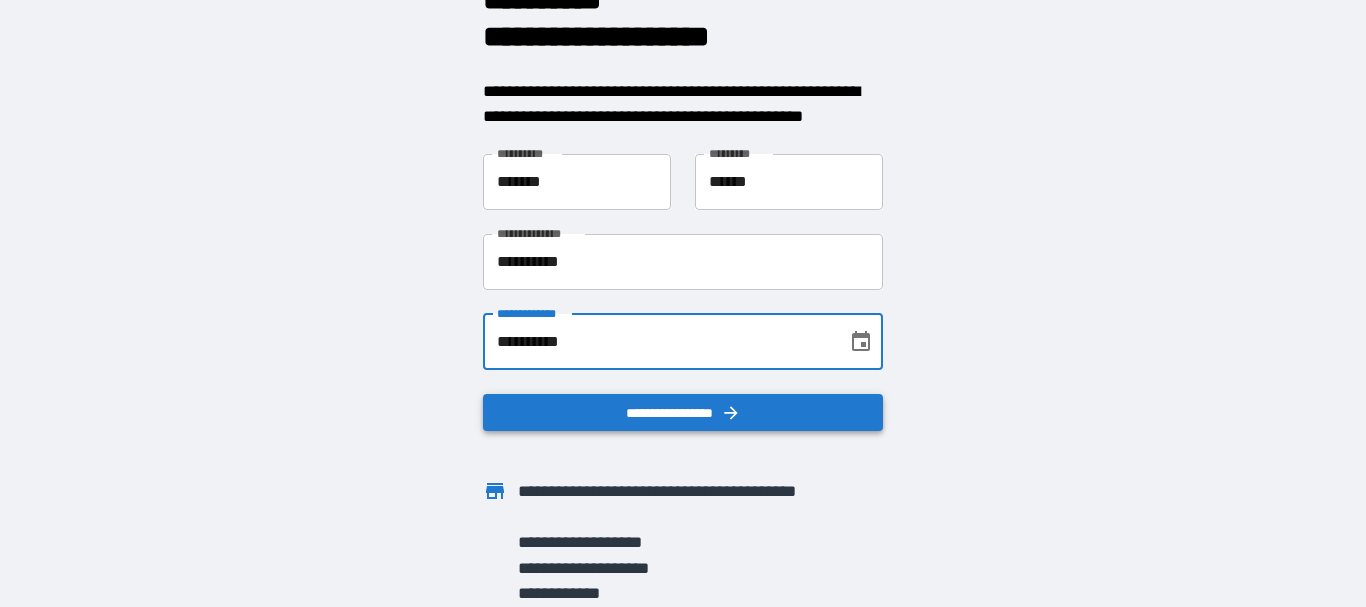 click on "**********" at bounding box center [683, 413] 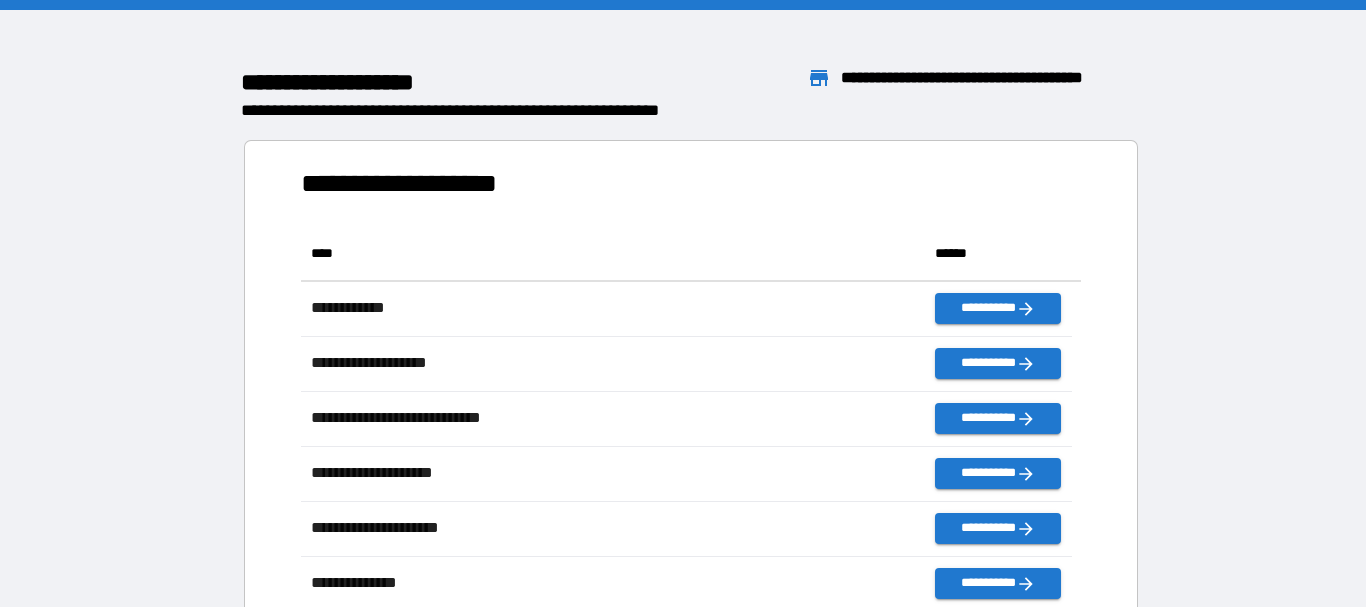 scroll, scrollTop: 16, scrollLeft: 16, axis: both 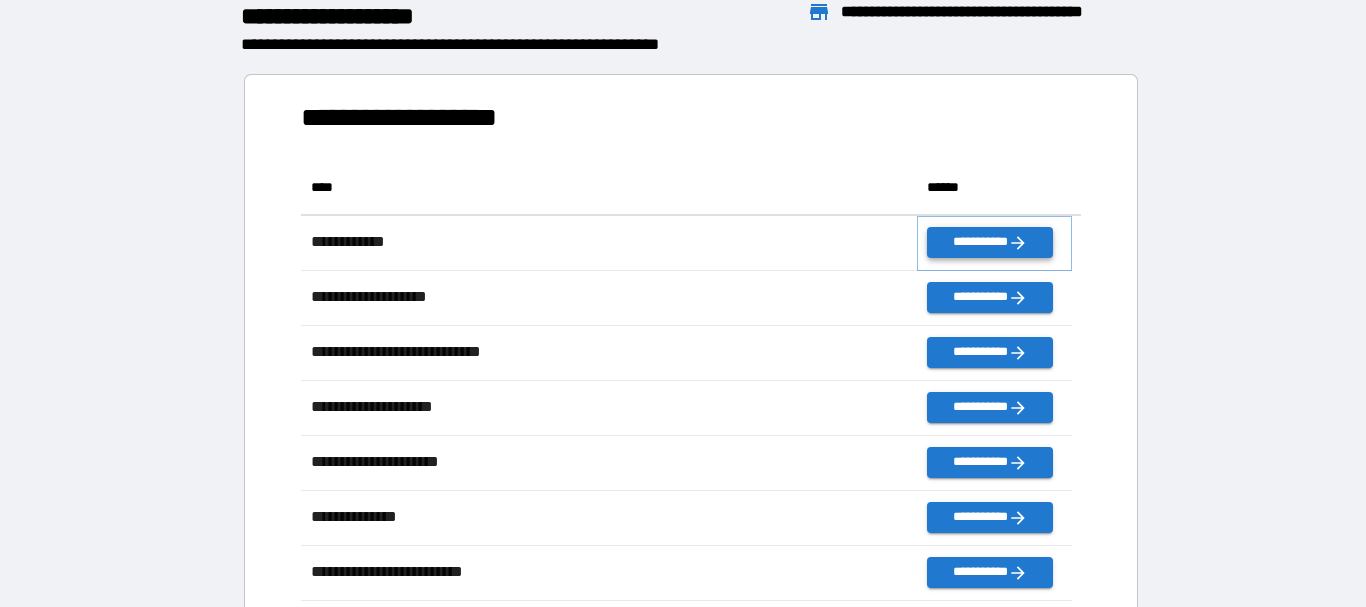 click on "**********" at bounding box center (989, 242) 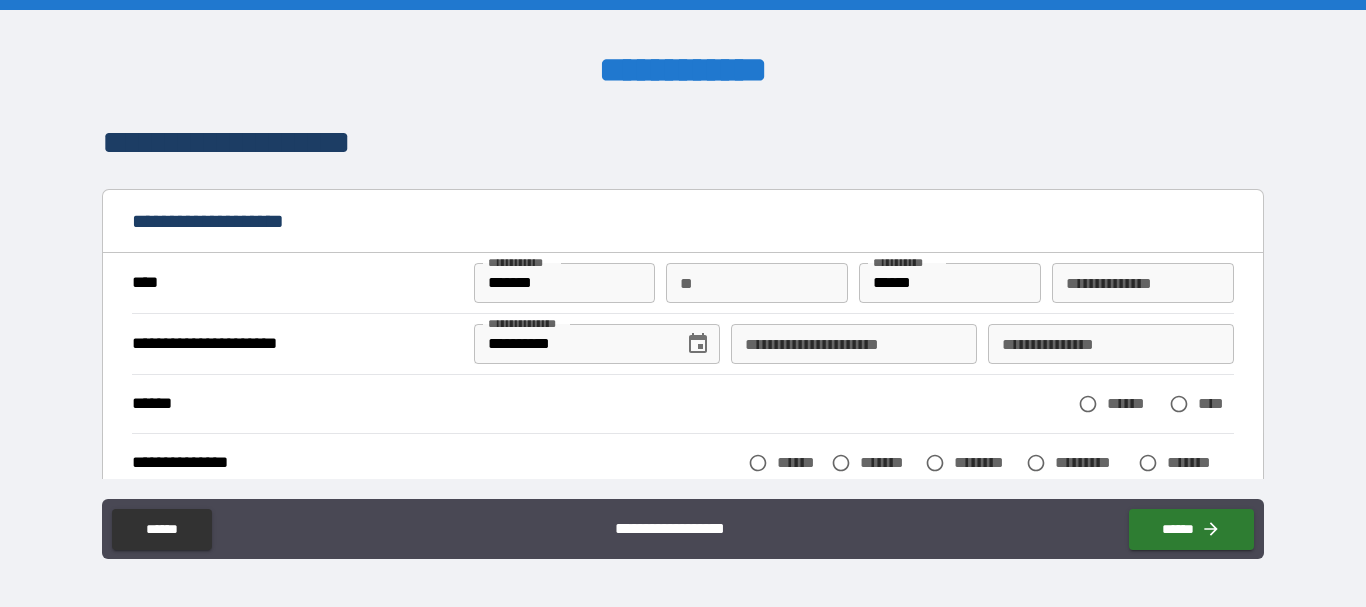 click on "**********" at bounding box center [854, 344] 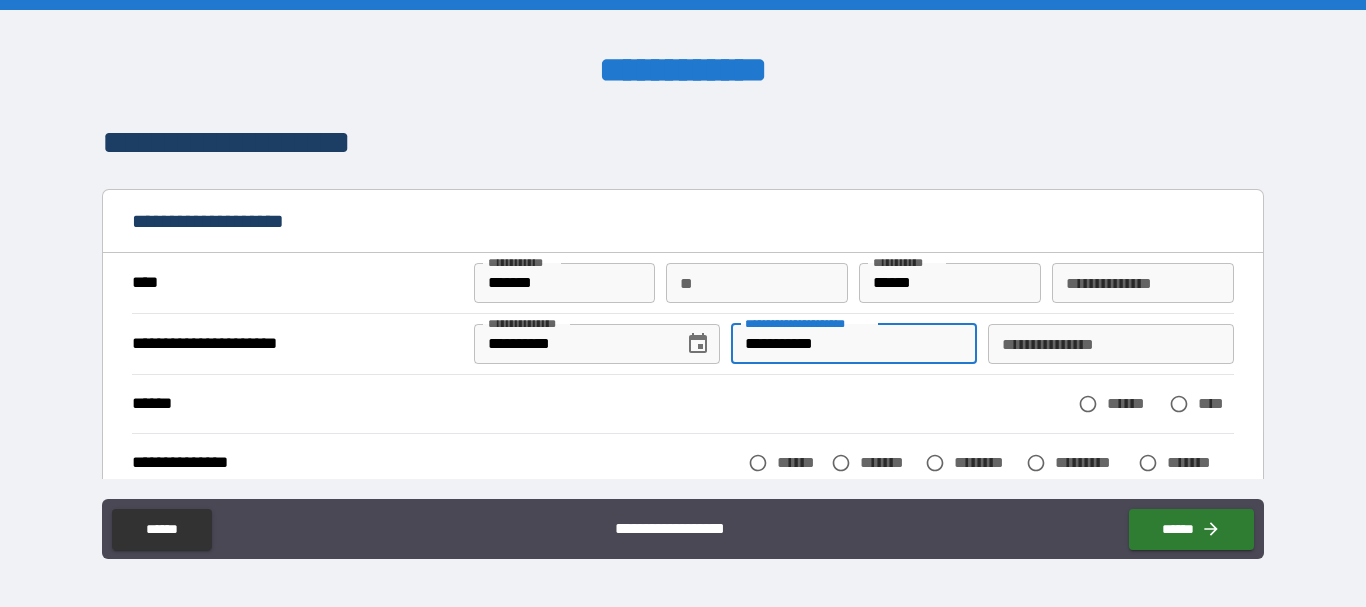 type on "**********" 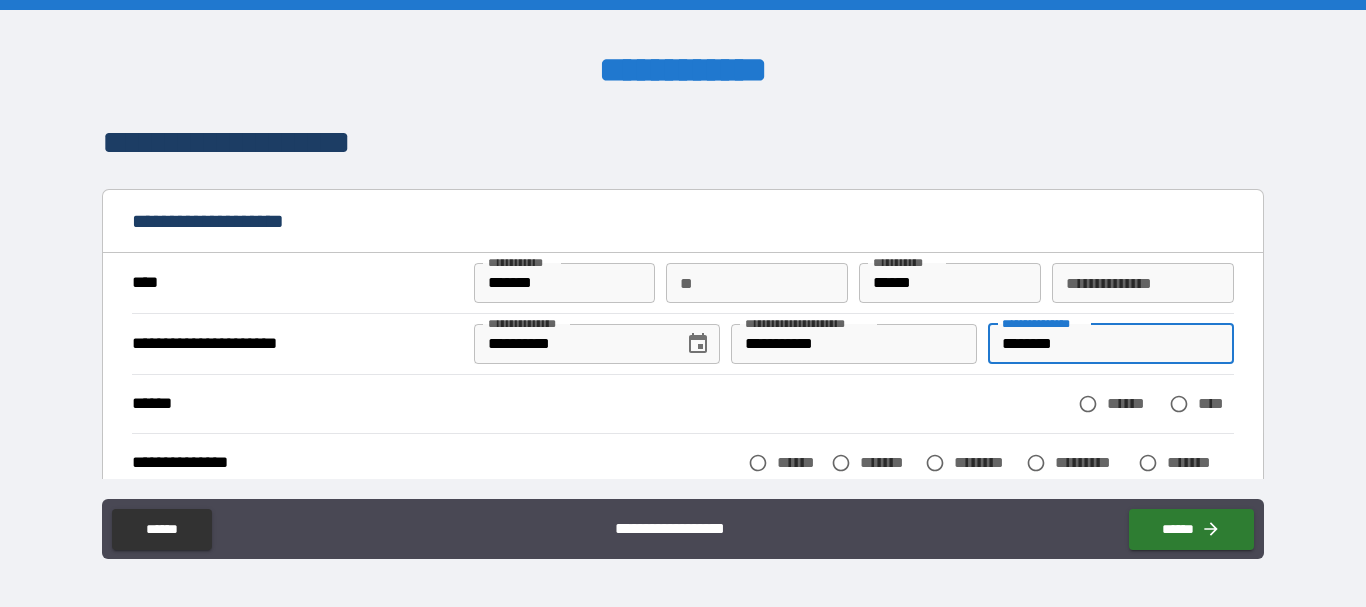type on "********" 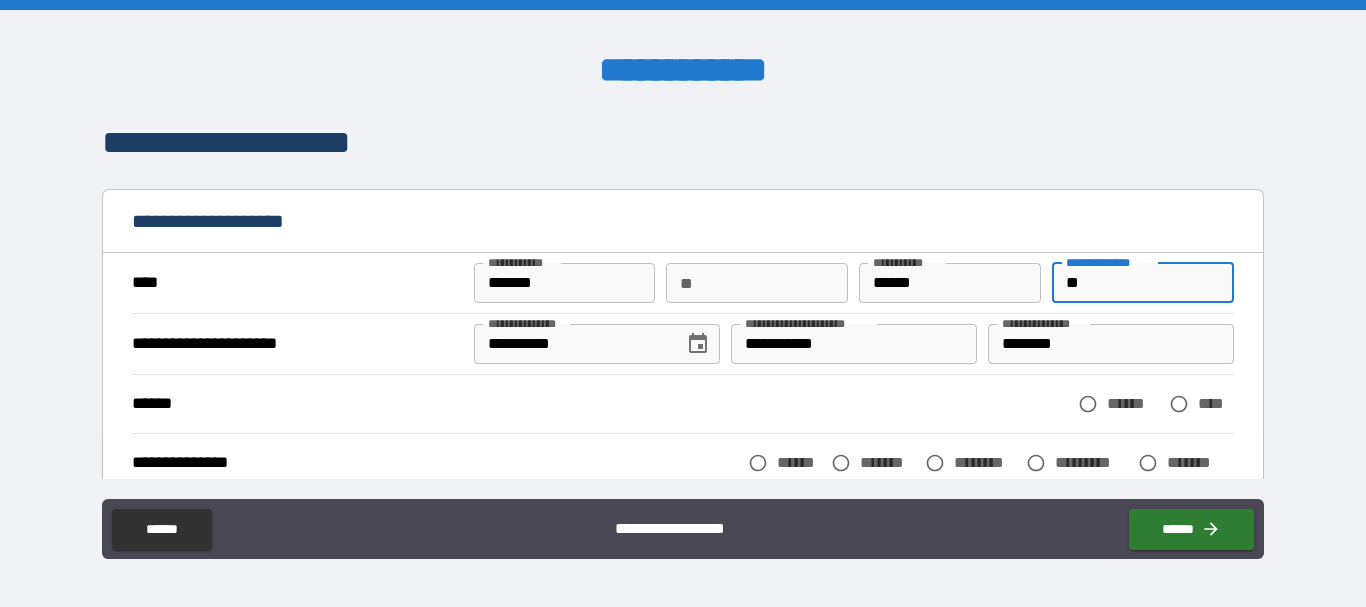 type on "*" 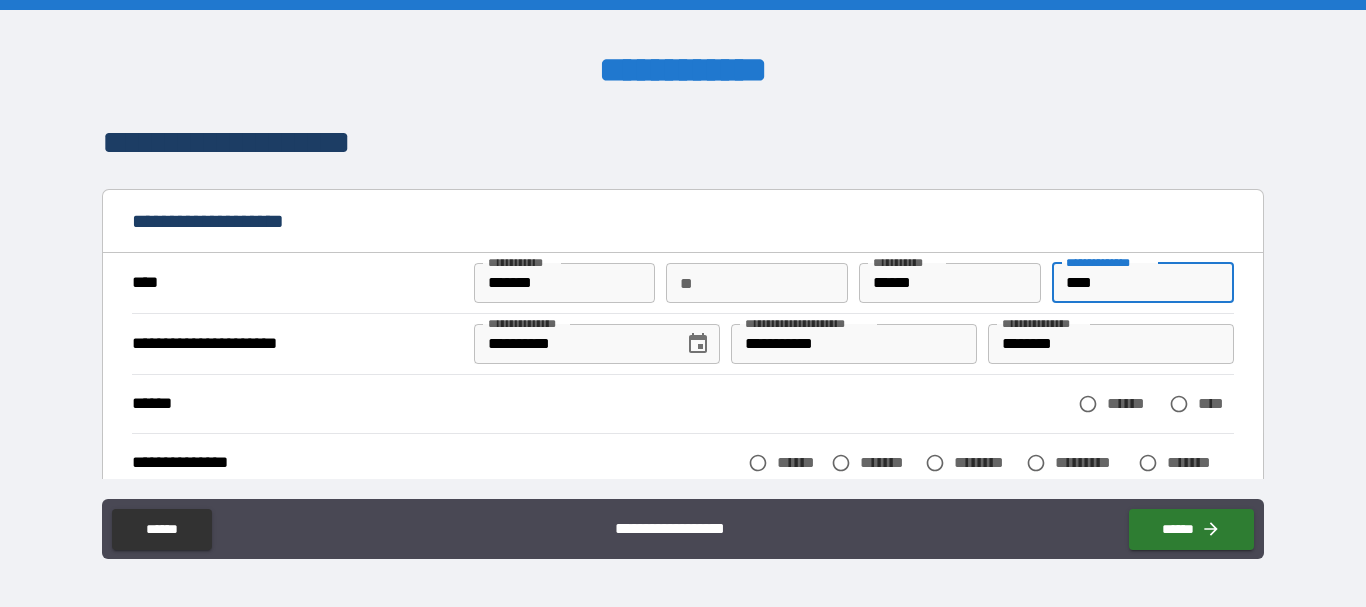 type on "****" 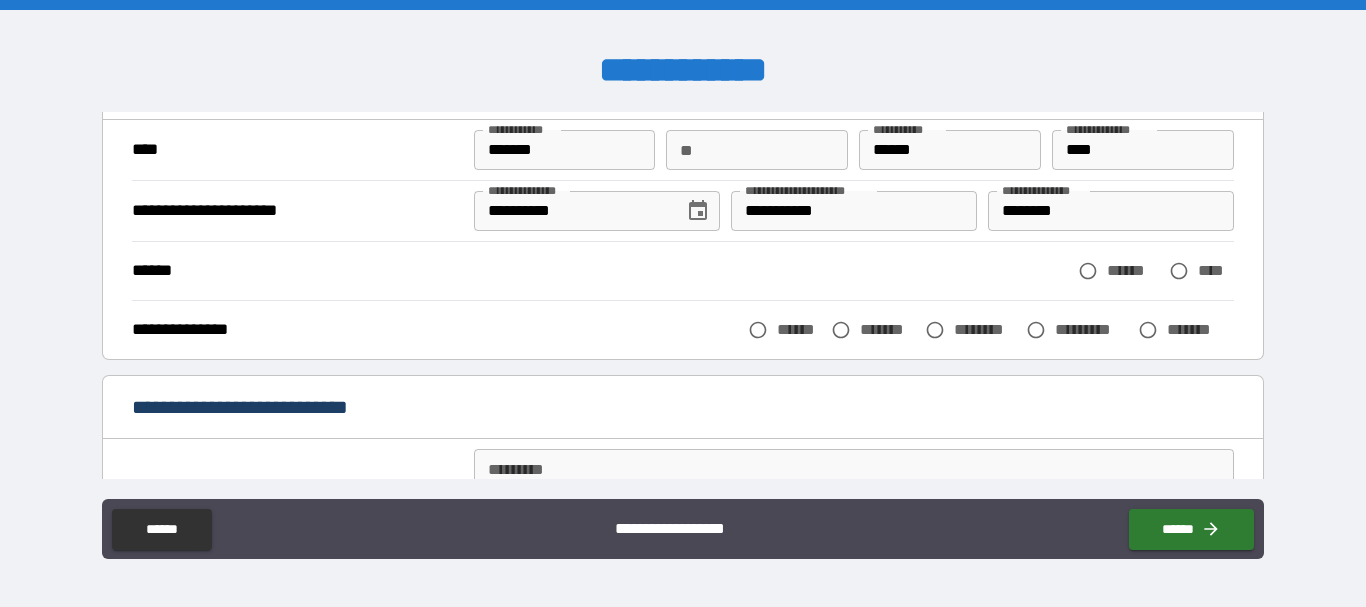 scroll, scrollTop: 135, scrollLeft: 0, axis: vertical 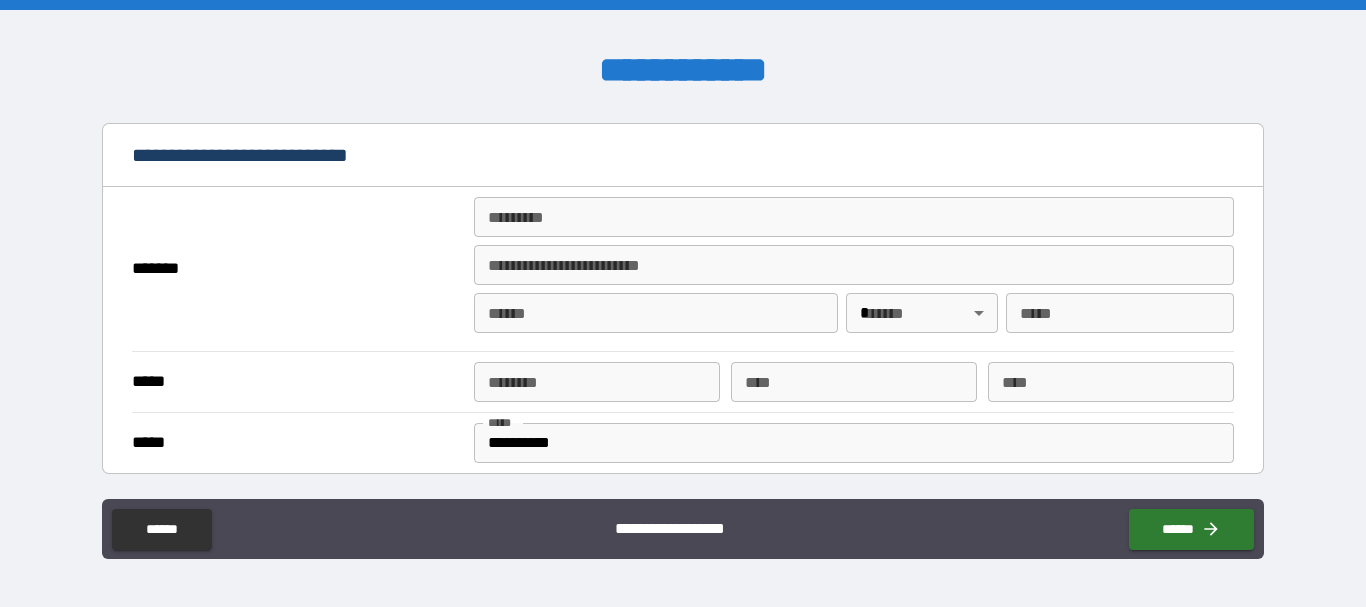 click on "*******   *" at bounding box center [854, 217] 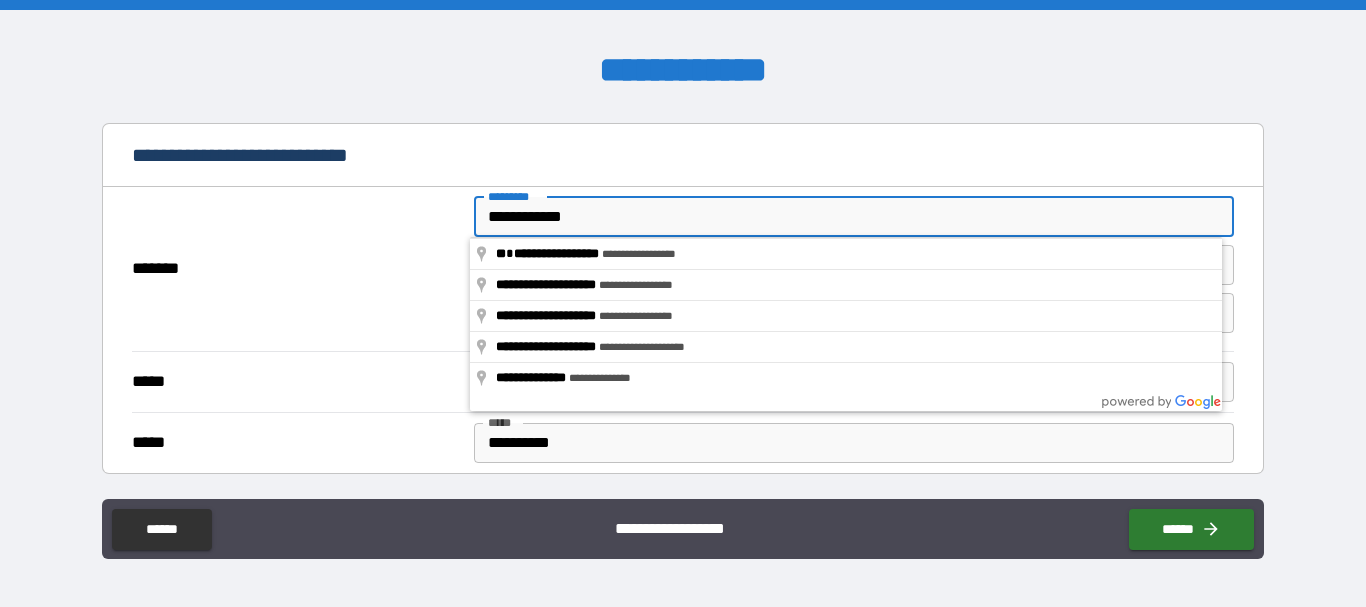 type on "**********" 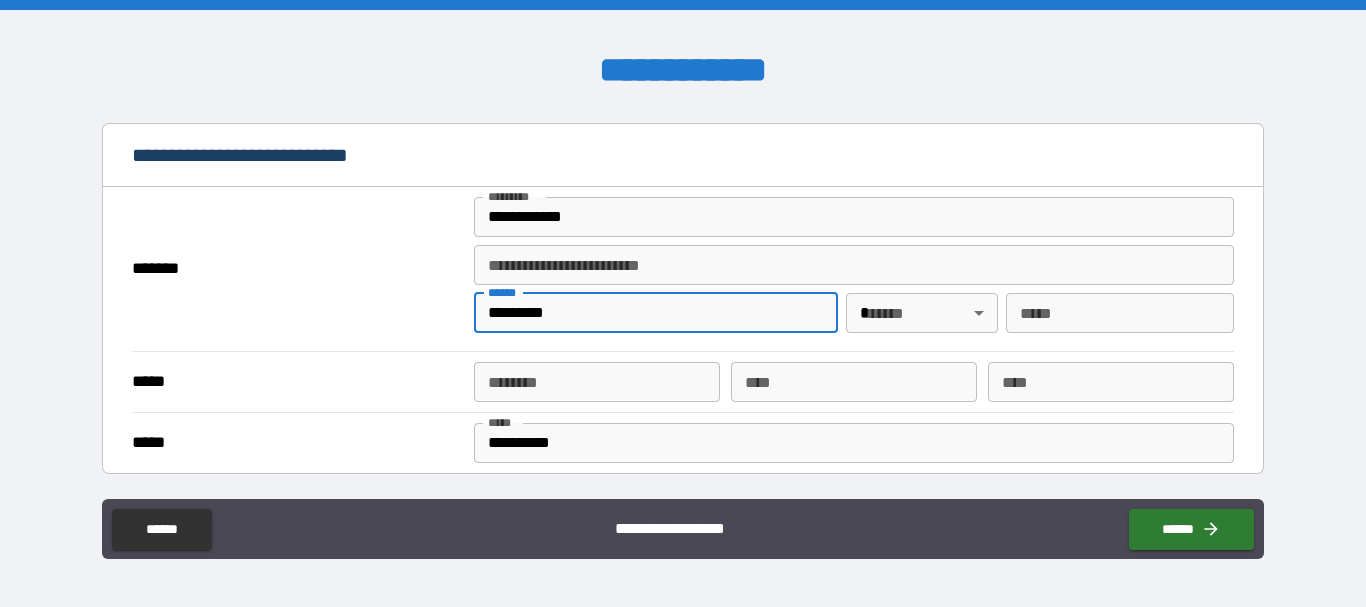 type on "*********" 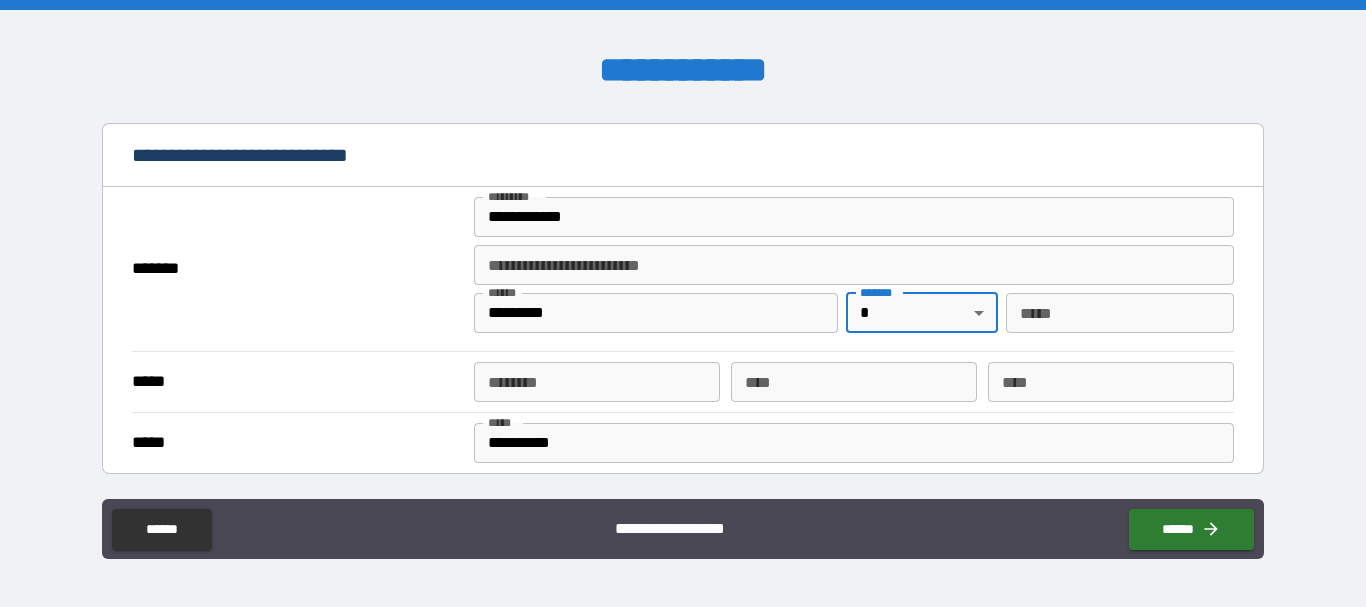 click on "**********" at bounding box center (683, 303) 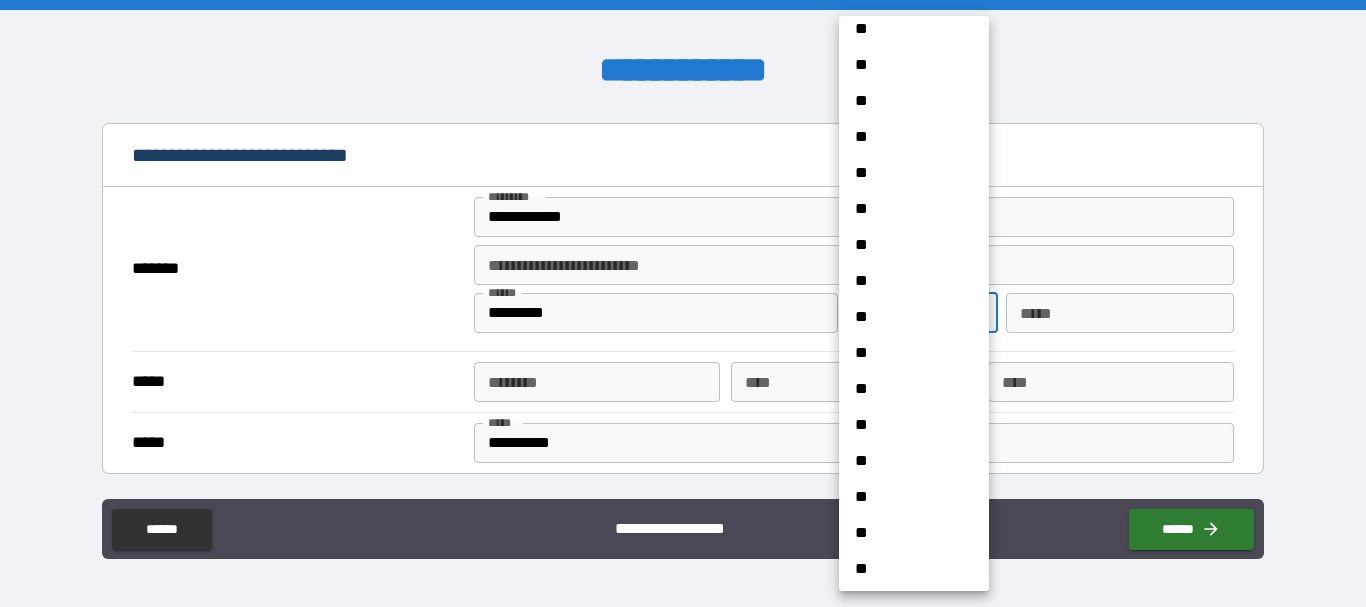 scroll, scrollTop: 1177, scrollLeft: 0, axis: vertical 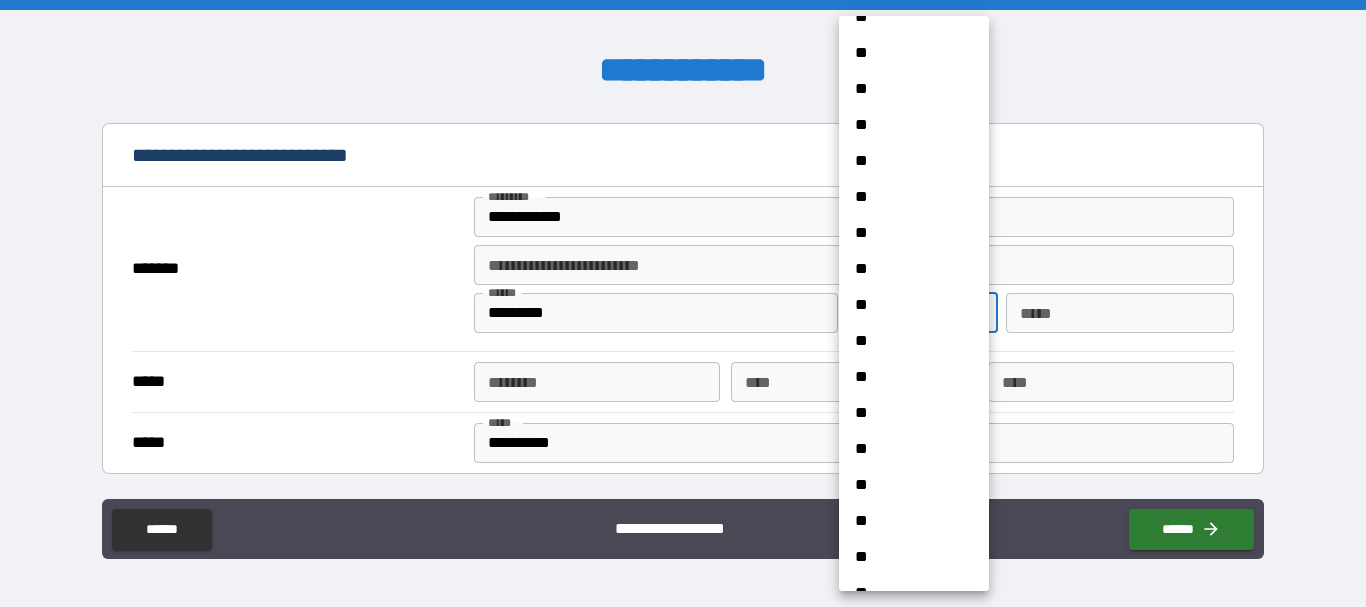 click on "**" at bounding box center [906, 449] 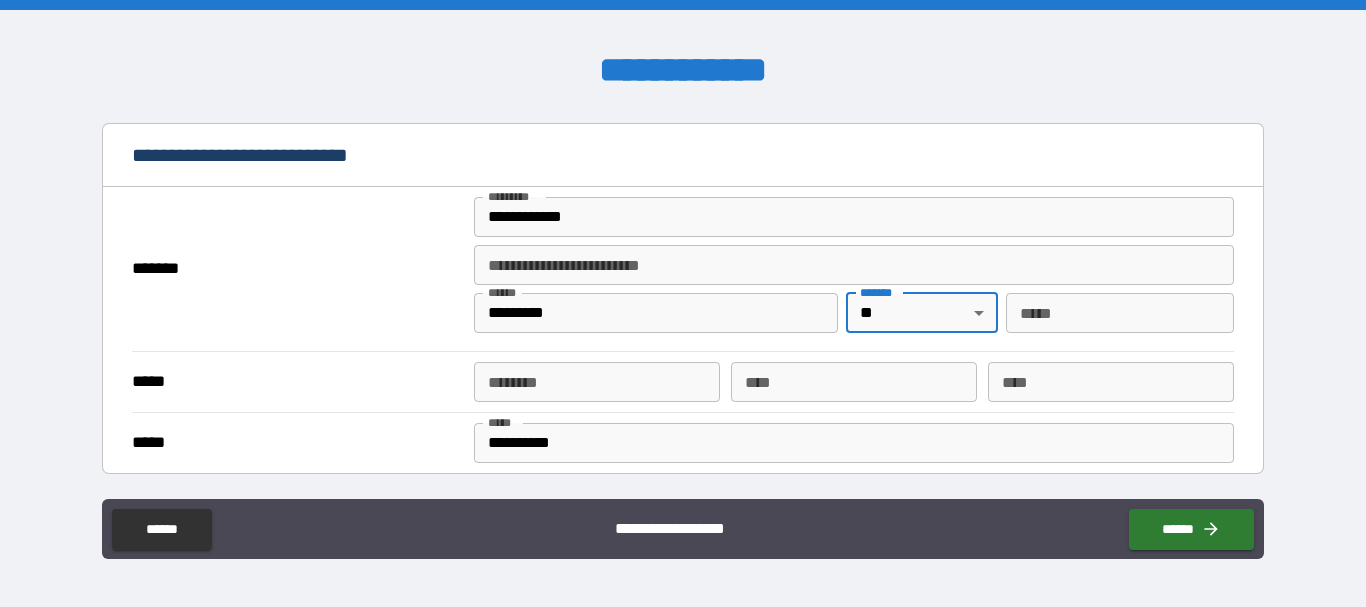 click on "***   *" at bounding box center [1120, 313] 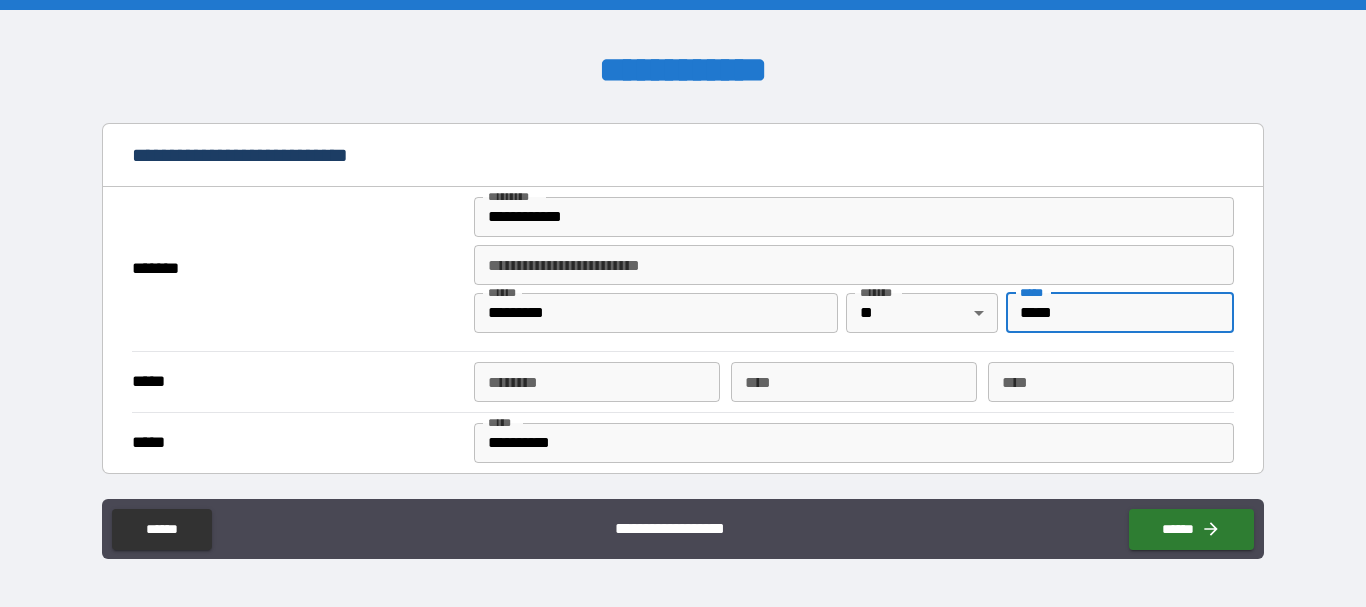 type on "*****" 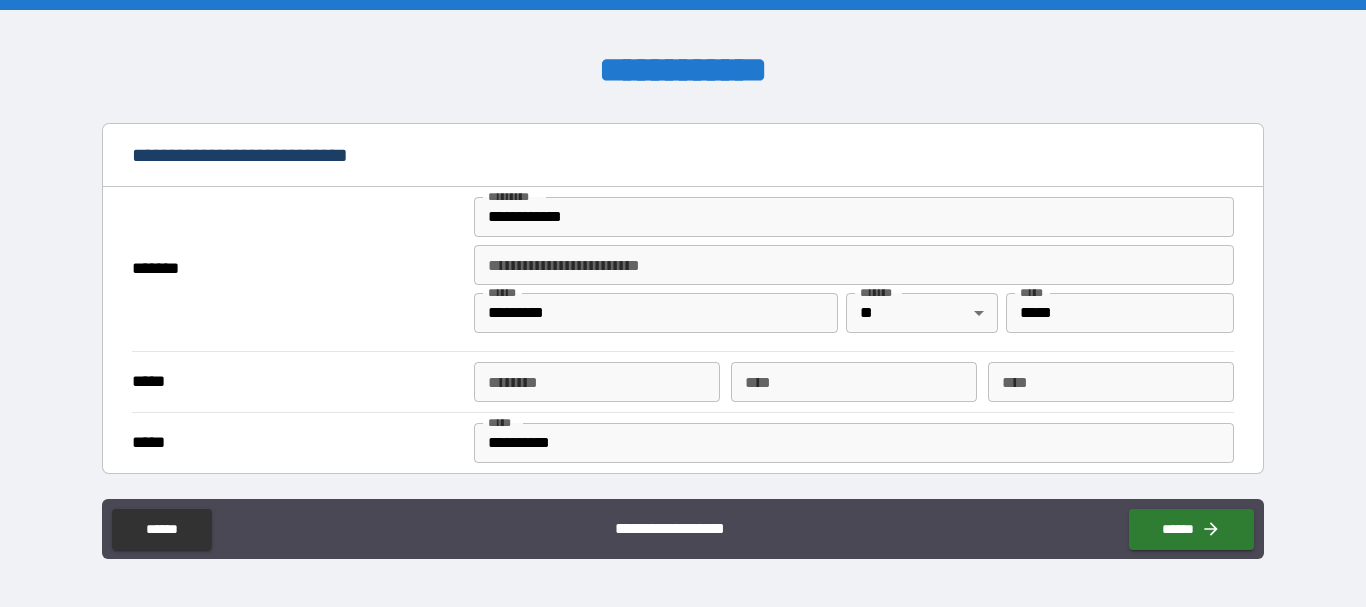 click on "******   *" at bounding box center [597, 382] 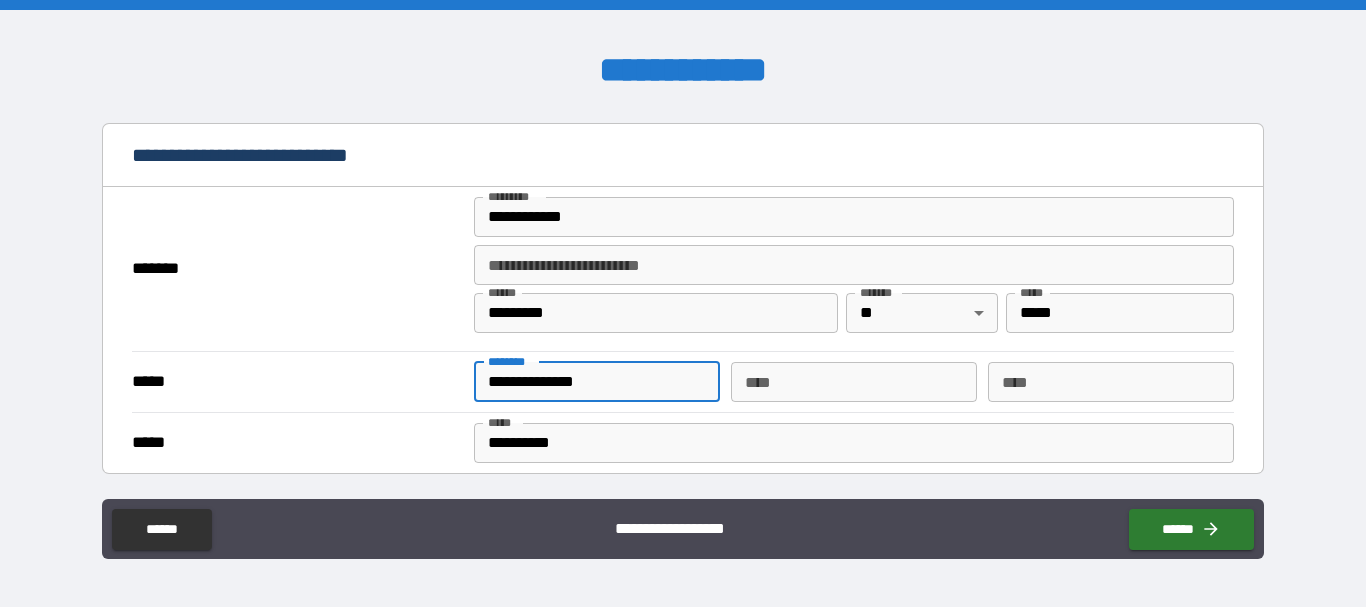 type on "**********" 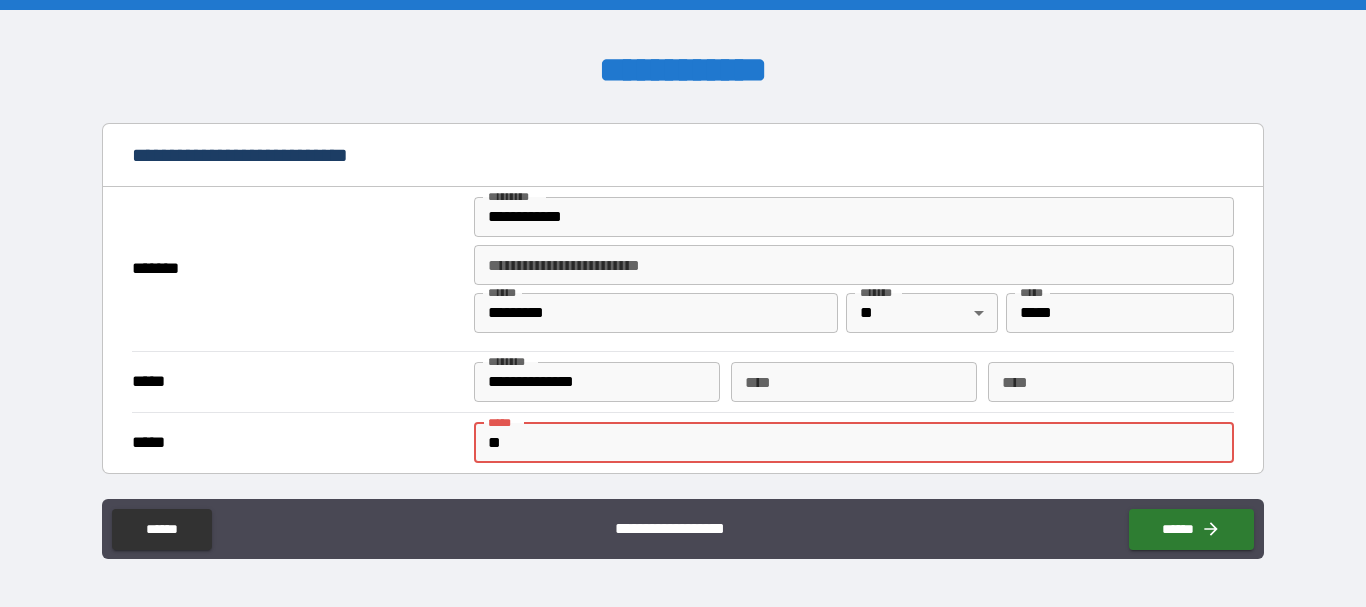 type on "*" 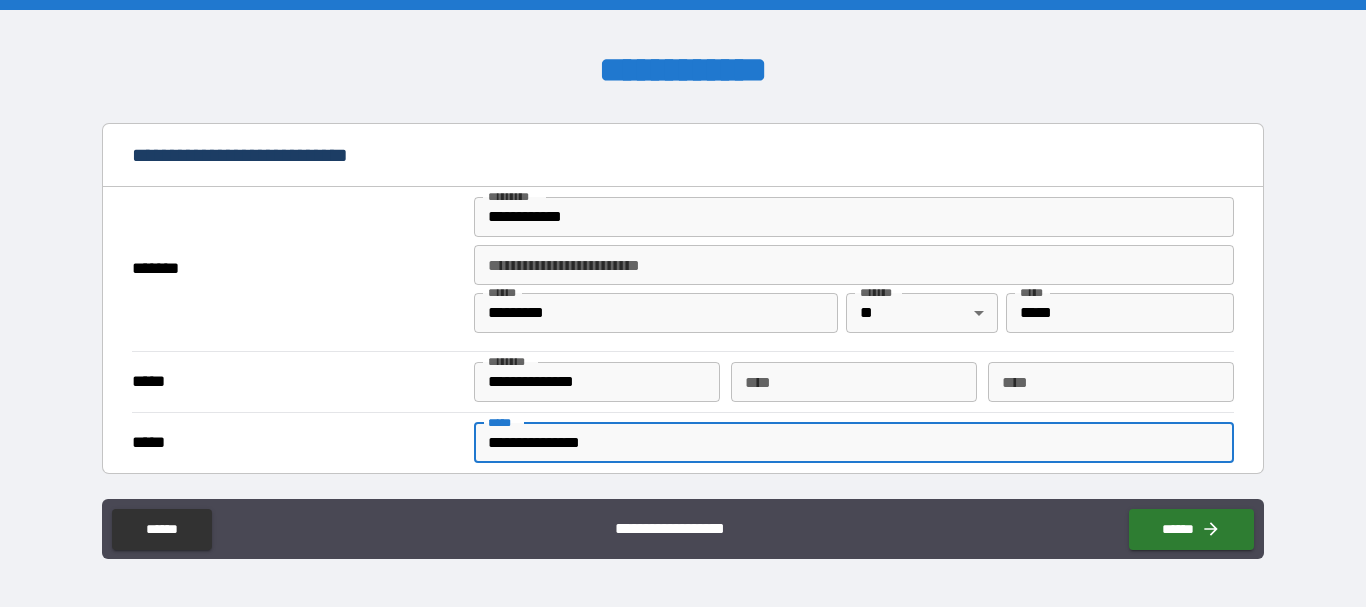 type on "**********" 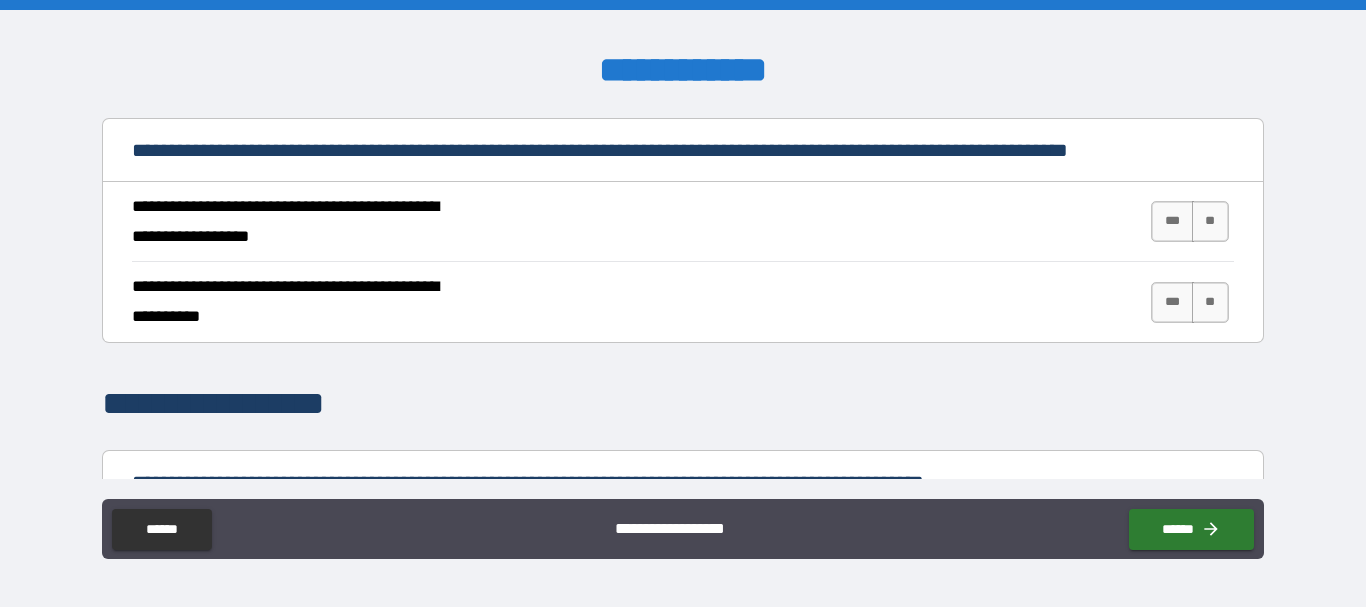 scroll, scrollTop: 765, scrollLeft: 0, axis: vertical 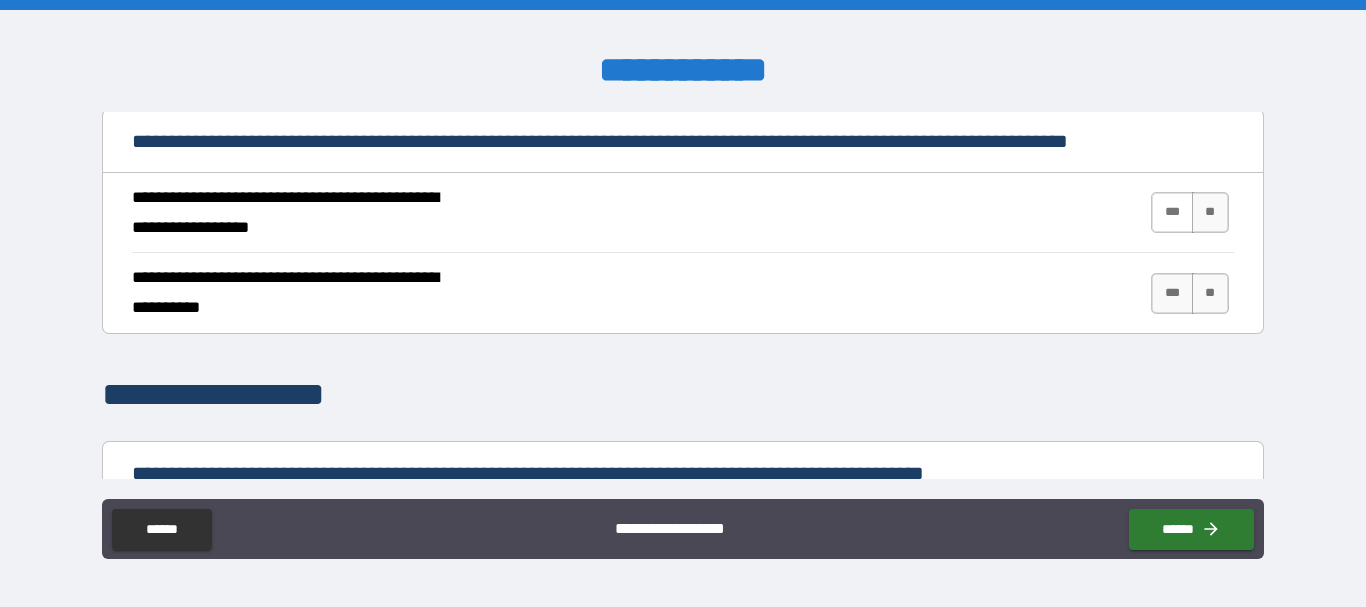 click on "***" at bounding box center [1172, 212] 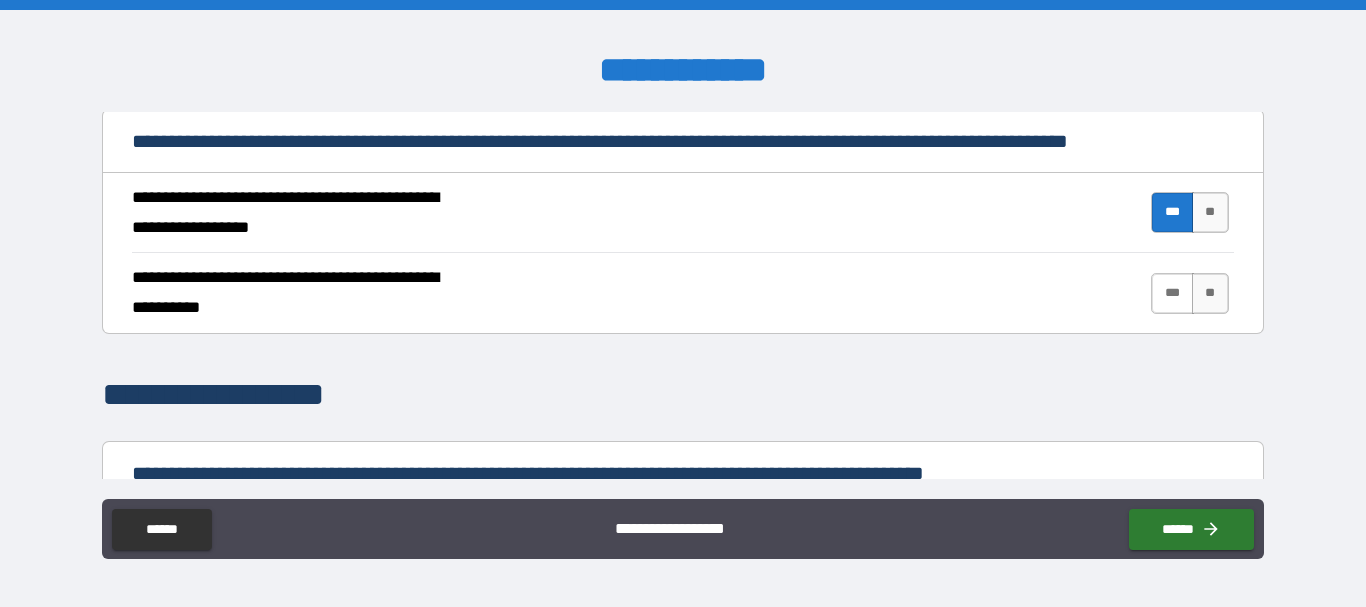 click on "***" at bounding box center [1172, 293] 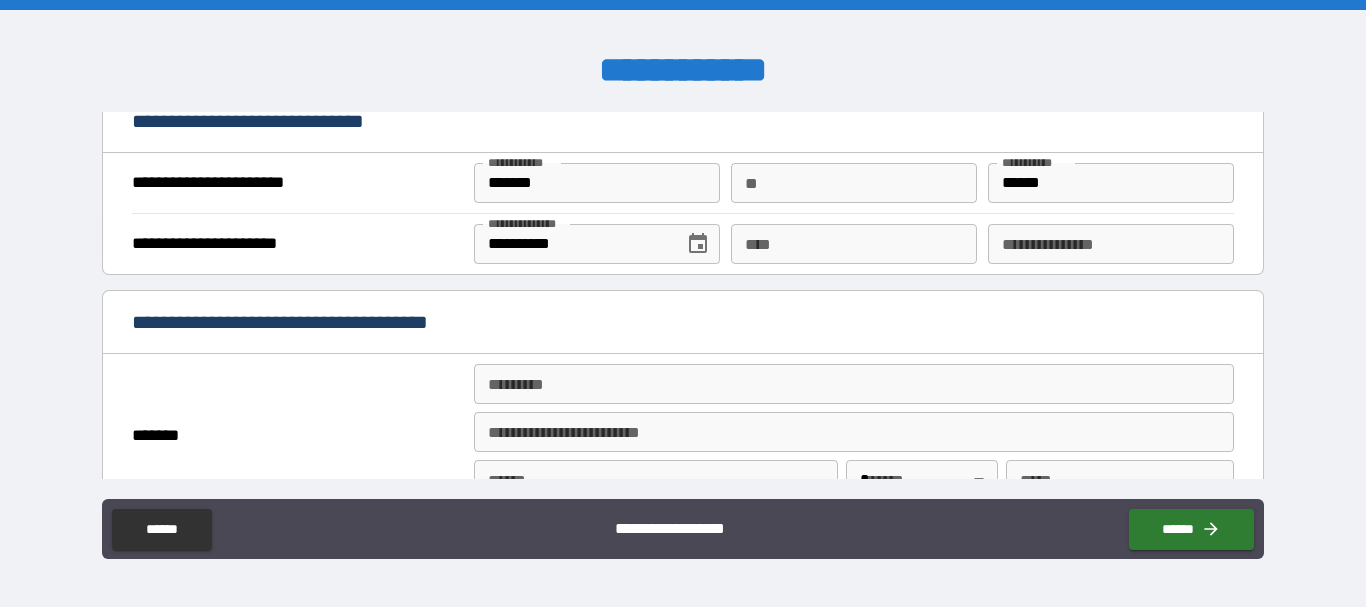 scroll, scrollTop: 1262, scrollLeft: 0, axis: vertical 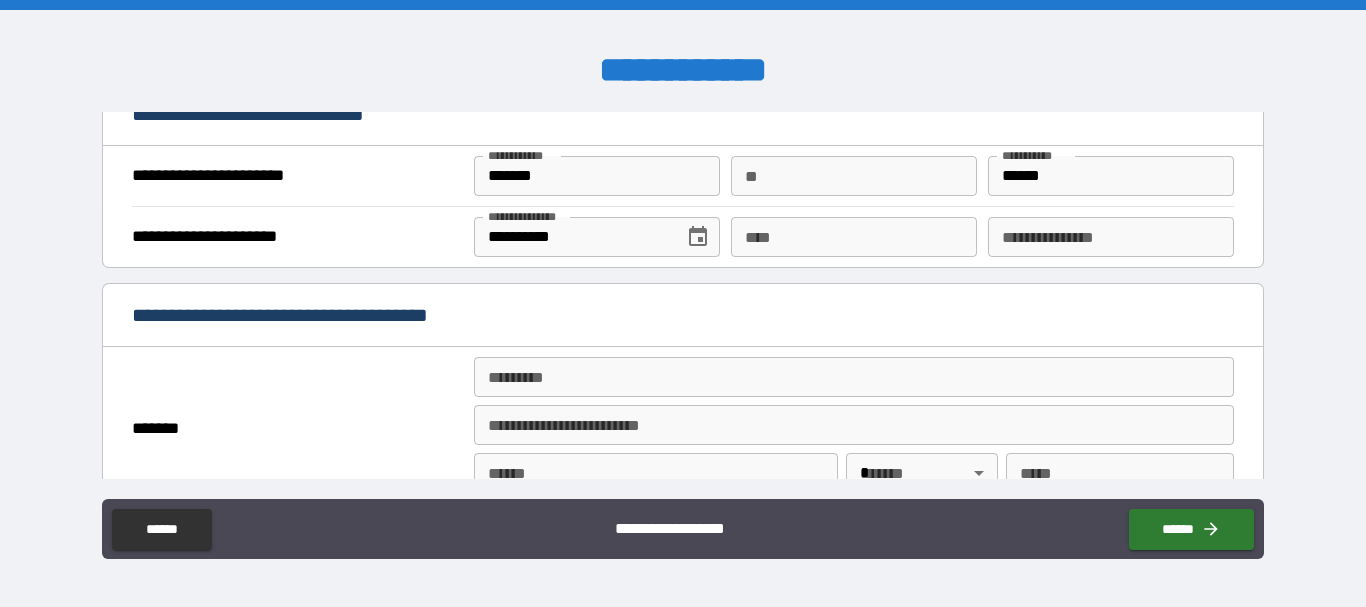 click on "****" at bounding box center [854, 237] 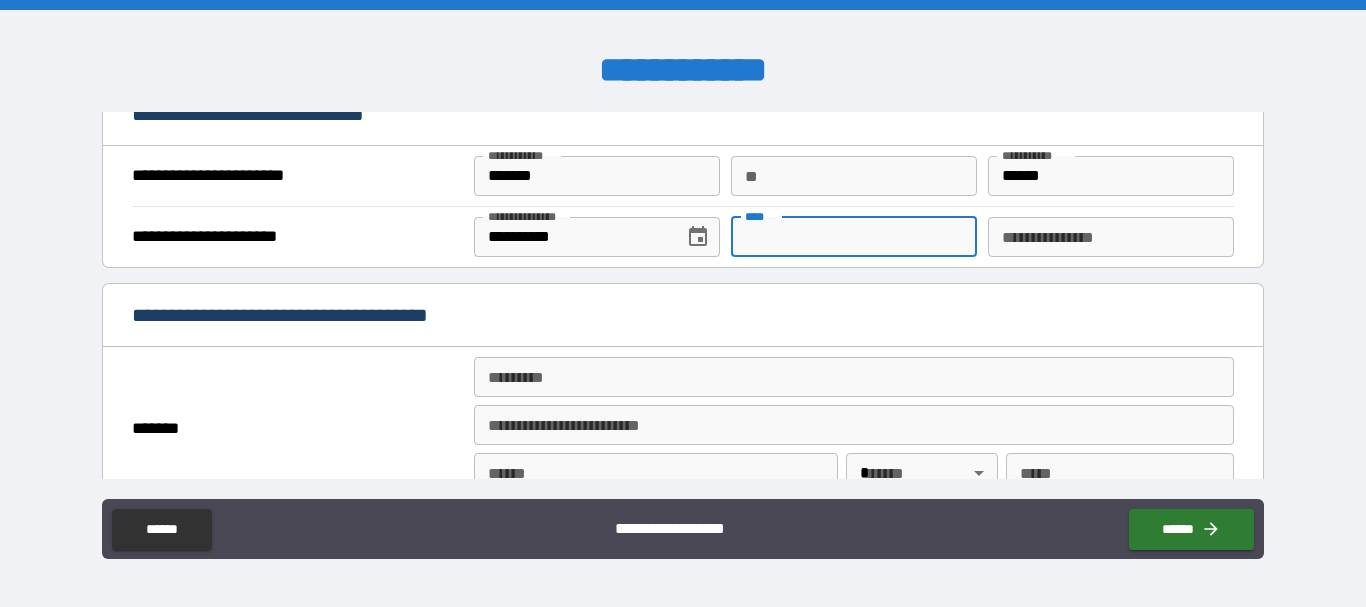 click on "**" at bounding box center [854, 176] 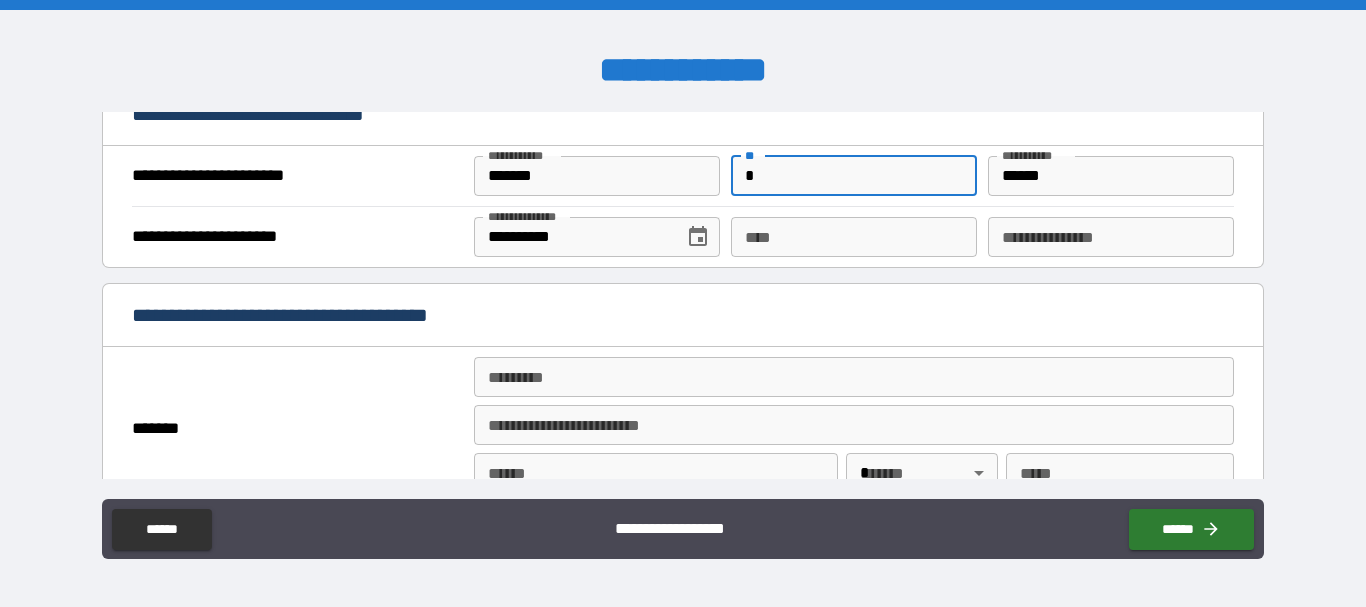 type on "*" 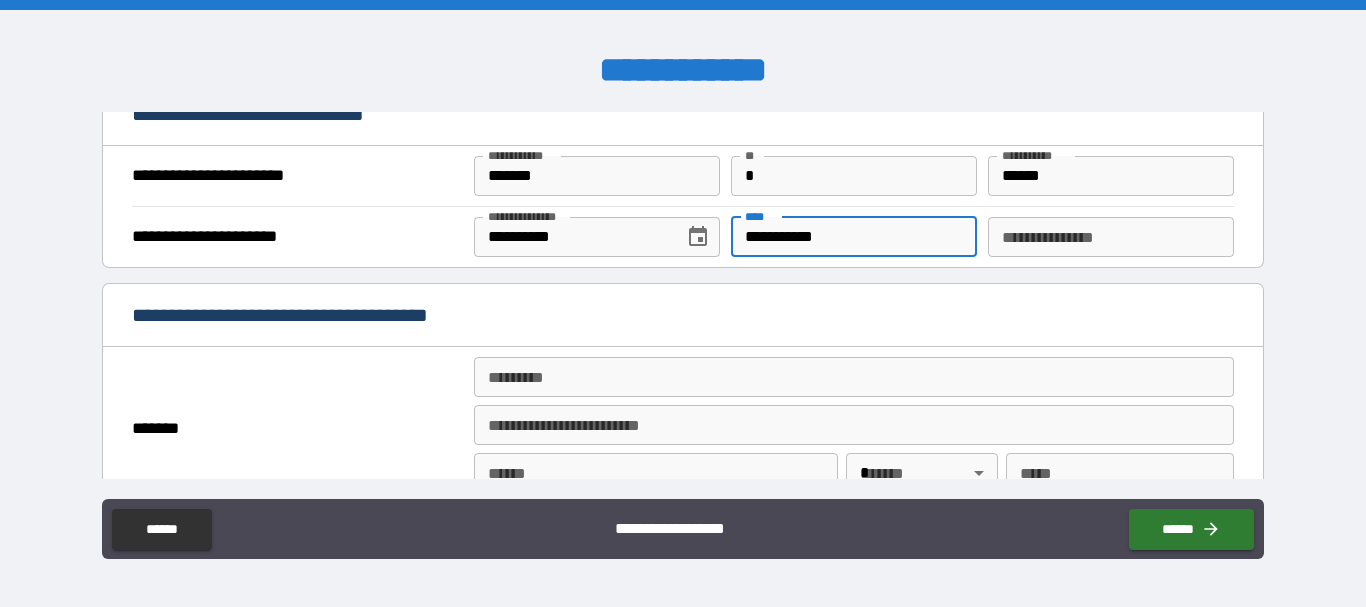 type on "**********" 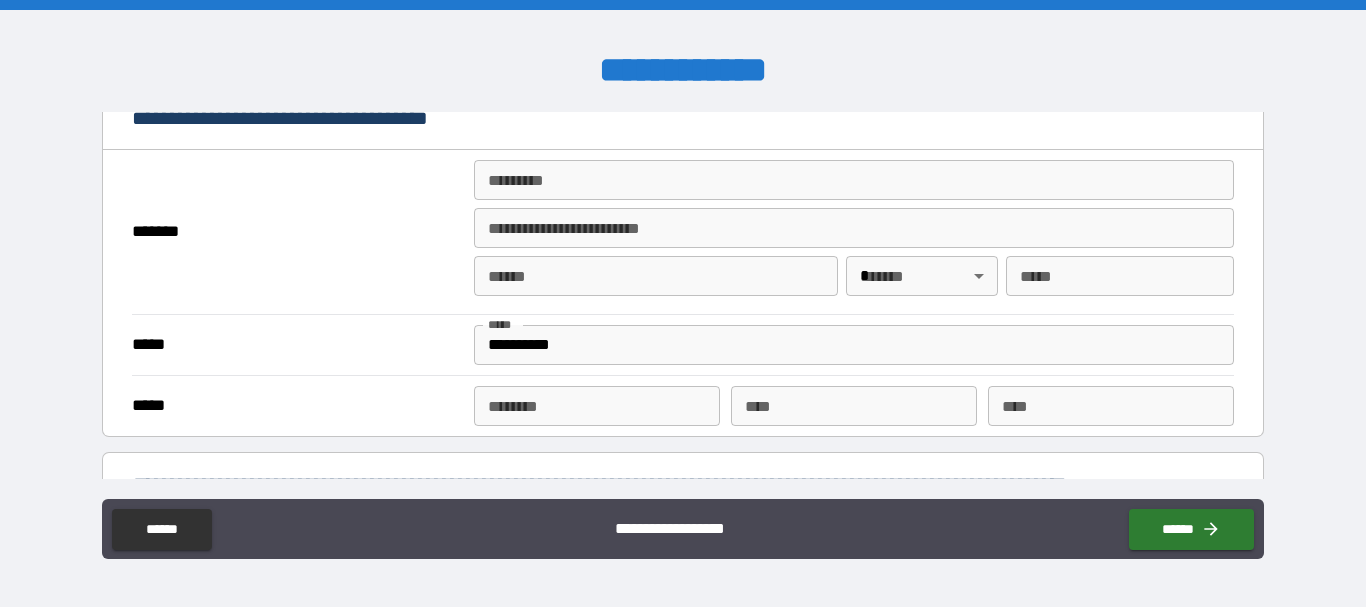 scroll, scrollTop: 1460, scrollLeft: 0, axis: vertical 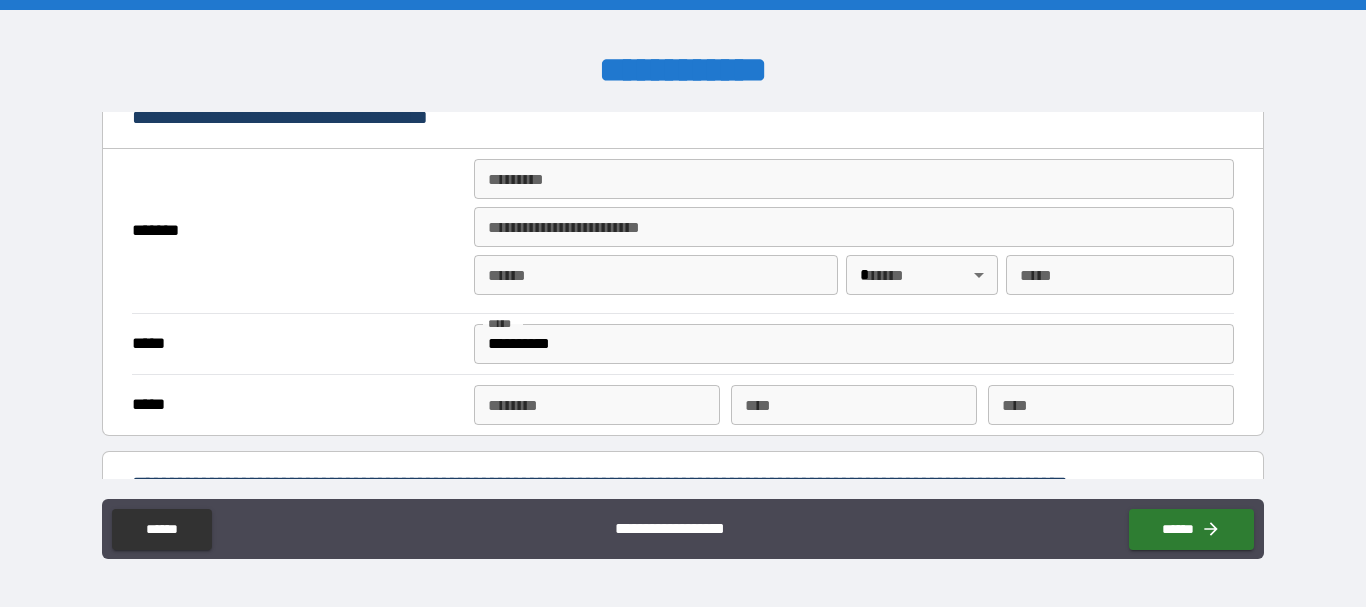 type on "********" 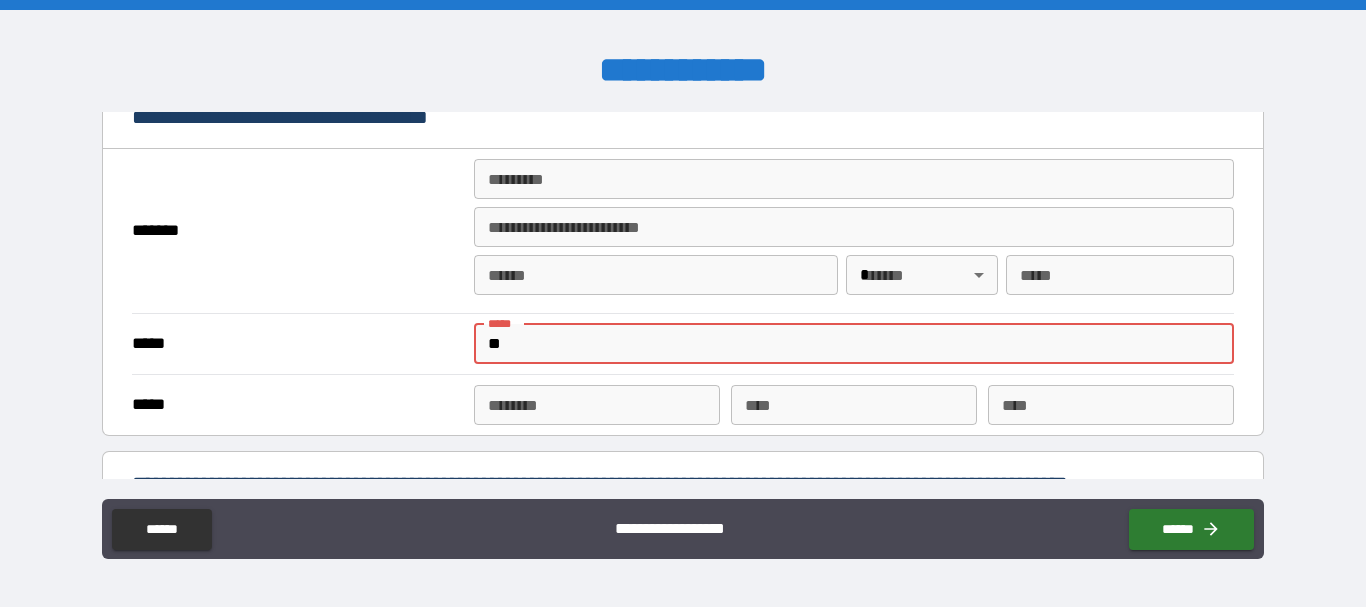 type on "*" 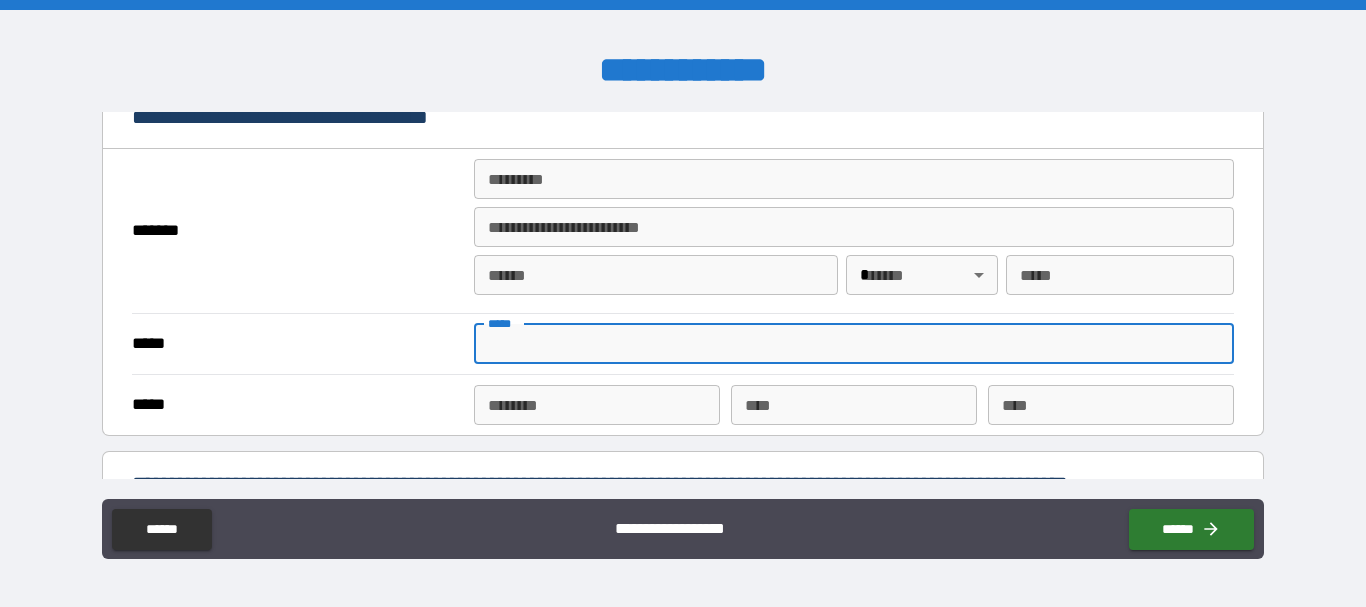 type 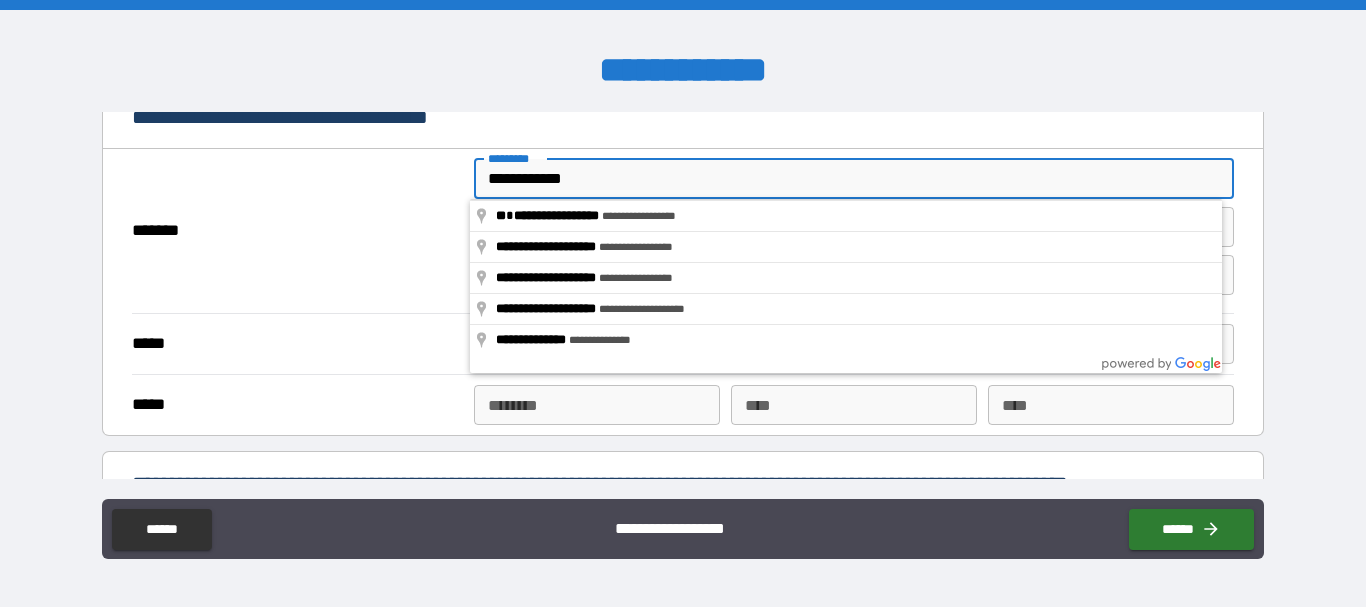type on "**********" 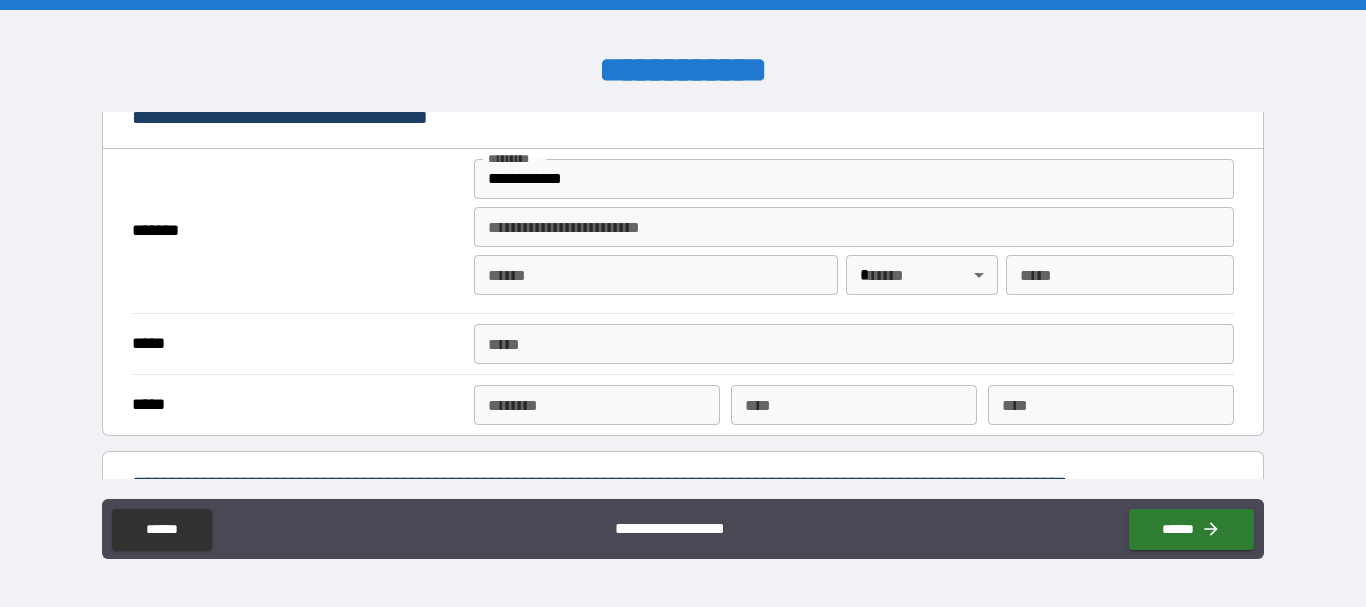 click on "****   *" at bounding box center (656, 275) 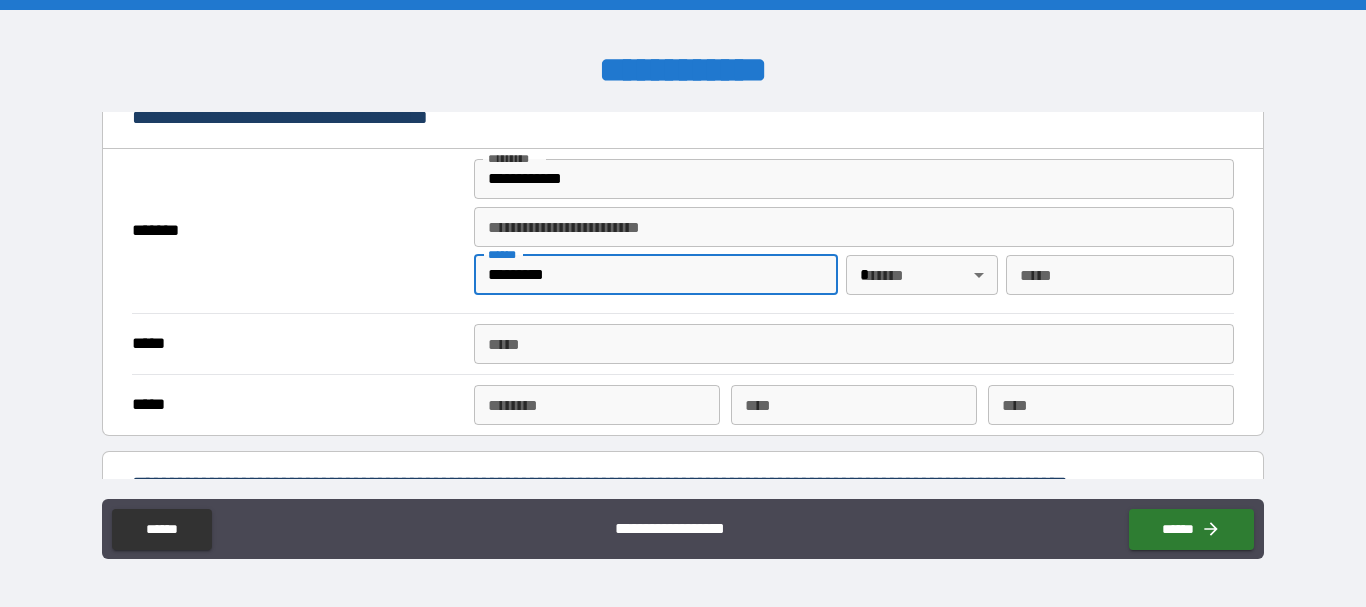 type on "*********" 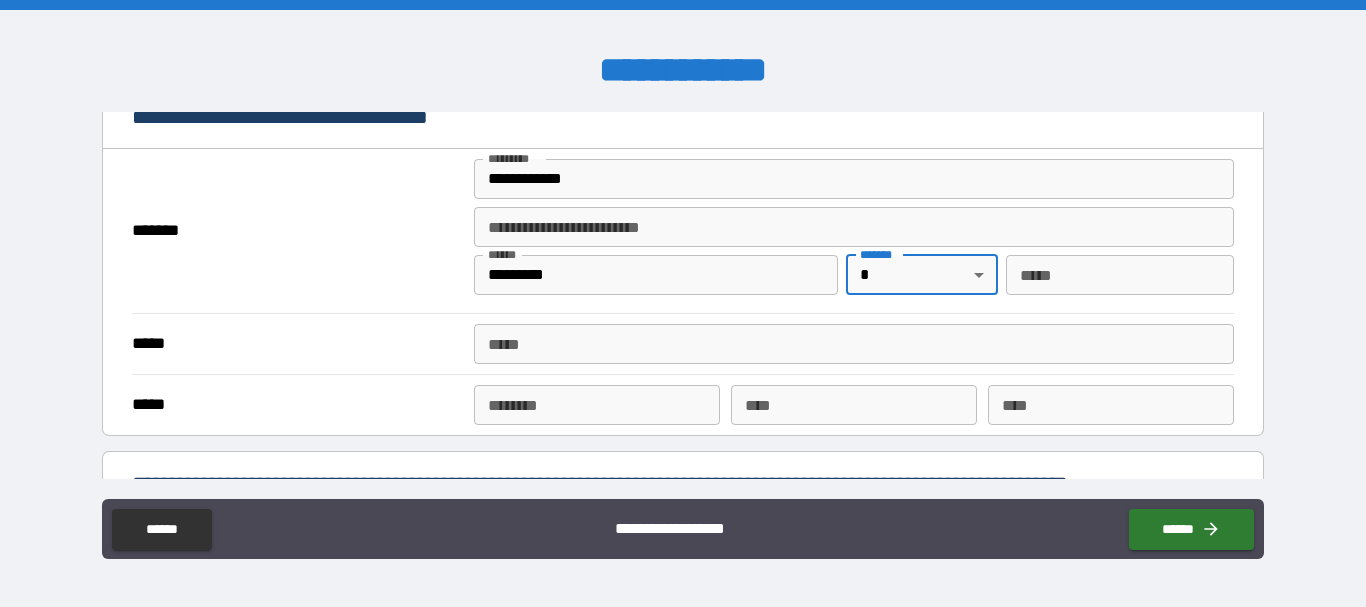 click on "**********" at bounding box center [683, 303] 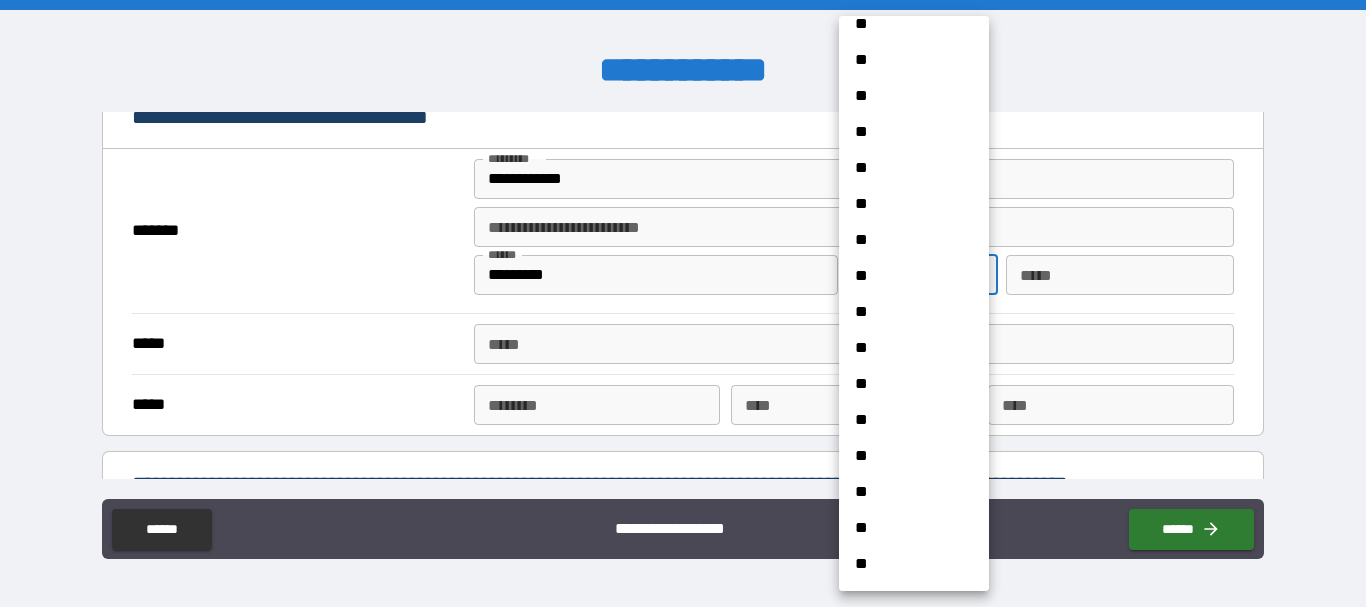 scroll, scrollTop: 1142, scrollLeft: 0, axis: vertical 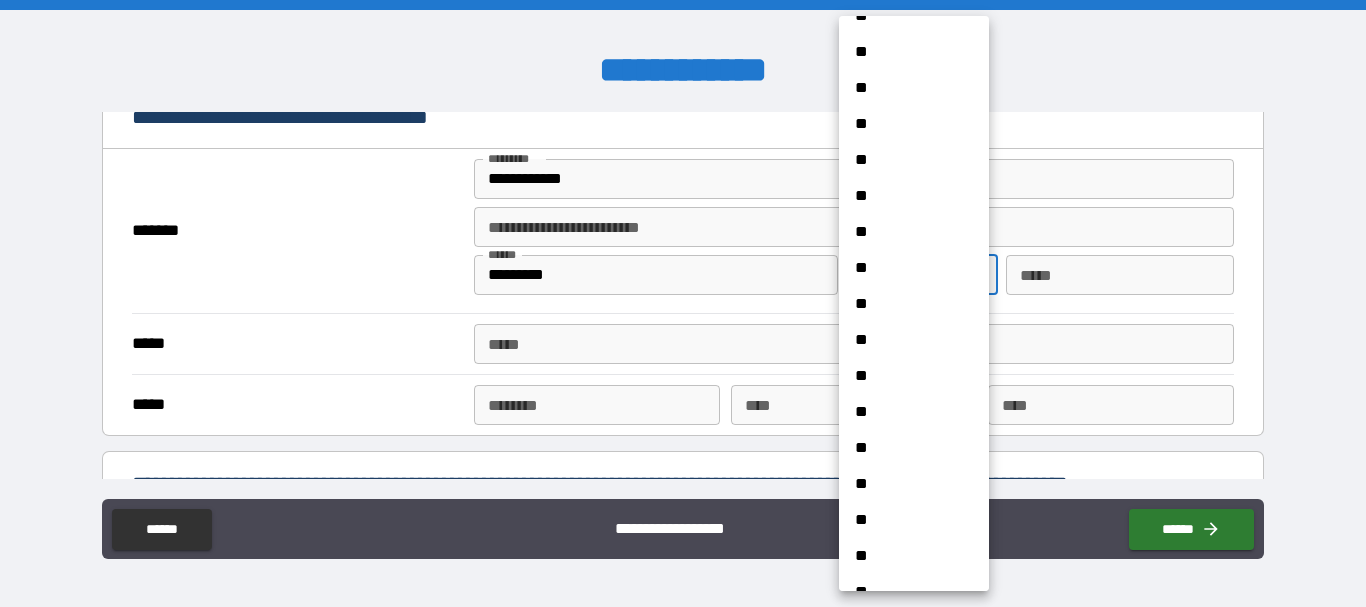 click on "**" at bounding box center (906, 484) 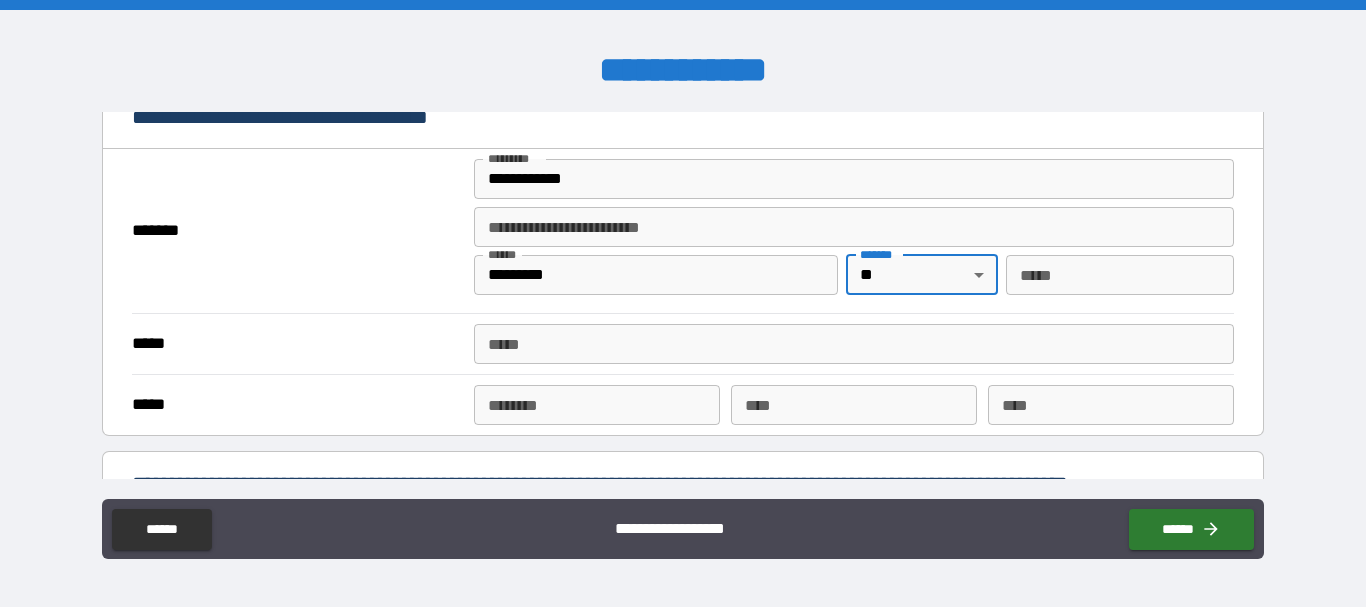 click on "***   * ***   *" at bounding box center (1120, 279) 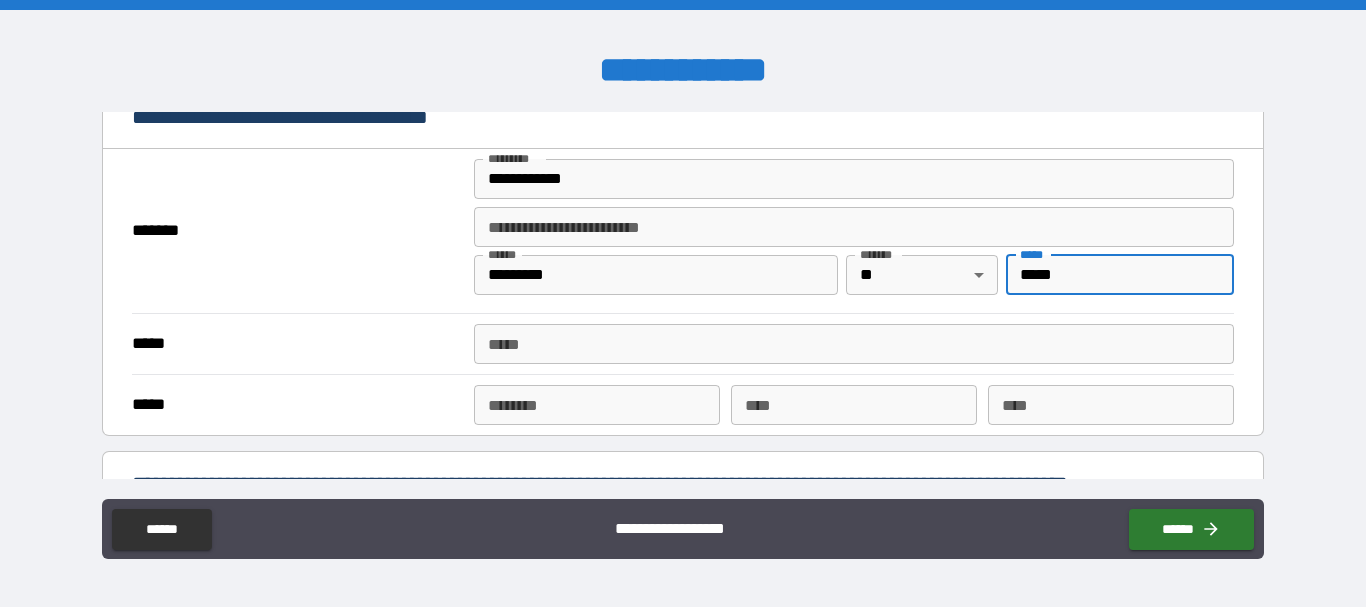 type on "*****" 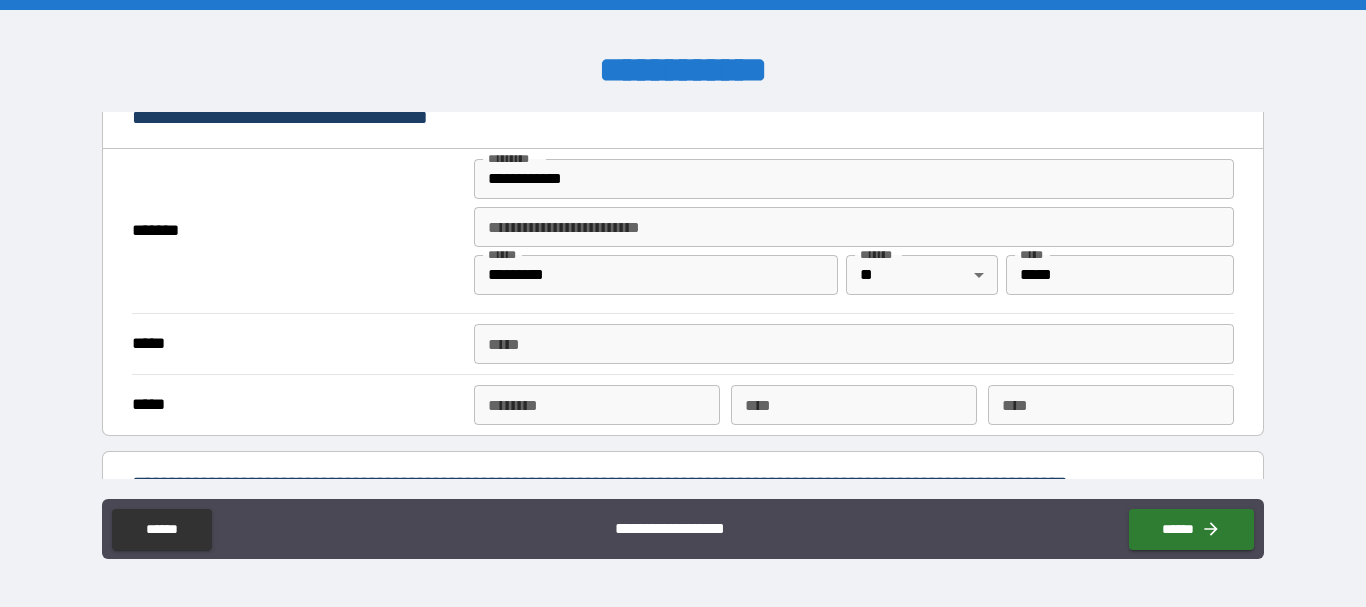 click on "*****" at bounding box center (854, 344) 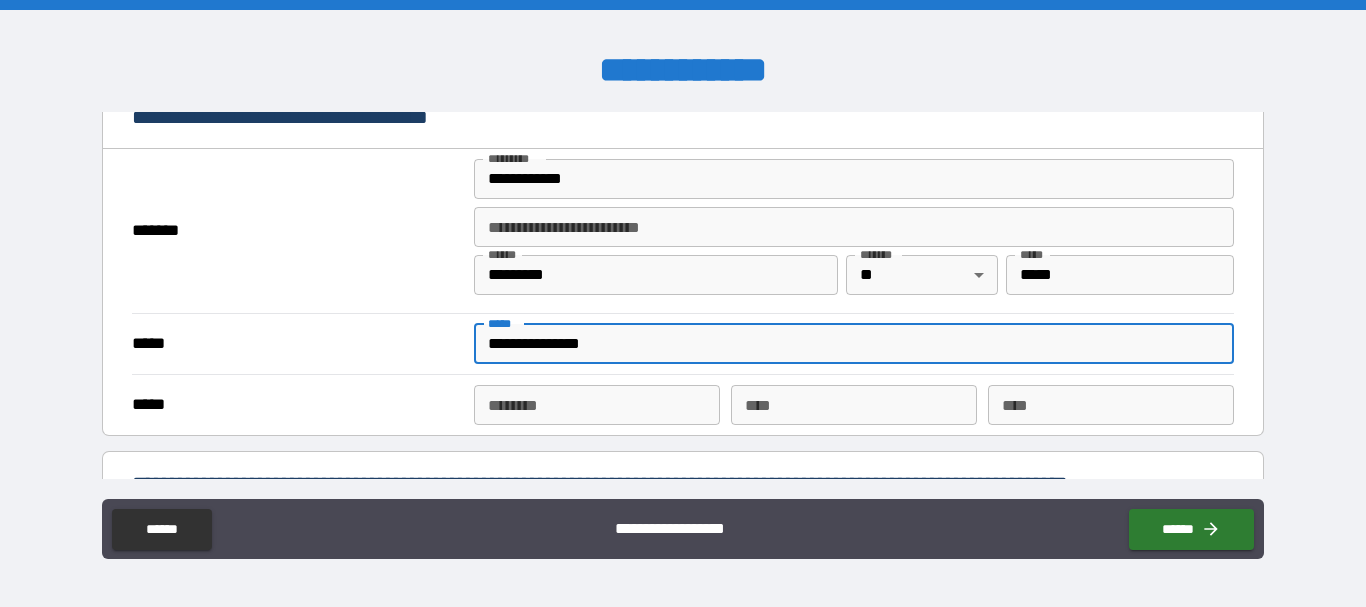 type on "**********" 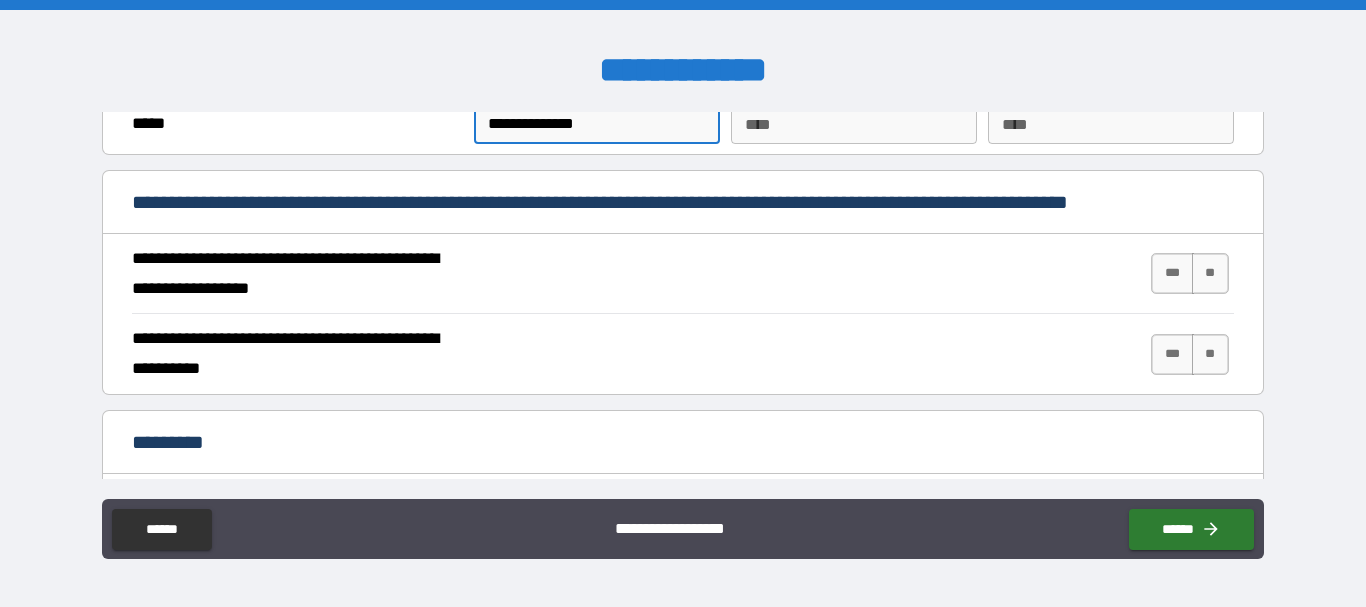 scroll, scrollTop: 1777, scrollLeft: 0, axis: vertical 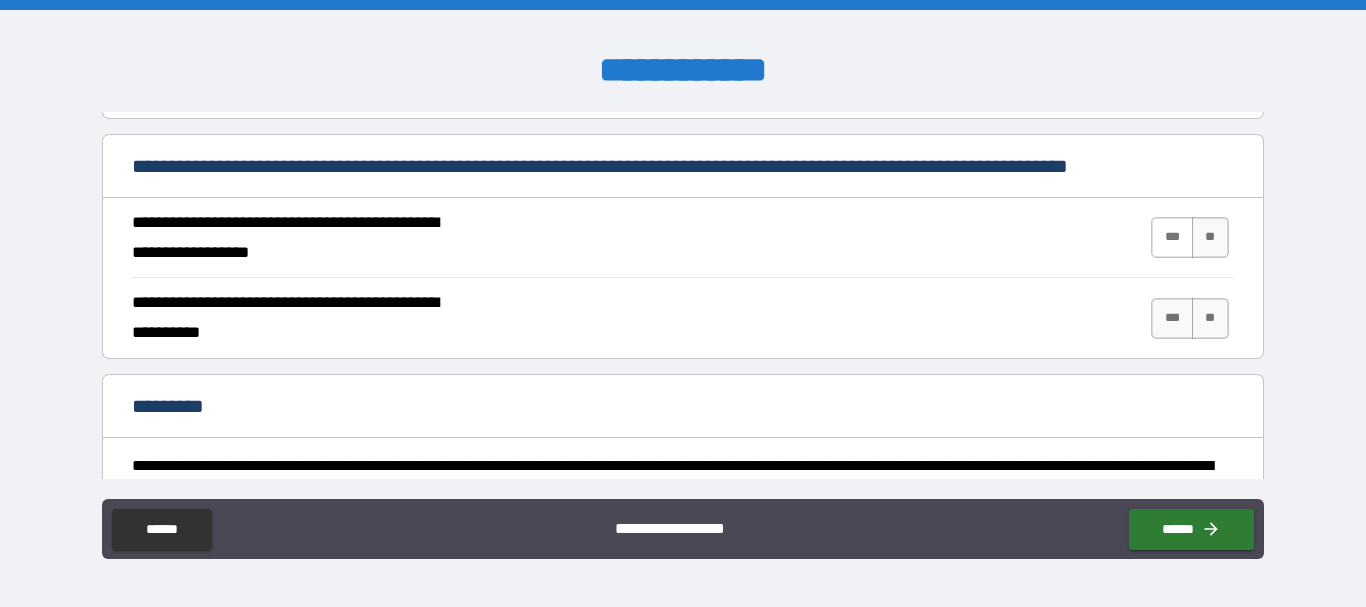 type on "**********" 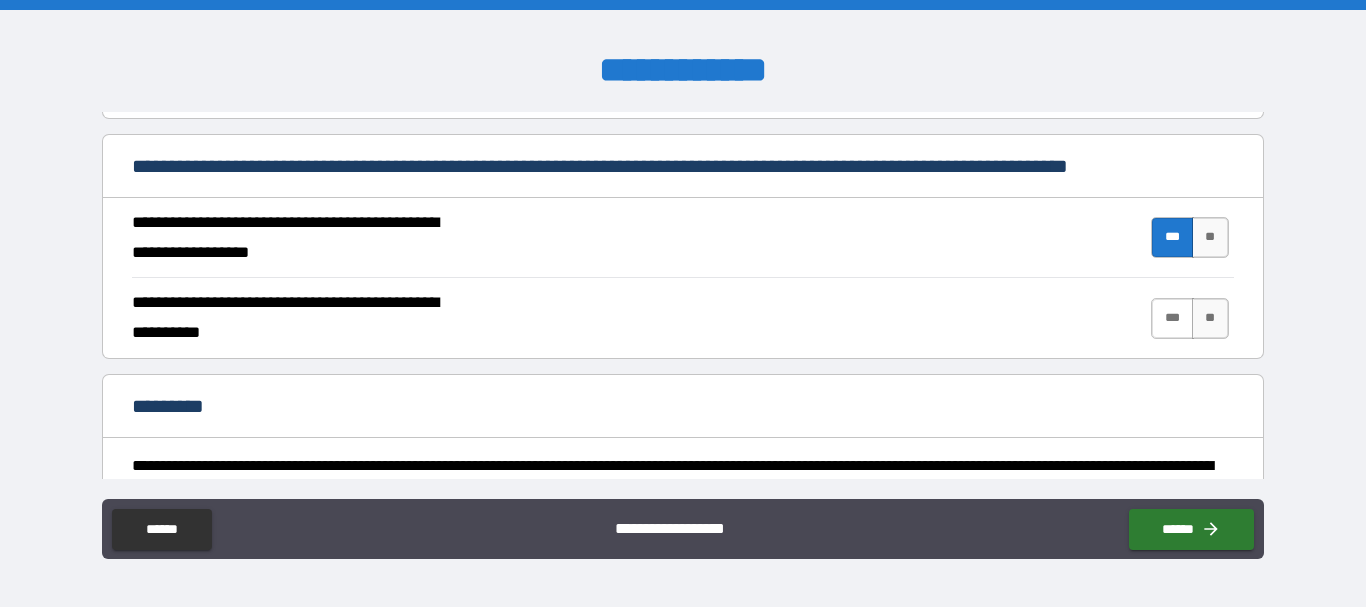 click on "***" at bounding box center [1172, 318] 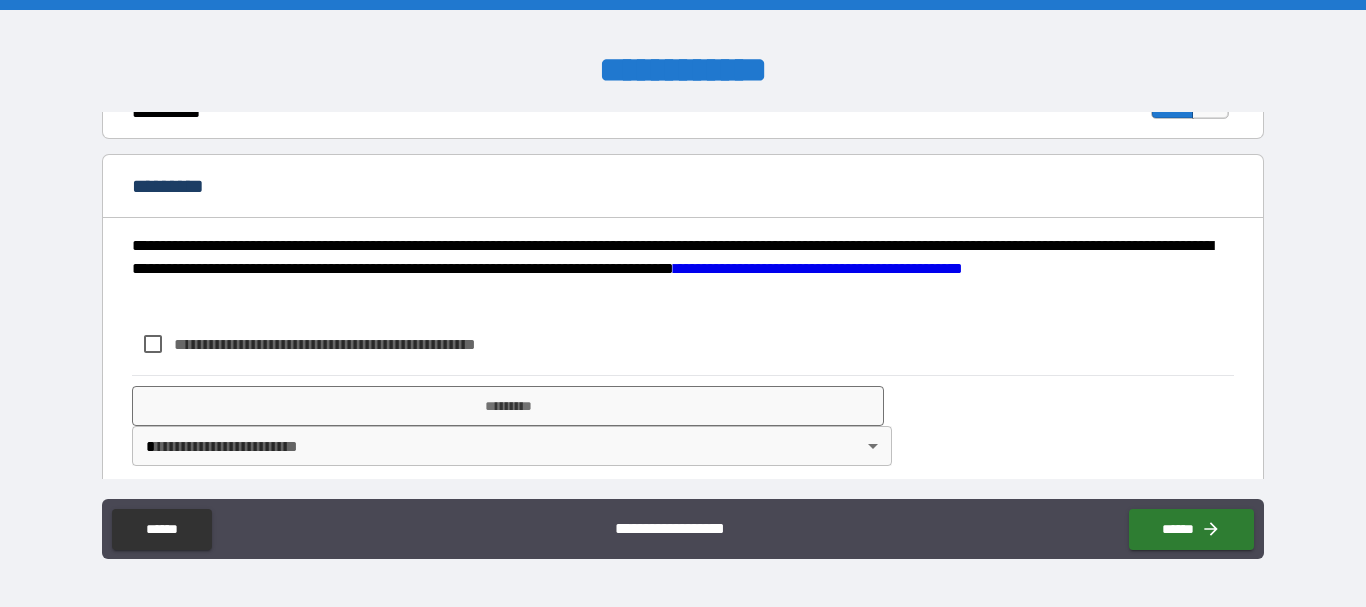 scroll, scrollTop: 2015, scrollLeft: 0, axis: vertical 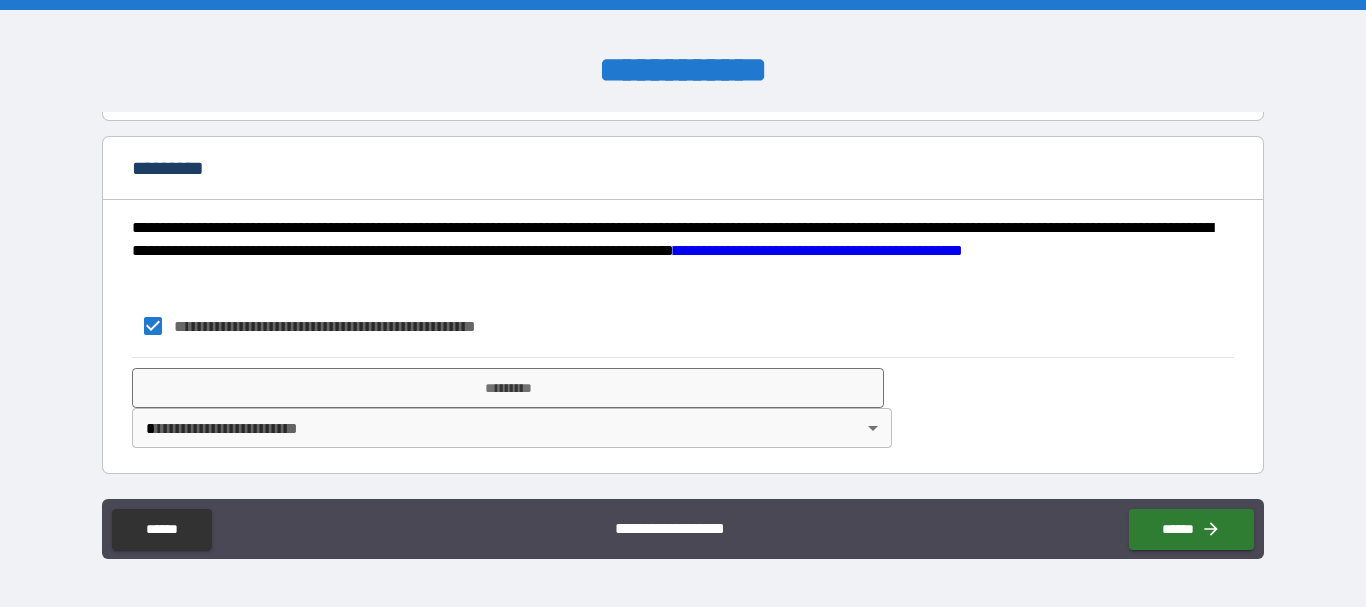 click on "**********" at bounding box center (683, 303) 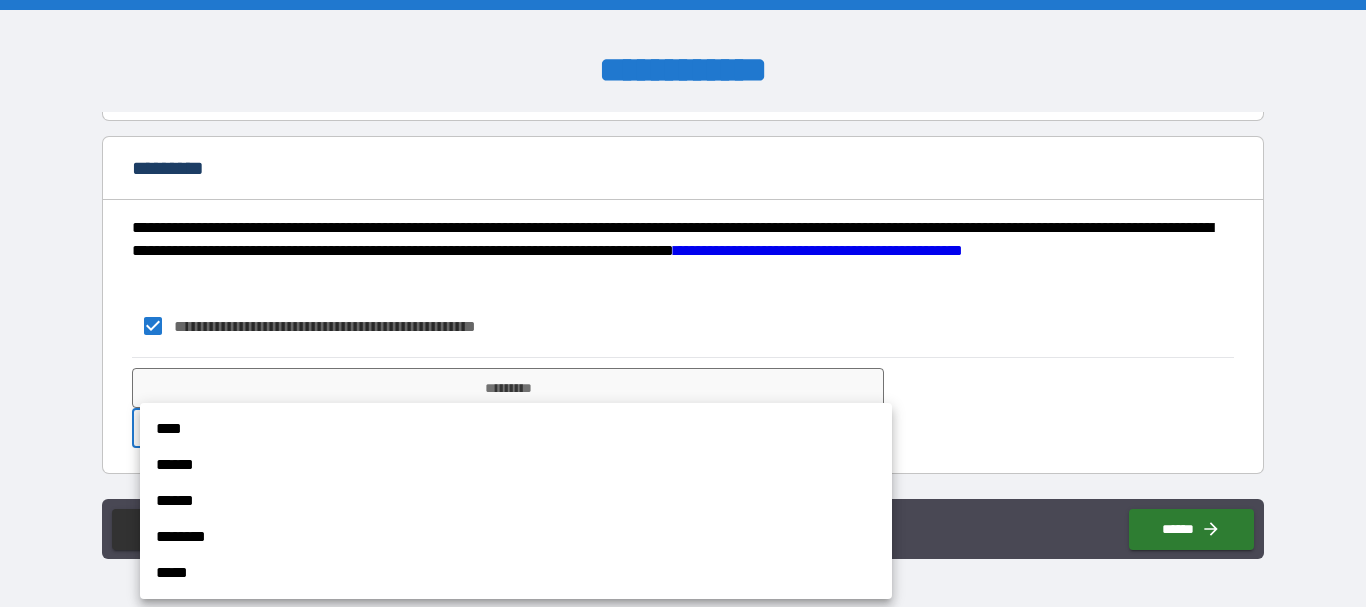 click on "****" at bounding box center [516, 429] 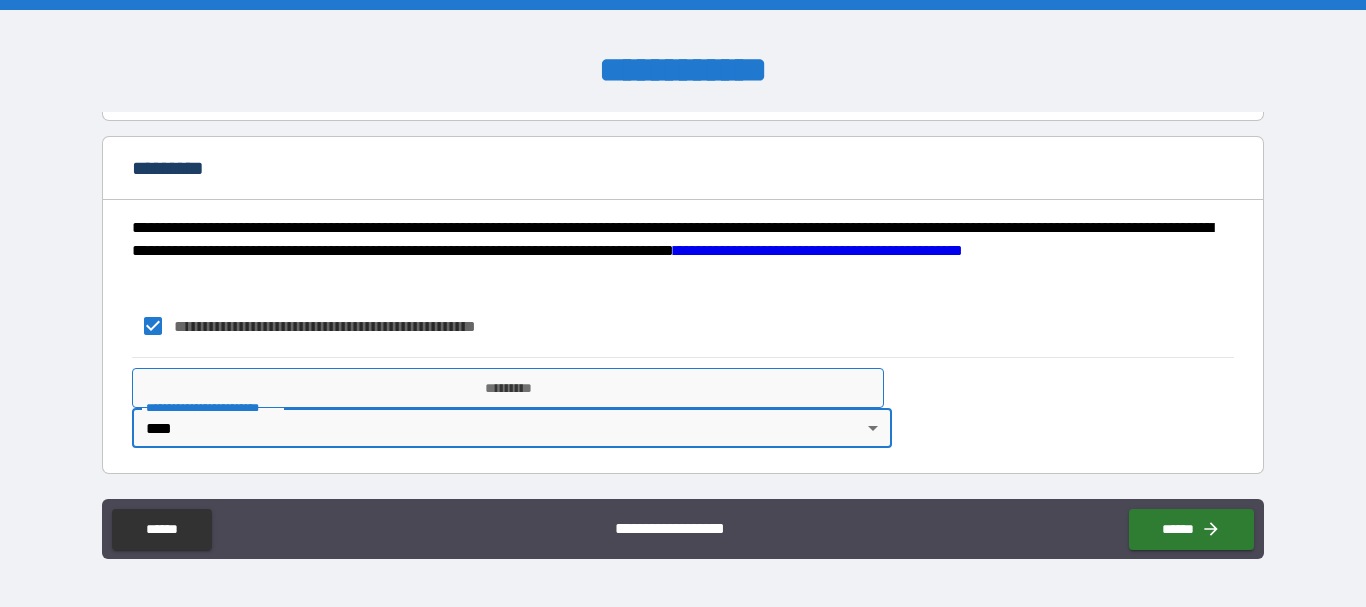 click on "*********" at bounding box center [508, 388] 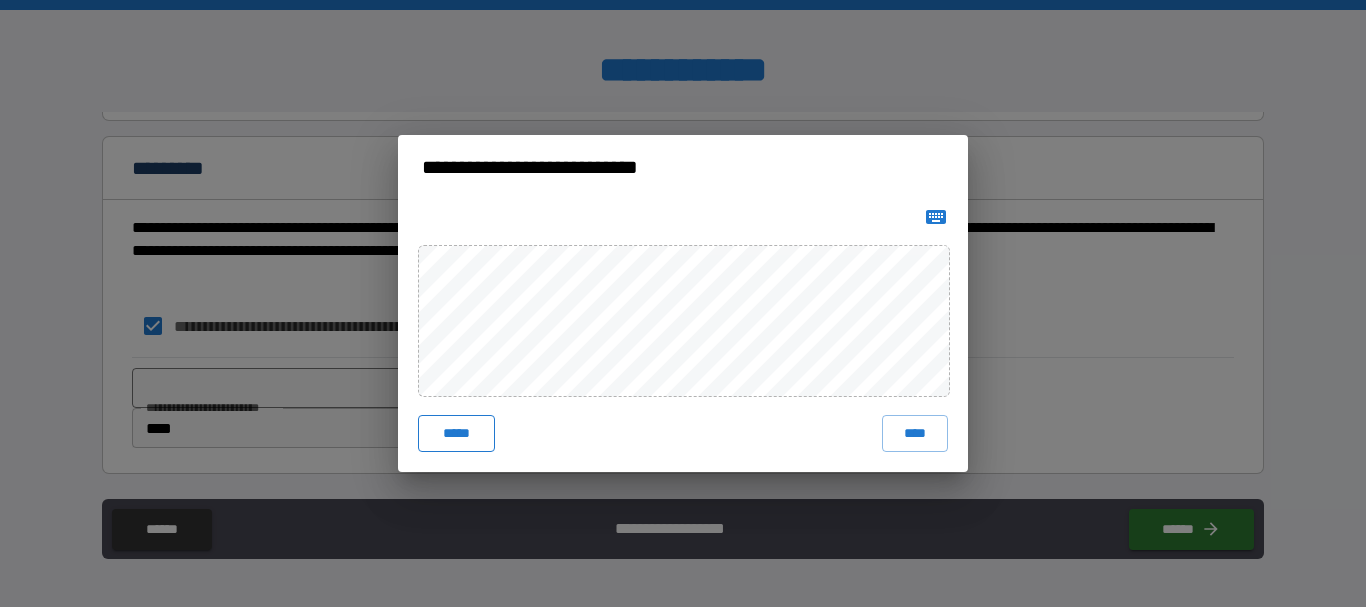 click on "*****" at bounding box center [456, 433] 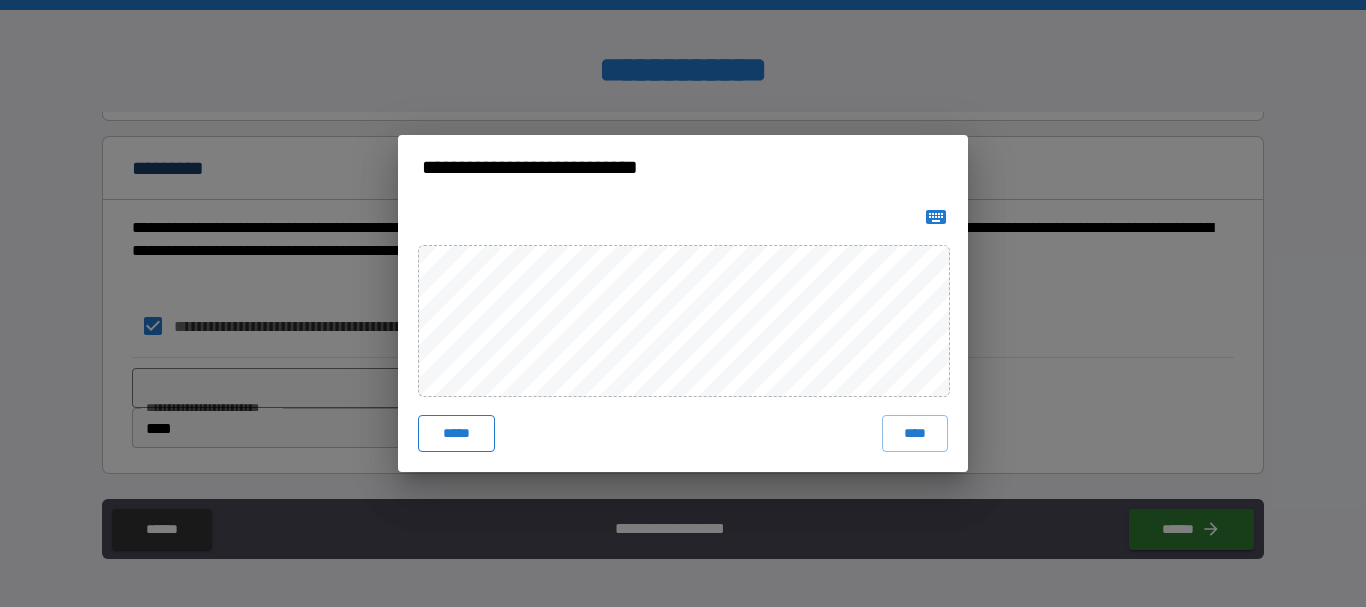 click on "*****" at bounding box center (456, 433) 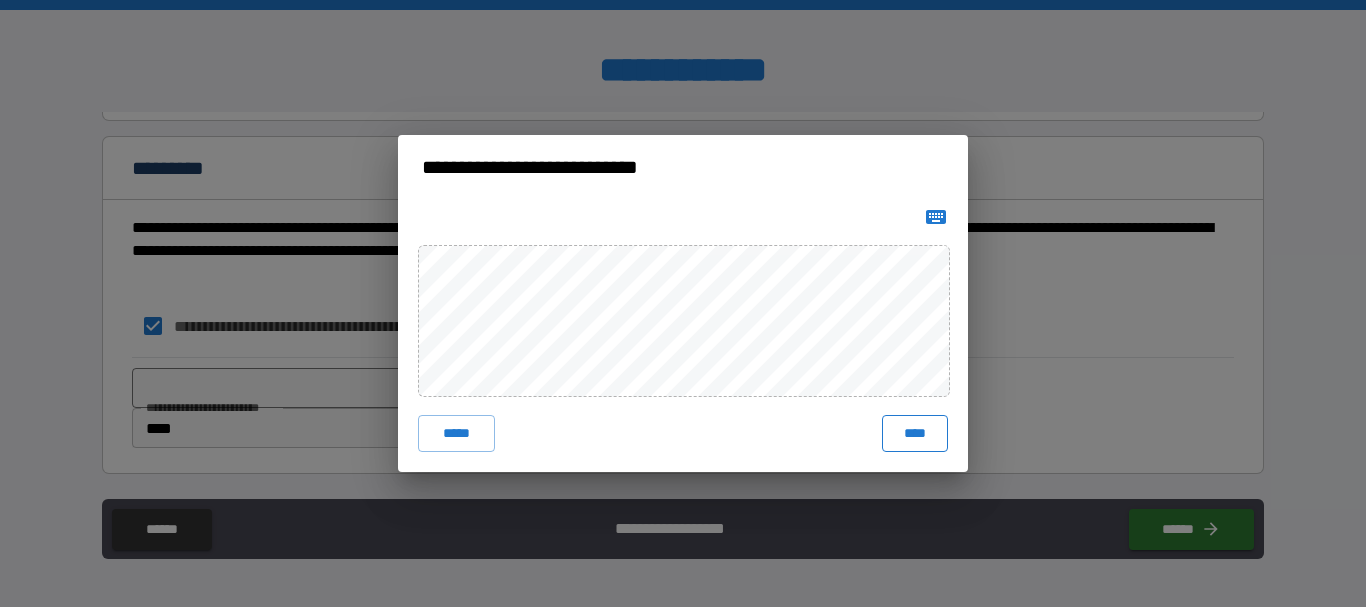 click on "****" at bounding box center [915, 433] 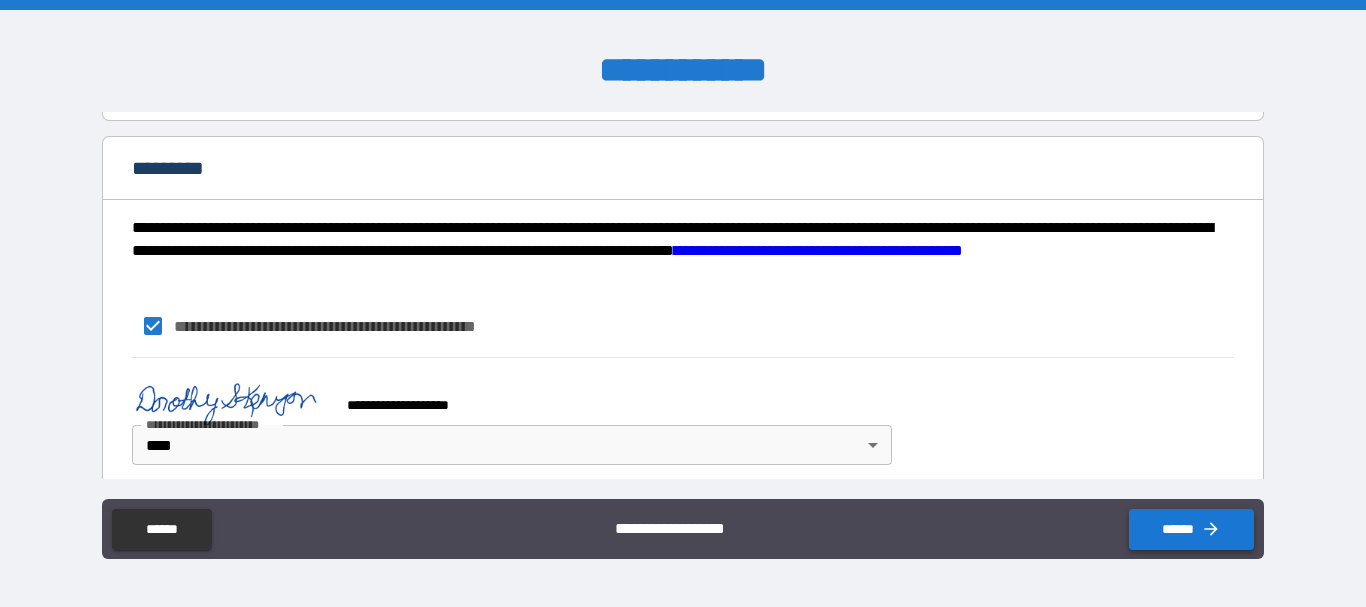 click on "******" at bounding box center [1191, 529] 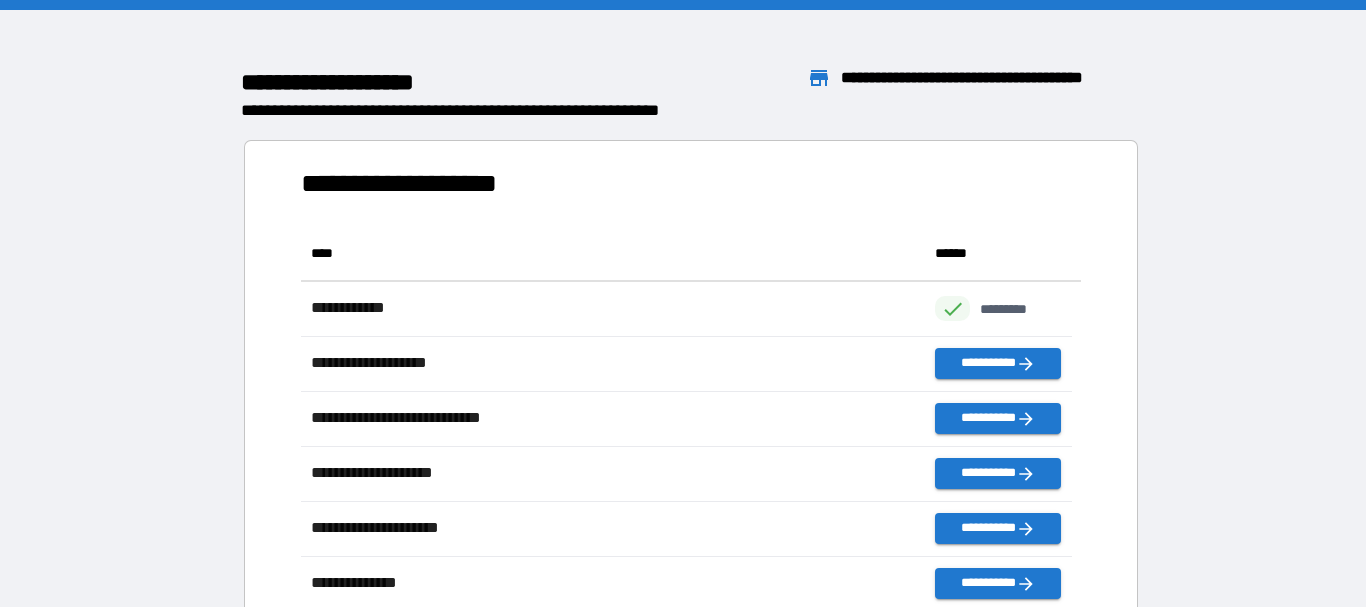 scroll, scrollTop: 16, scrollLeft: 16, axis: both 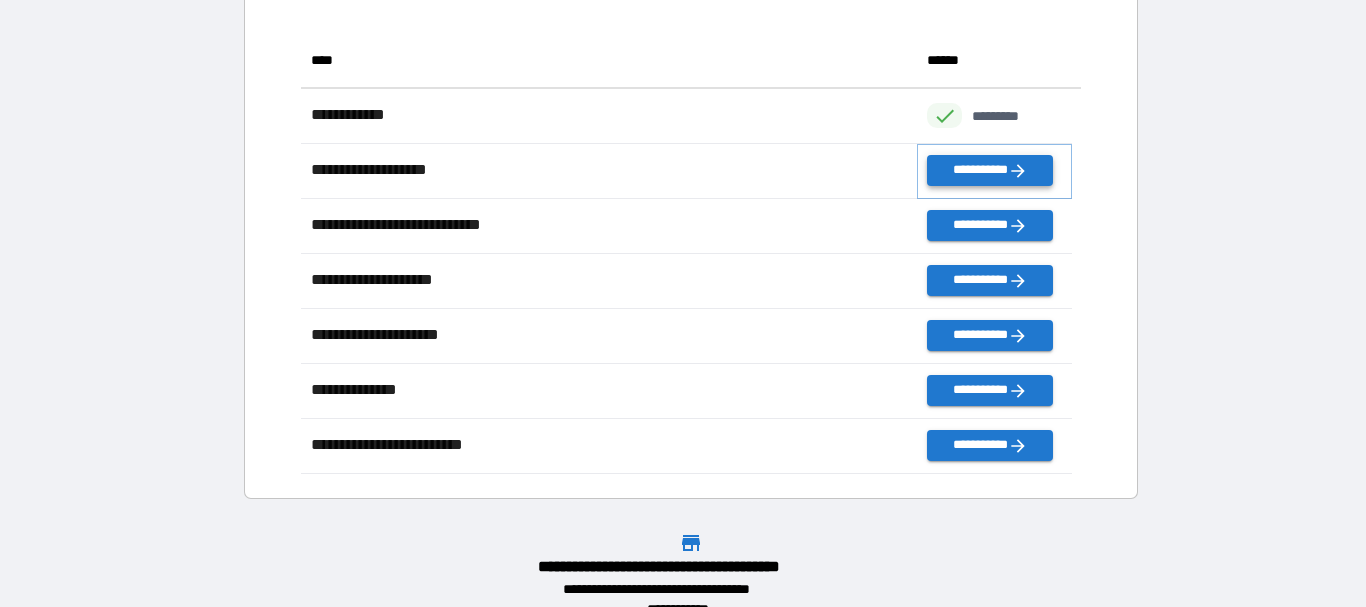 click on "**********" at bounding box center [989, 170] 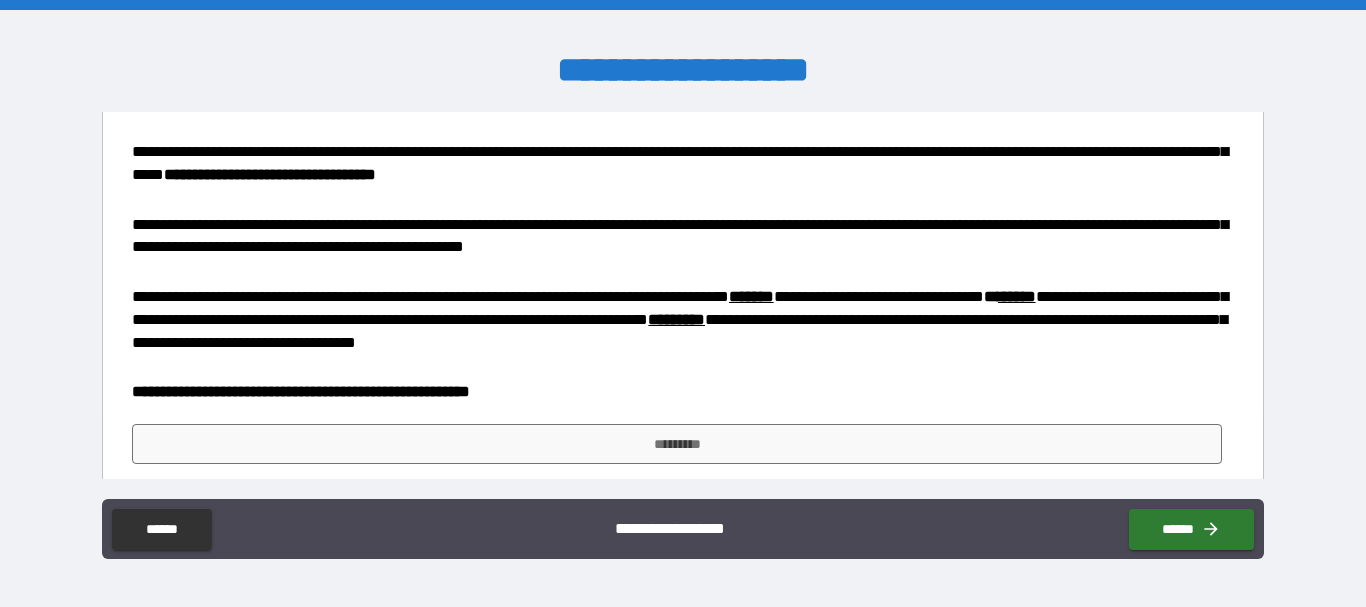 scroll, scrollTop: 319, scrollLeft: 0, axis: vertical 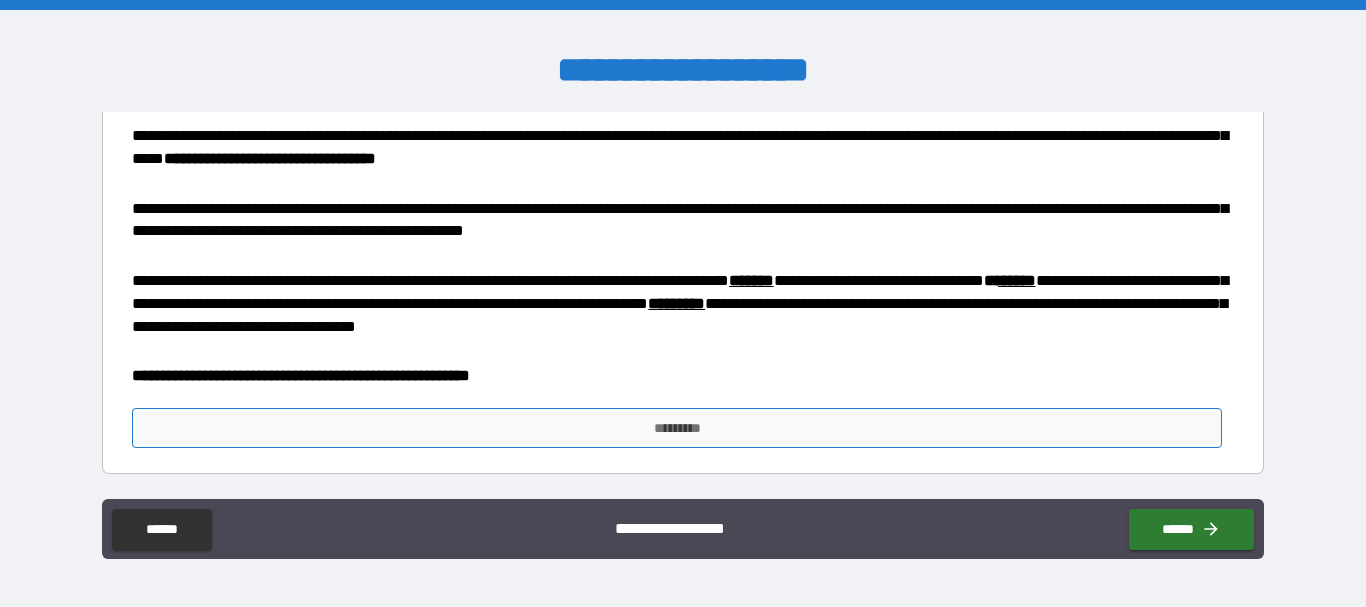 click on "*********" at bounding box center [677, 428] 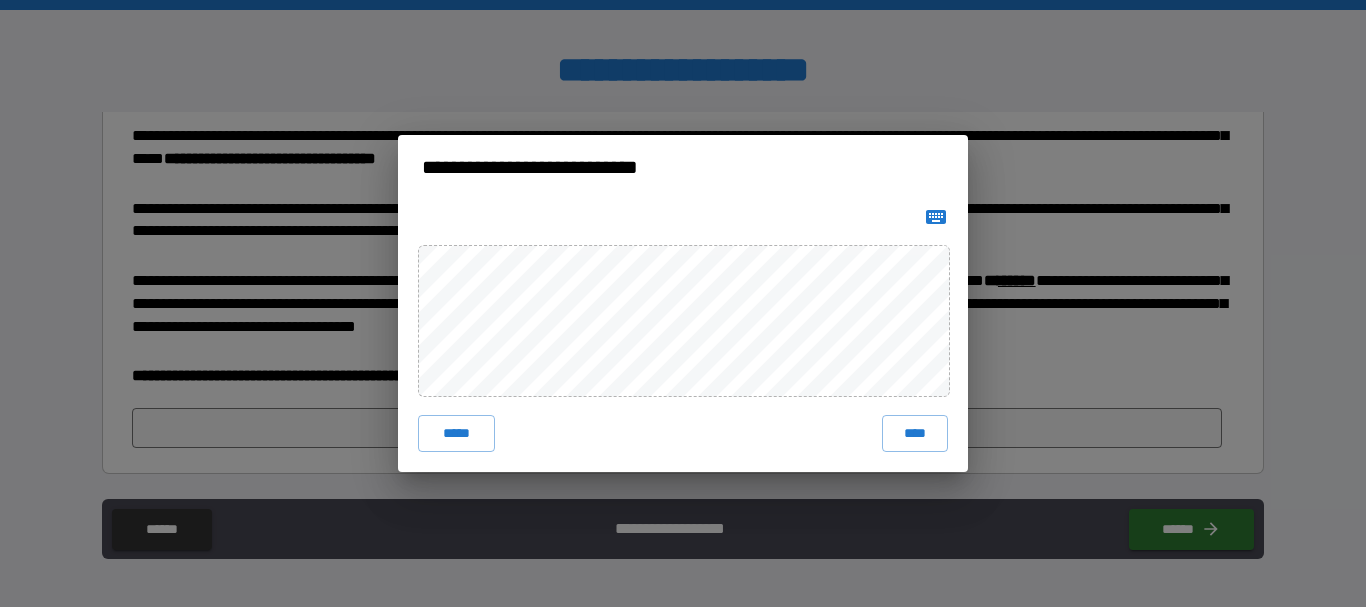 click on "**********" at bounding box center (683, 303) 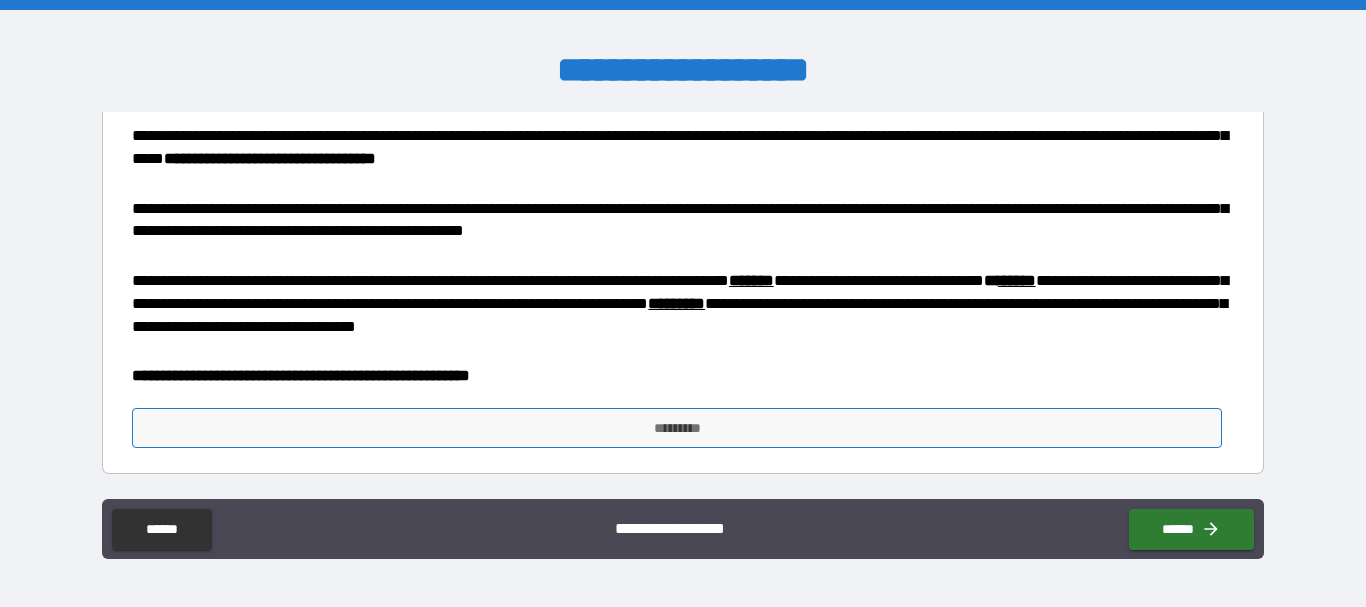 click on "*********" at bounding box center [677, 428] 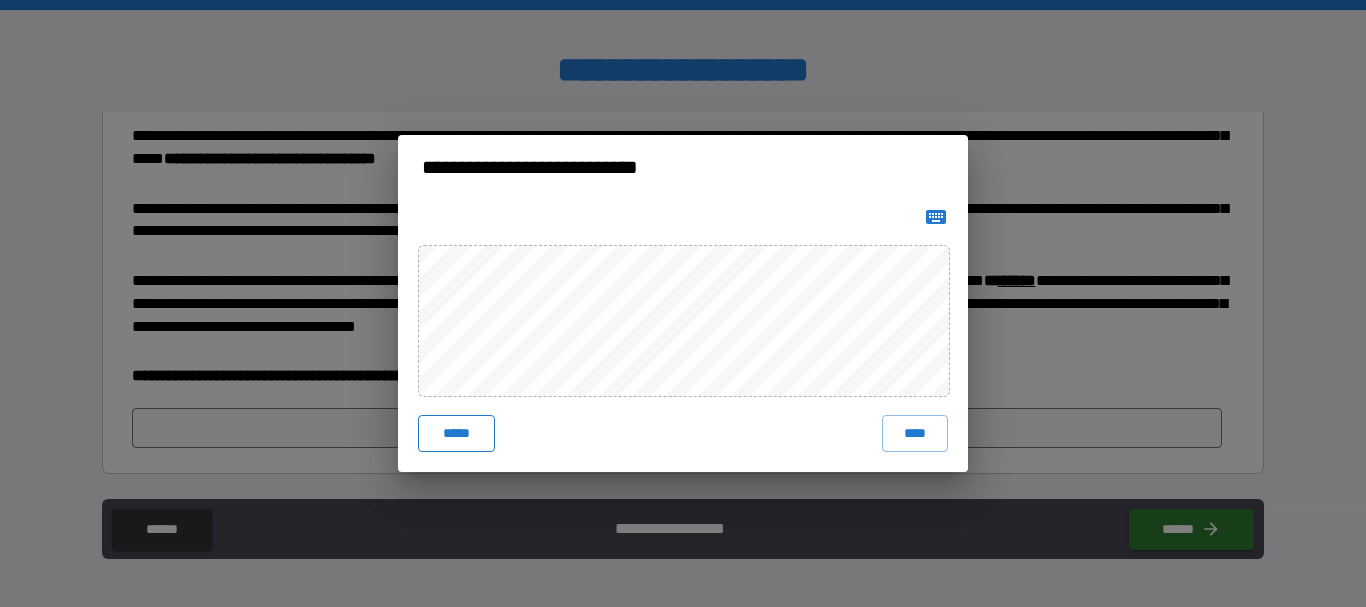 click on "*****" at bounding box center (456, 433) 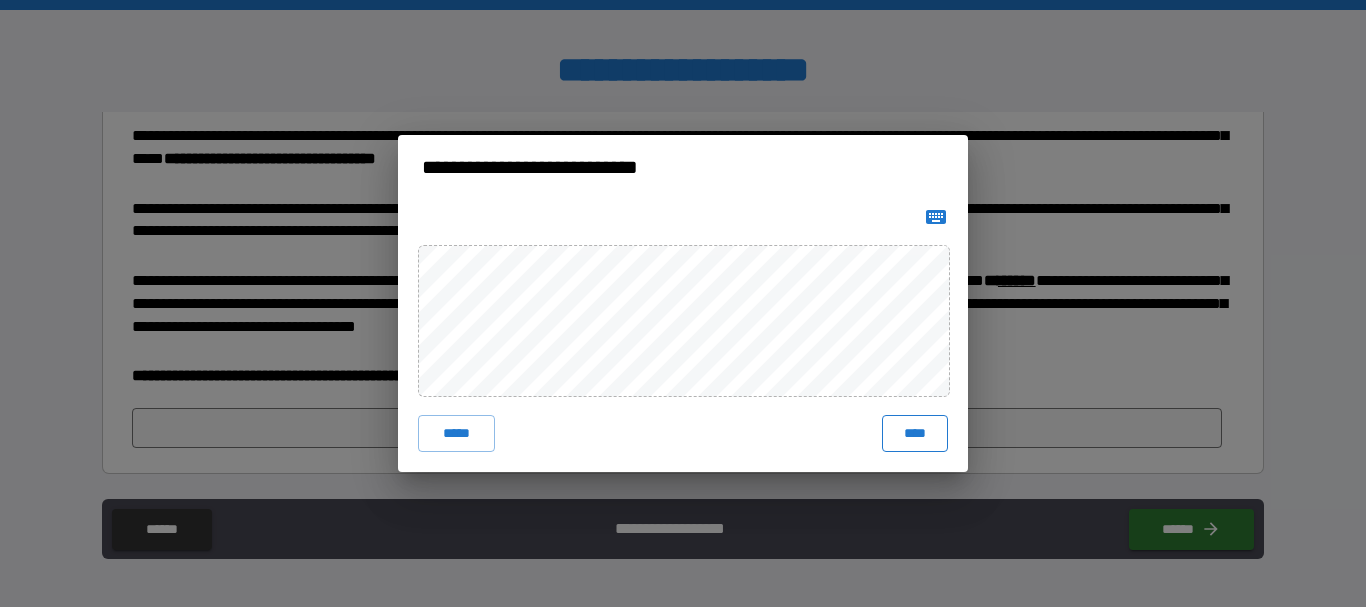 click on "****" at bounding box center [915, 433] 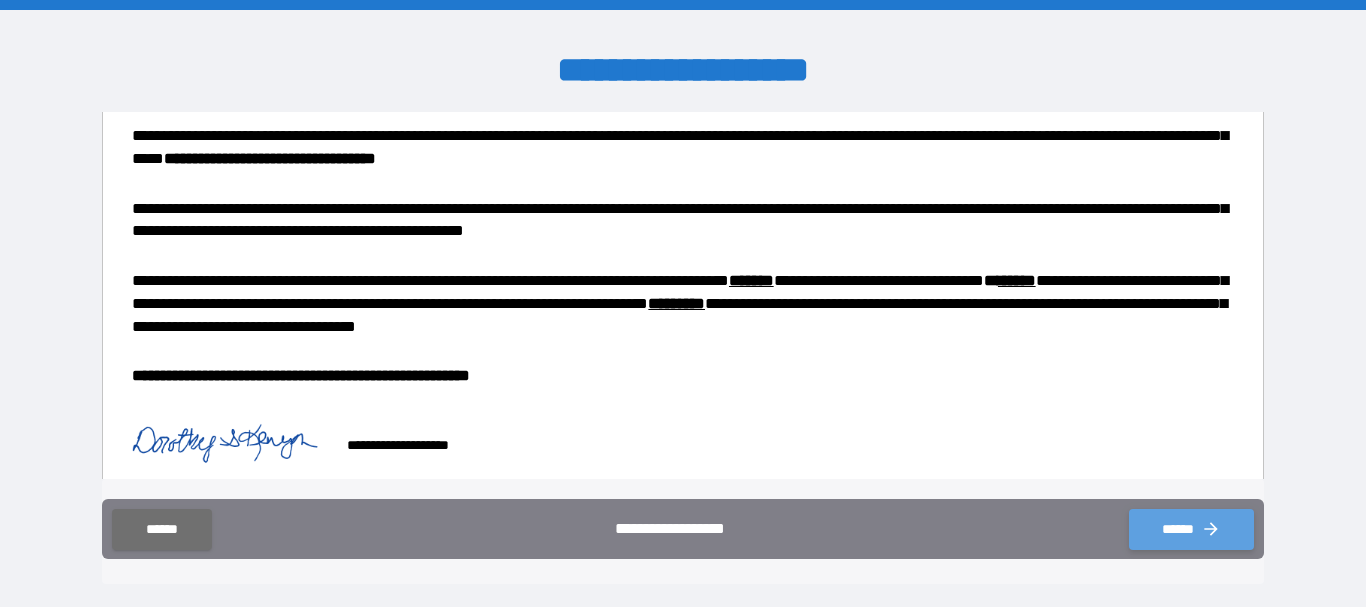 click on "******" at bounding box center (1191, 529) 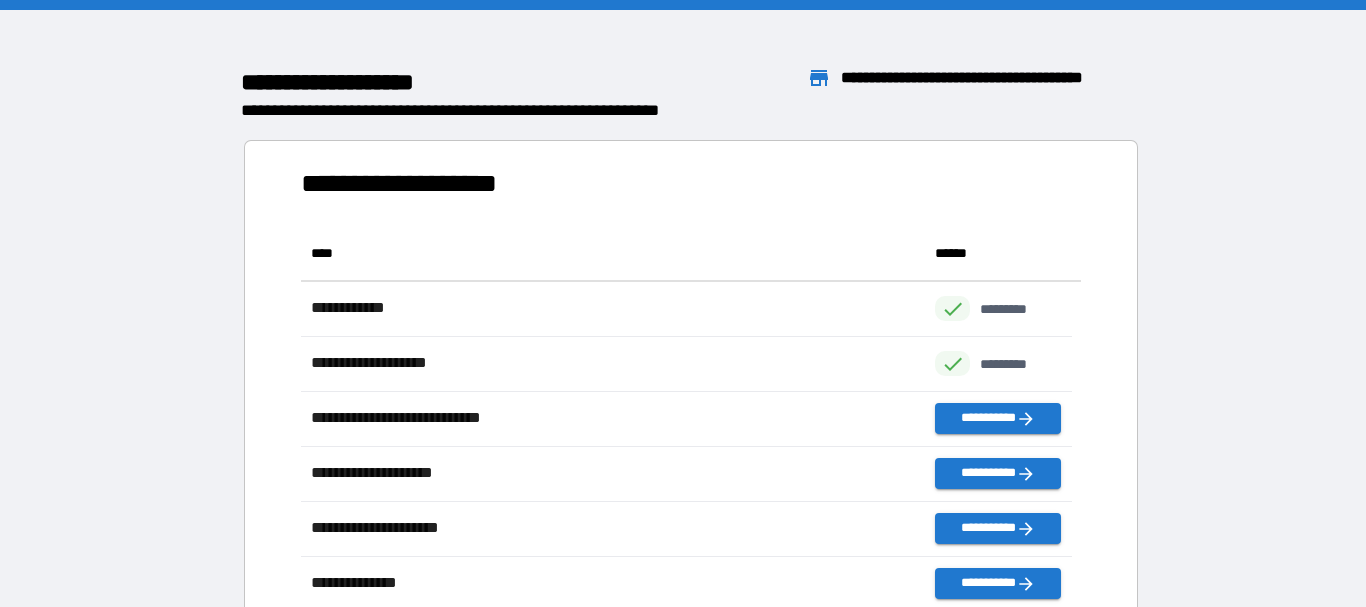 scroll, scrollTop: 16, scrollLeft: 16, axis: both 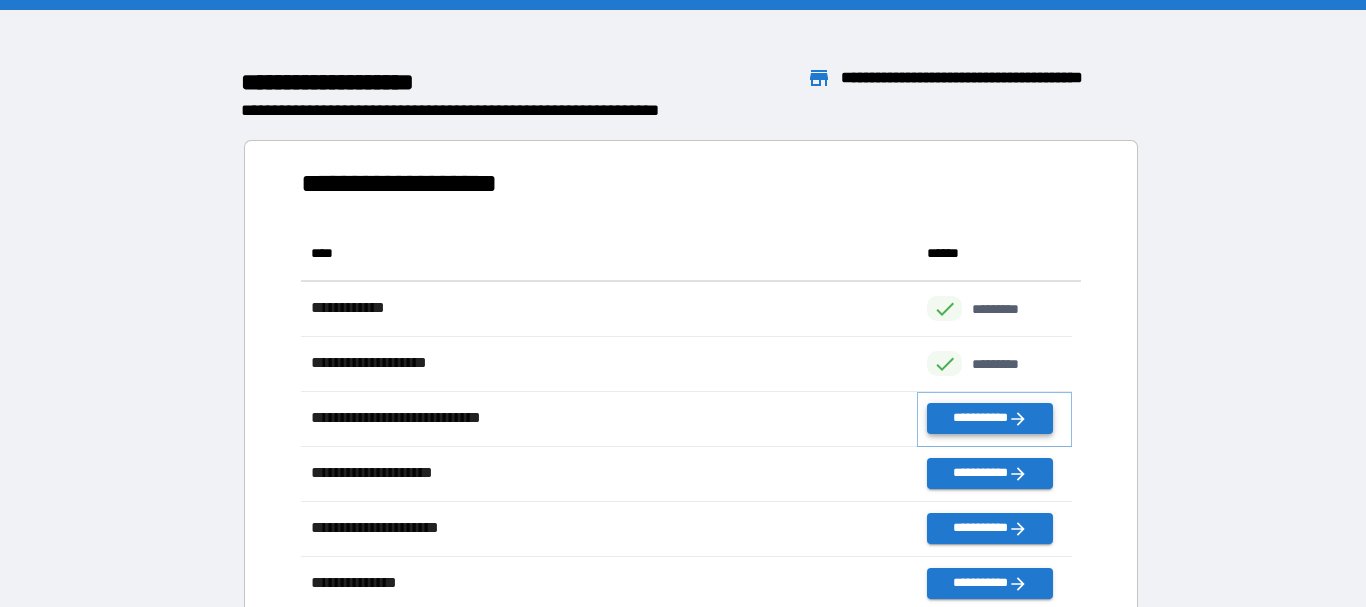 click on "**********" at bounding box center (989, 418) 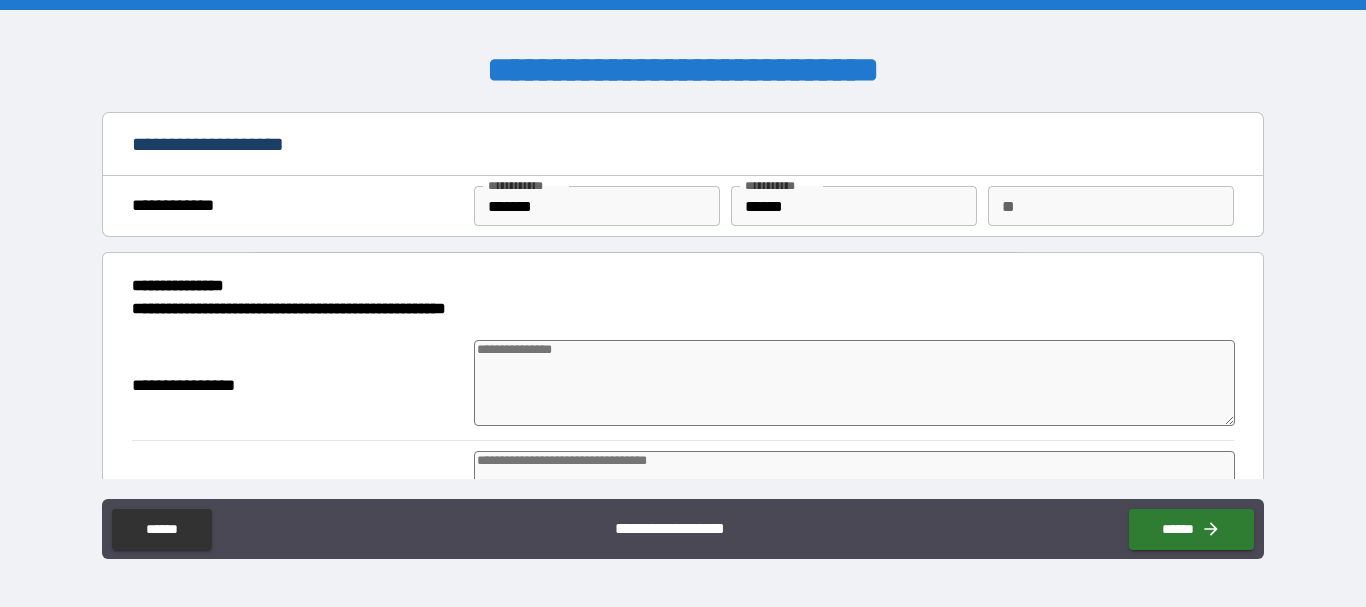 type on "*" 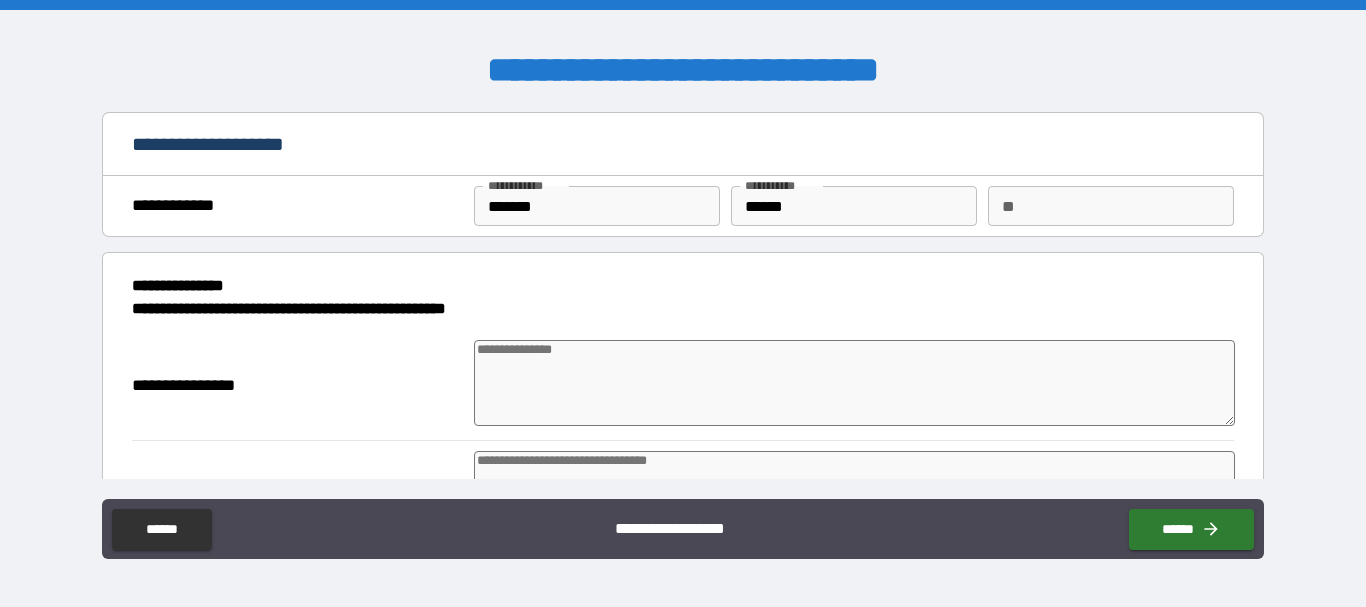 type on "*" 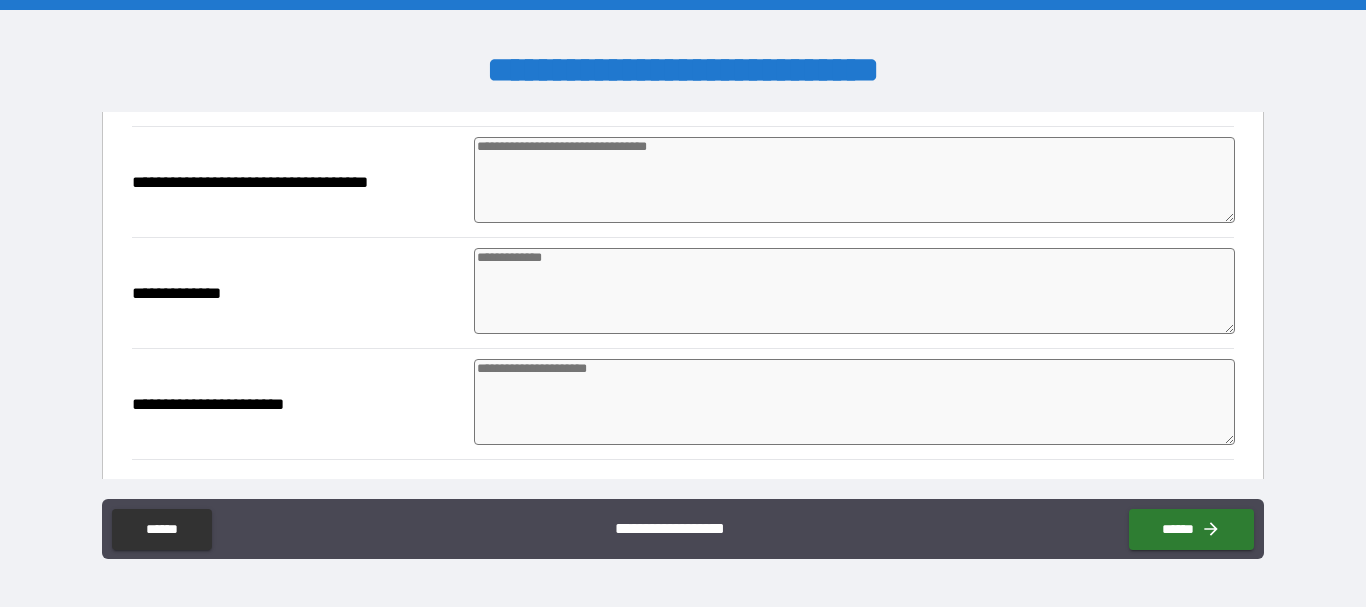 scroll, scrollTop: 323, scrollLeft: 0, axis: vertical 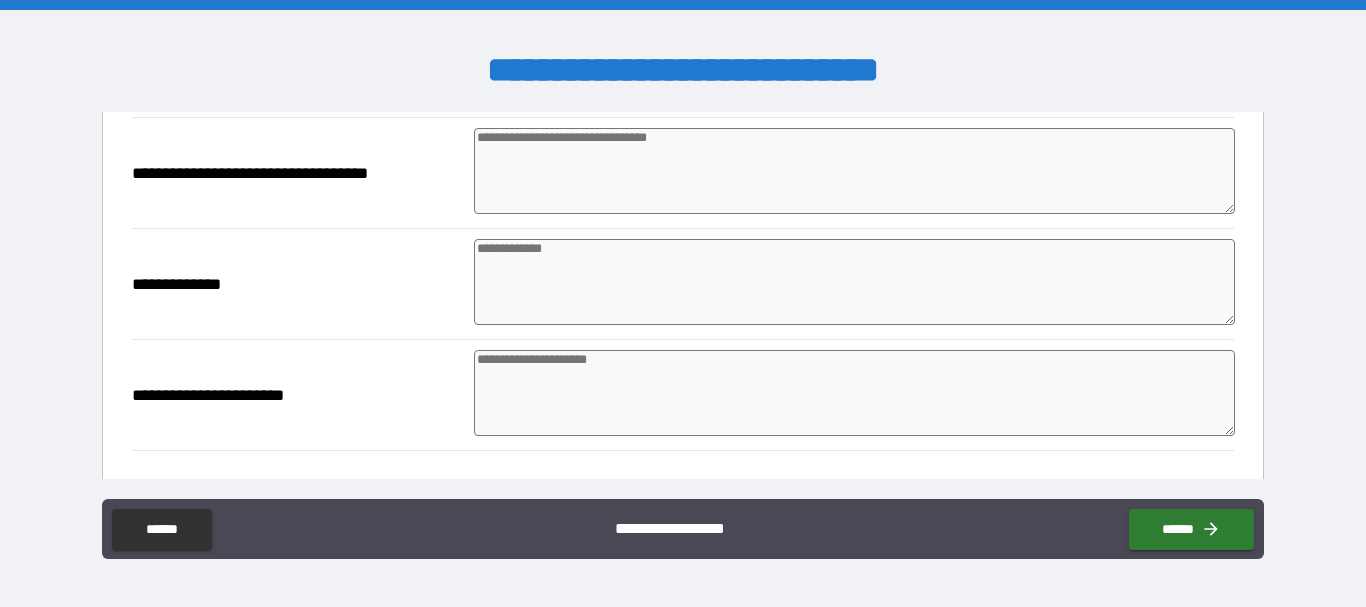 click at bounding box center [854, 282] 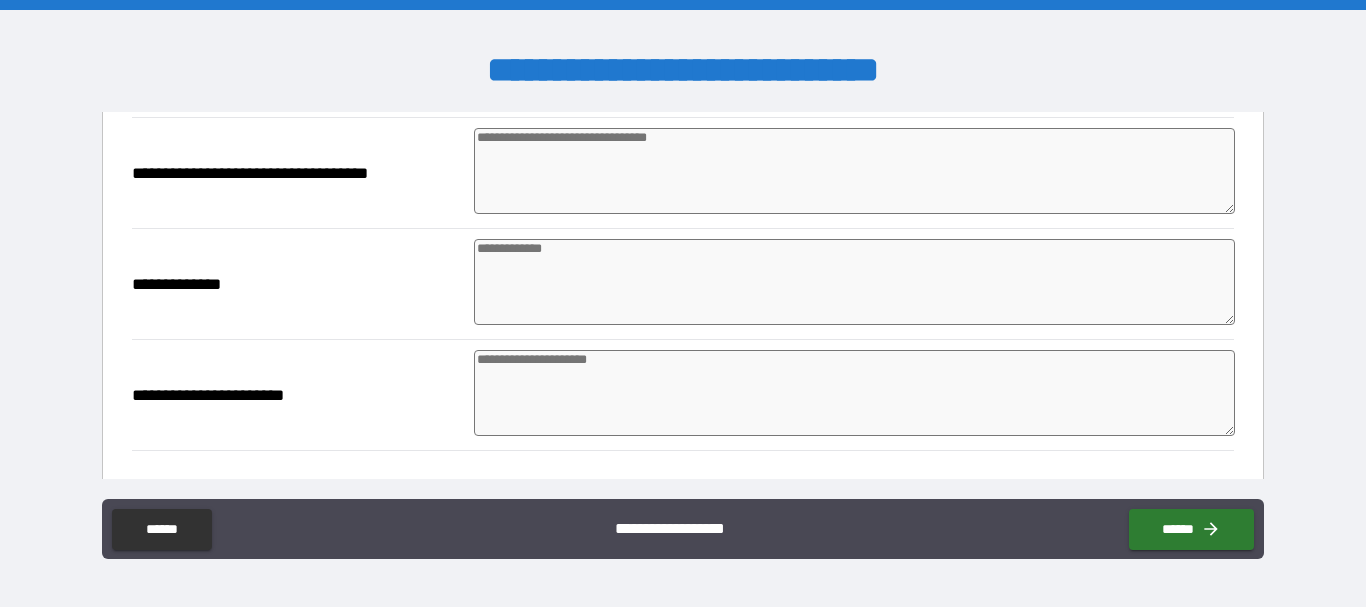 type on "*" 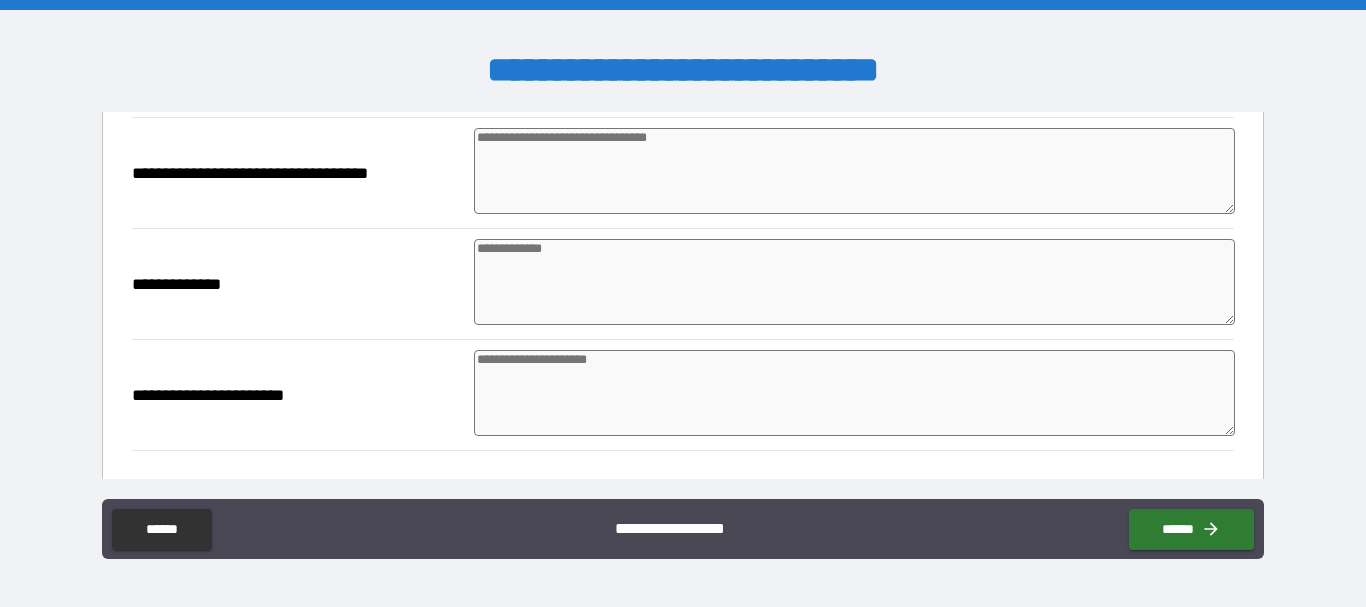 type on "*" 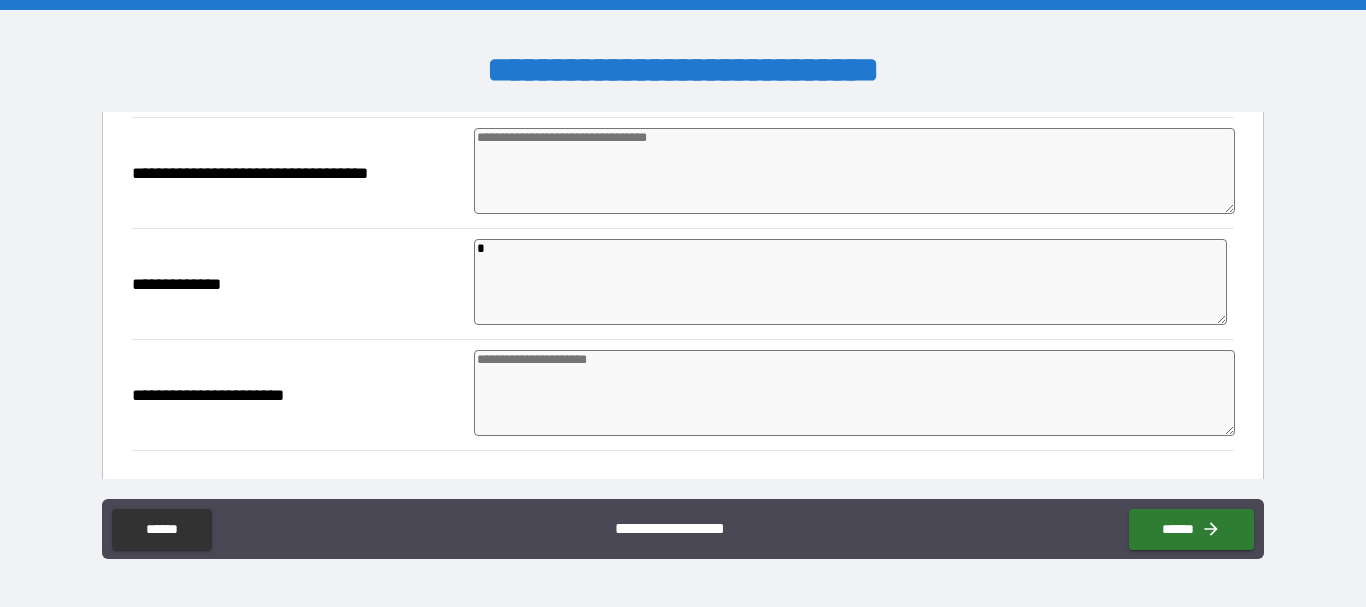 type on "*" 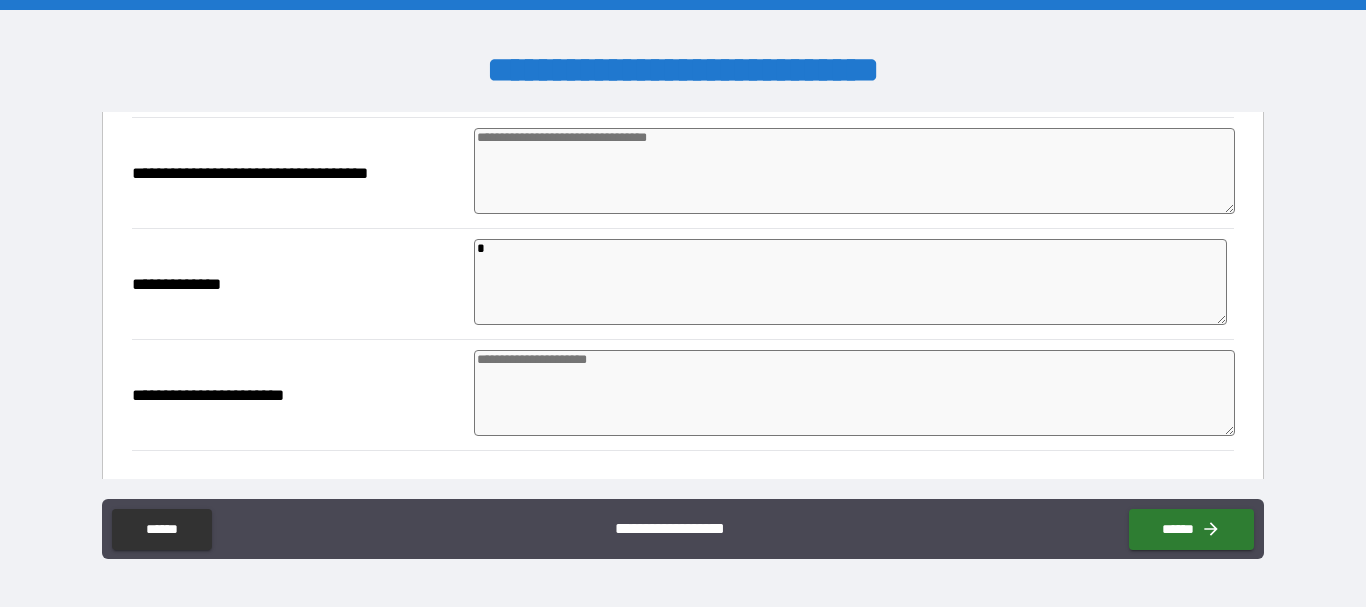 type on "*" 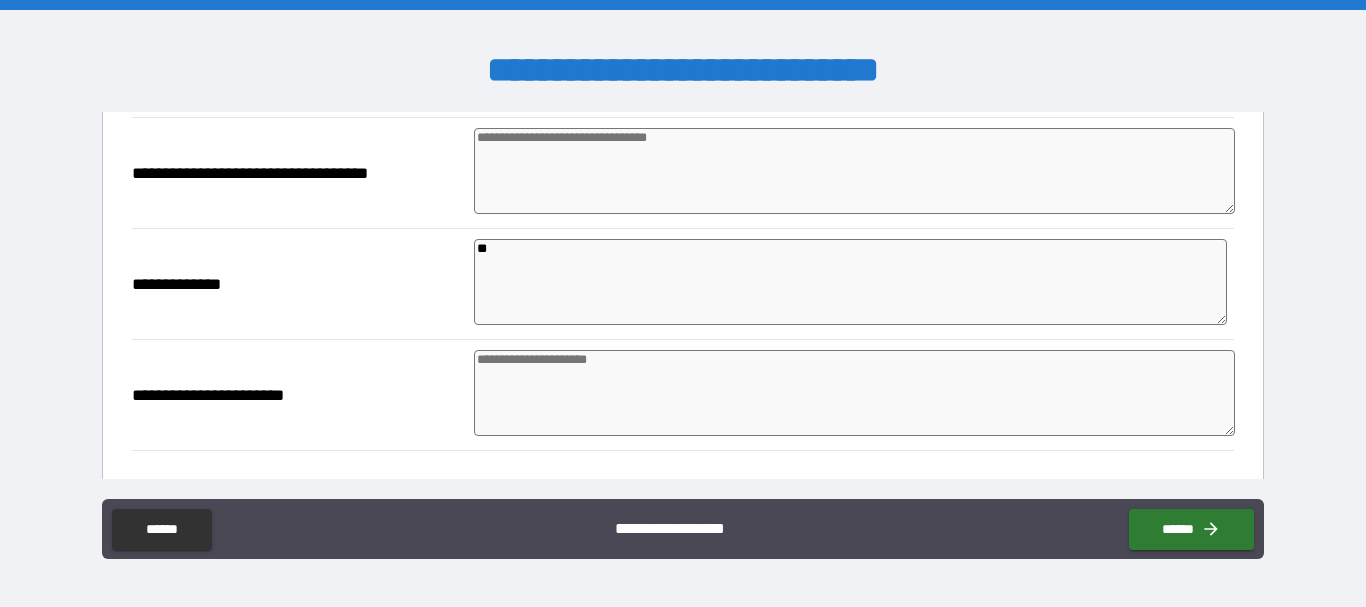 type on "*" 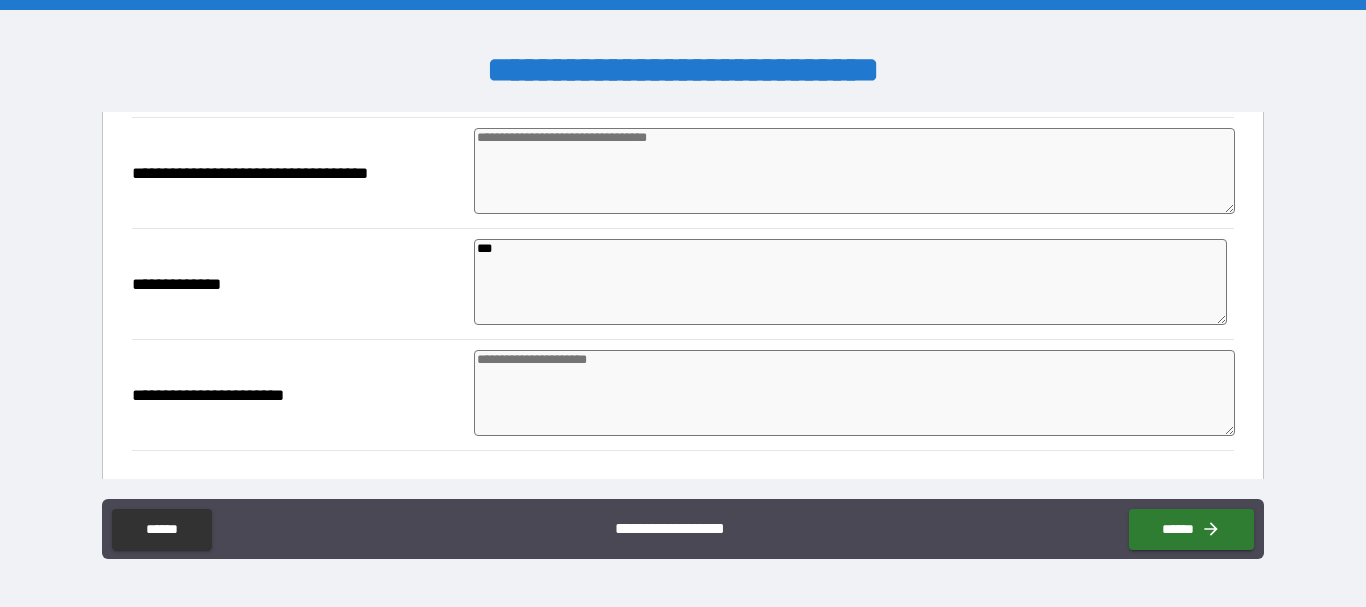 type on "*" 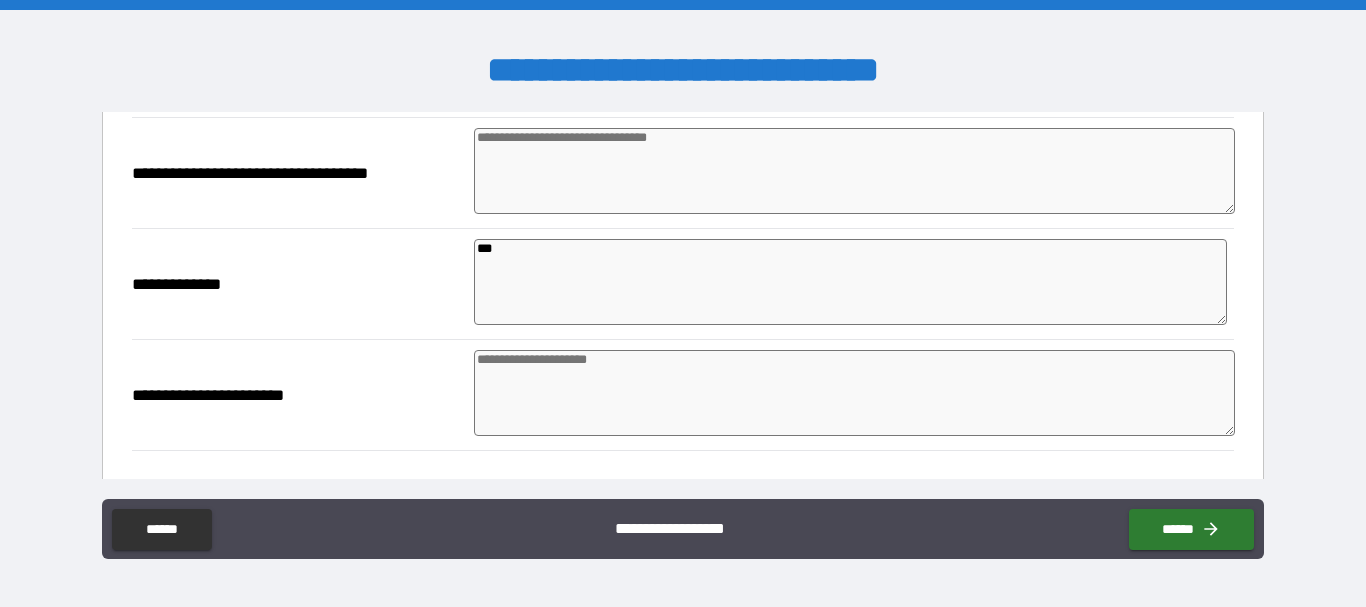 type on "*" 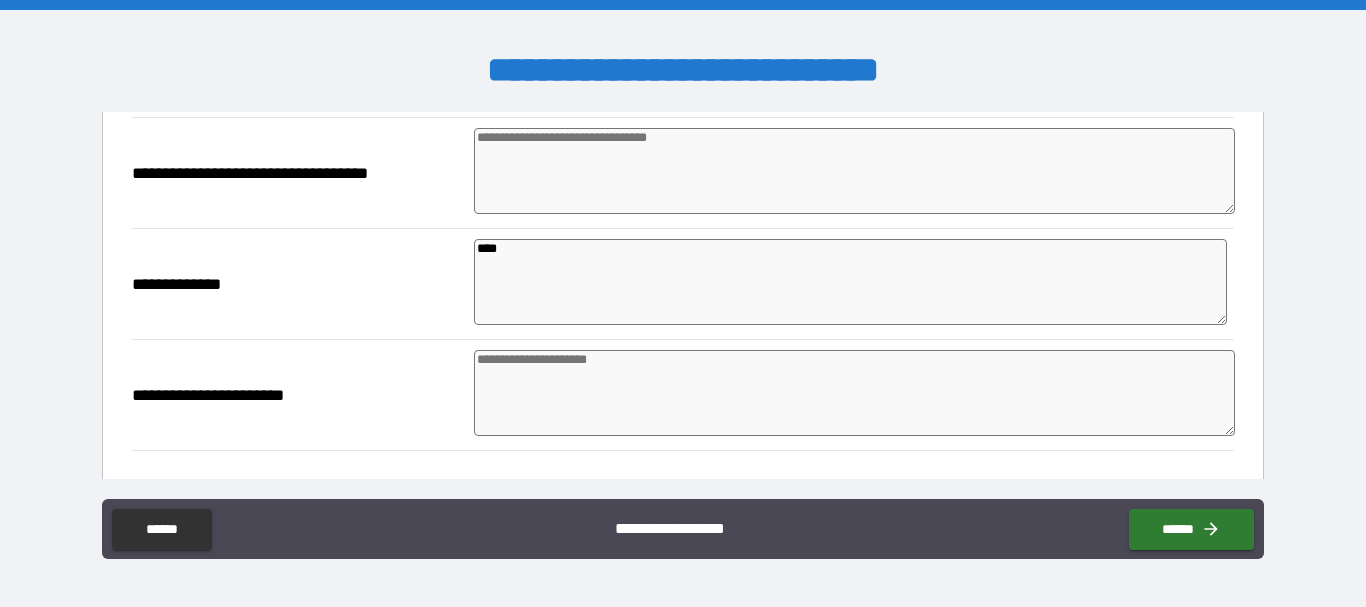 type on "*" 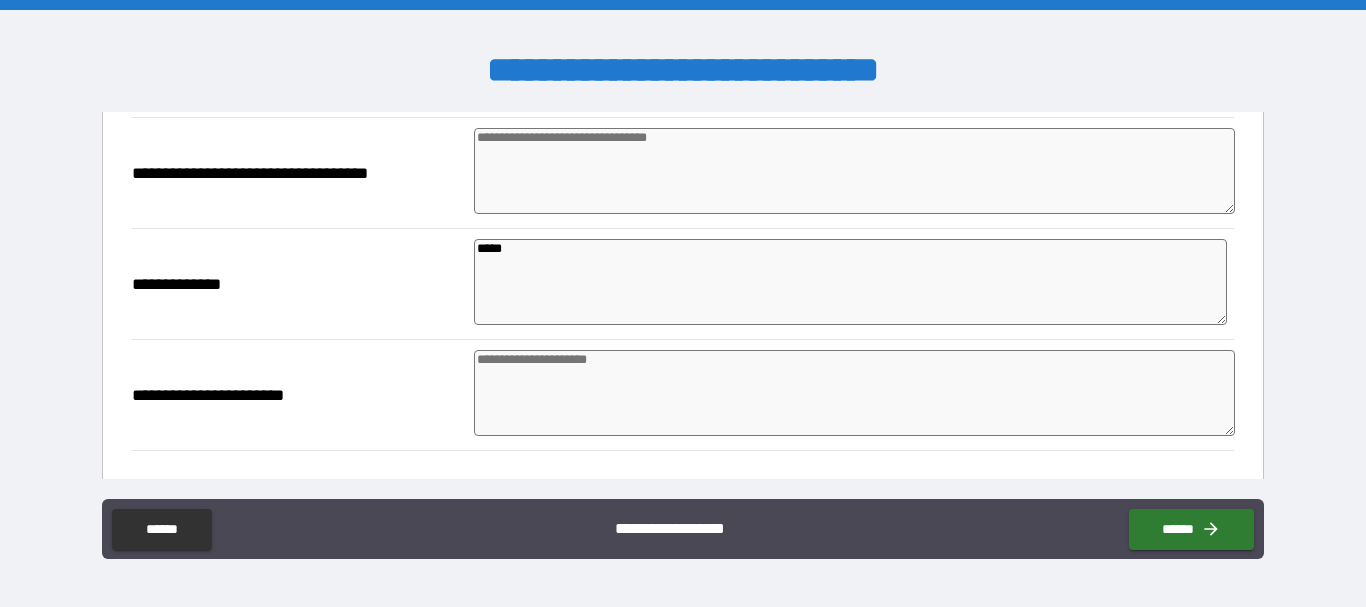 type on "*" 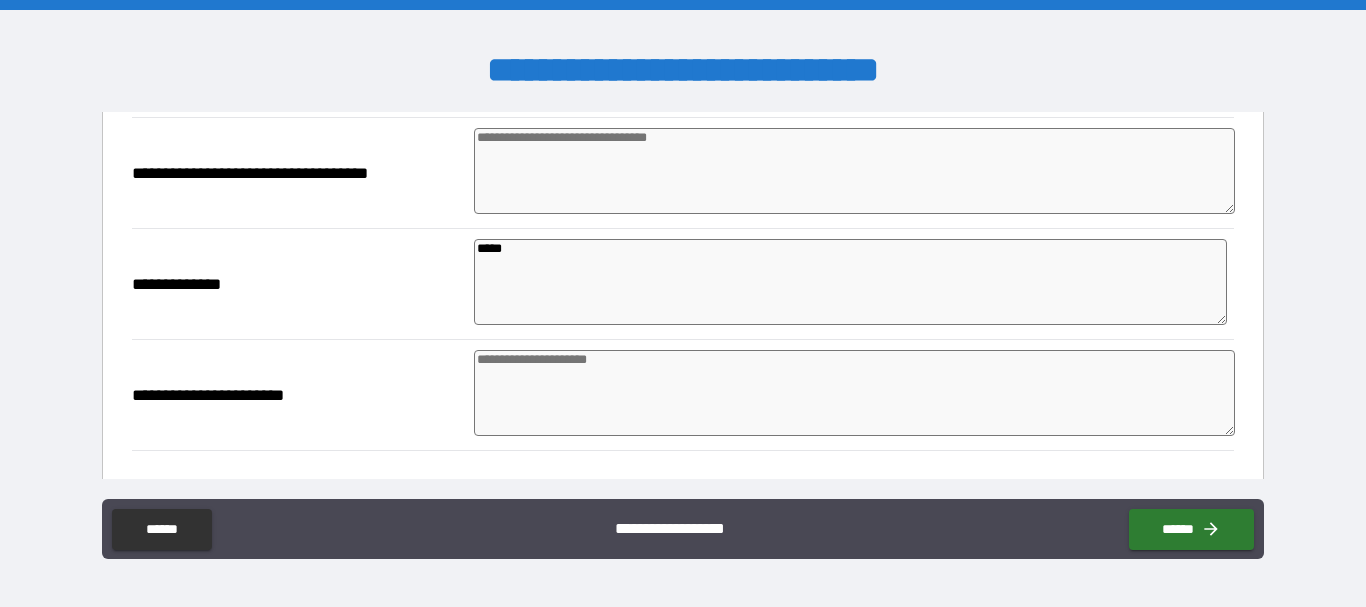 type on "*" 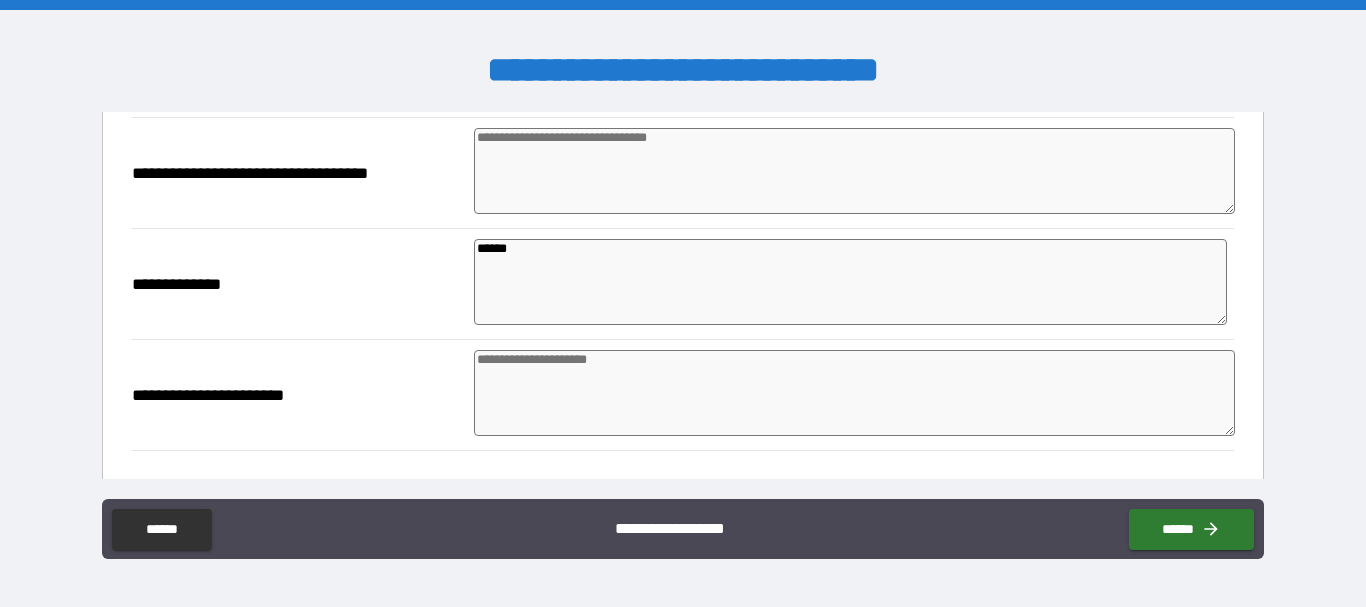 type on "*" 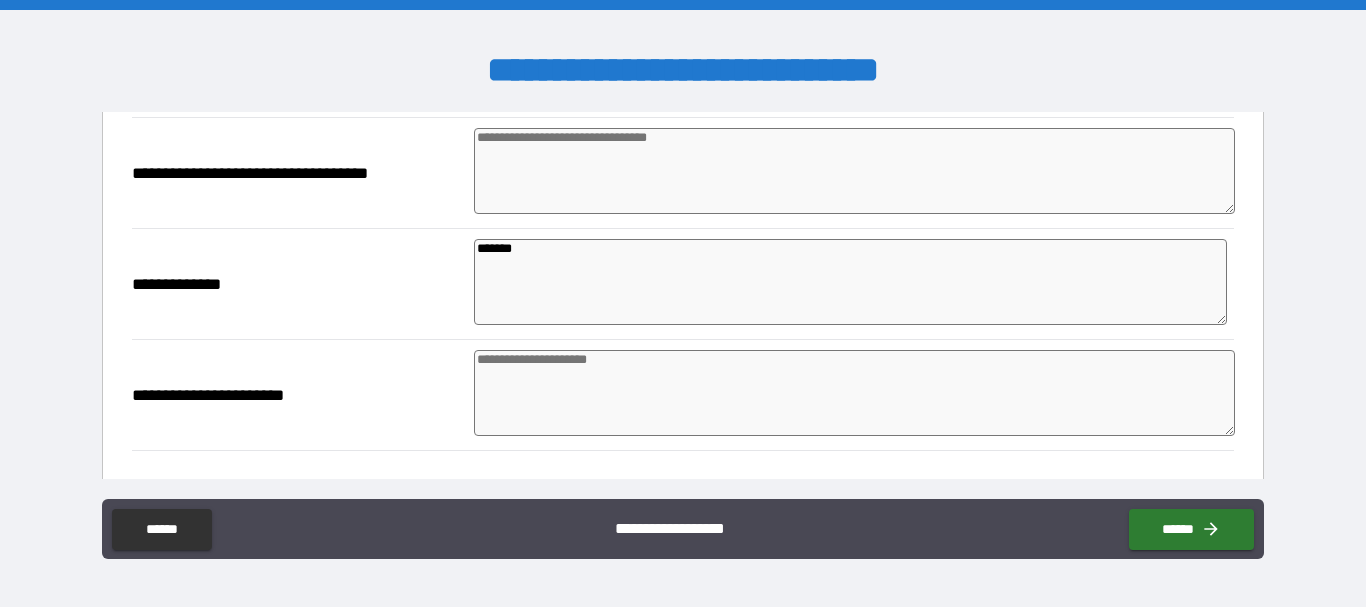 type on "*" 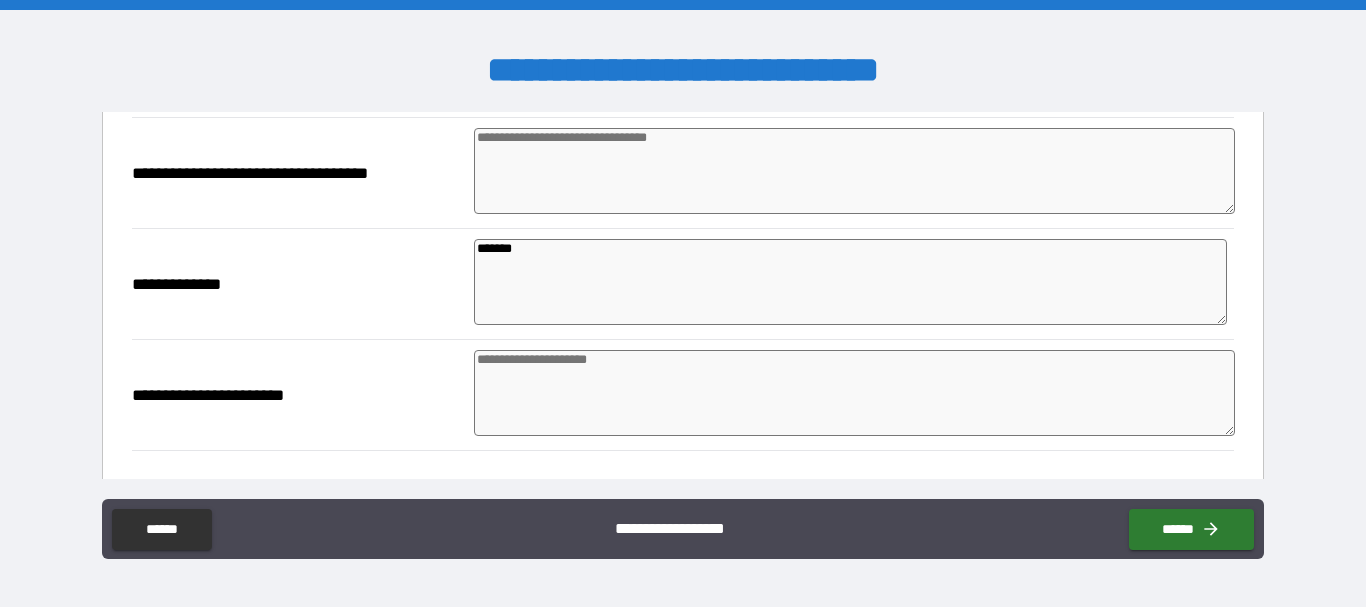 type on "*" 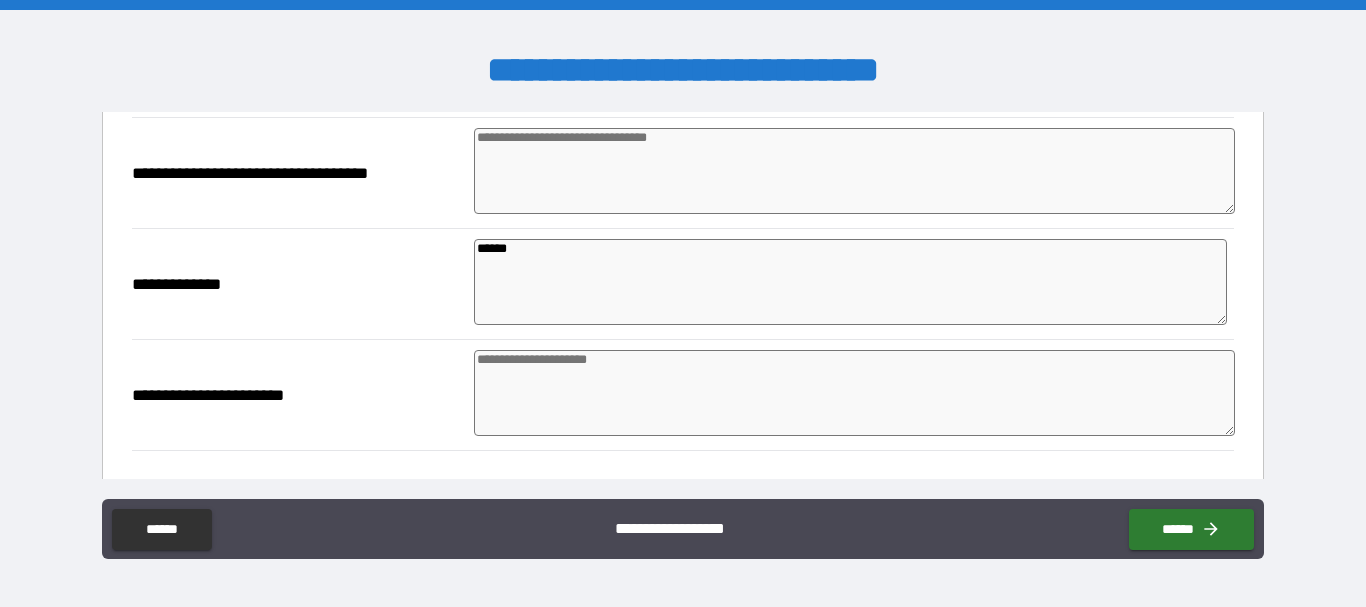 type on "*" 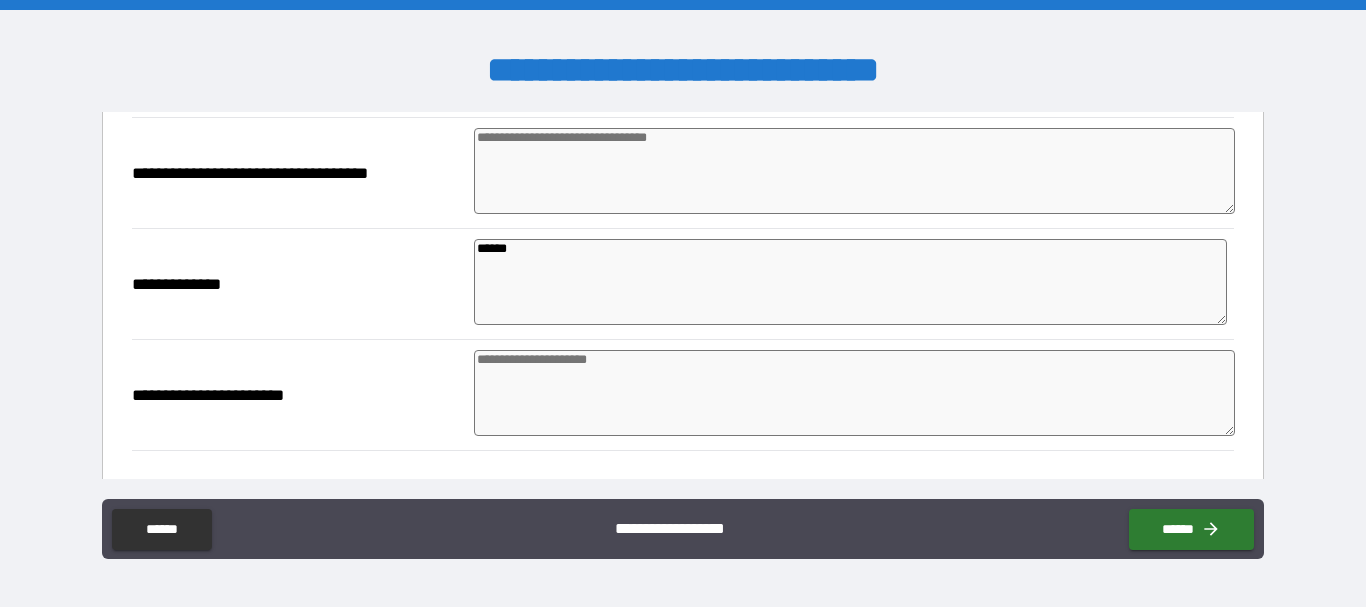 type on "*" 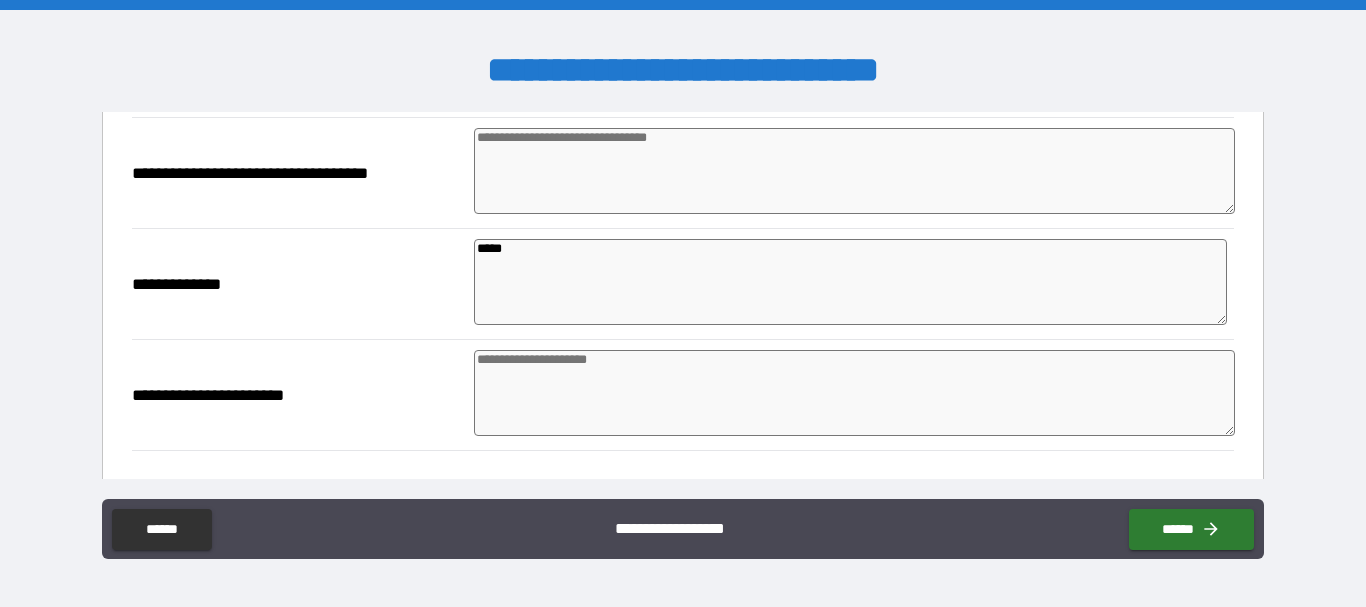 type on "*" 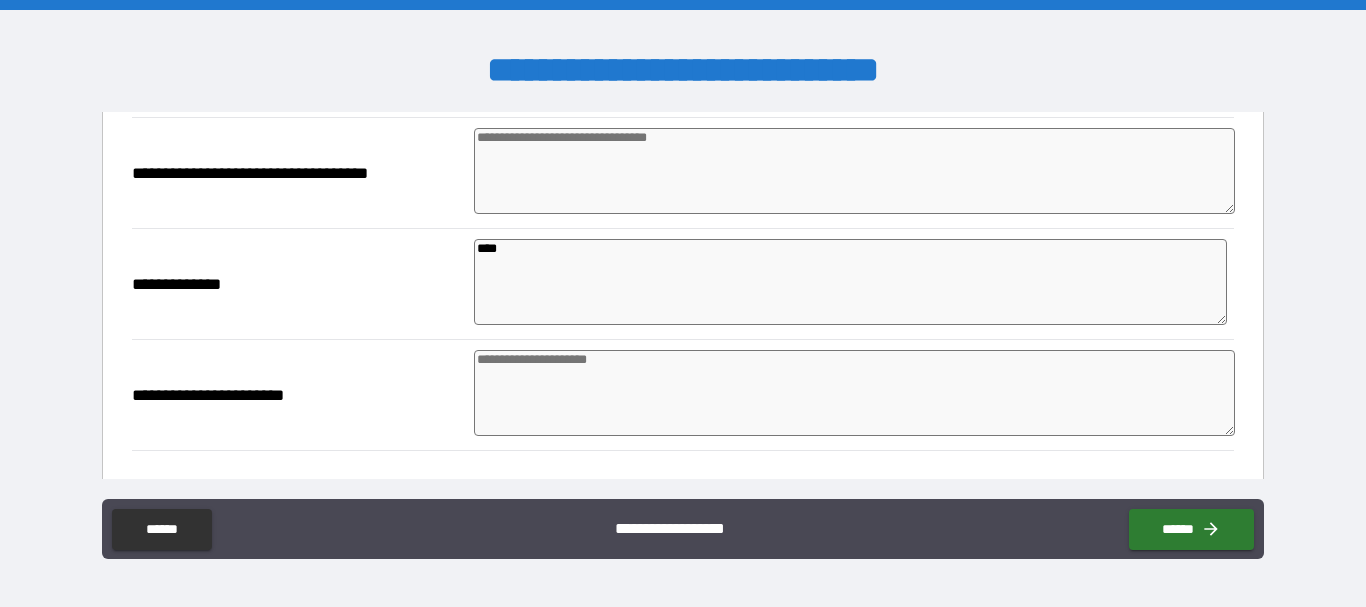 type on "*" 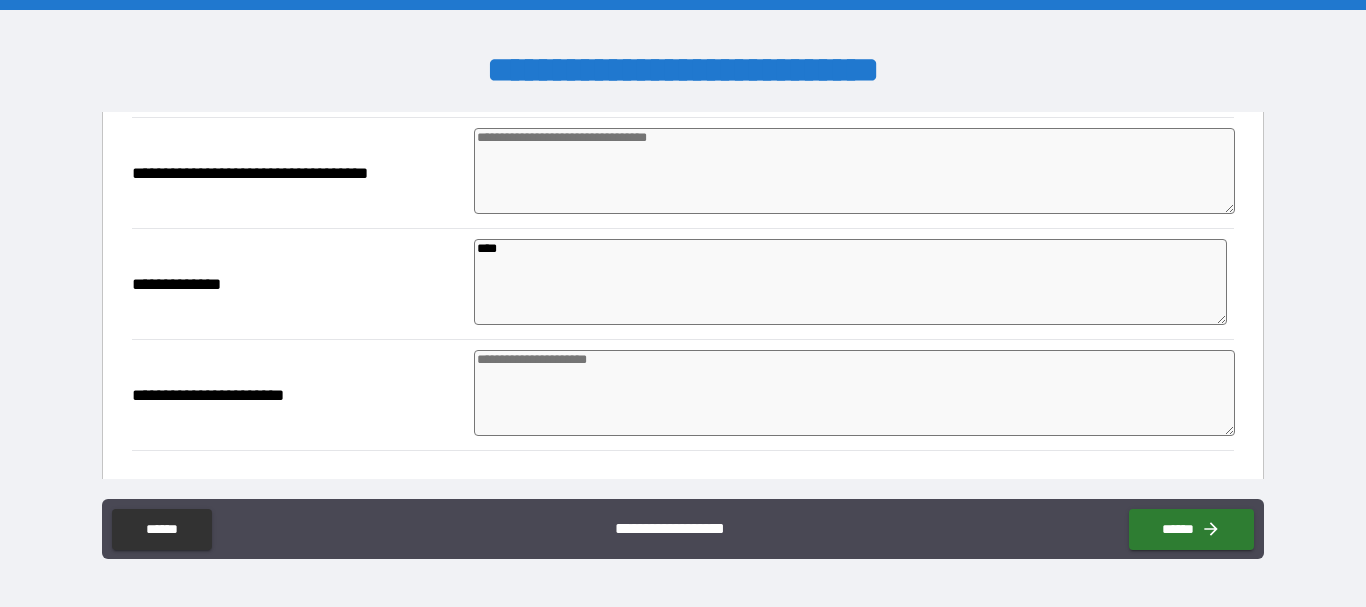 type on "*" 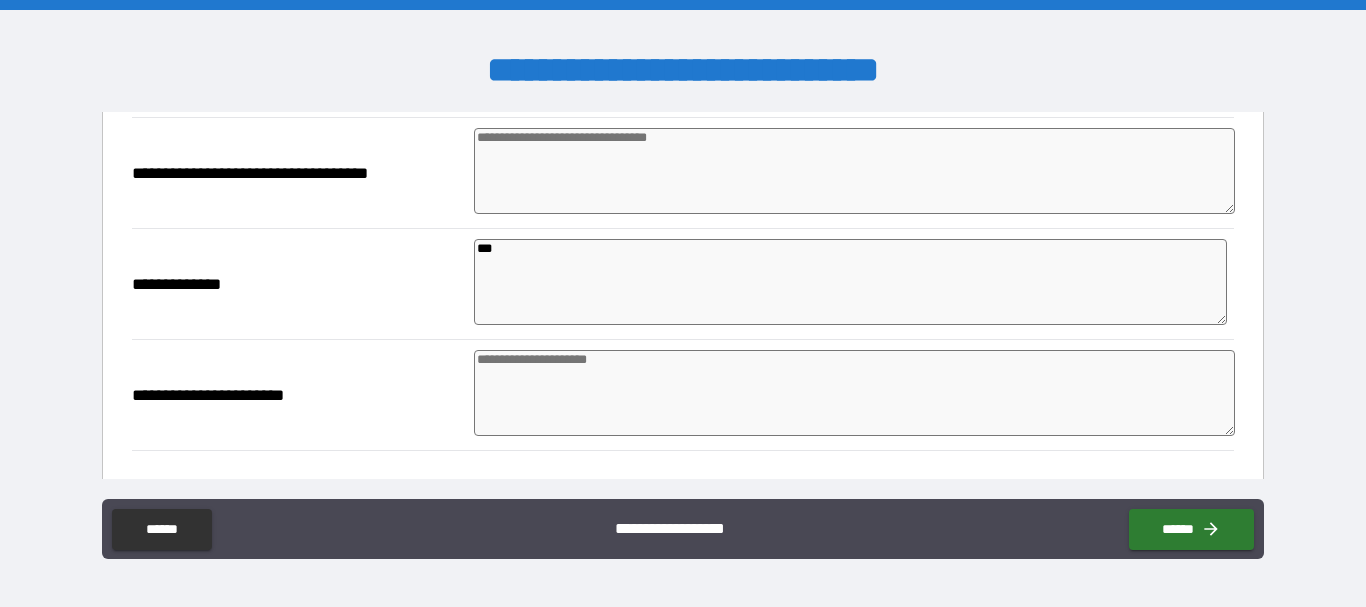 type on "*" 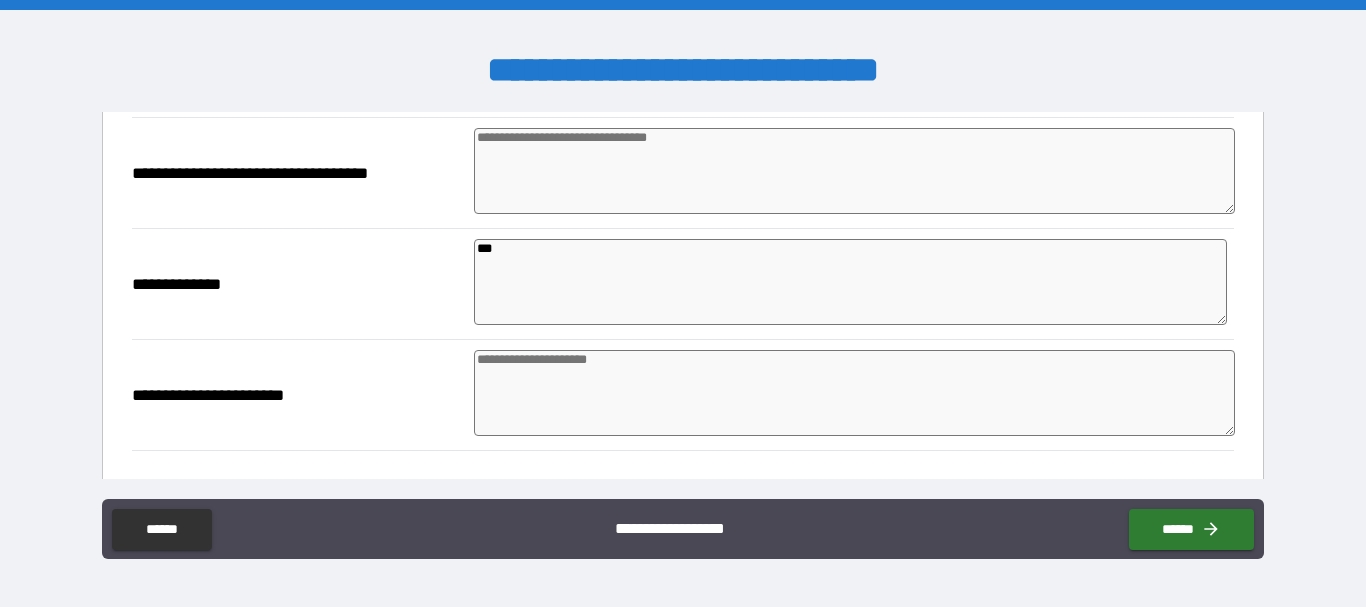 type on "*" 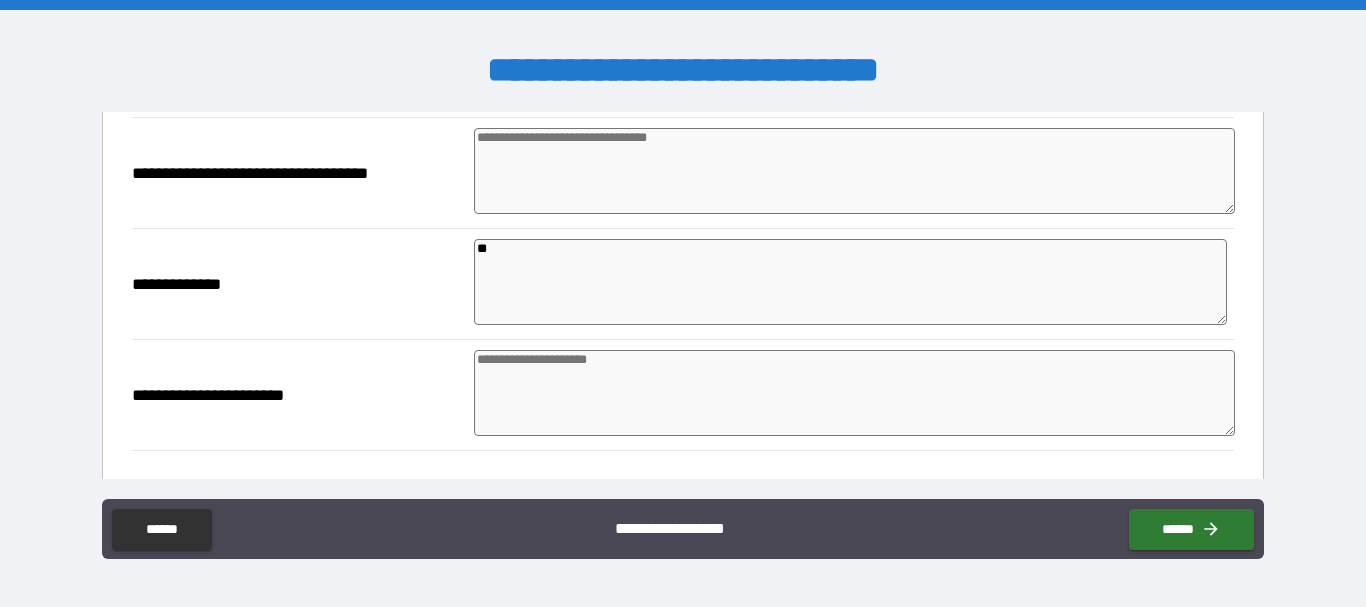 type on "*" 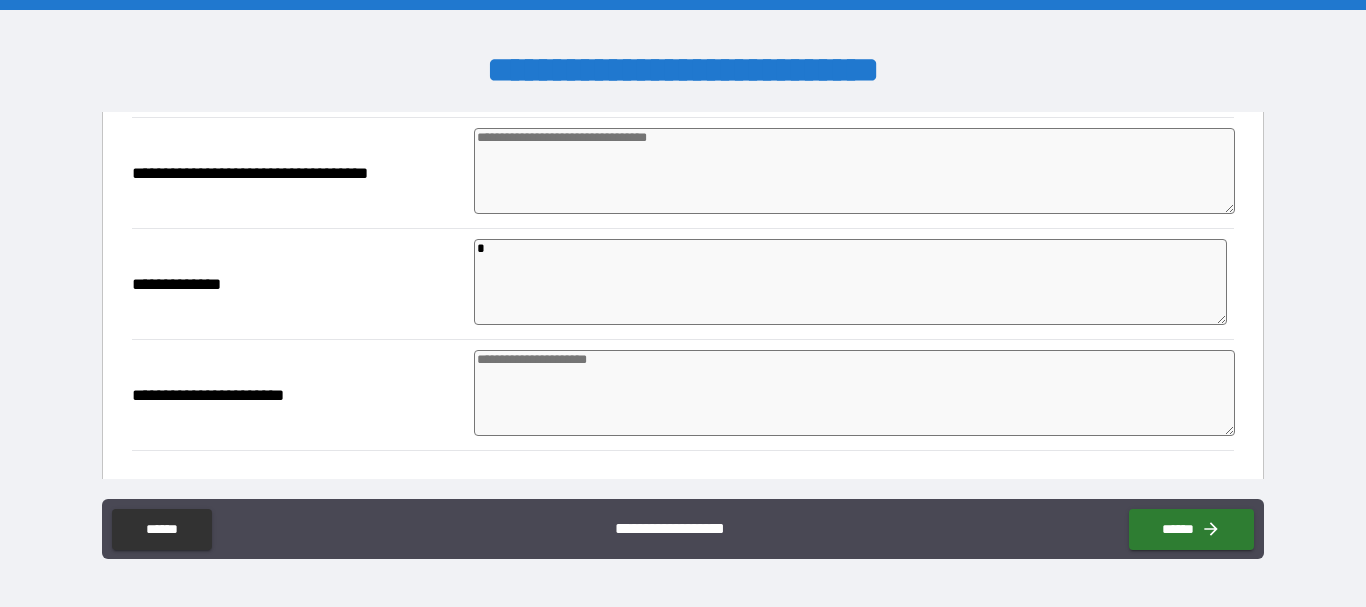type on "*" 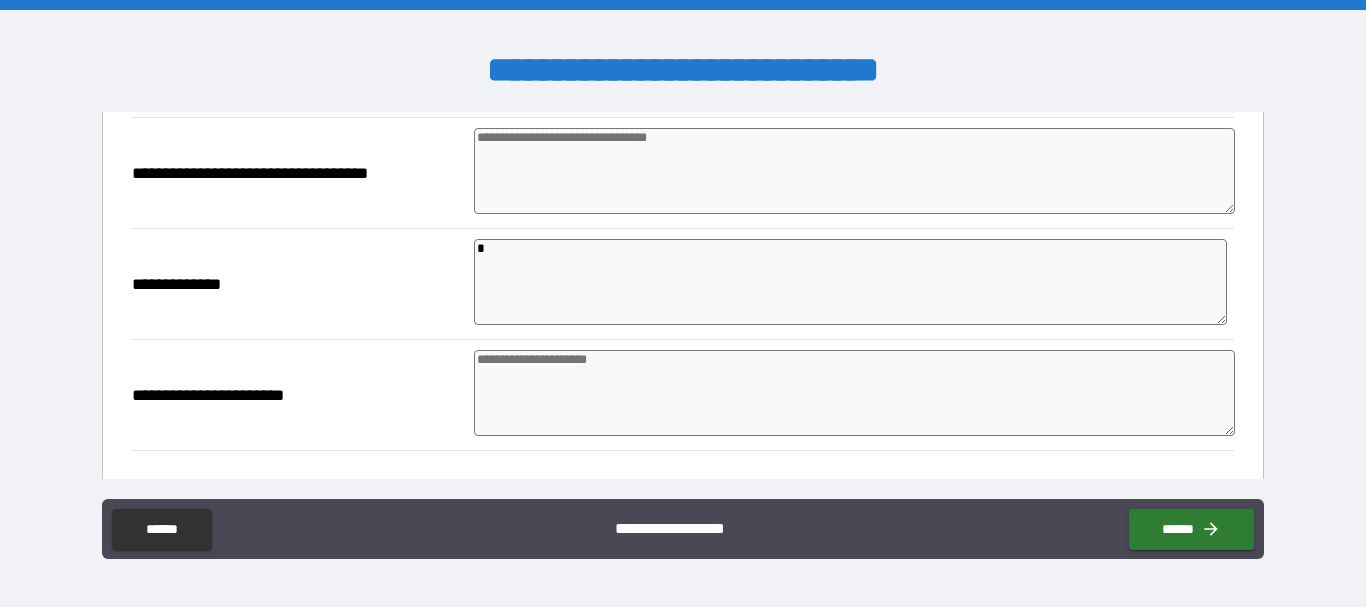 type on "*" 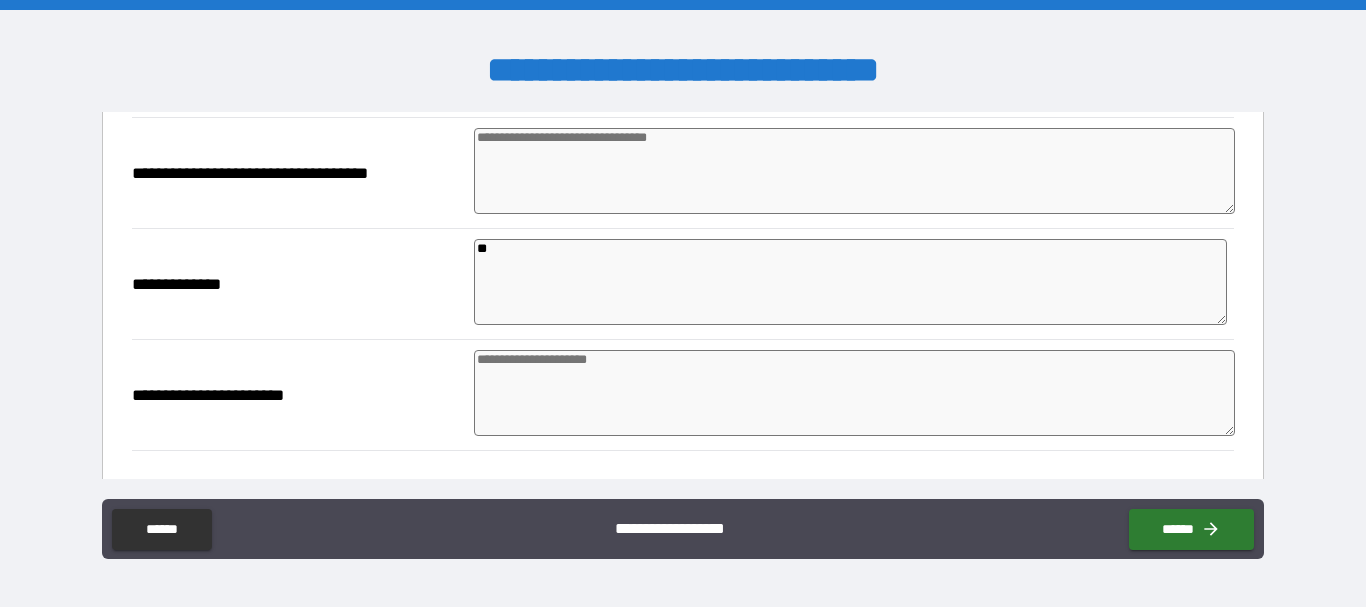 type on "***" 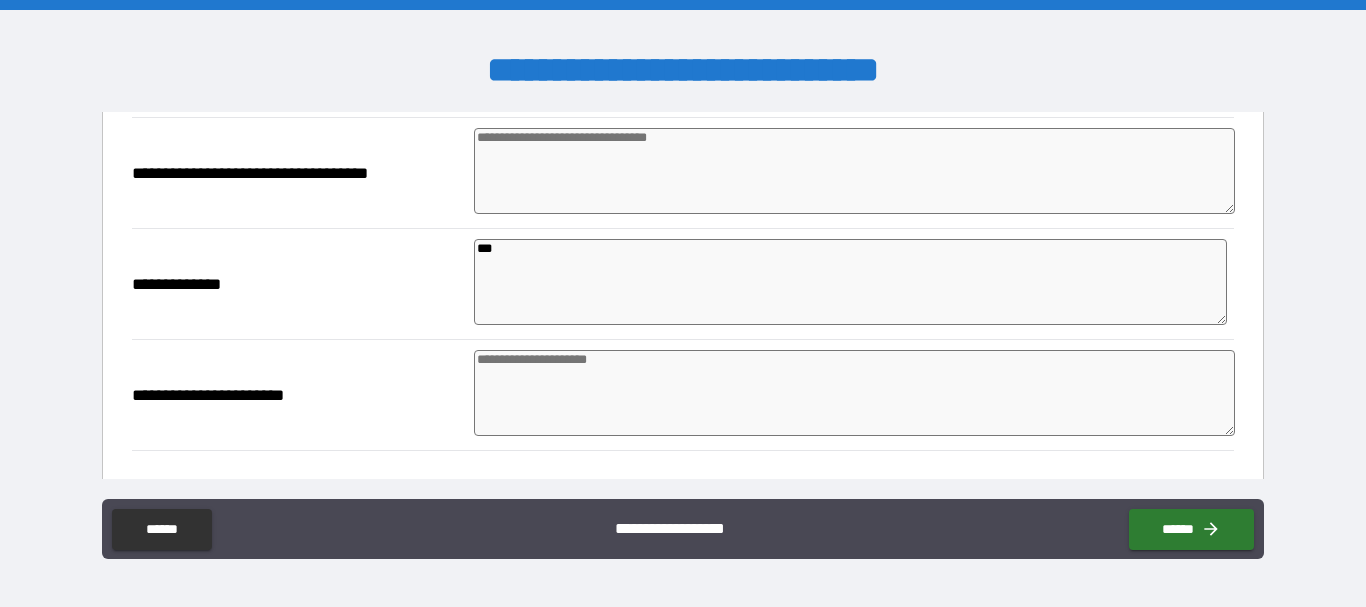 type on "*" 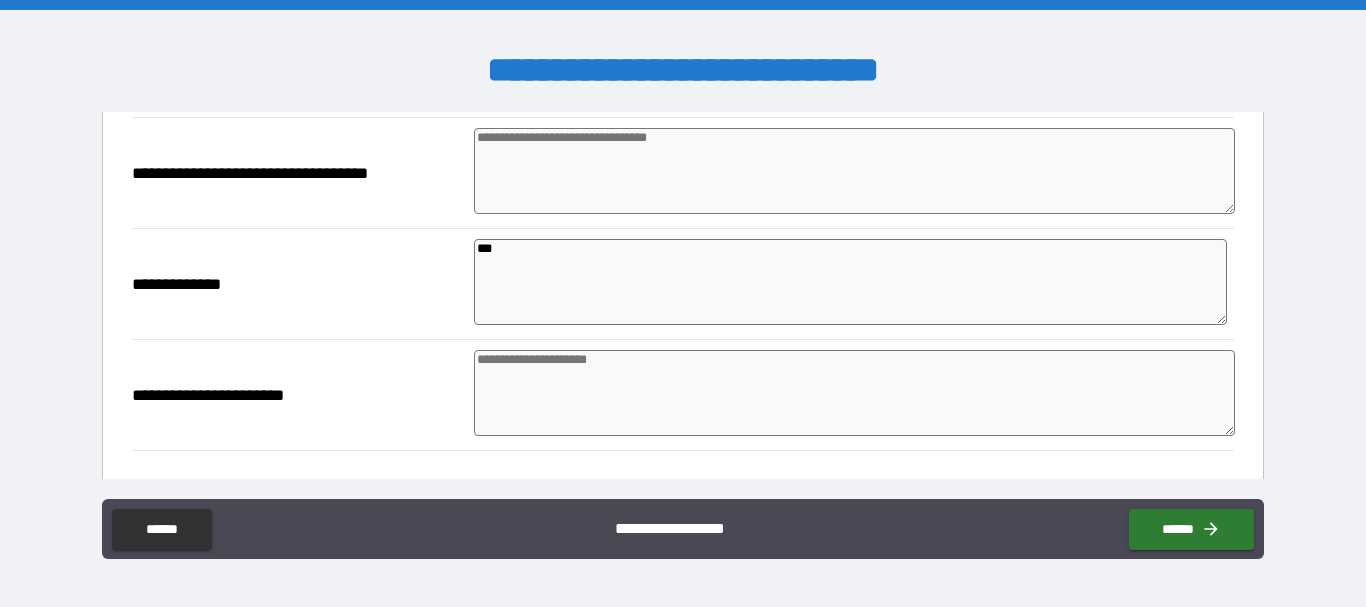 type on "*" 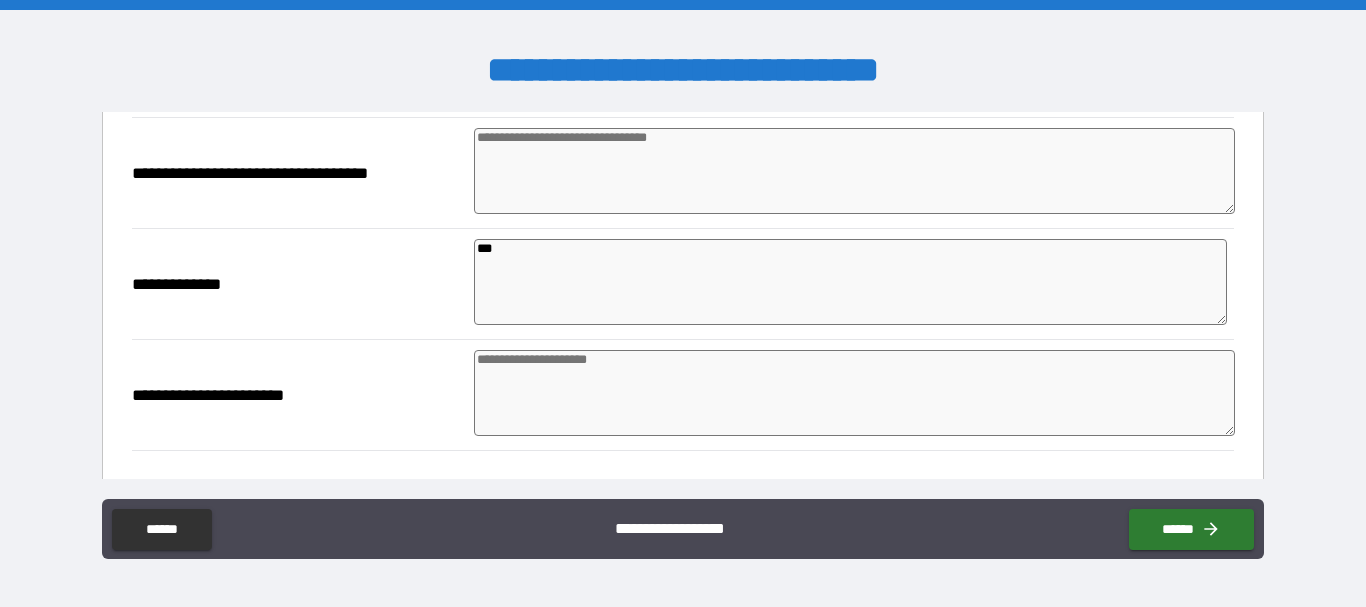 type on "*" 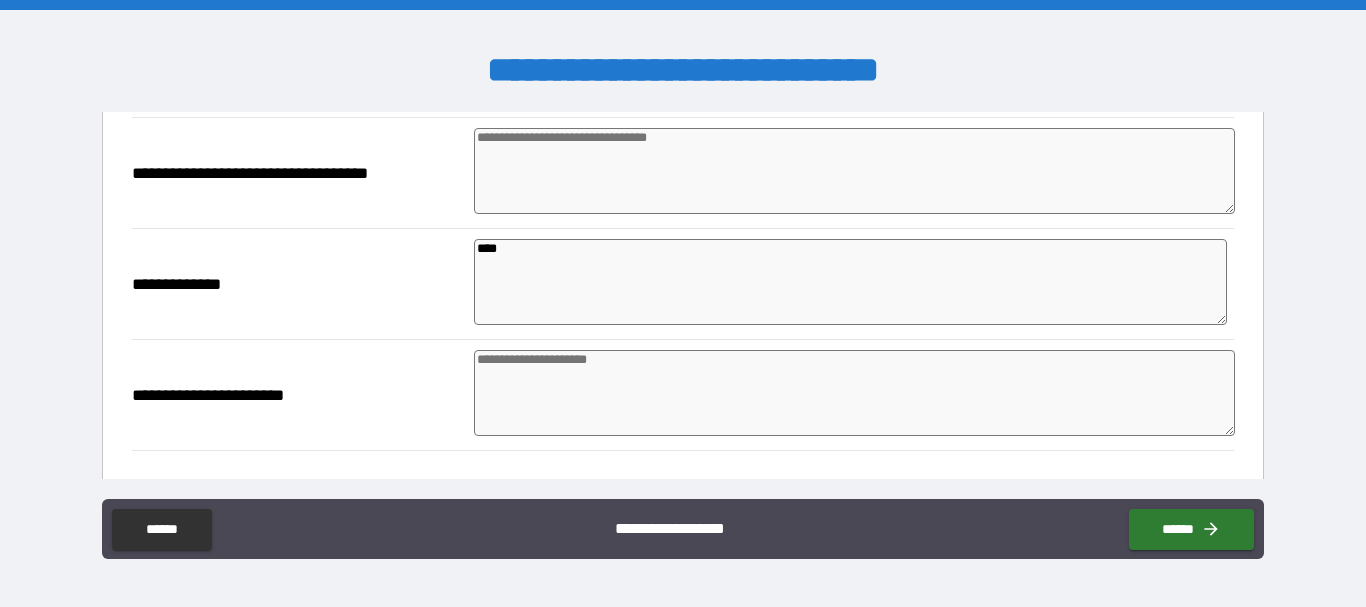 type on "*" 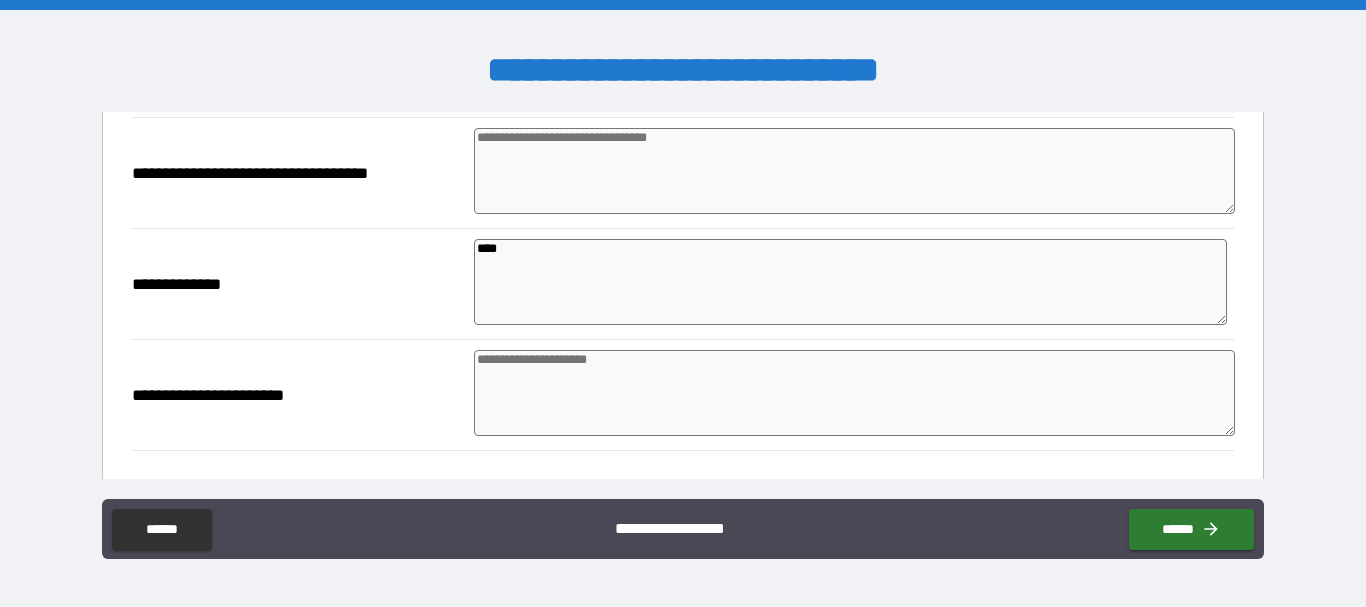 type on "*" 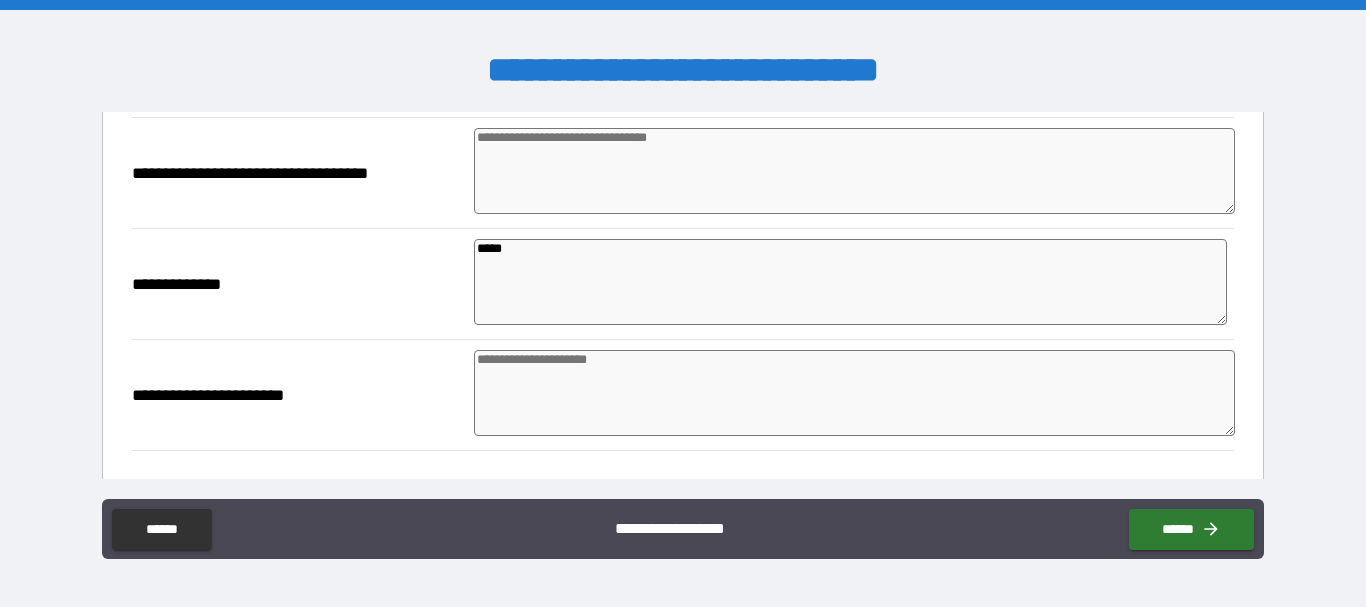 type on "******" 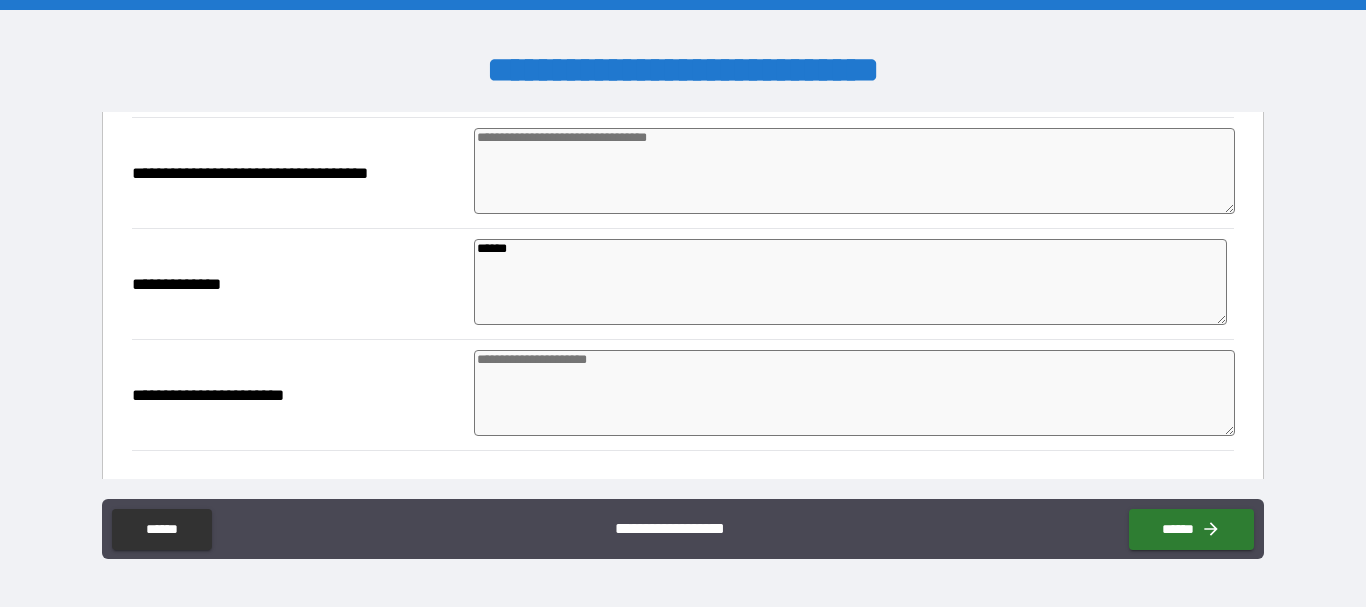 type on "*" 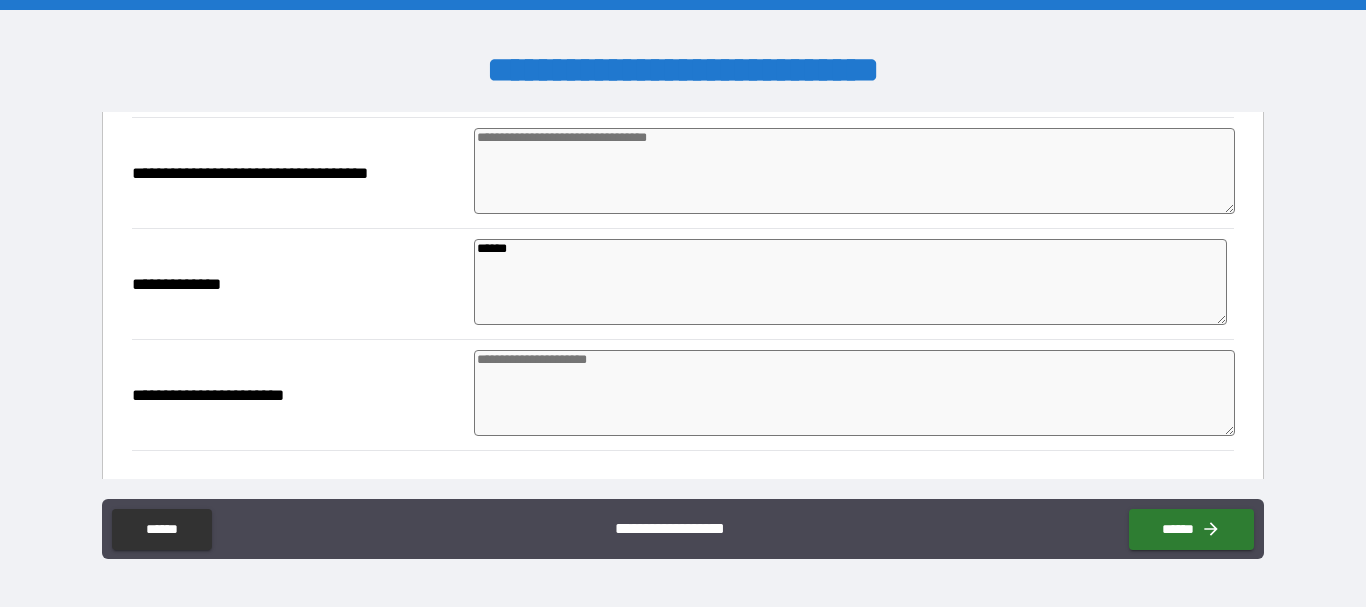 type on "*" 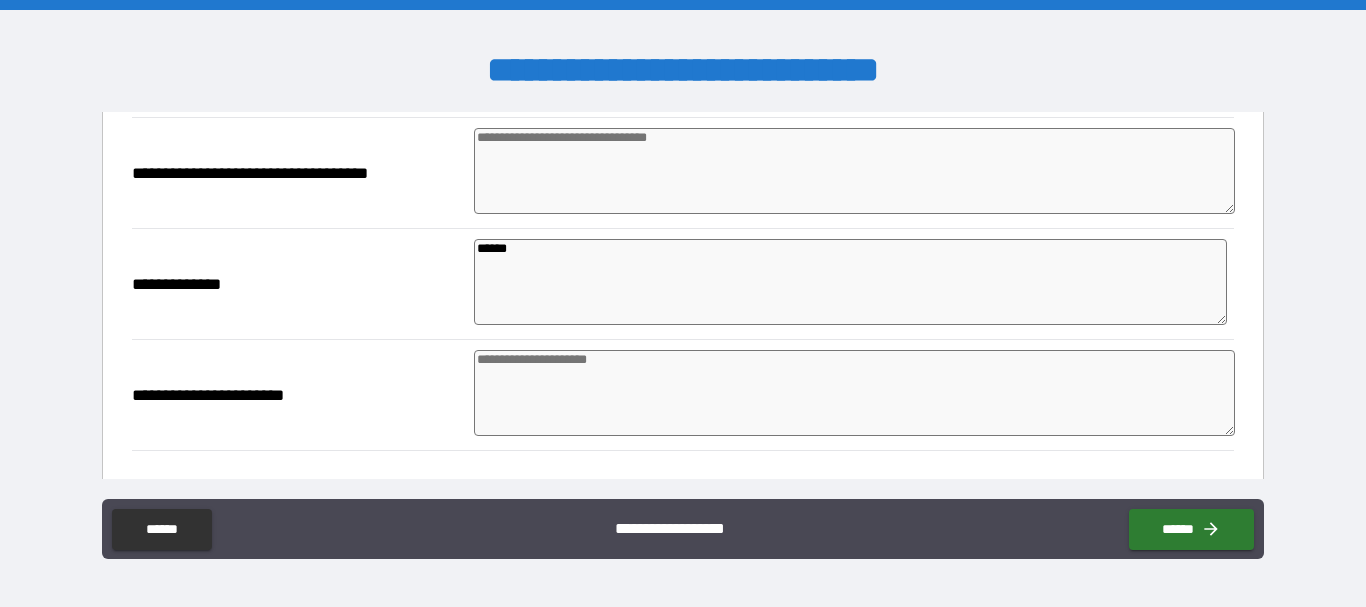 type on "*" 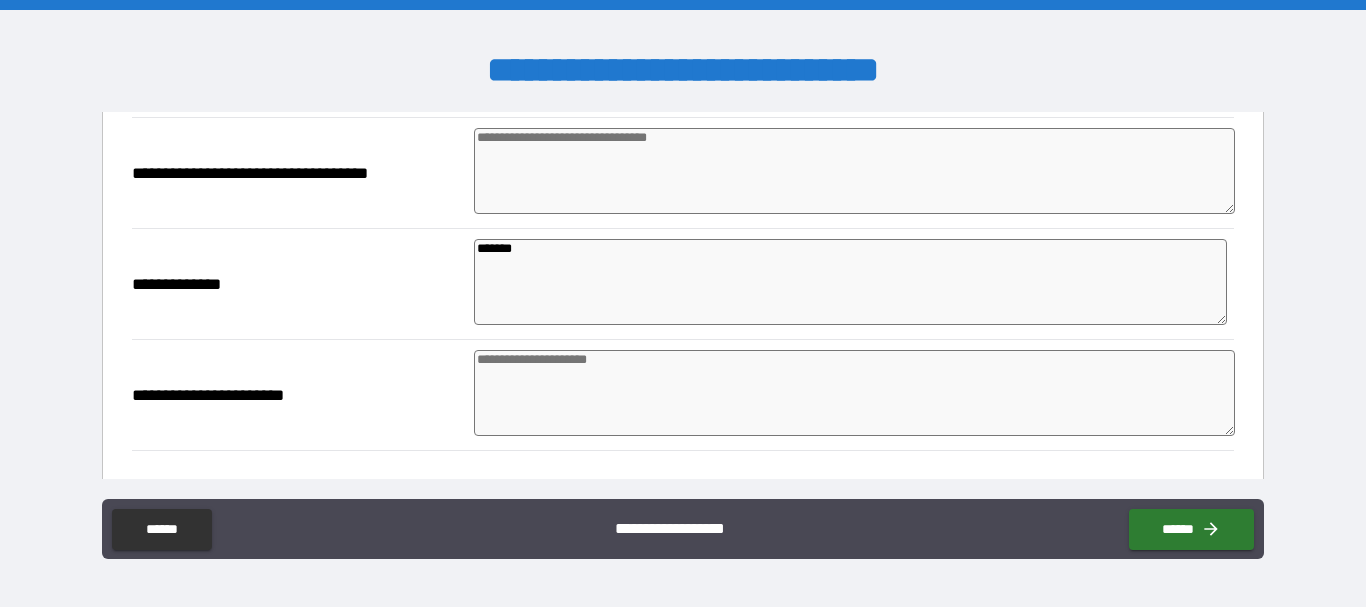 type on "*" 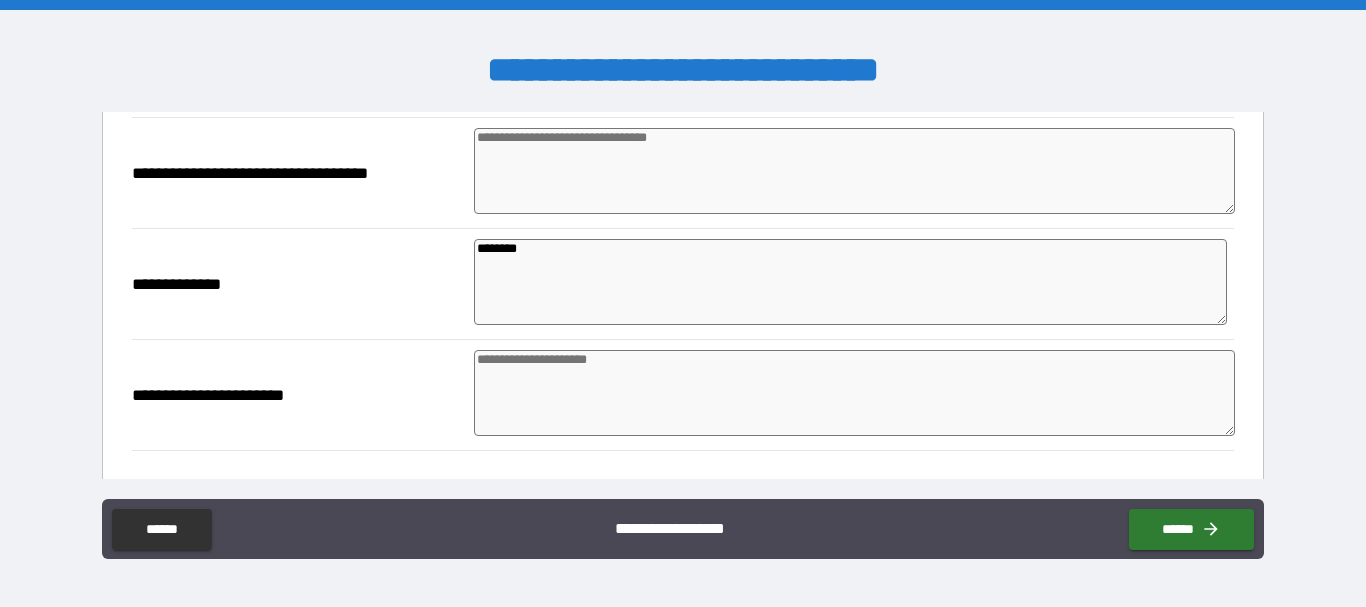 type on "*" 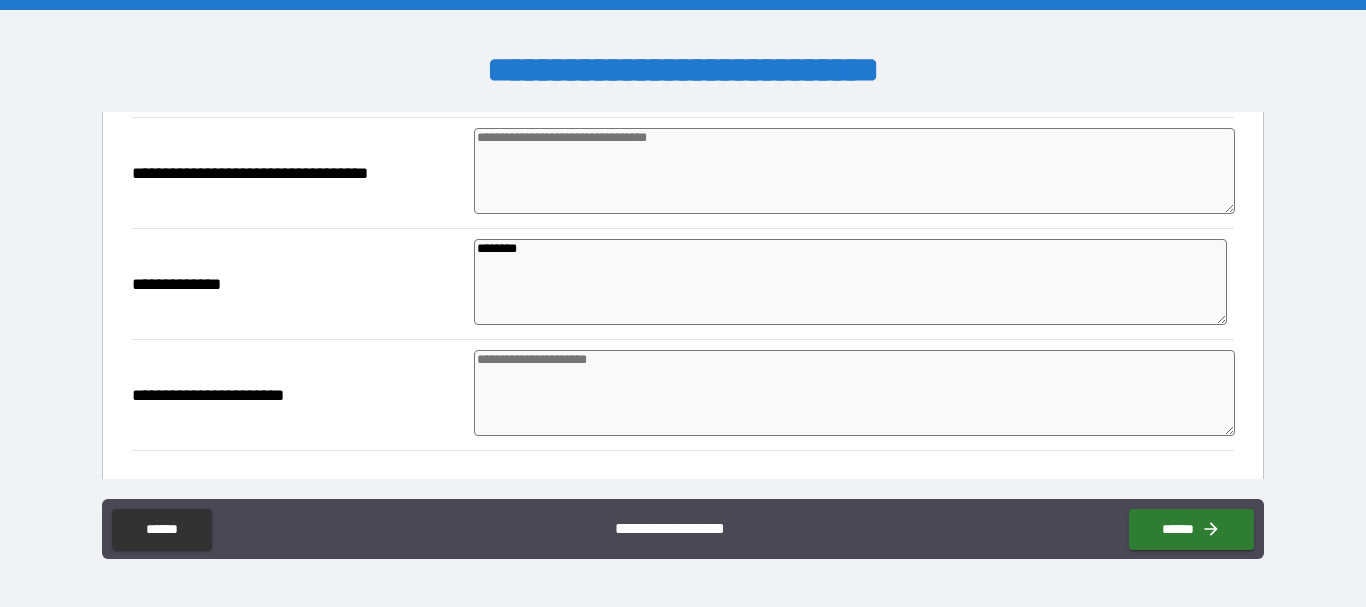 type on "*" 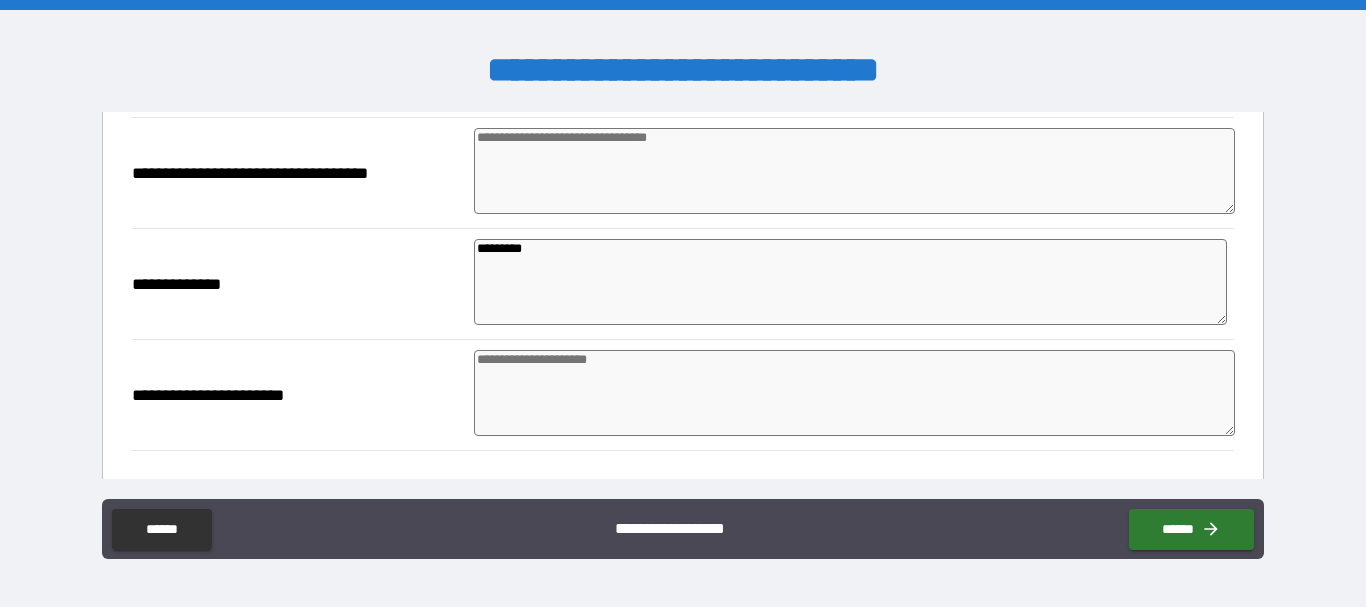 type on "*" 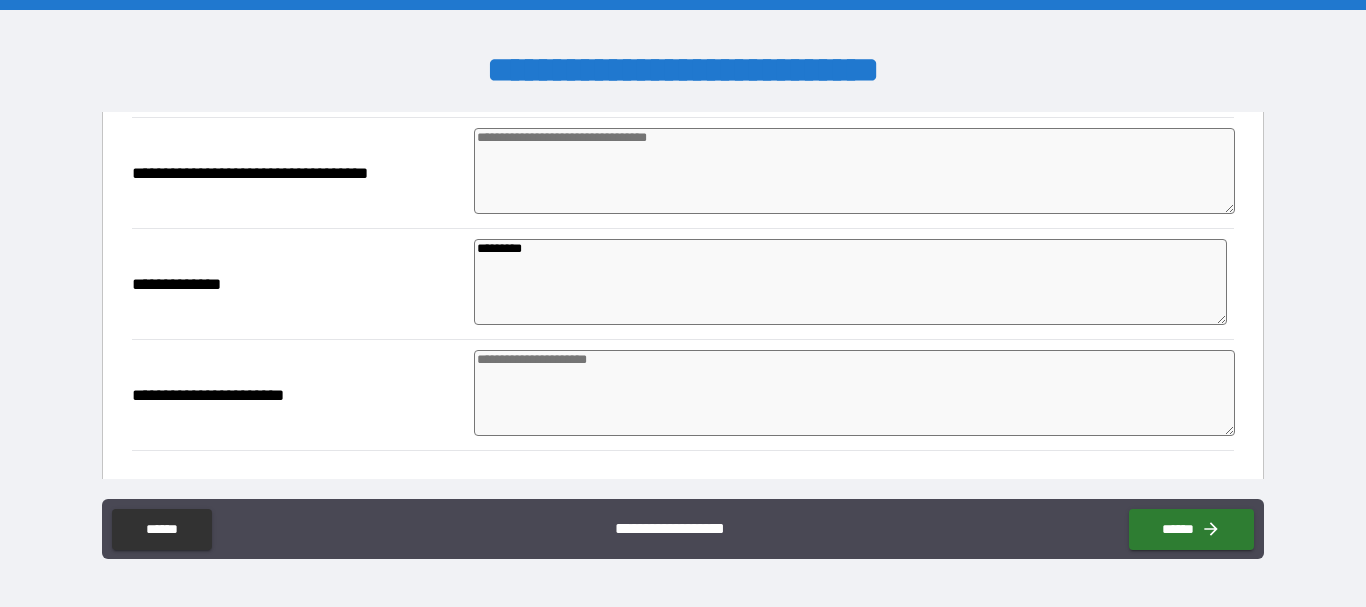 type on "*" 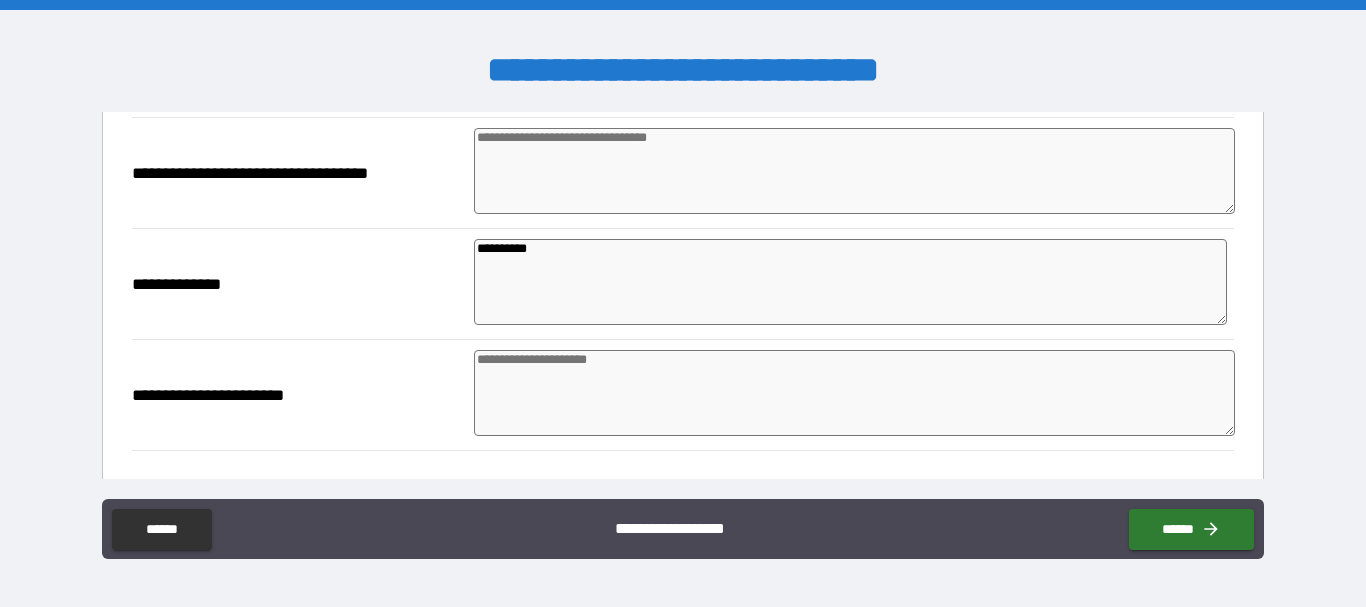 type on "*" 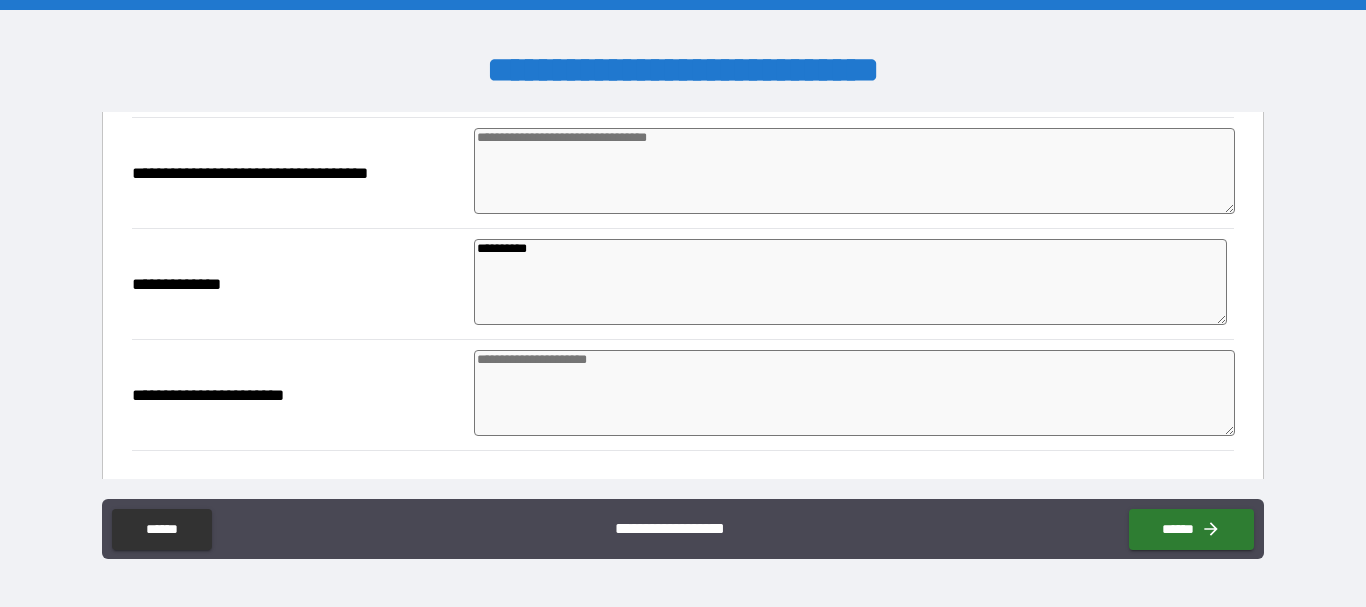 type on "*" 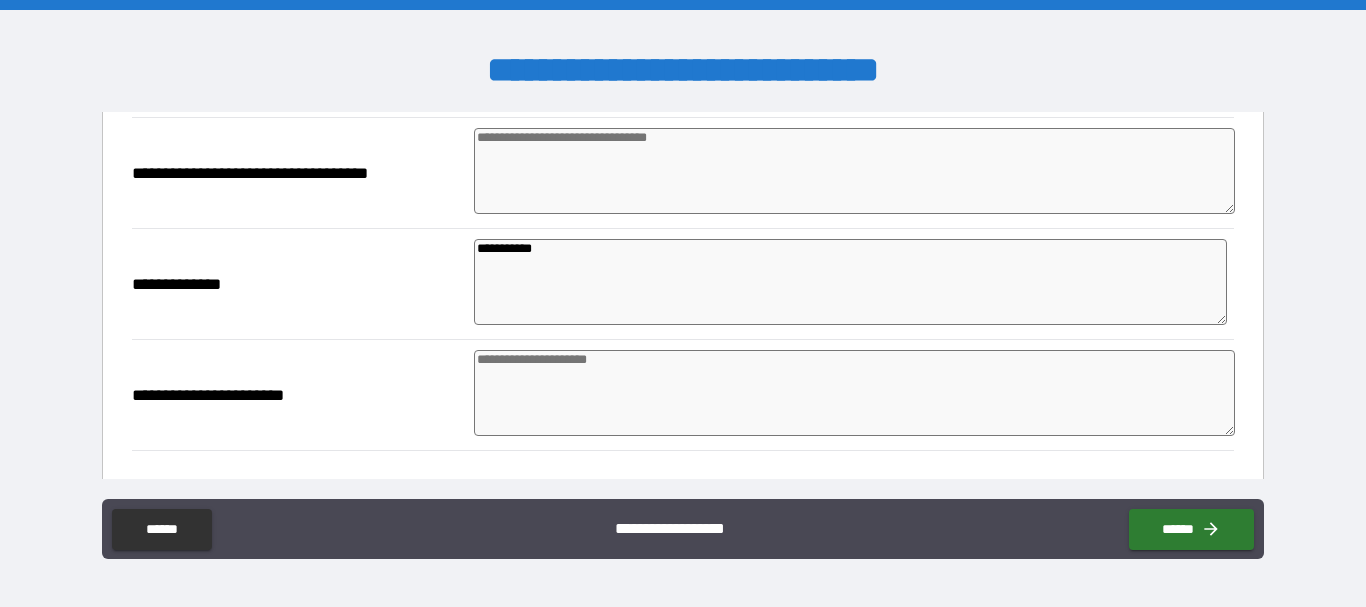 type on "*" 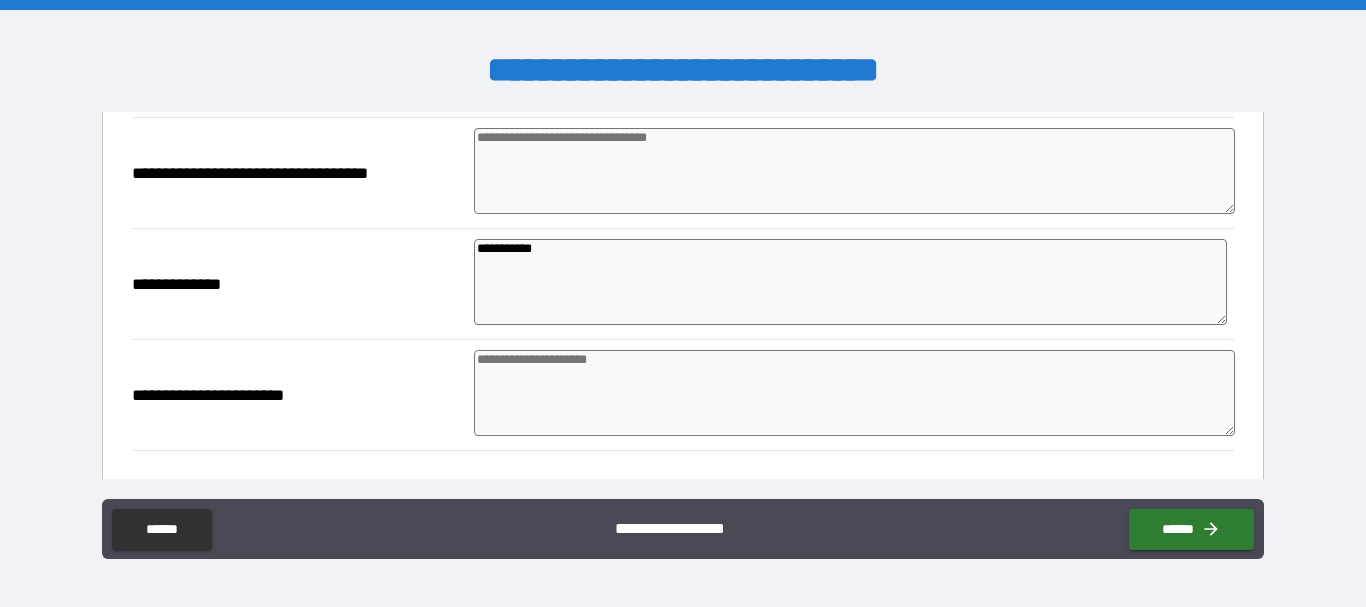type on "*" 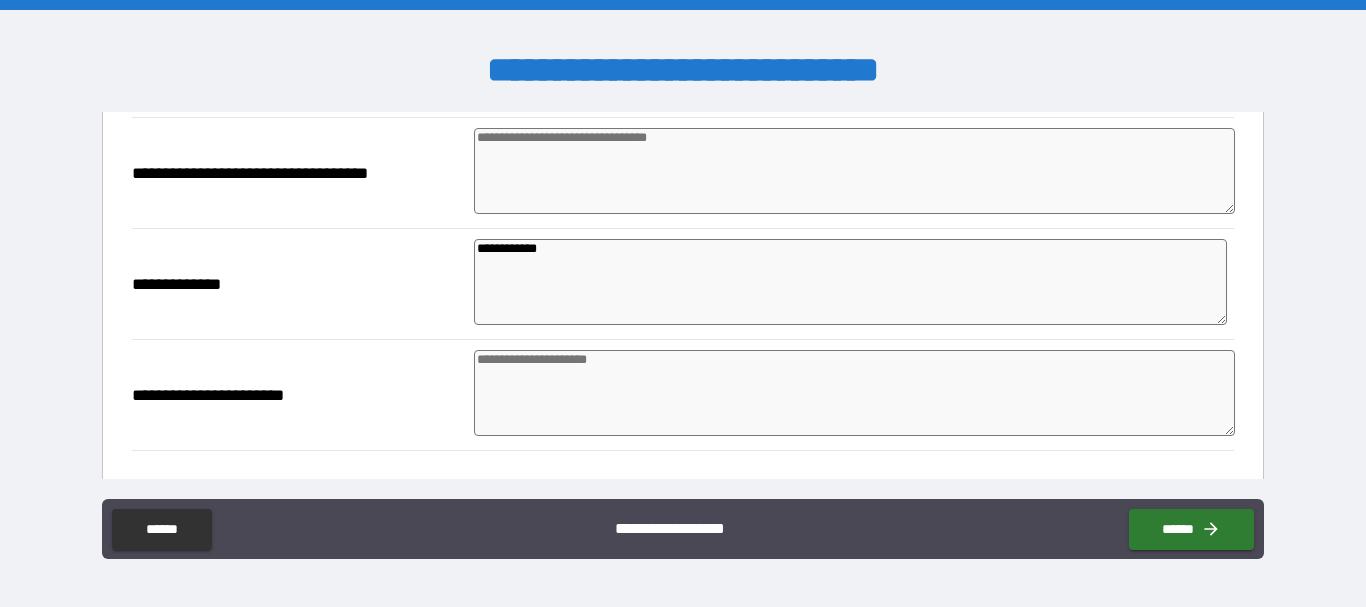 type on "*" 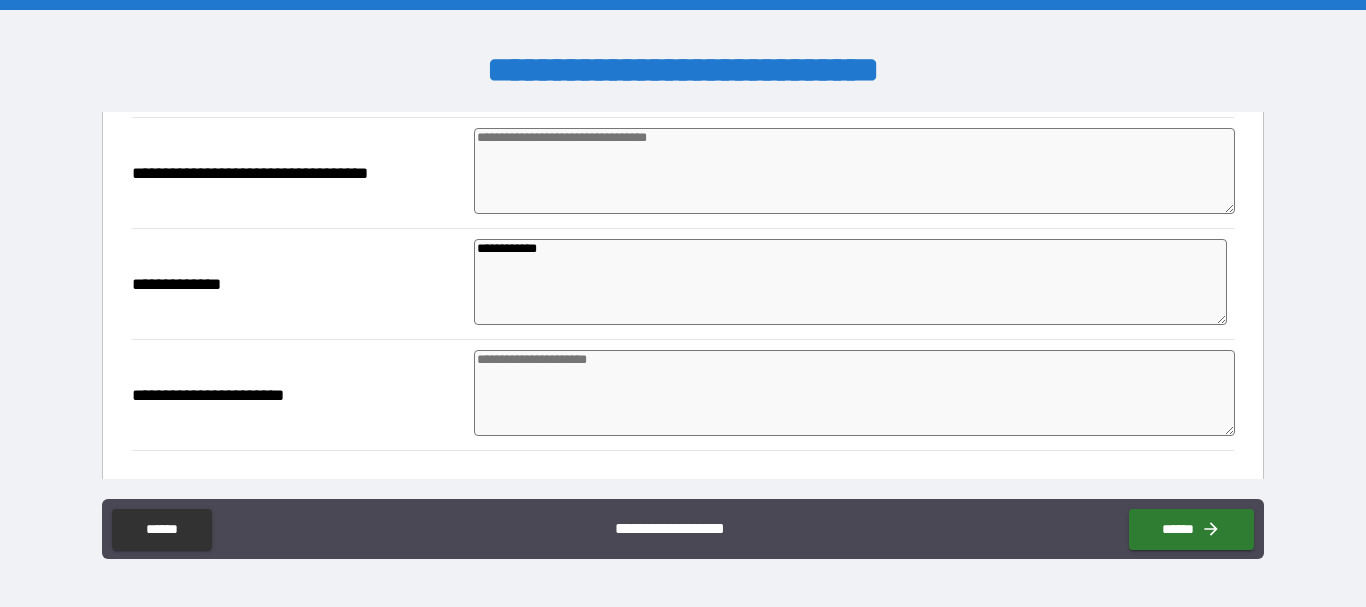 type on "*" 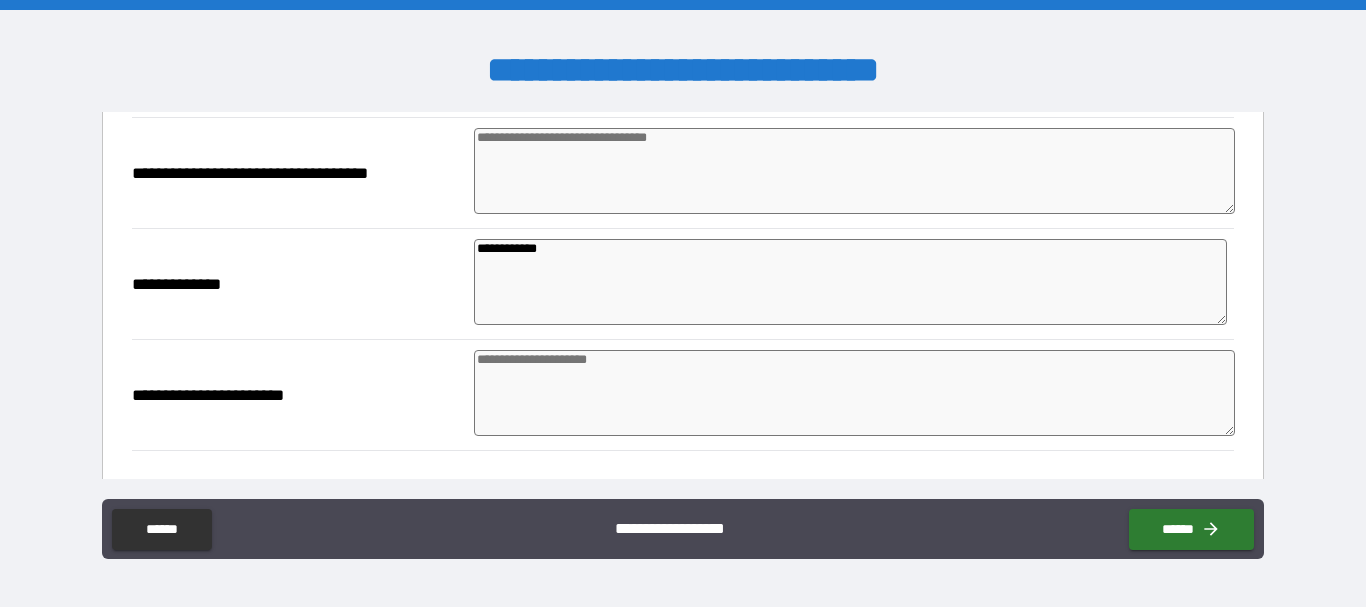 type on "*" 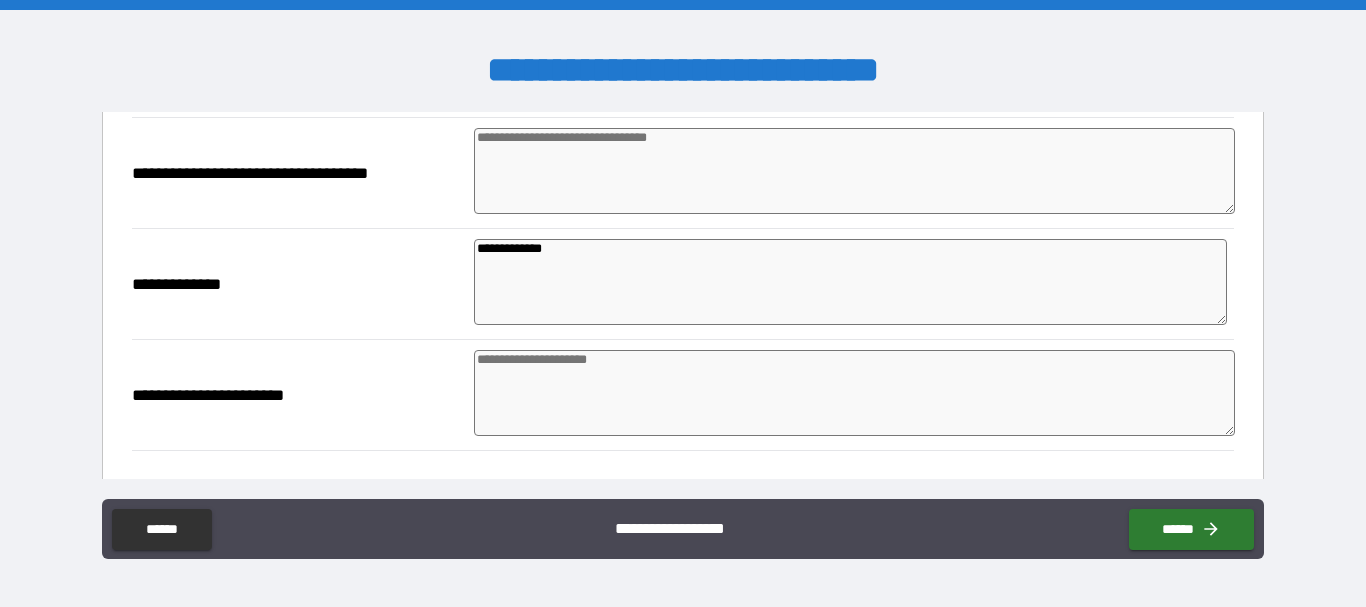 type on "*" 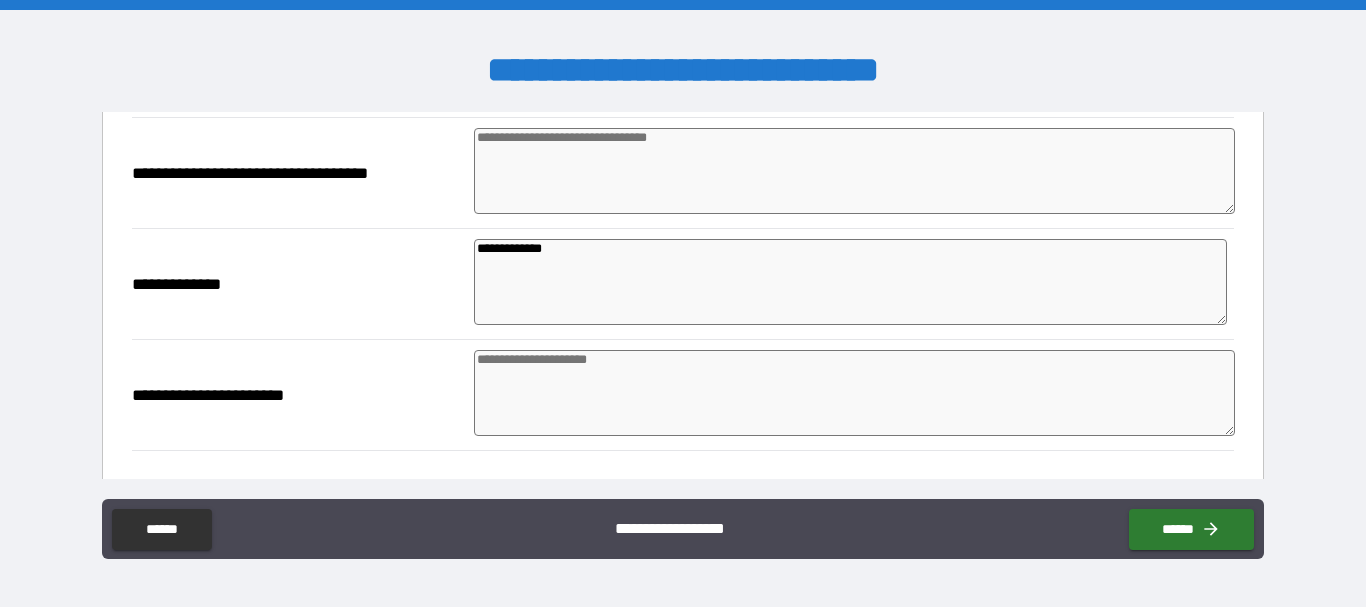 type on "*" 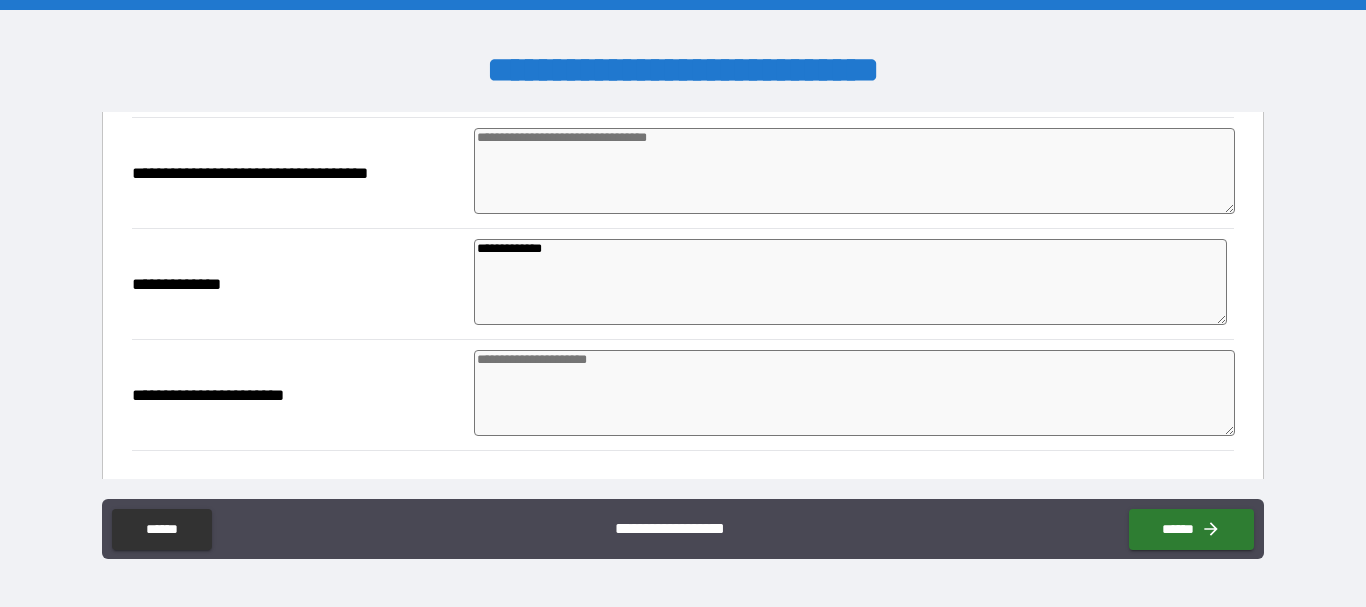 type on "*" 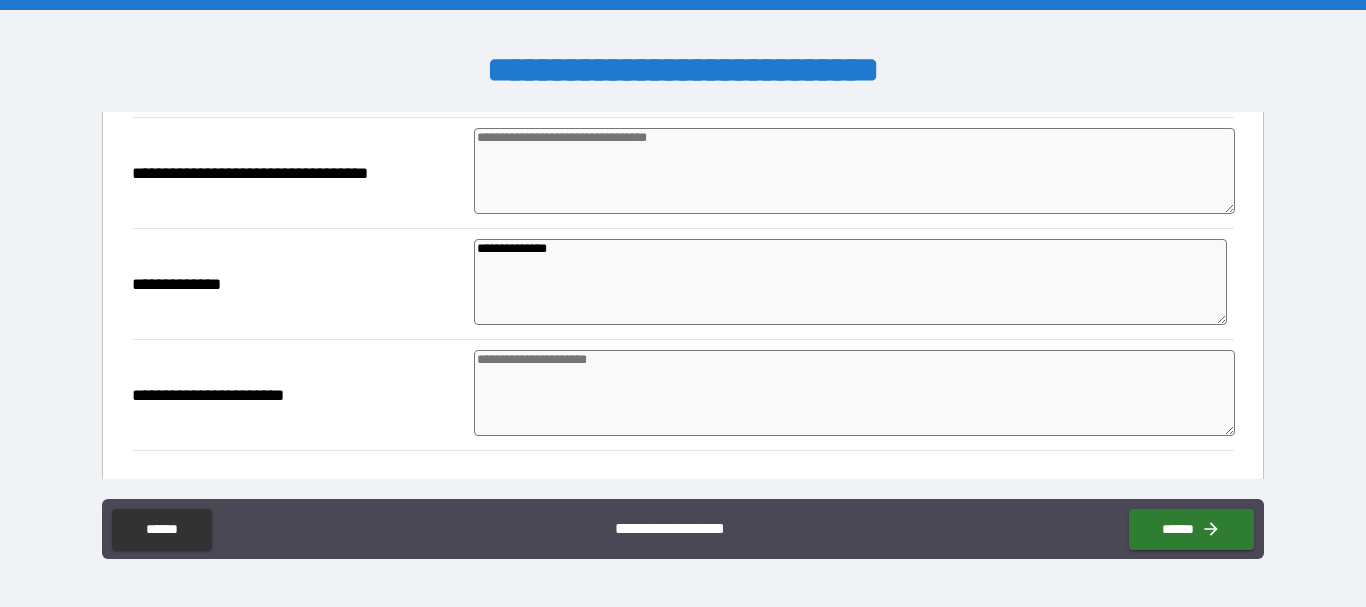 type on "*" 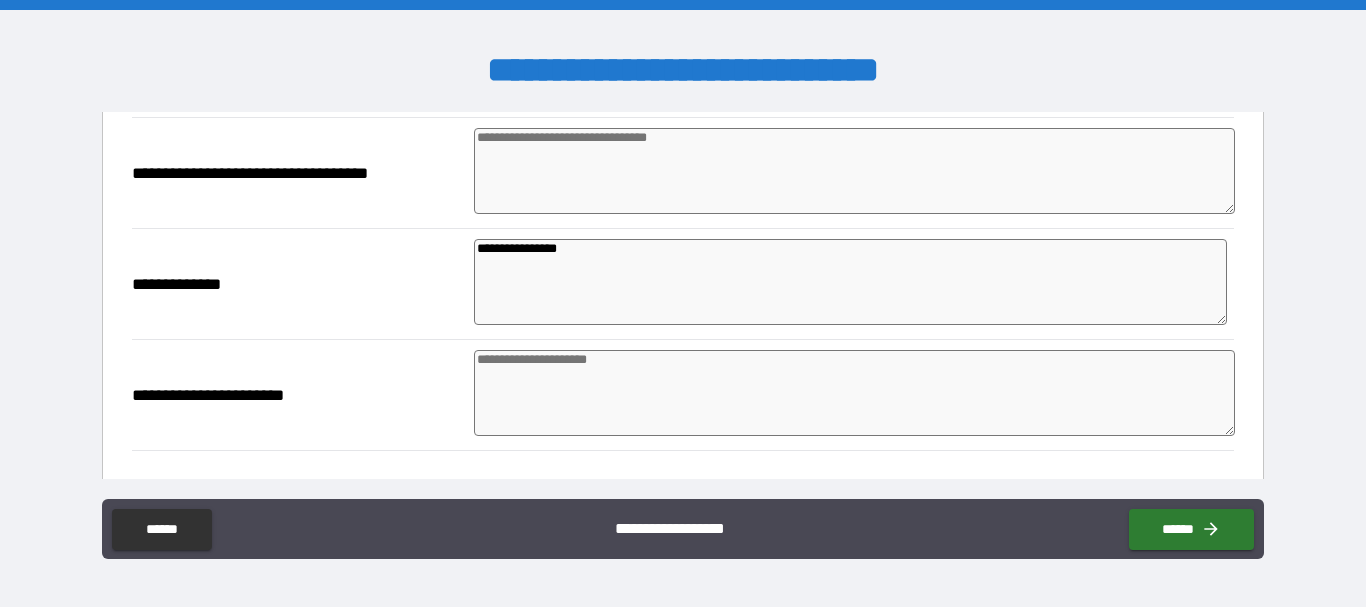 click at bounding box center [854, 171] 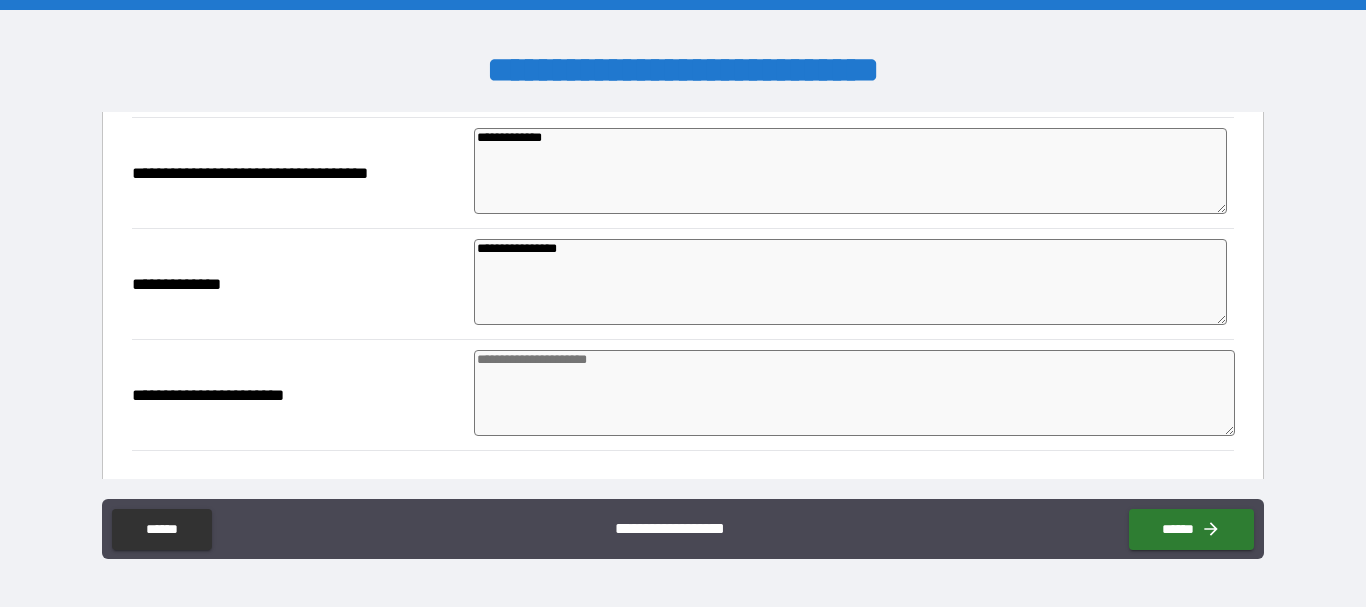click at bounding box center (854, 393) 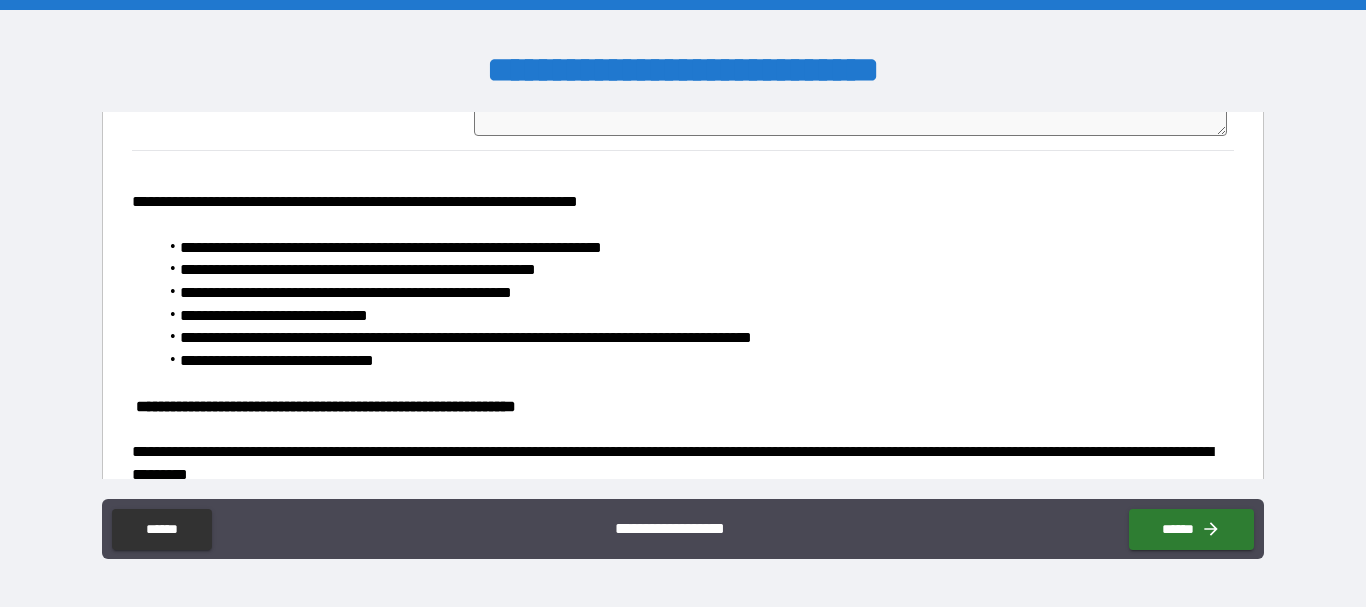 scroll, scrollTop: 638, scrollLeft: 0, axis: vertical 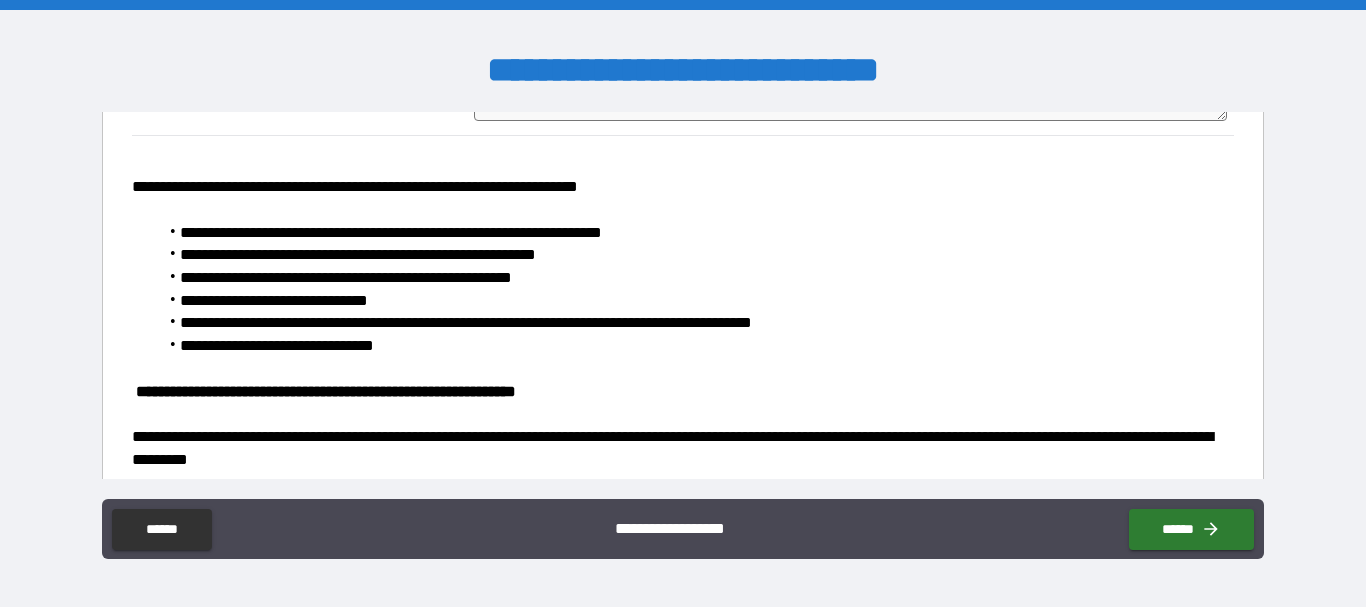 click on "**********" at bounding box center (689, 278) 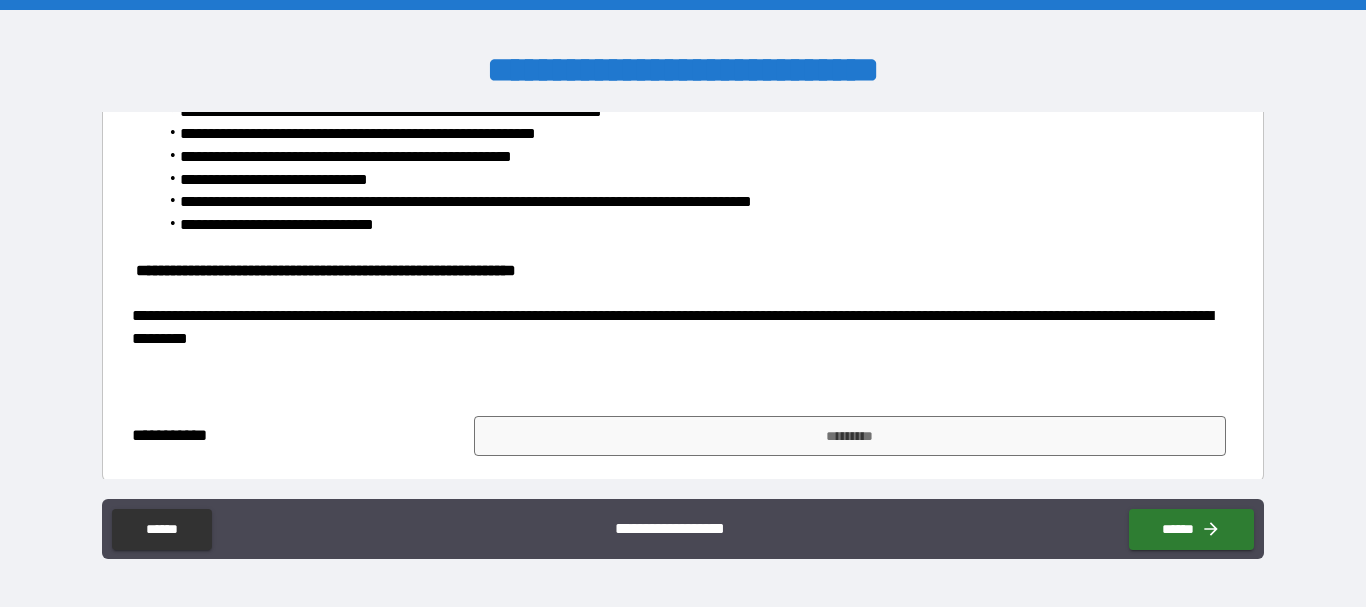 scroll, scrollTop: 767, scrollLeft: 0, axis: vertical 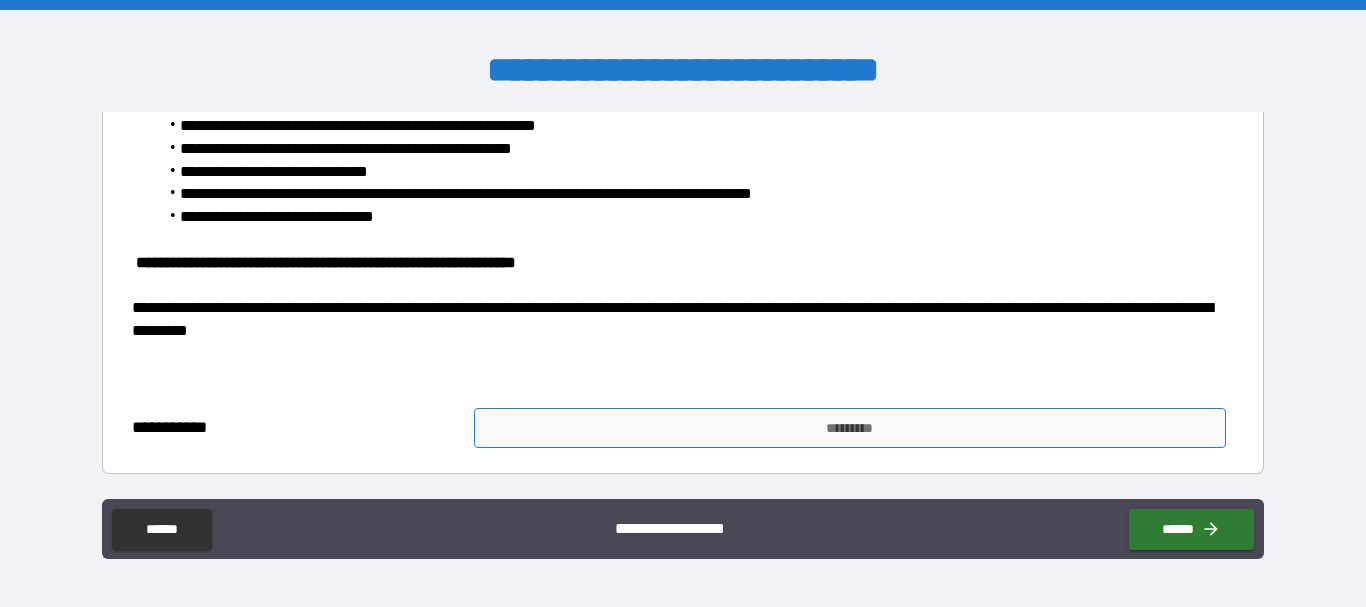 click on "*********" at bounding box center (850, 428) 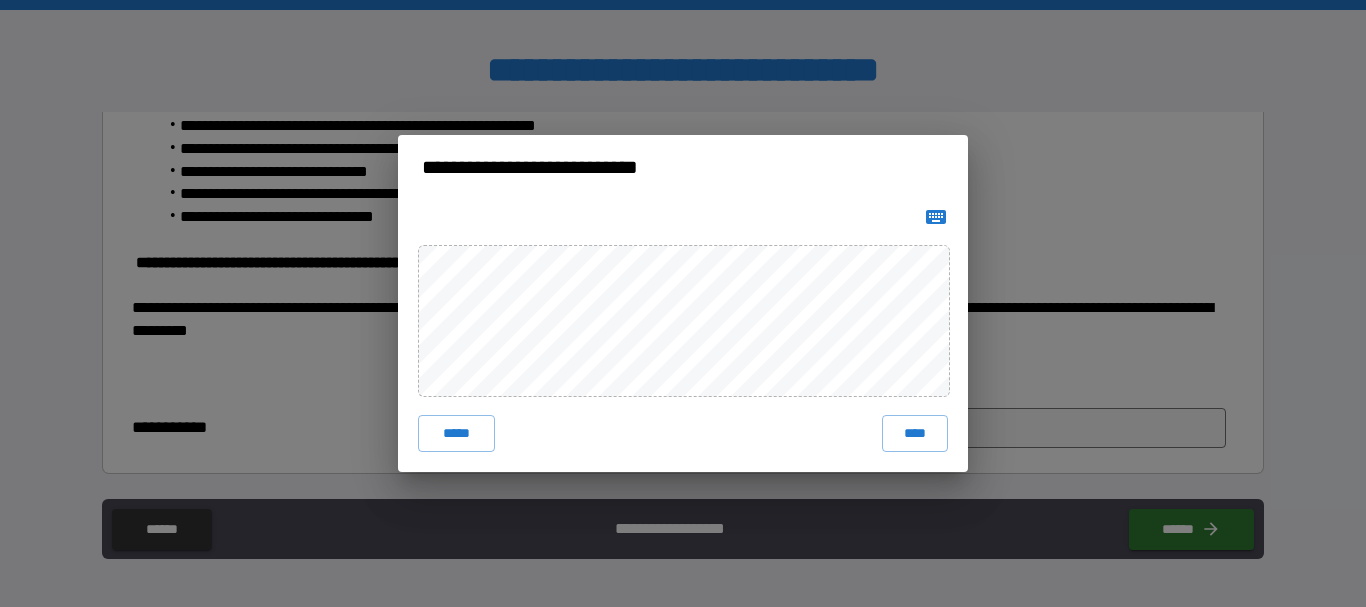 click on "**********" at bounding box center [683, 303] 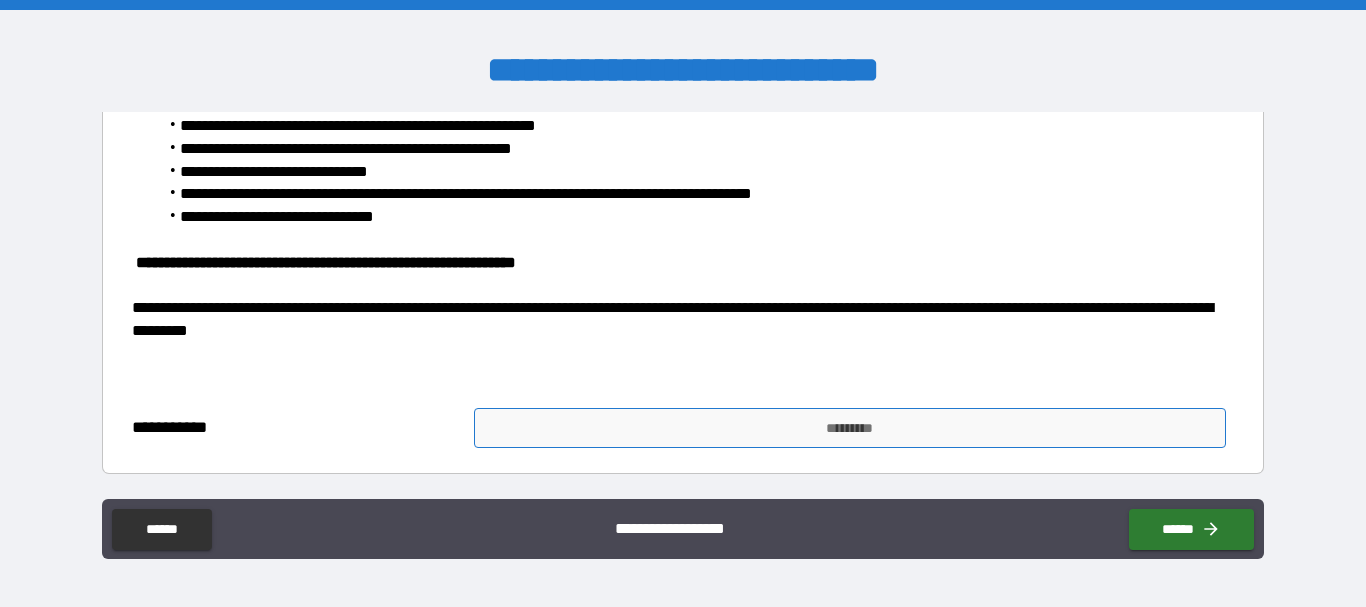 click on "*********" at bounding box center (850, 428) 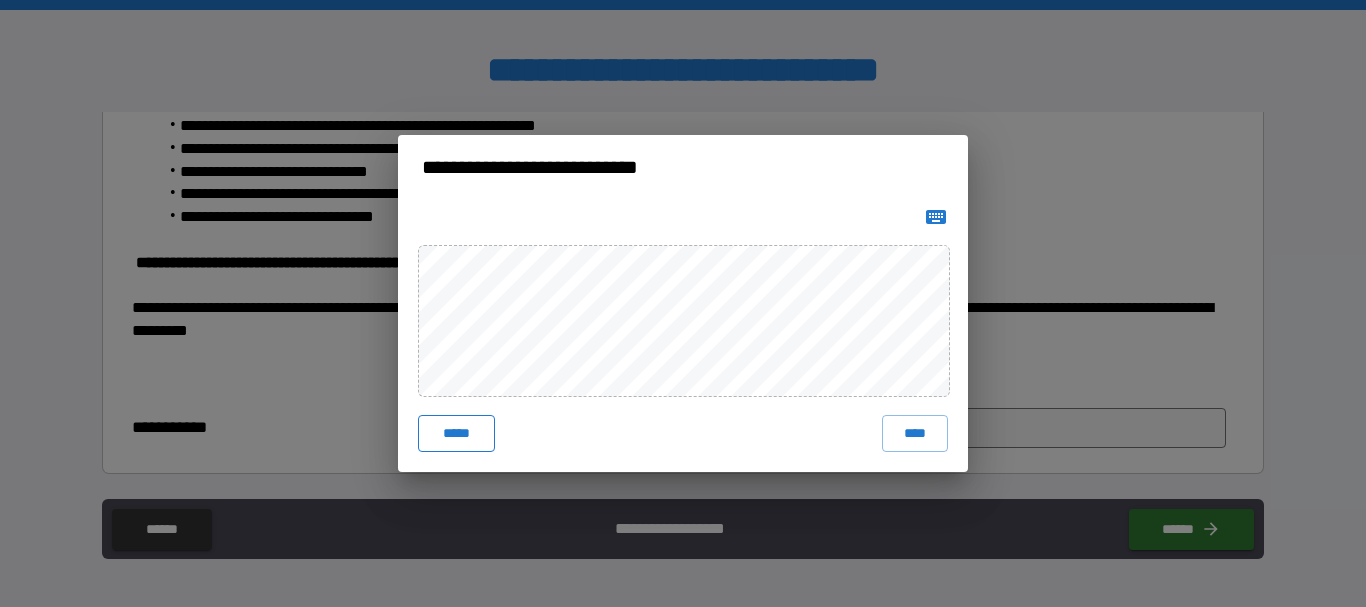 click on "*****" at bounding box center [456, 433] 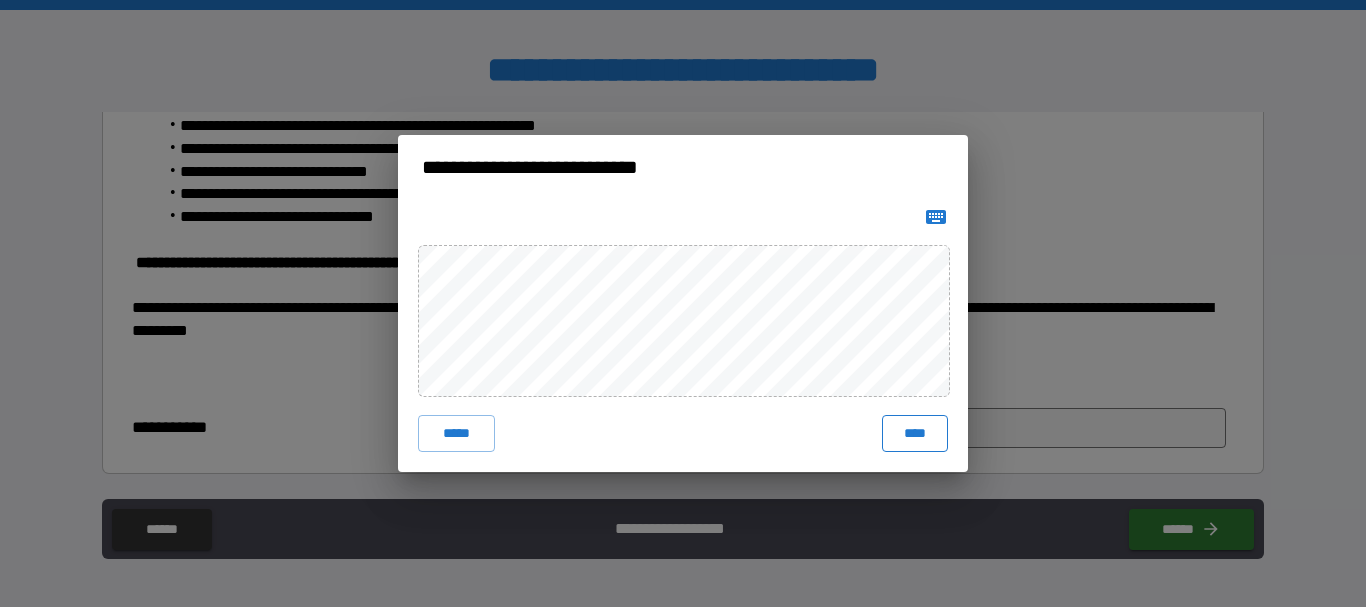 click on "****" at bounding box center [915, 433] 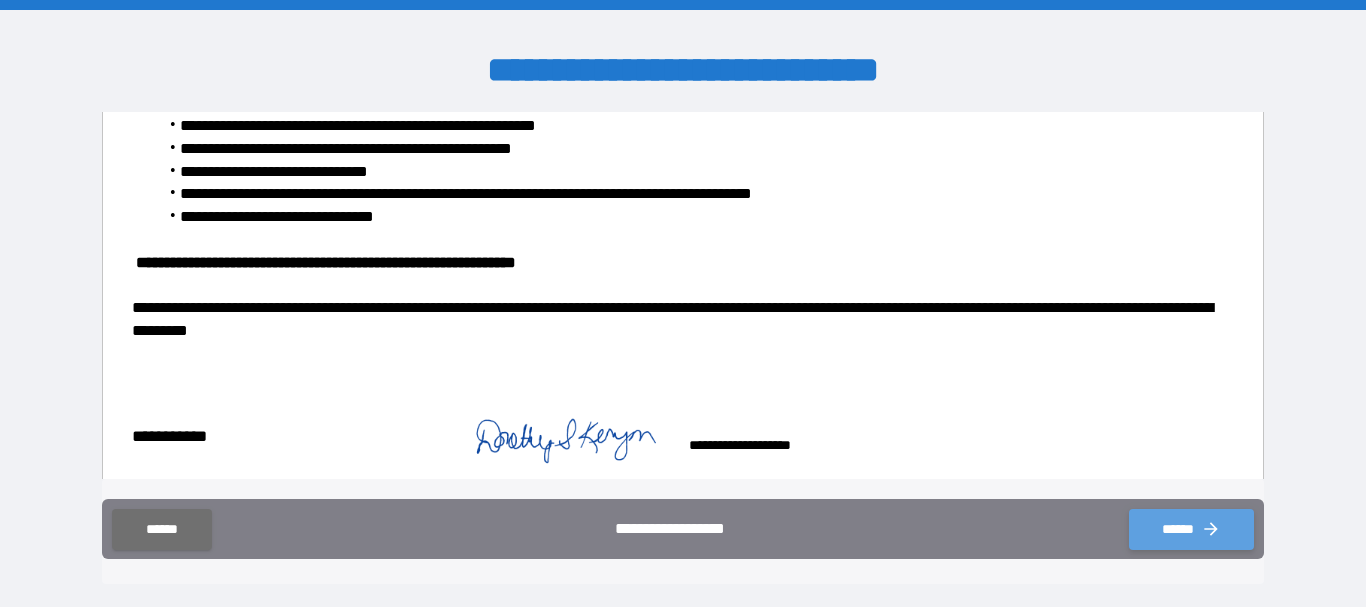 click 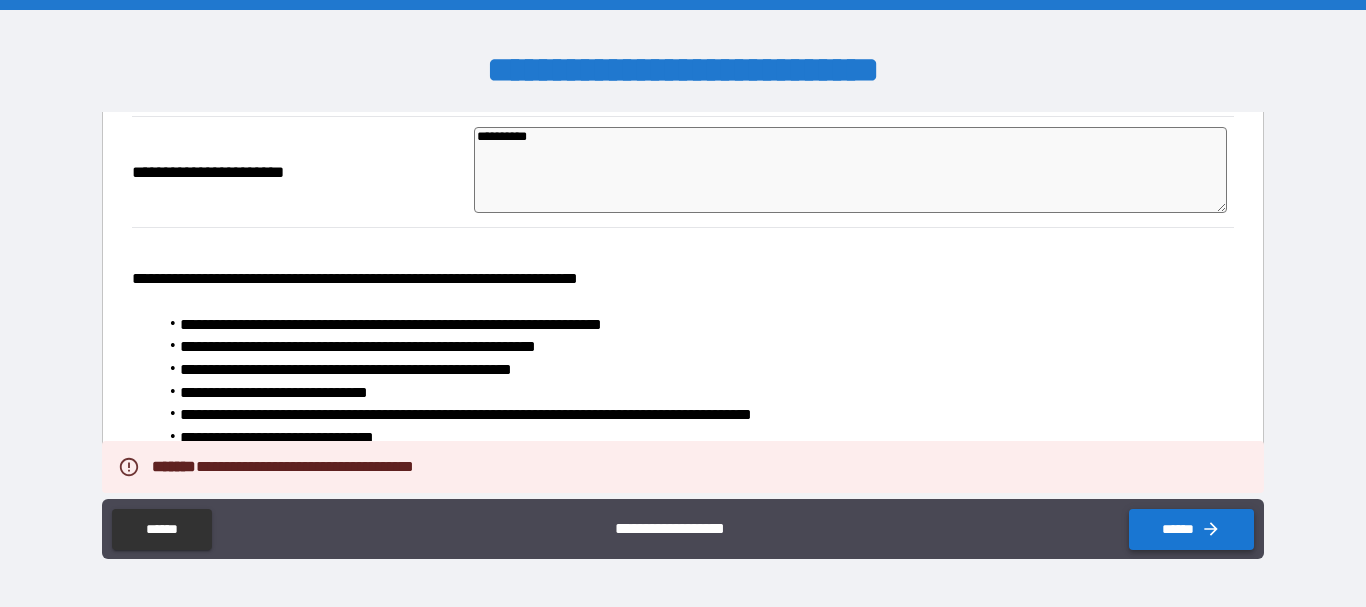 scroll, scrollTop: 0, scrollLeft: 0, axis: both 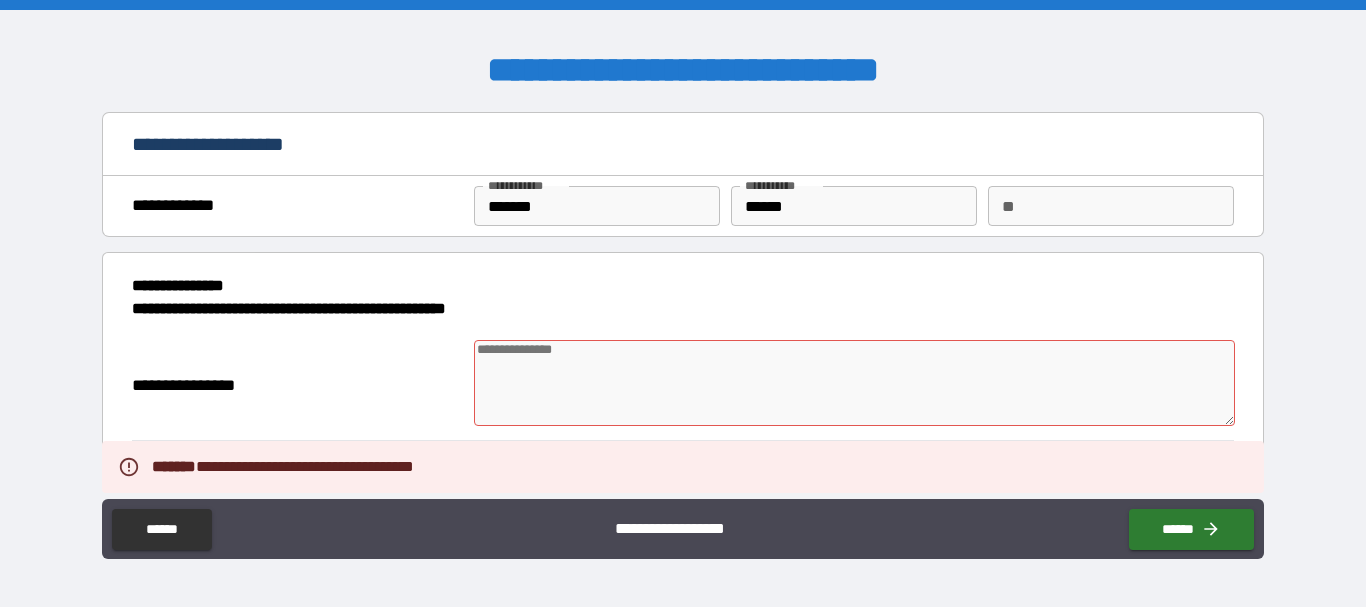 click at bounding box center (854, 383) 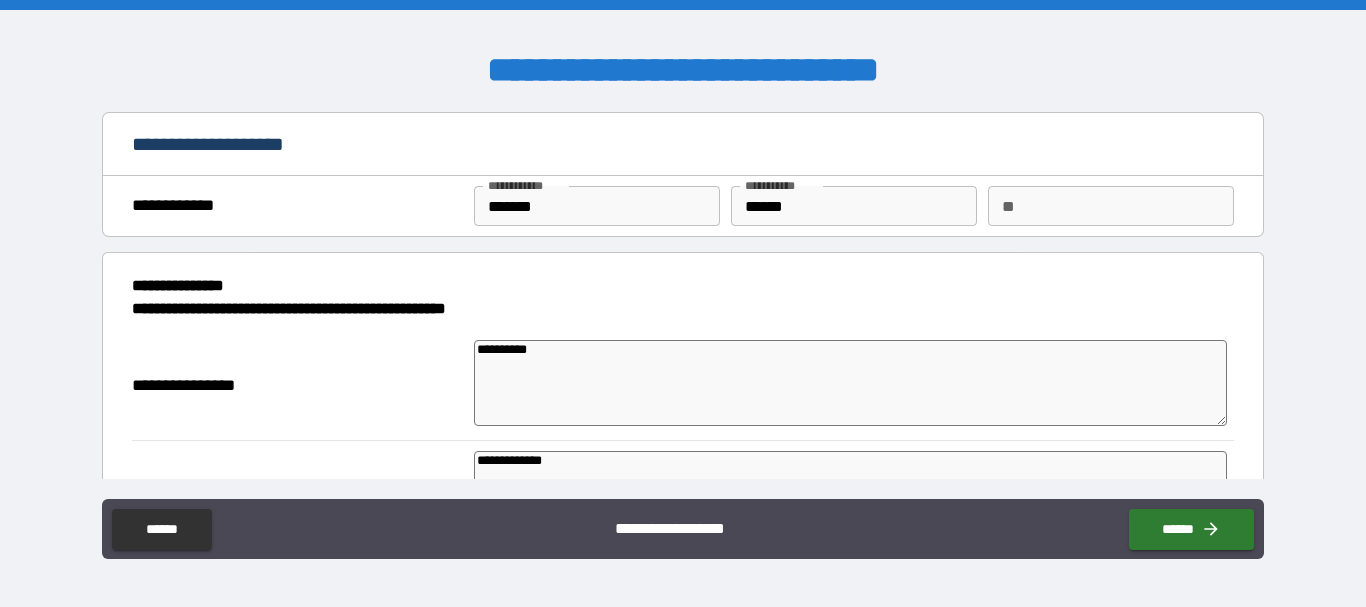 click on "**********" at bounding box center [682, 297] 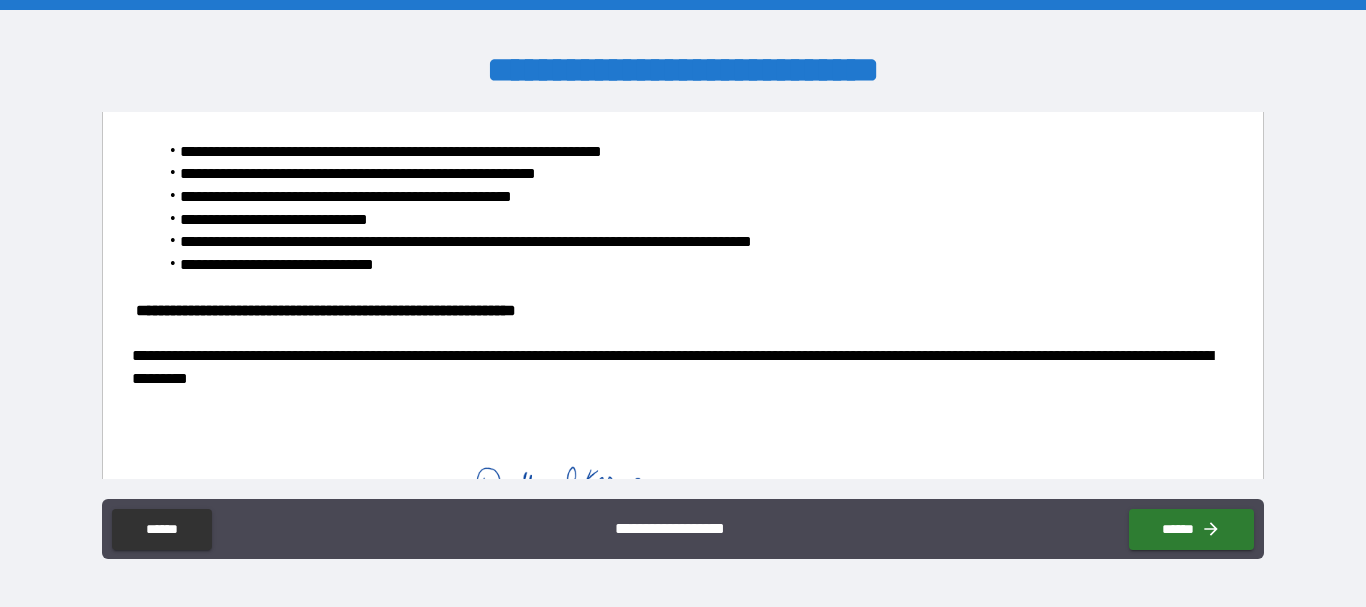 scroll, scrollTop: 784, scrollLeft: 0, axis: vertical 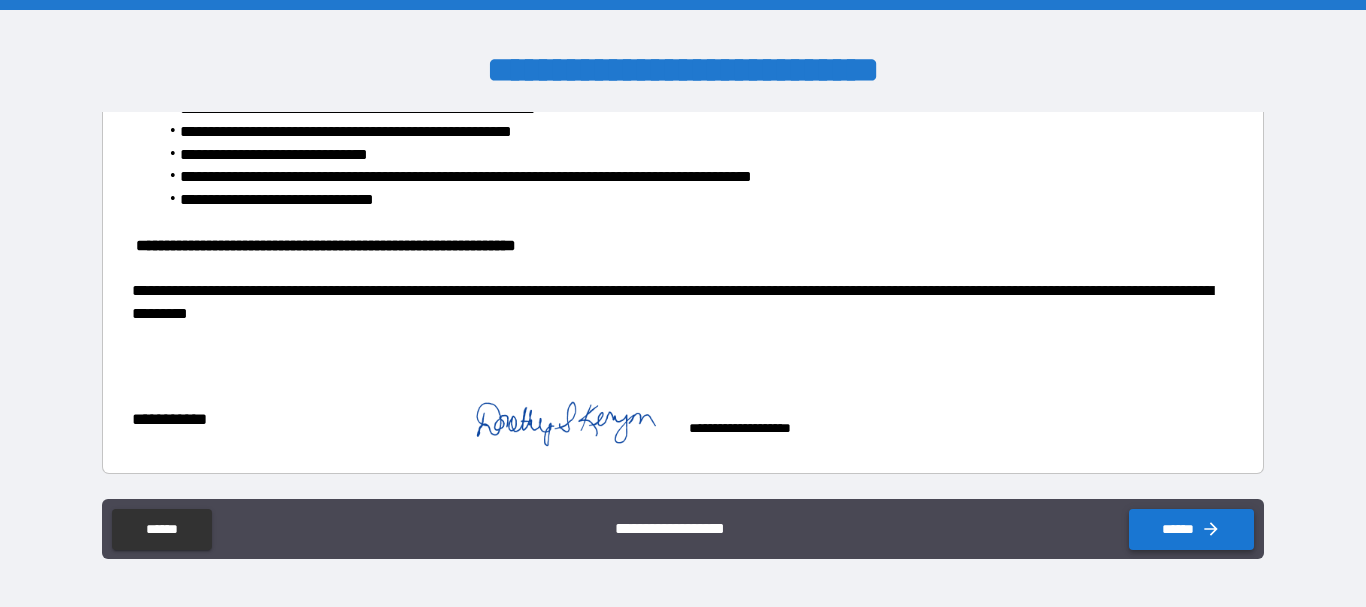 click on "******" at bounding box center [1191, 529] 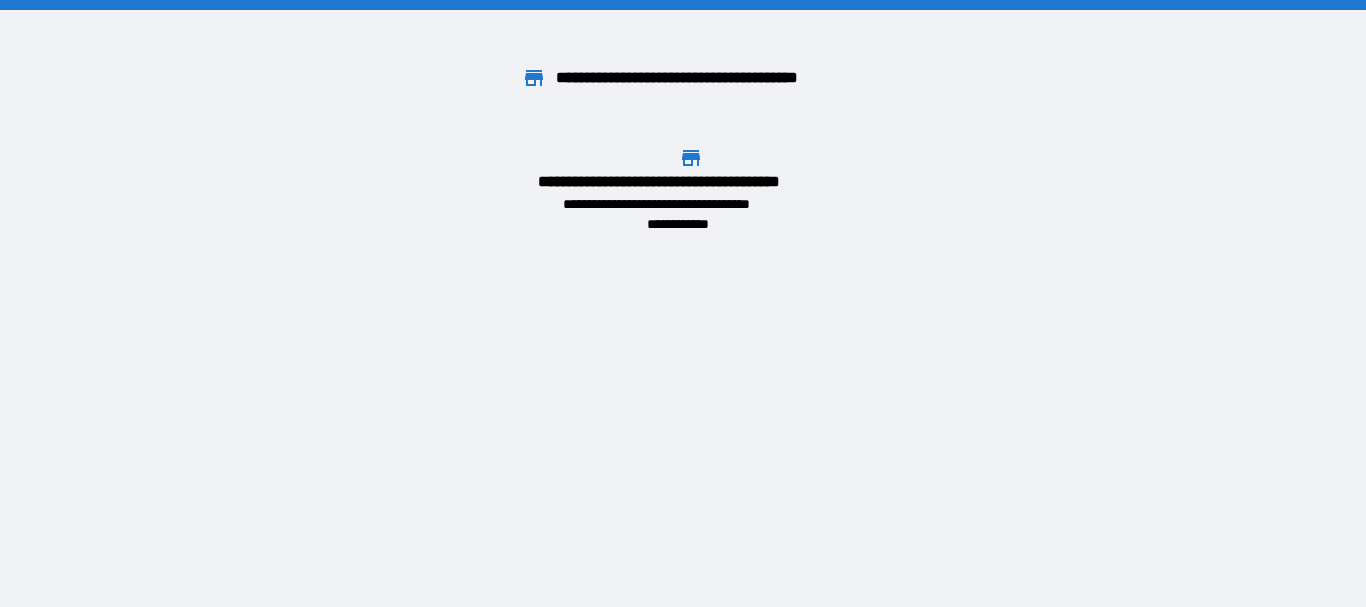 click 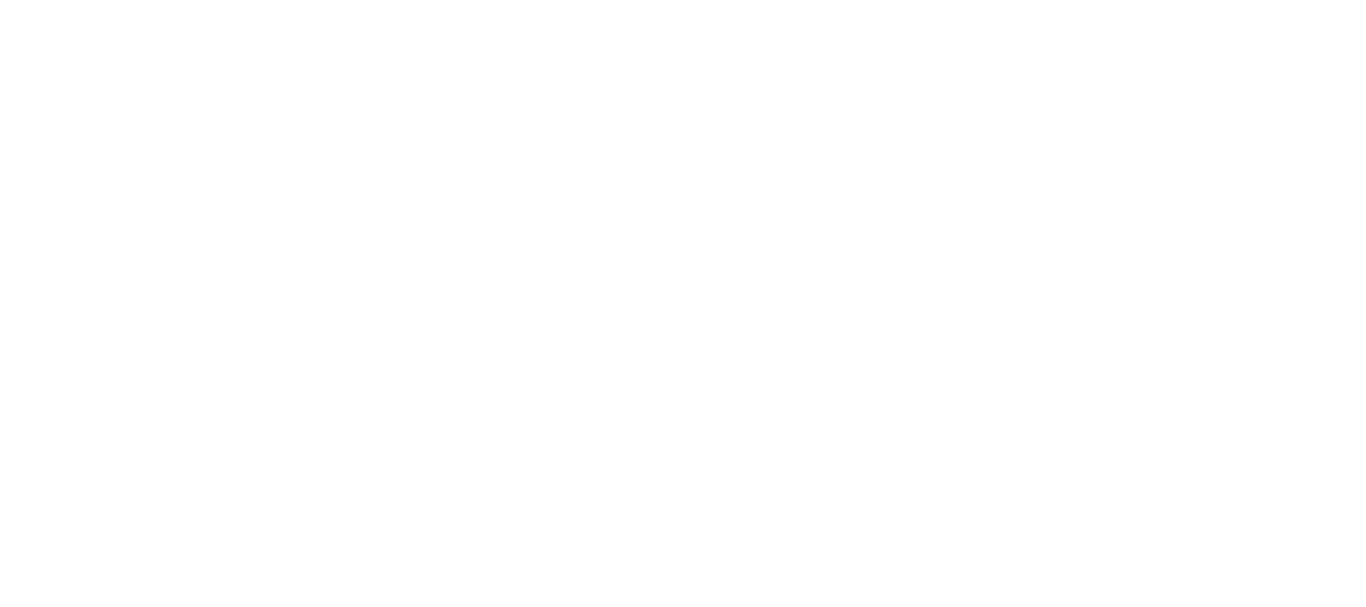 scroll, scrollTop: 0, scrollLeft: 0, axis: both 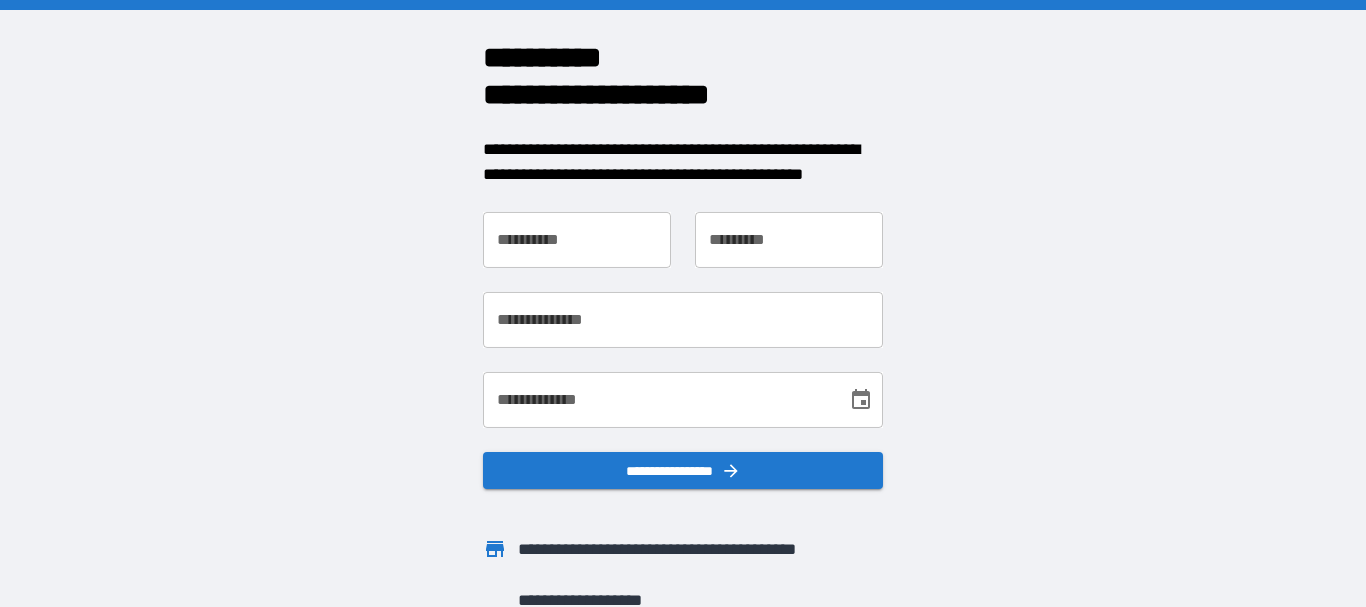 click on "**********" at bounding box center (577, 240) 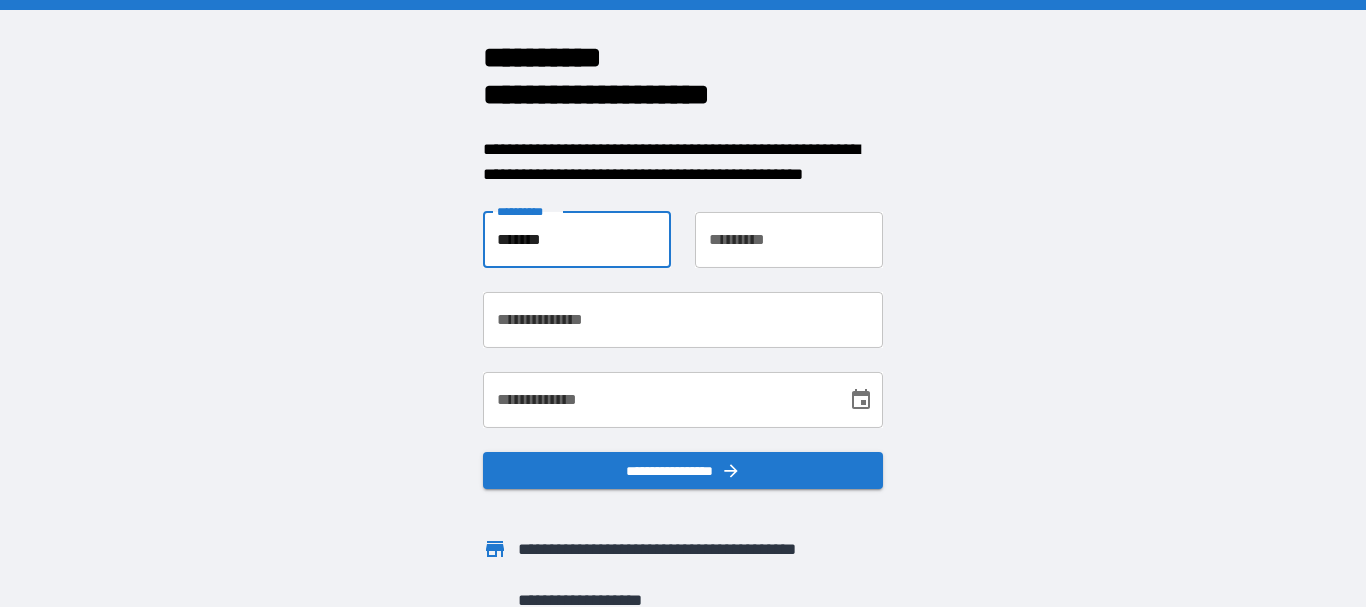 type on "*******" 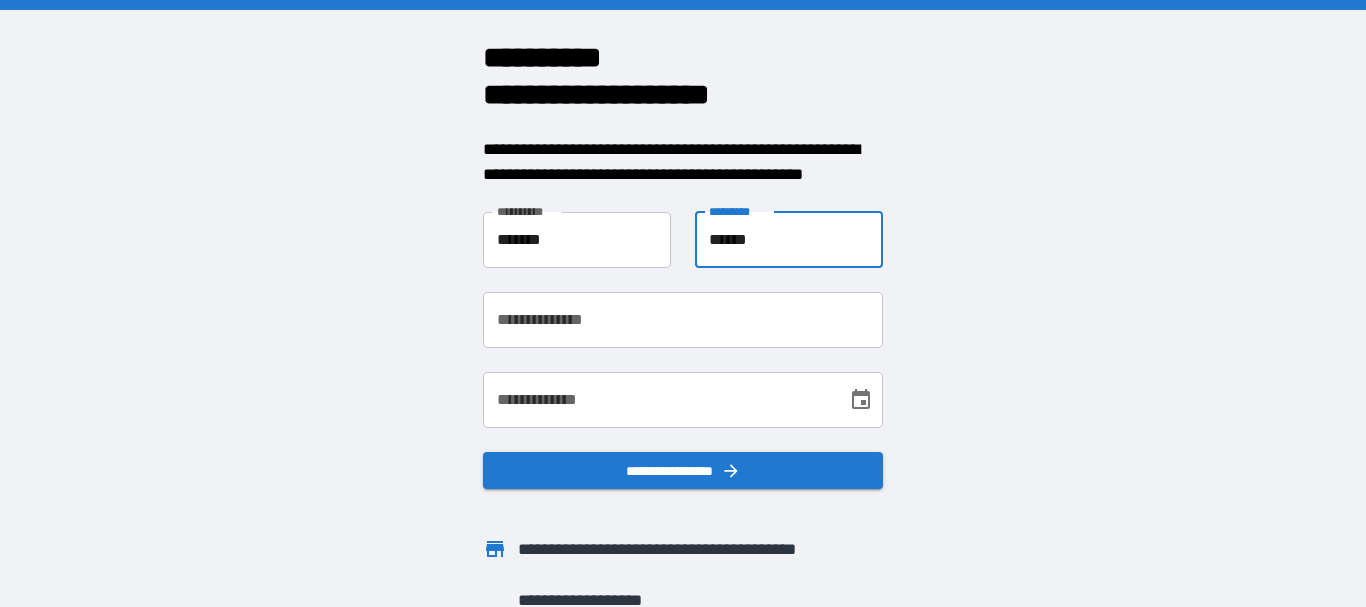 type on "******" 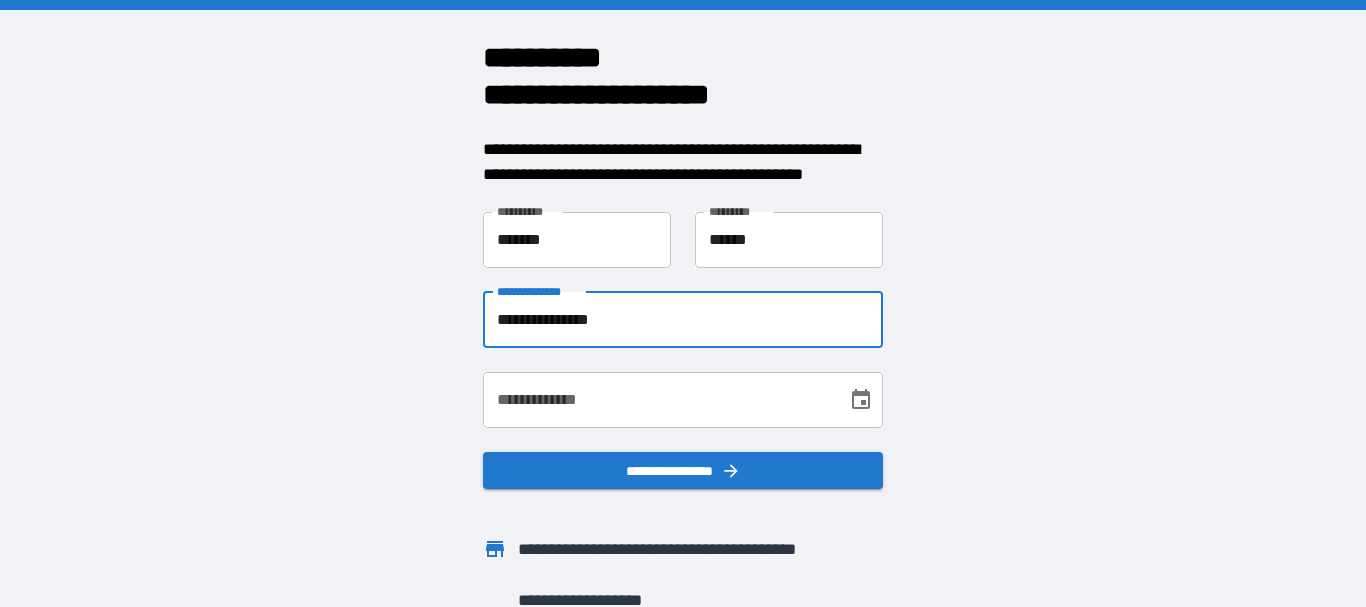 type on "**********" 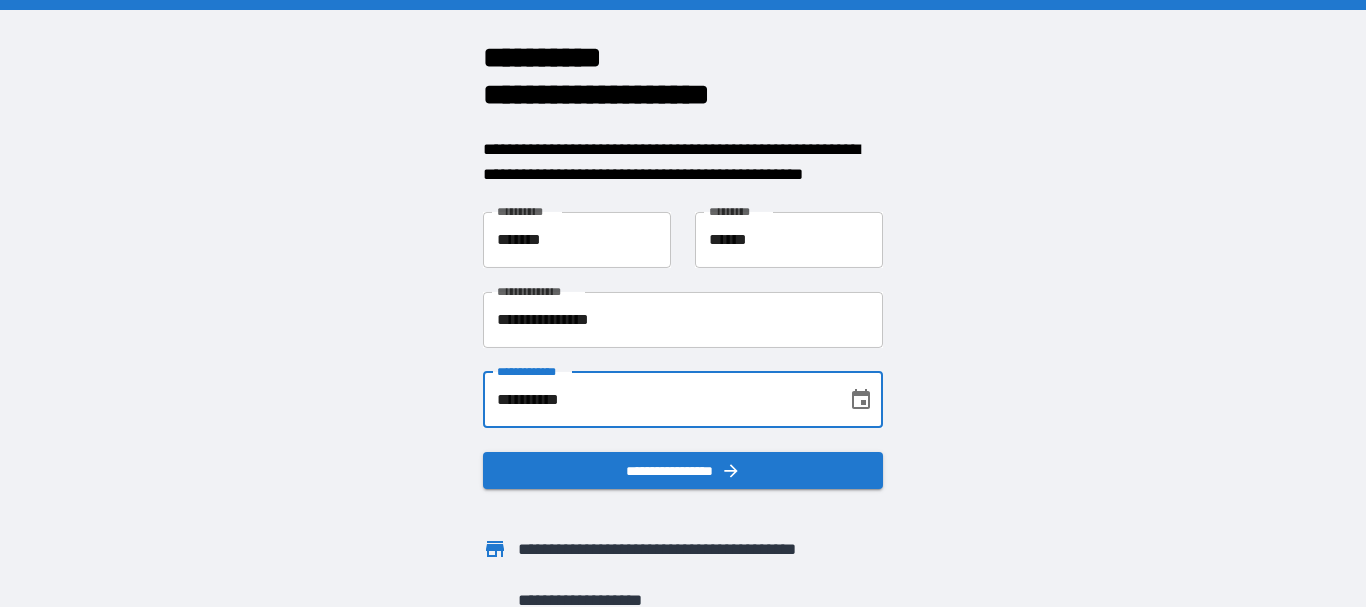 type on "**********" 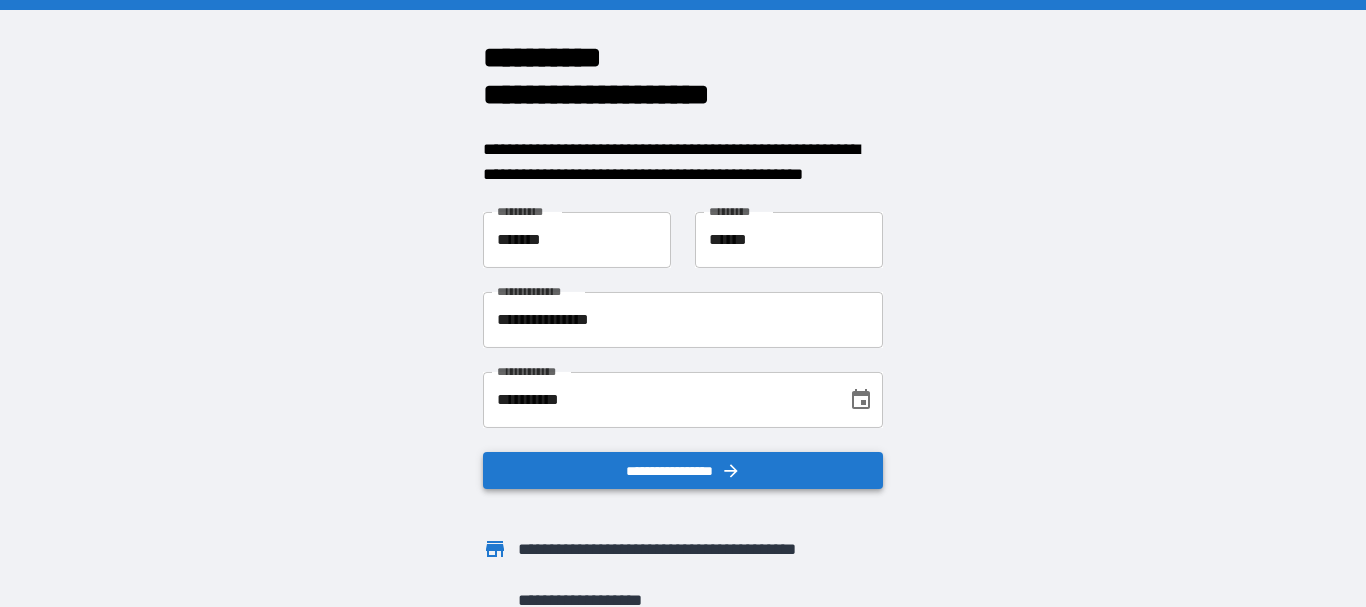 click on "**********" at bounding box center [683, 471] 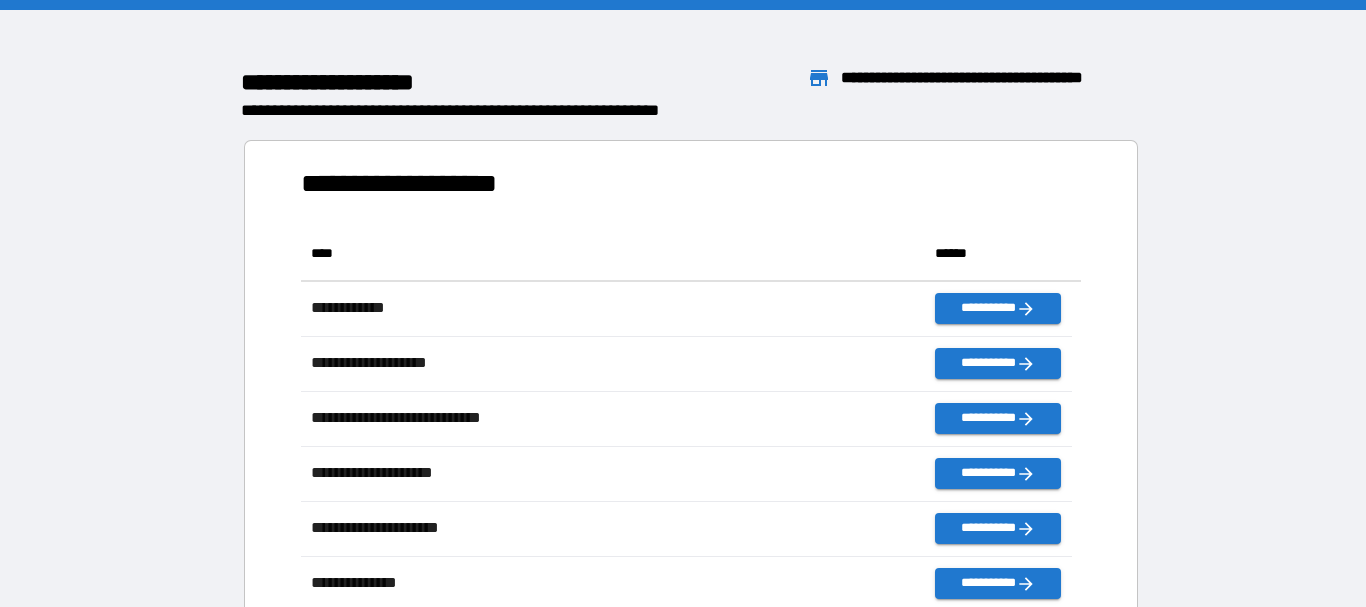 scroll, scrollTop: 16, scrollLeft: 16, axis: both 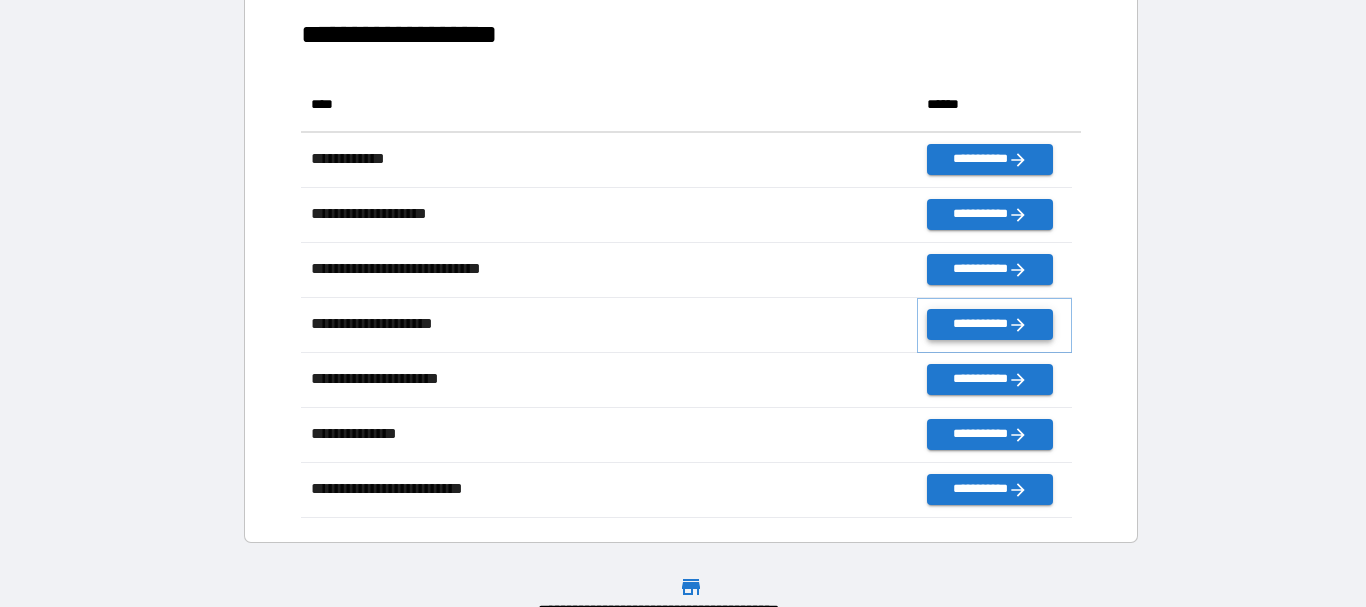 click on "**********" at bounding box center [989, 324] 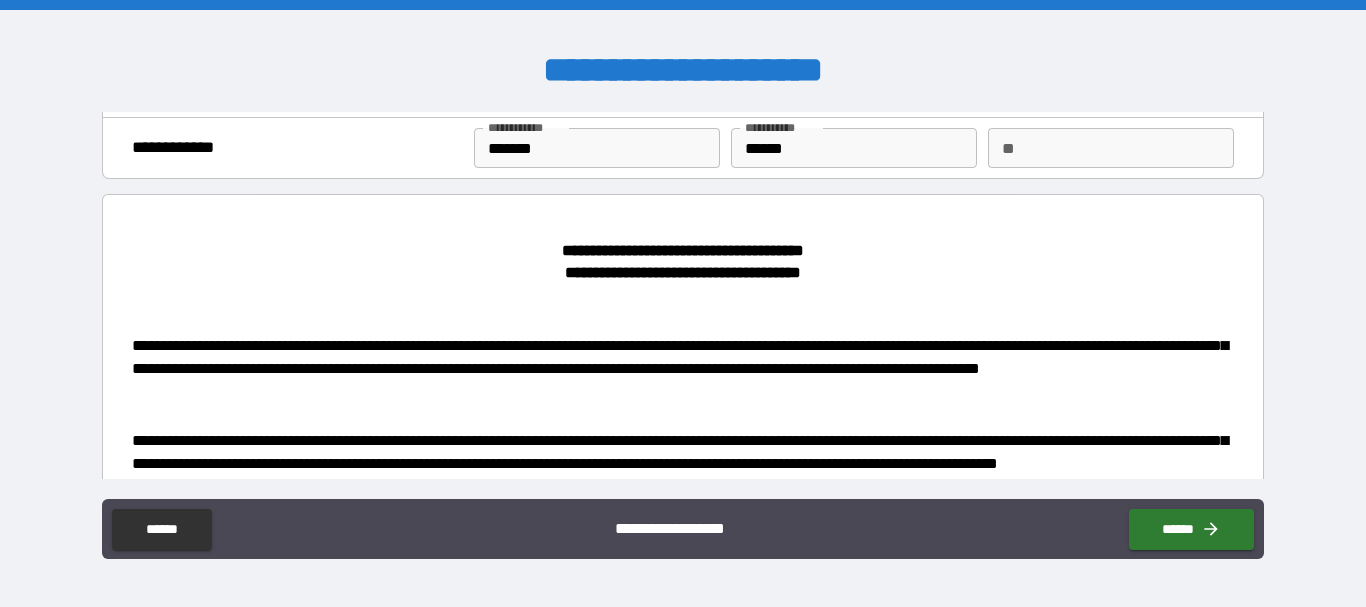 scroll, scrollTop: 0, scrollLeft: 0, axis: both 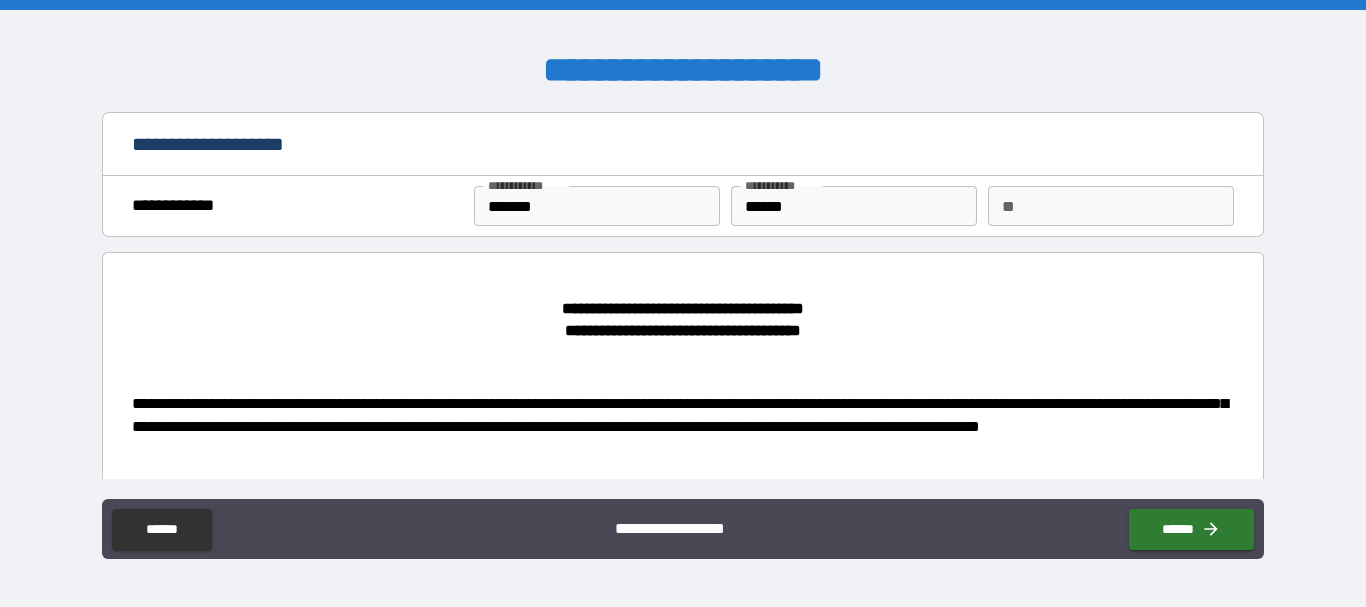 click on "**" at bounding box center [1111, 206] 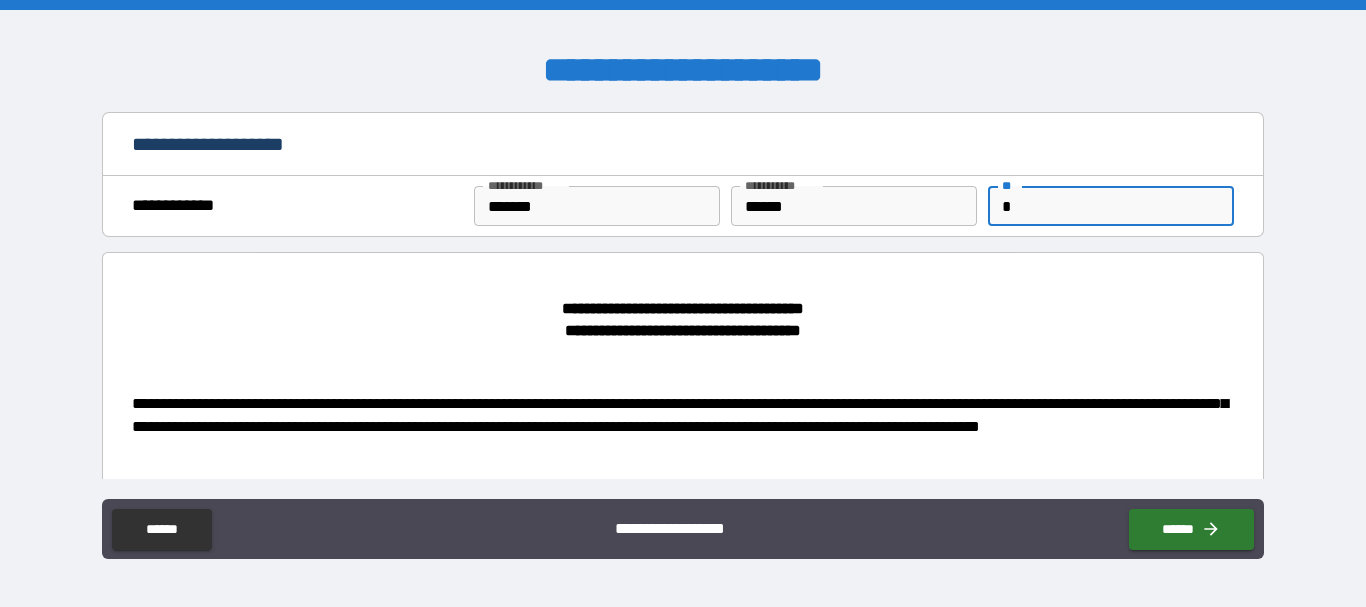 type on "*" 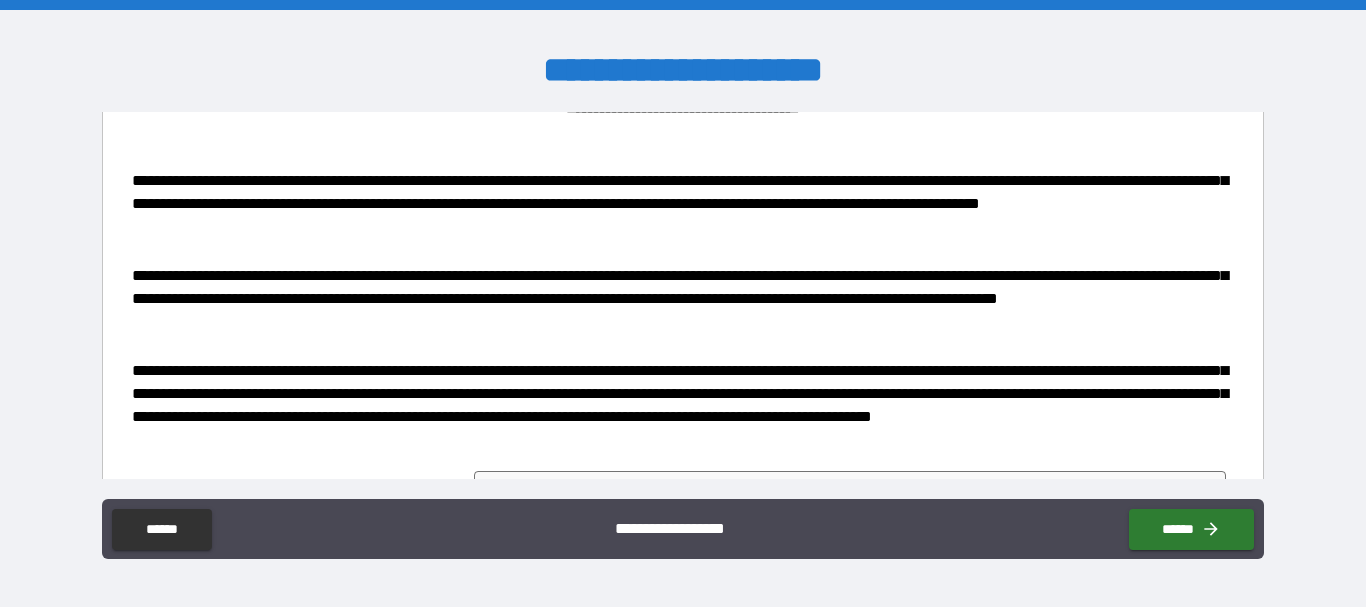 scroll, scrollTop: 286, scrollLeft: 0, axis: vertical 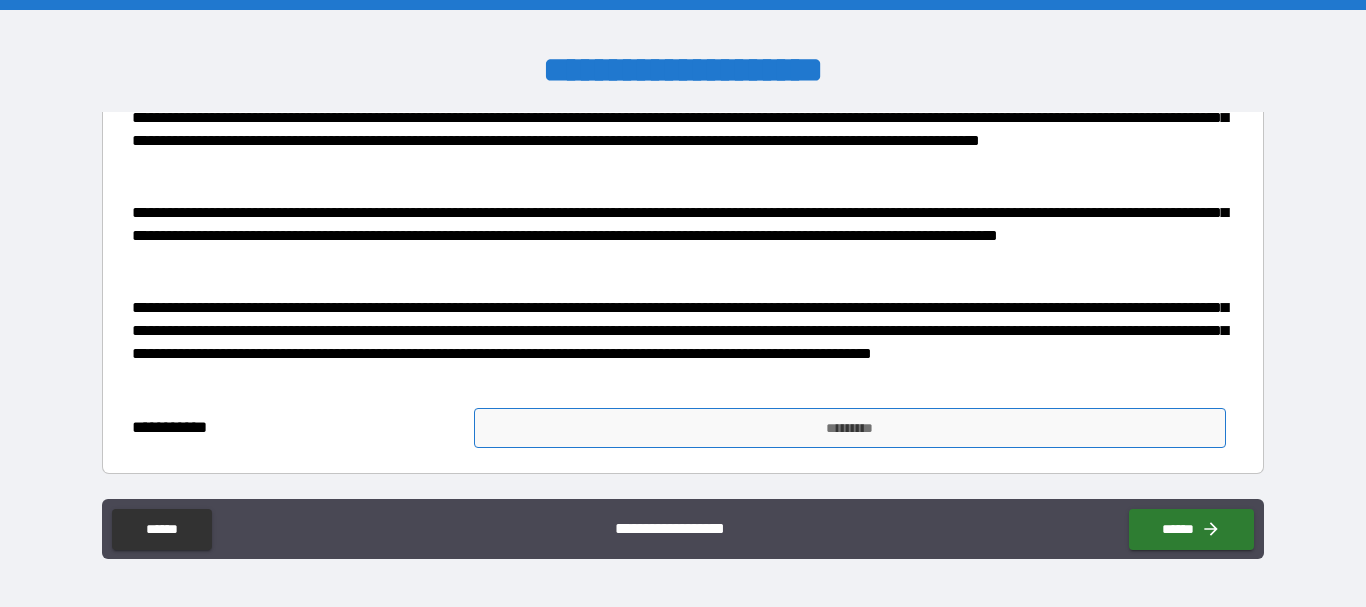 click on "*********" at bounding box center [850, 428] 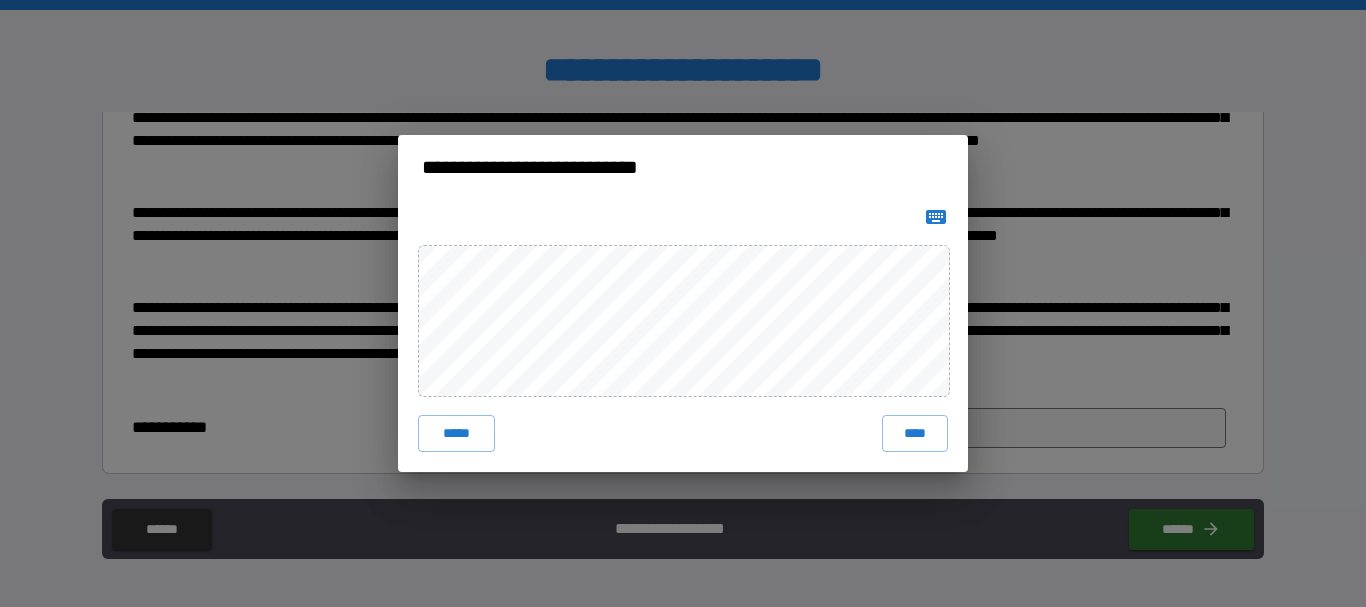 click on "**********" at bounding box center [683, 303] 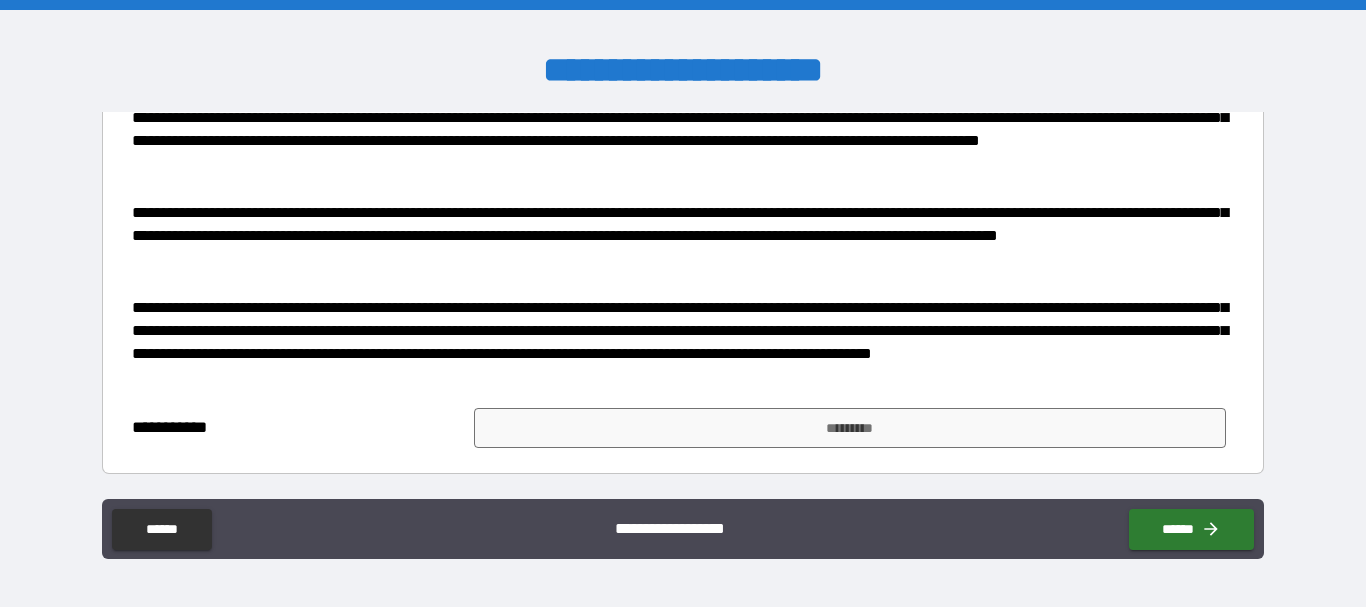click on "**********" at bounding box center [677, 236] 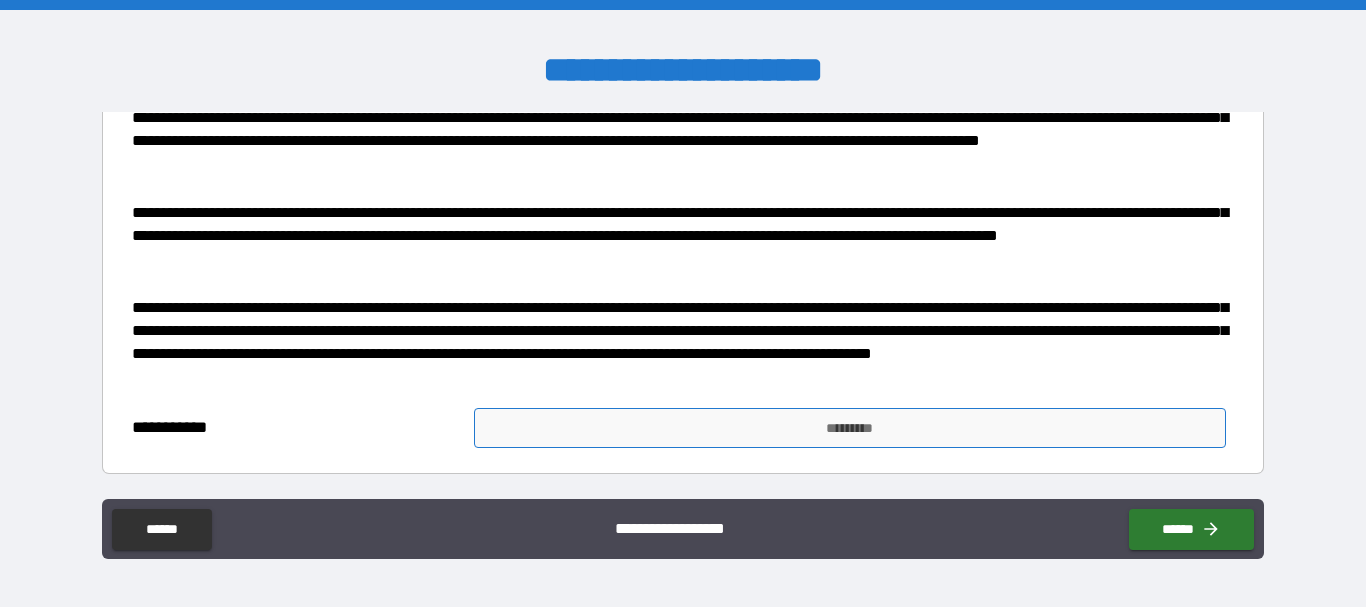 click on "*********" at bounding box center (850, 428) 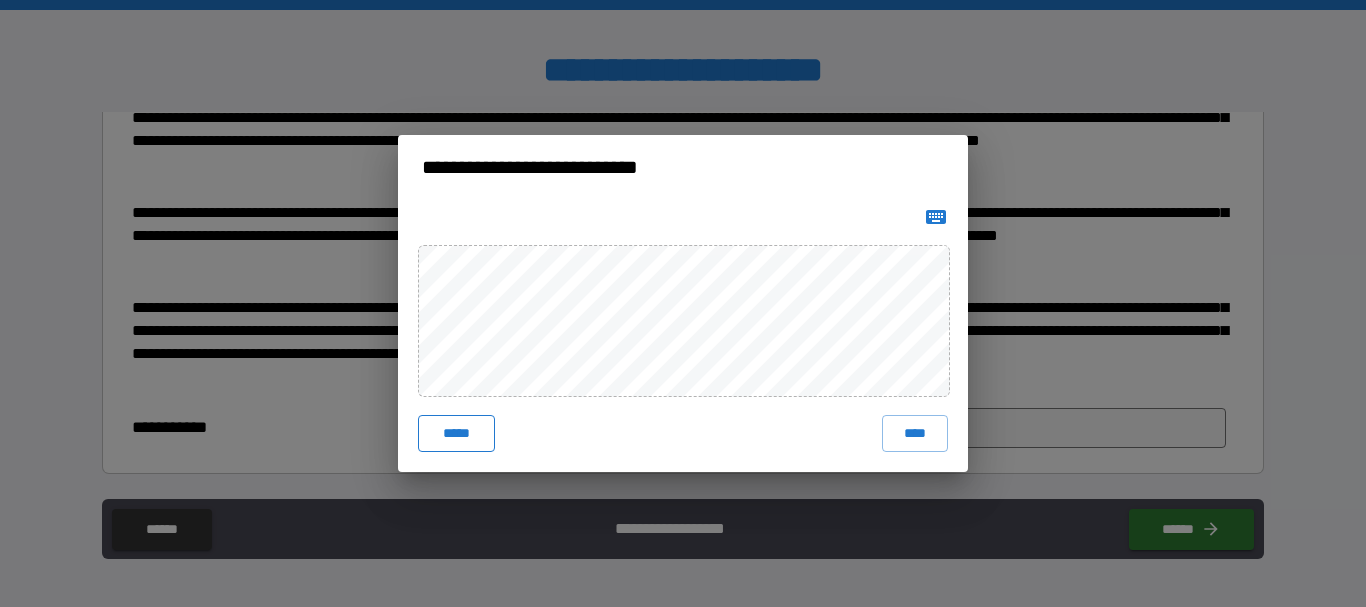 click on "*****" at bounding box center (456, 433) 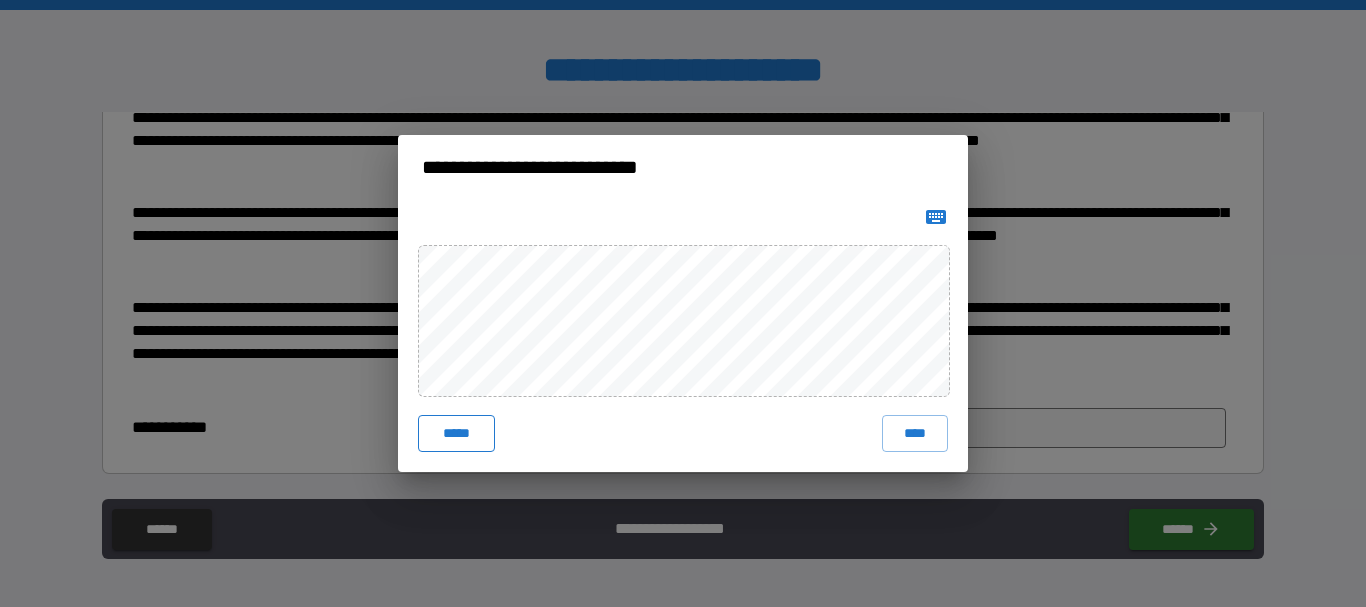 click on "*****" at bounding box center (456, 433) 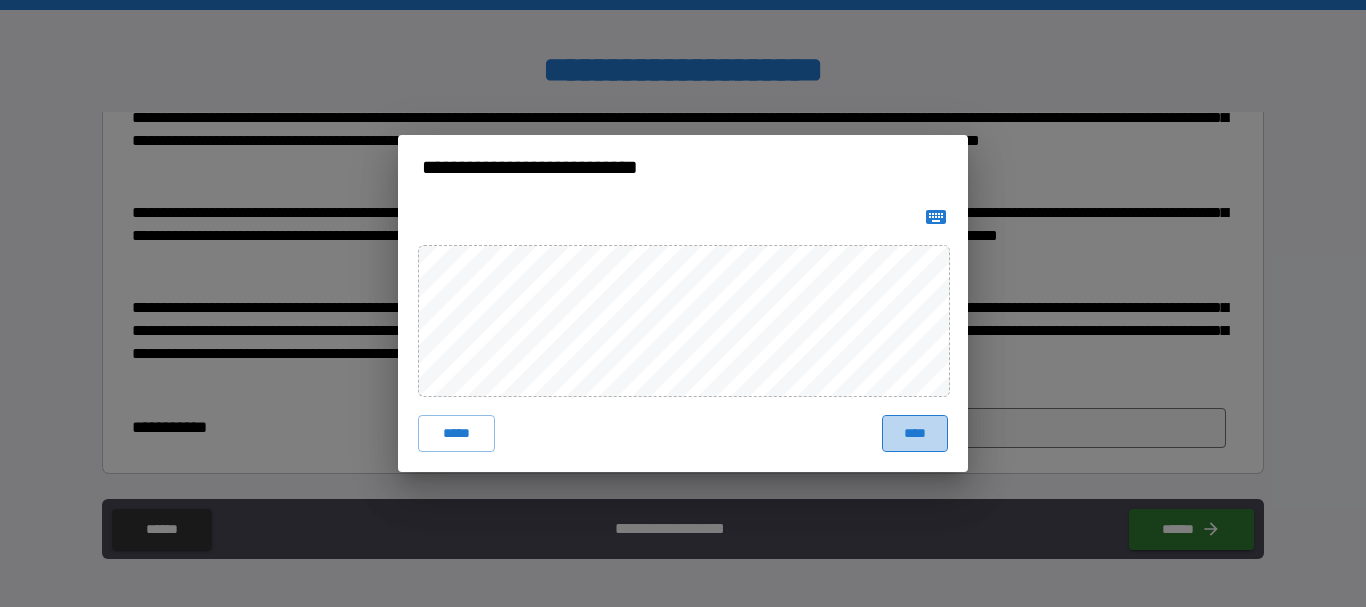 click on "****" at bounding box center (915, 433) 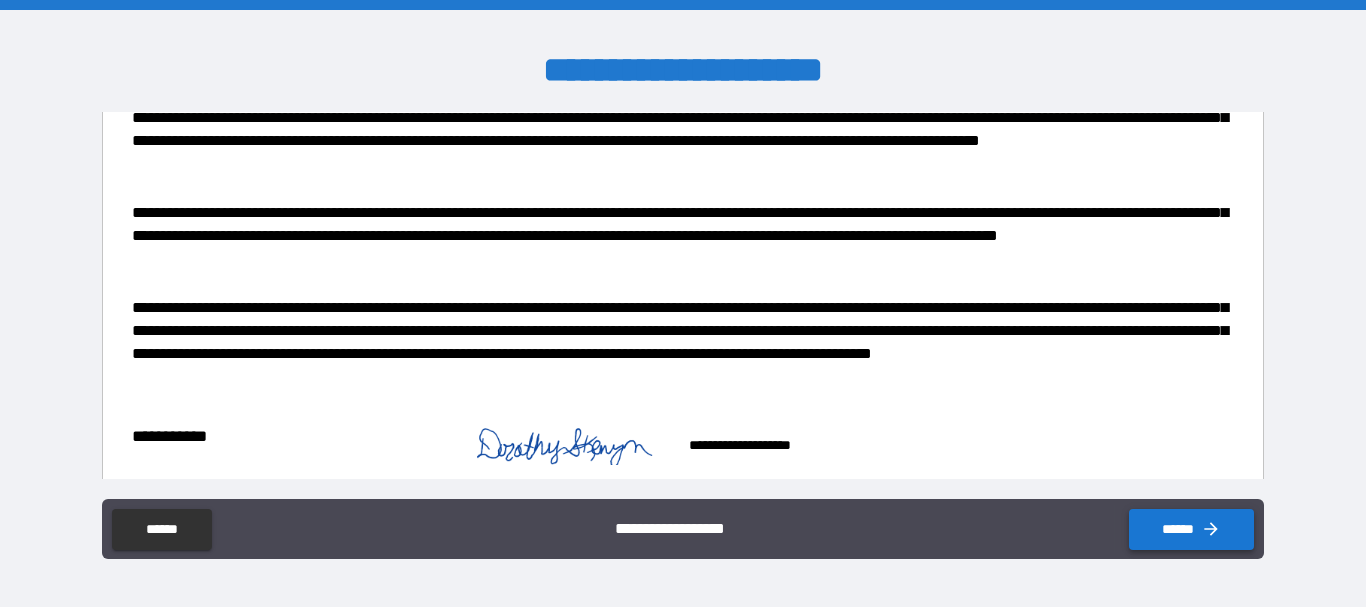 click 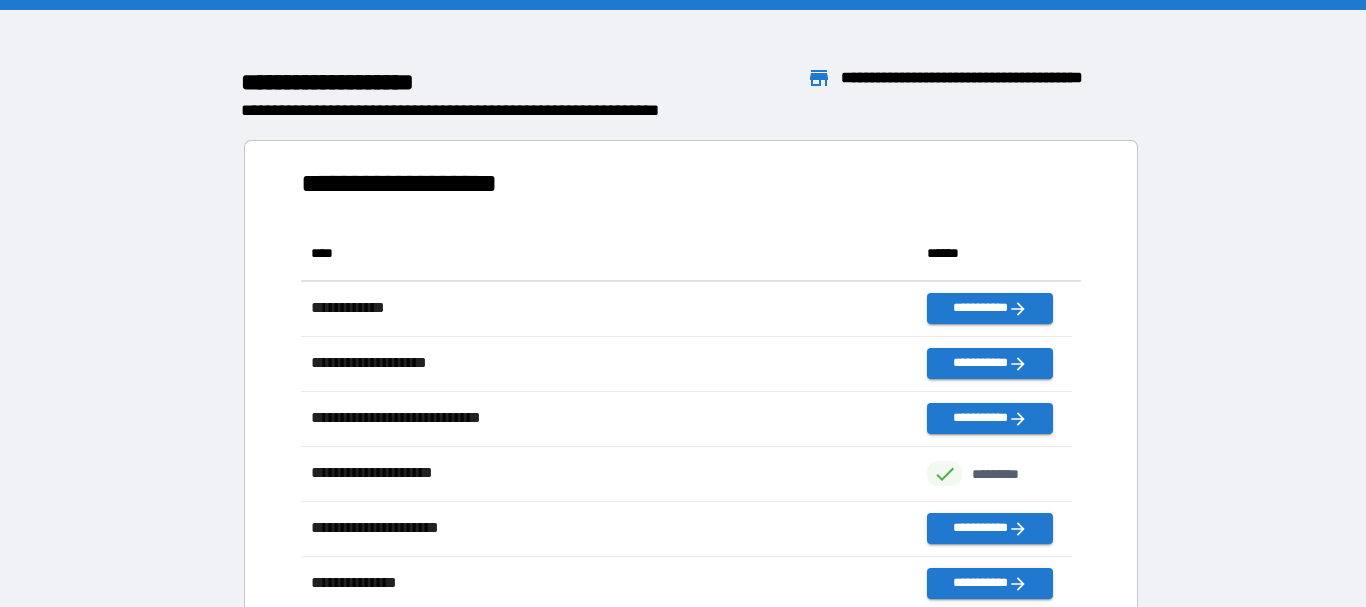 scroll, scrollTop: 16, scrollLeft: 16, axis: both 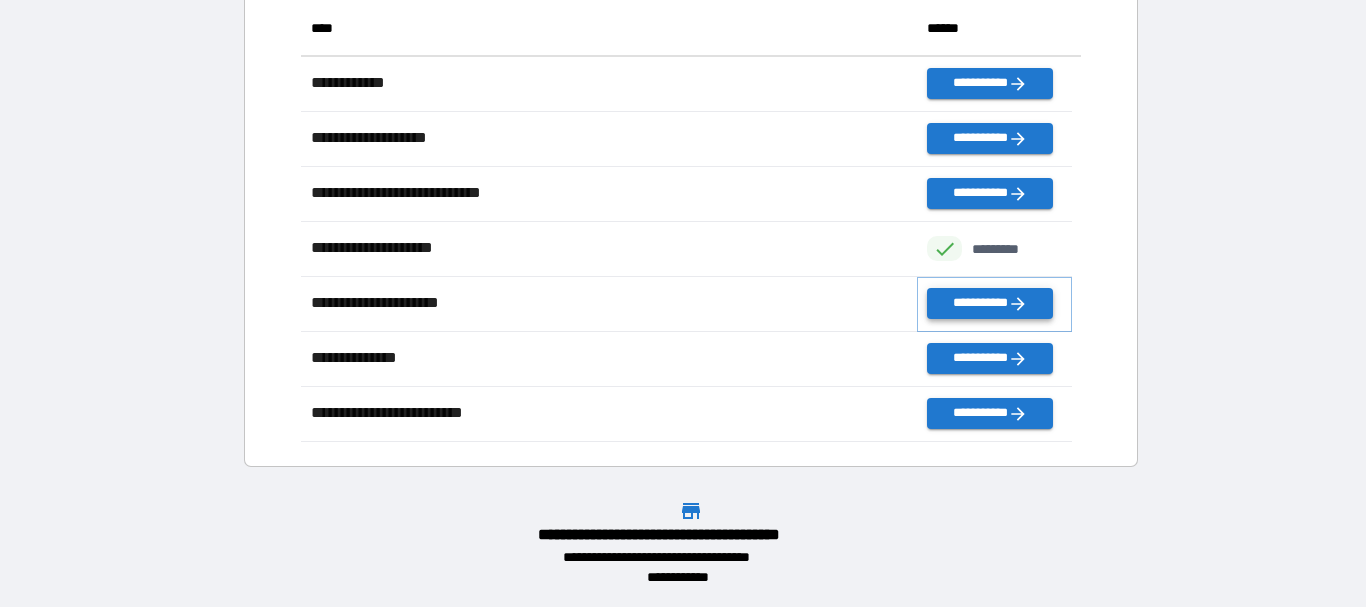click on "**********" at bounding box center (989, 303) 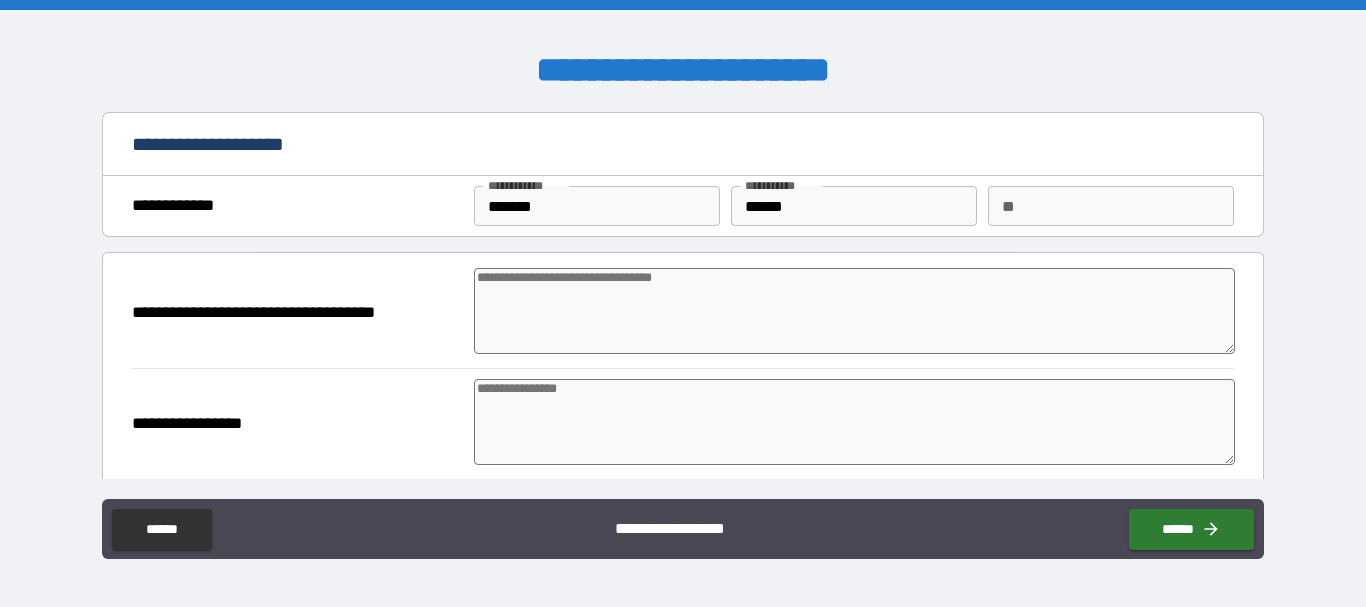 click at bounding box center [854, 311] 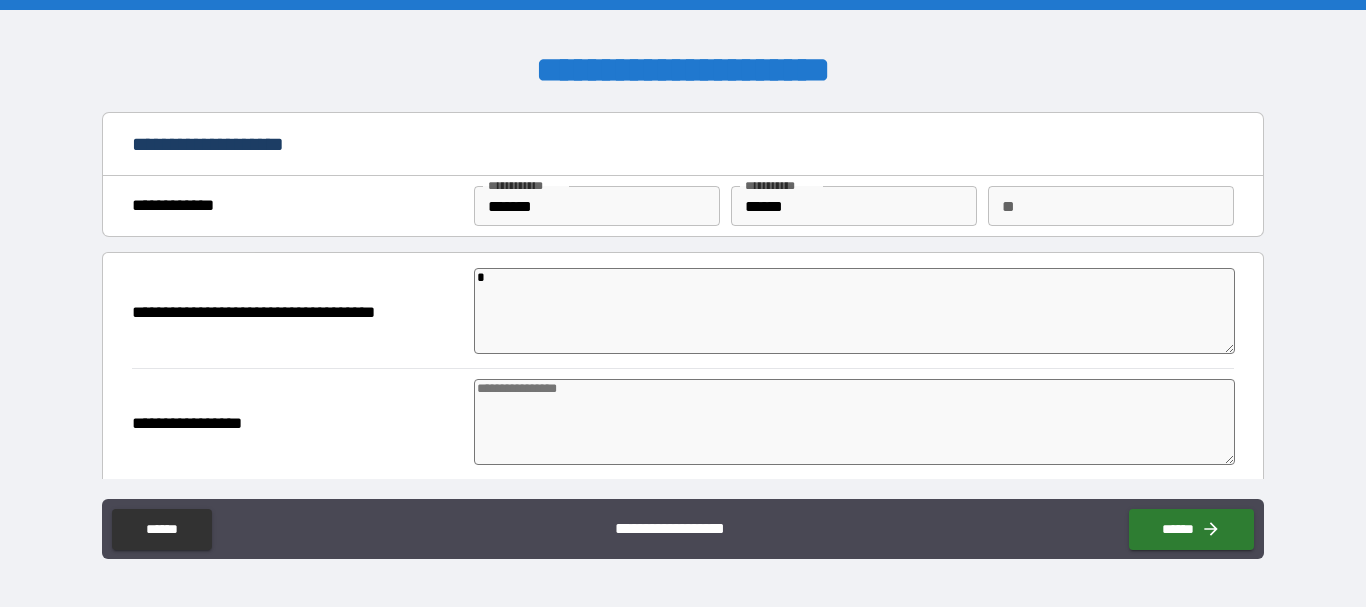 type on "*" 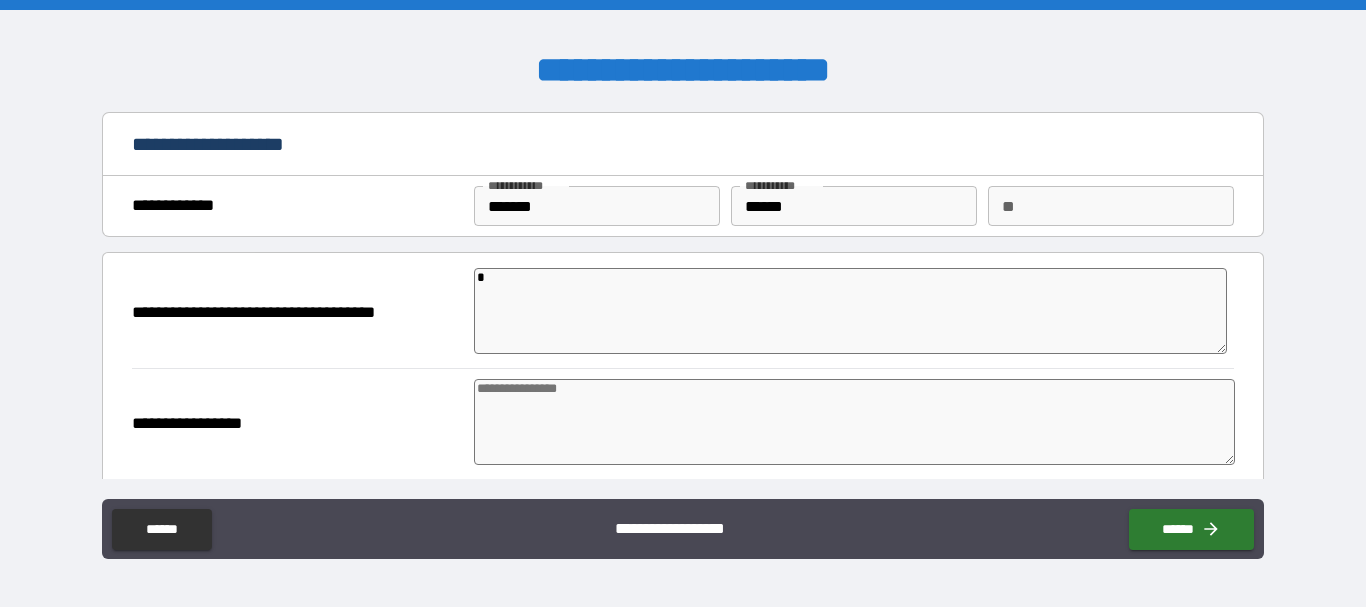 type on "**" 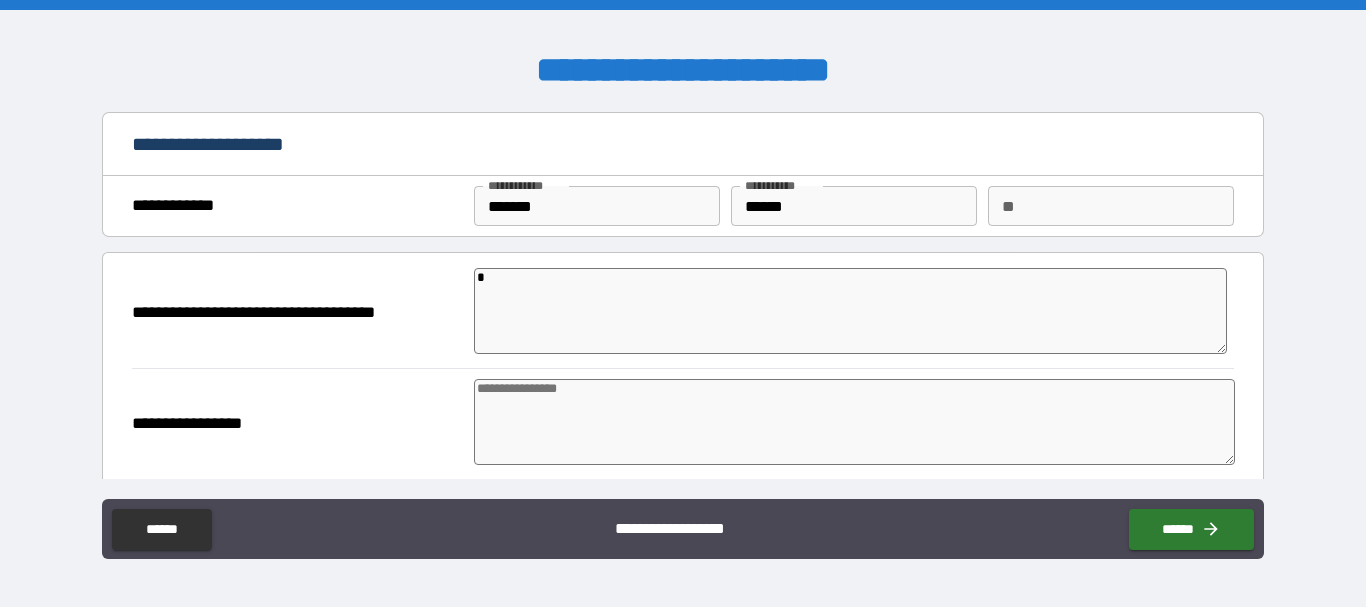 type on "*" 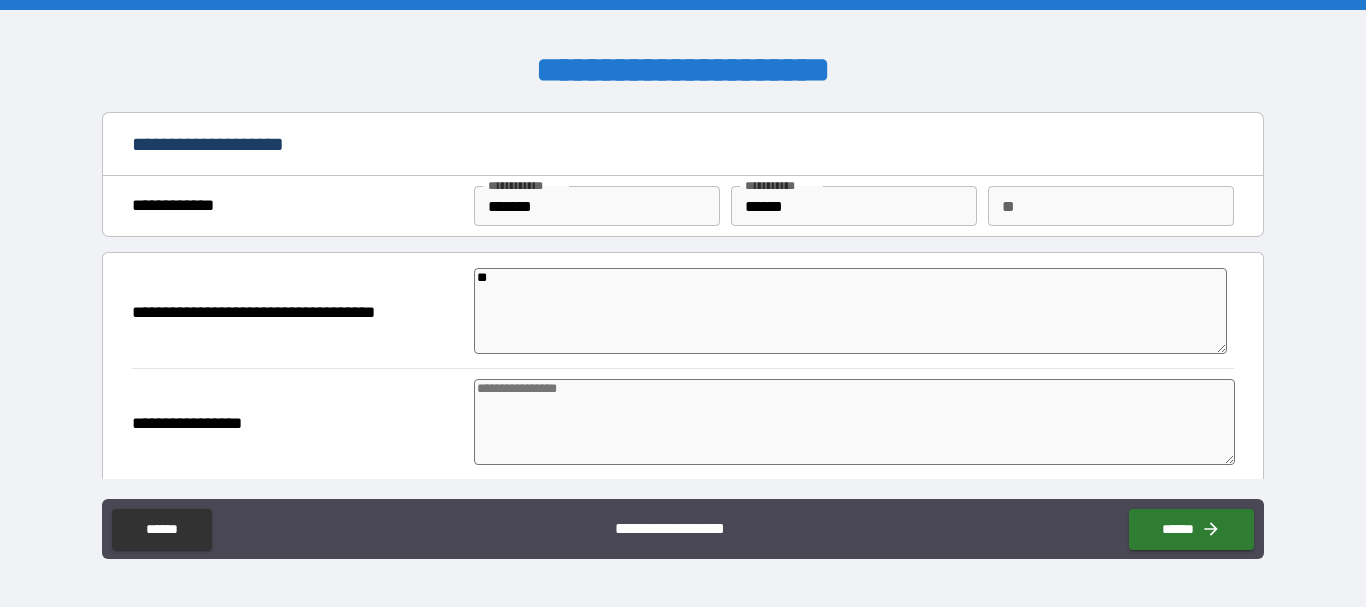 type on "***" 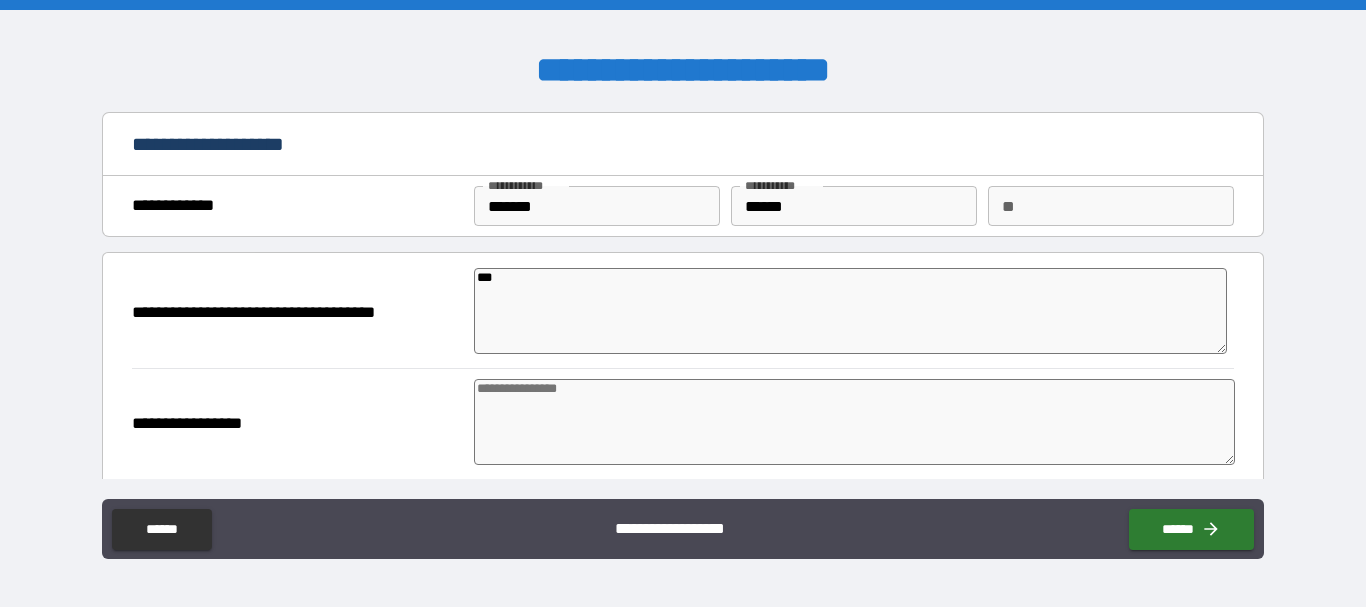type on "****" 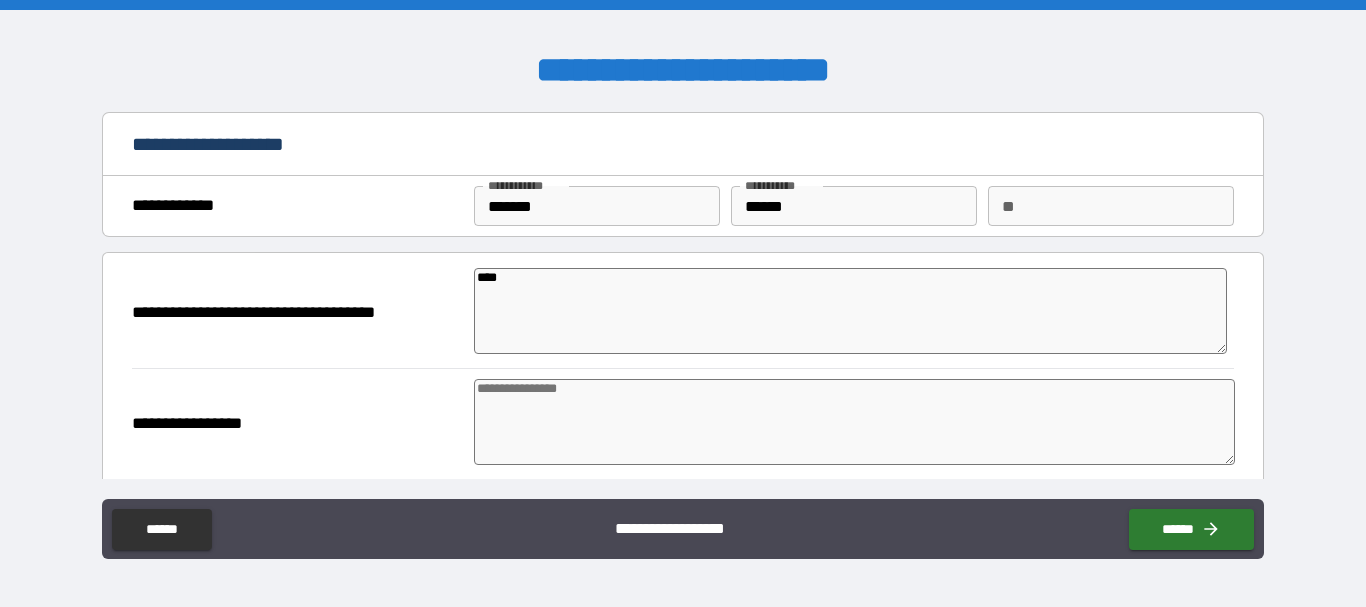 type on "*" 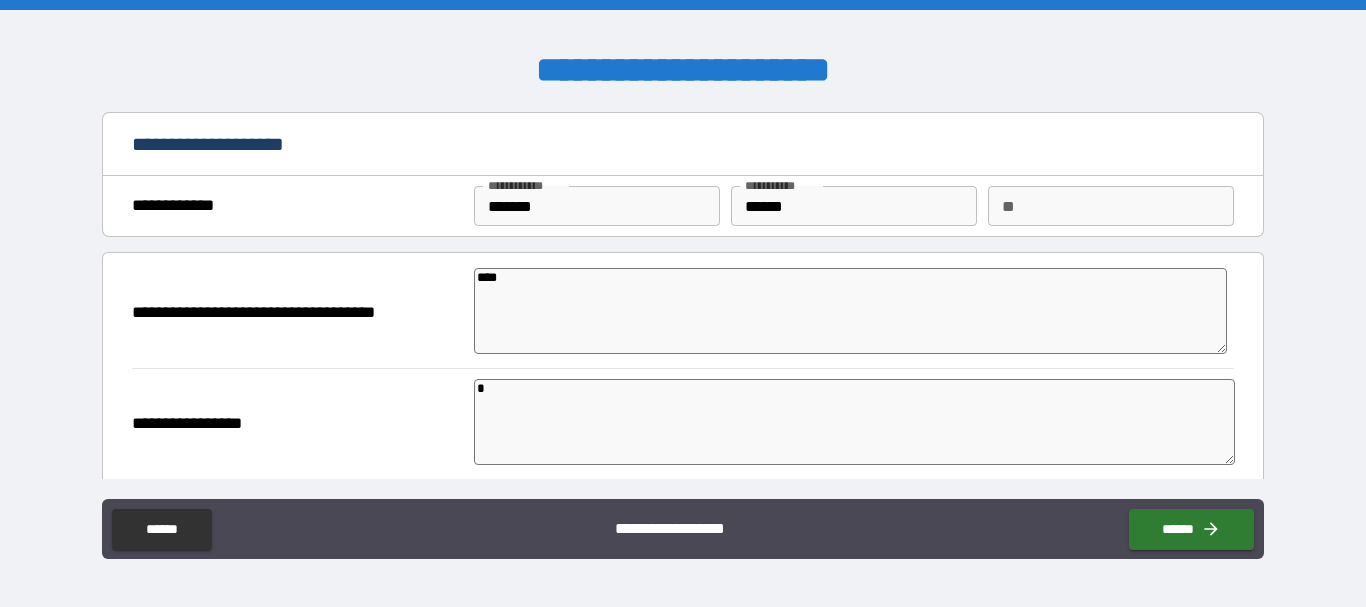 type on "*" 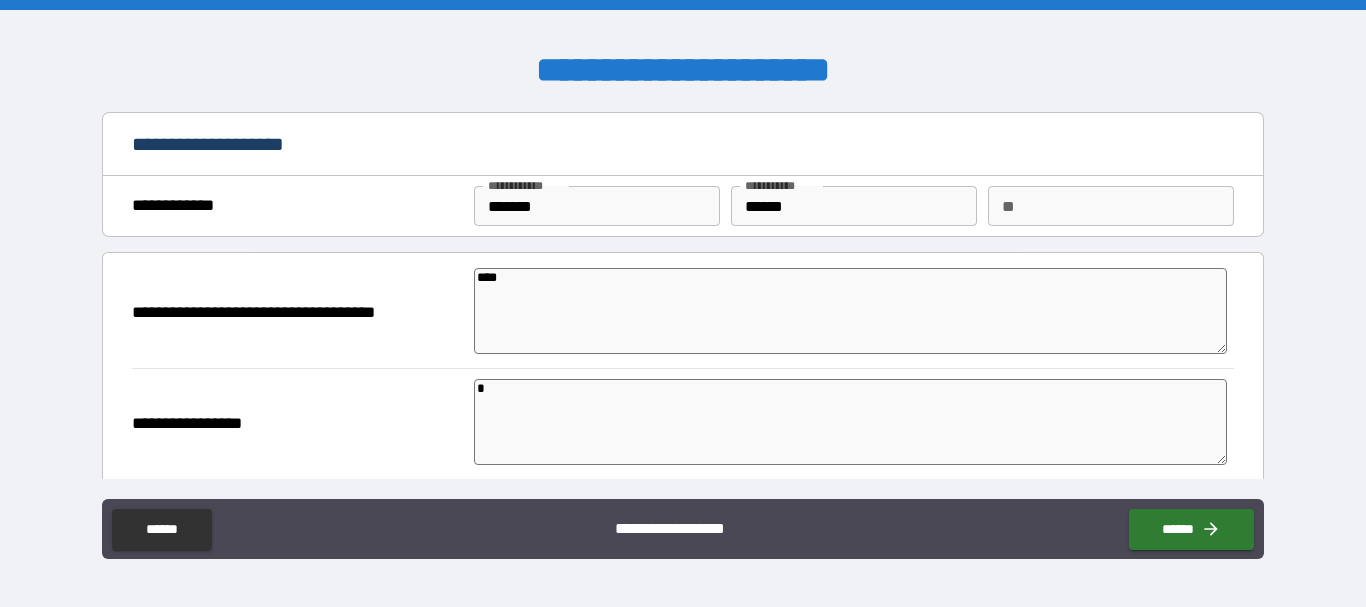 type on "*" 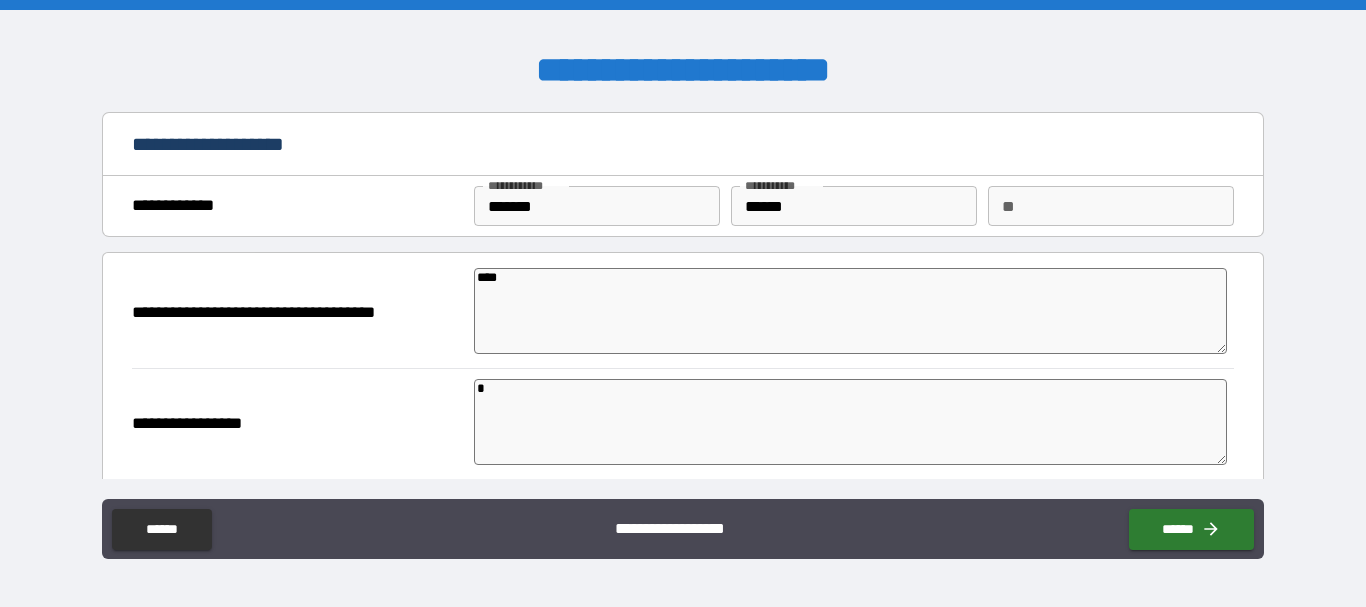 type on "**" 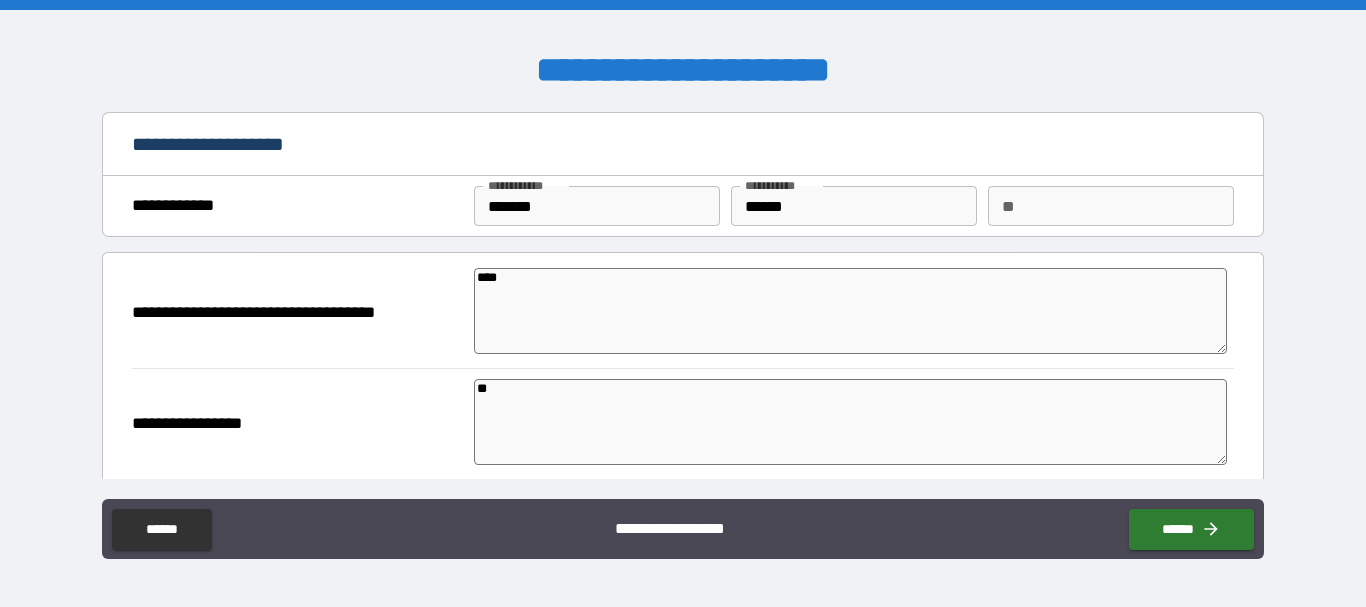 type on "*" 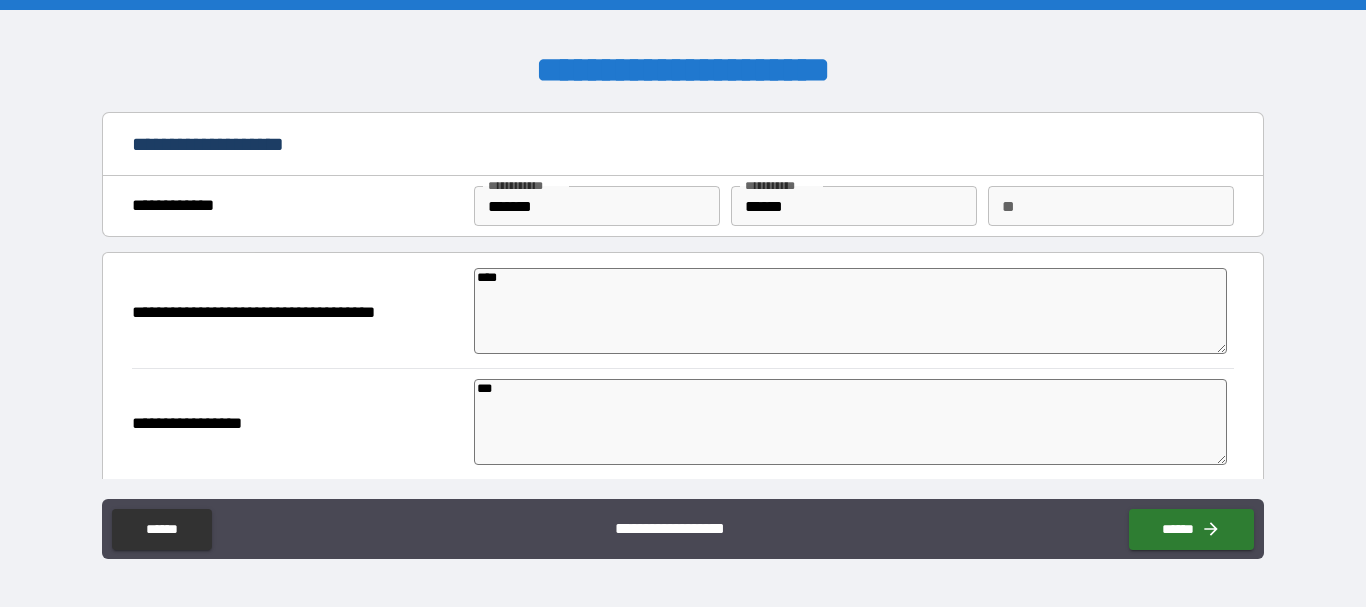 type on "*" 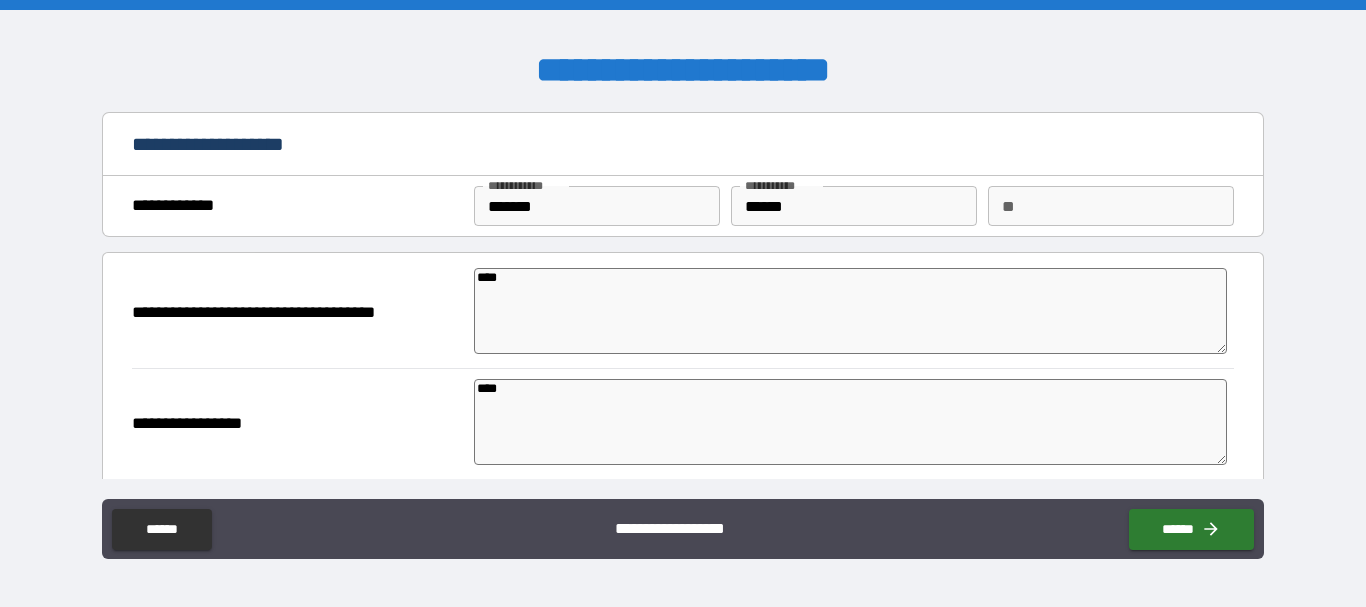 type on "*" 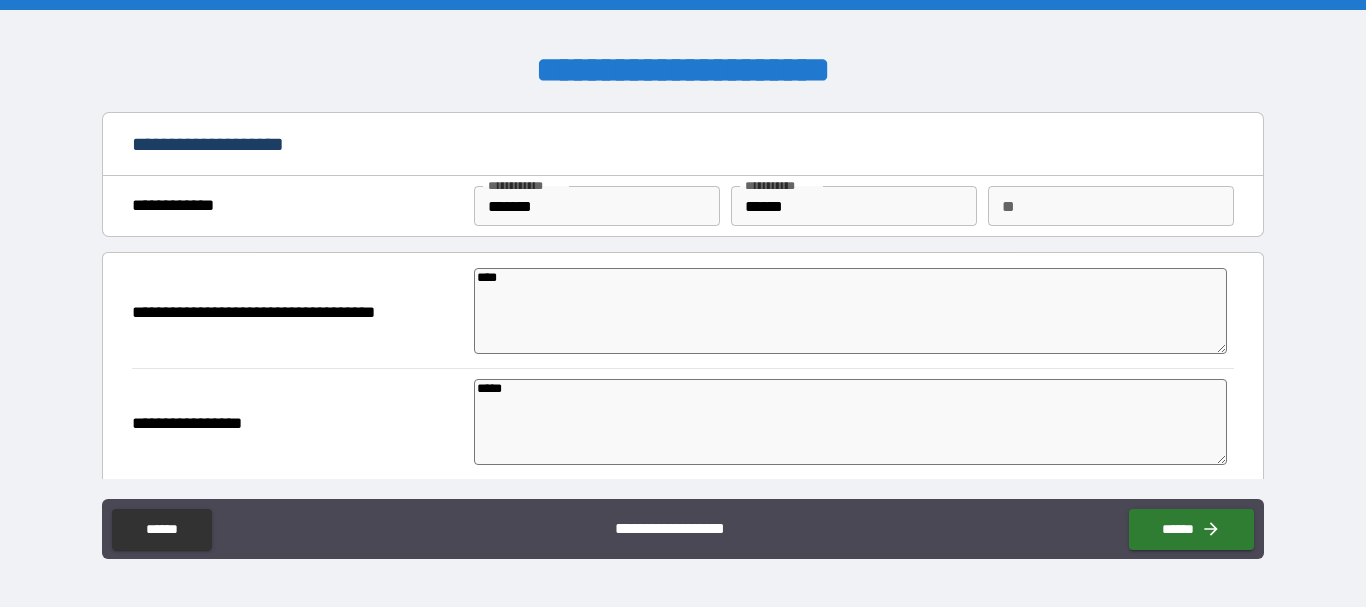 type on "*" 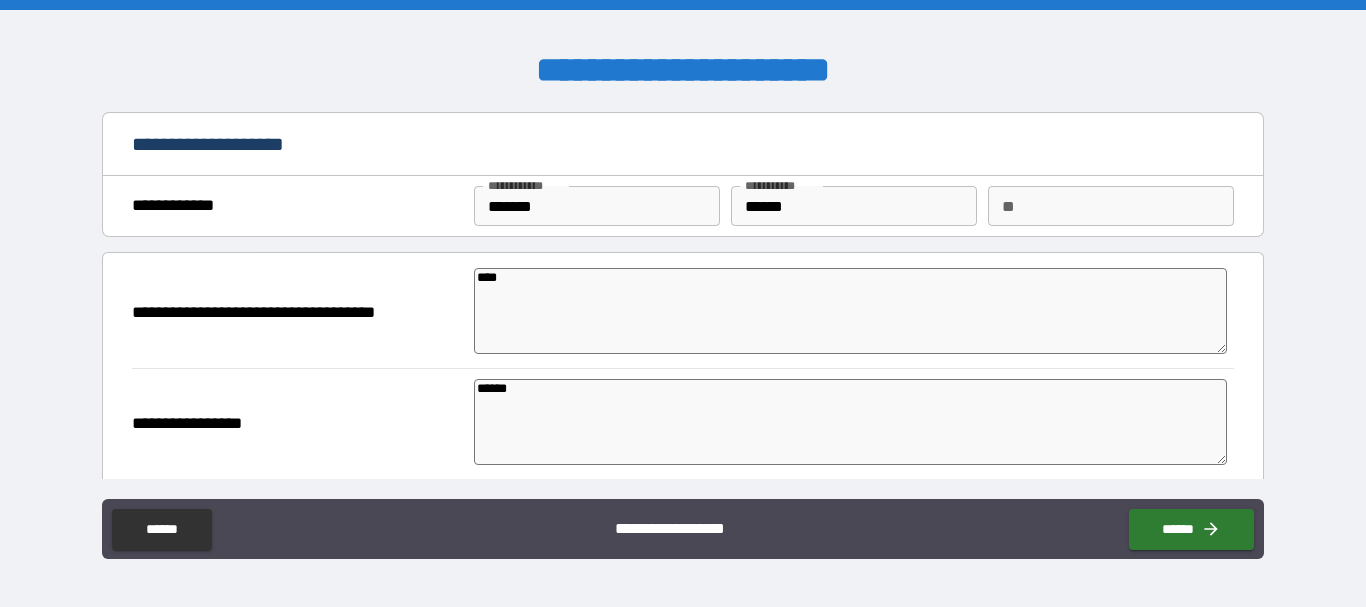 type on "*" 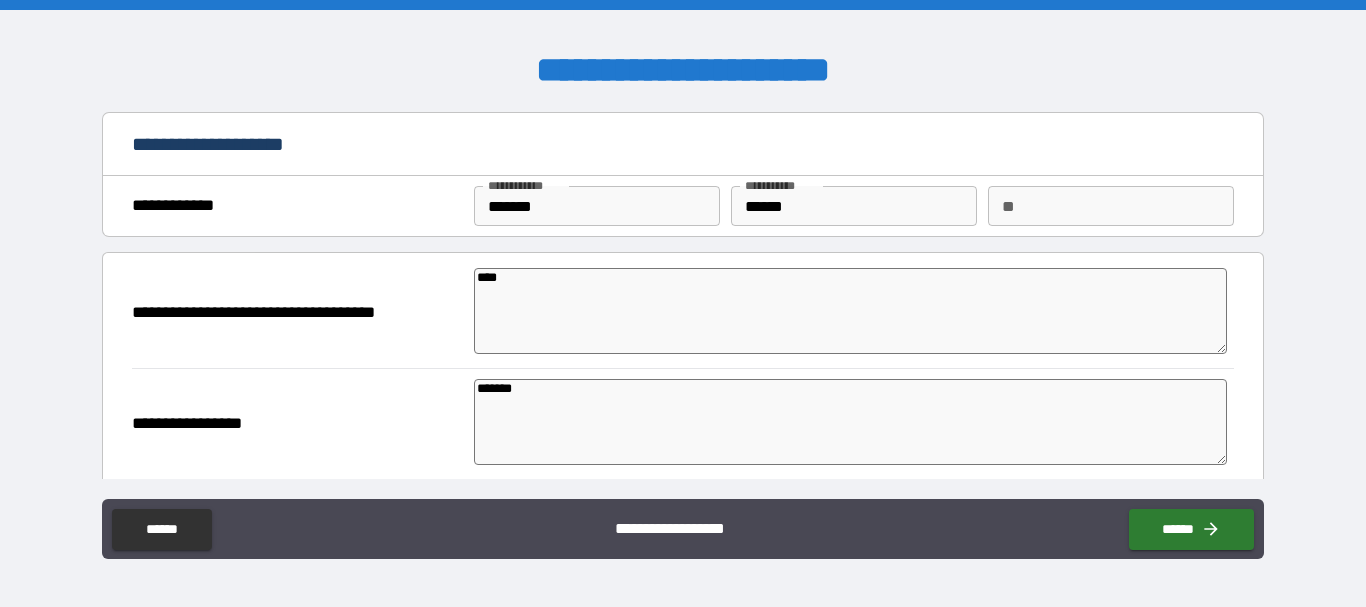 type on "*" 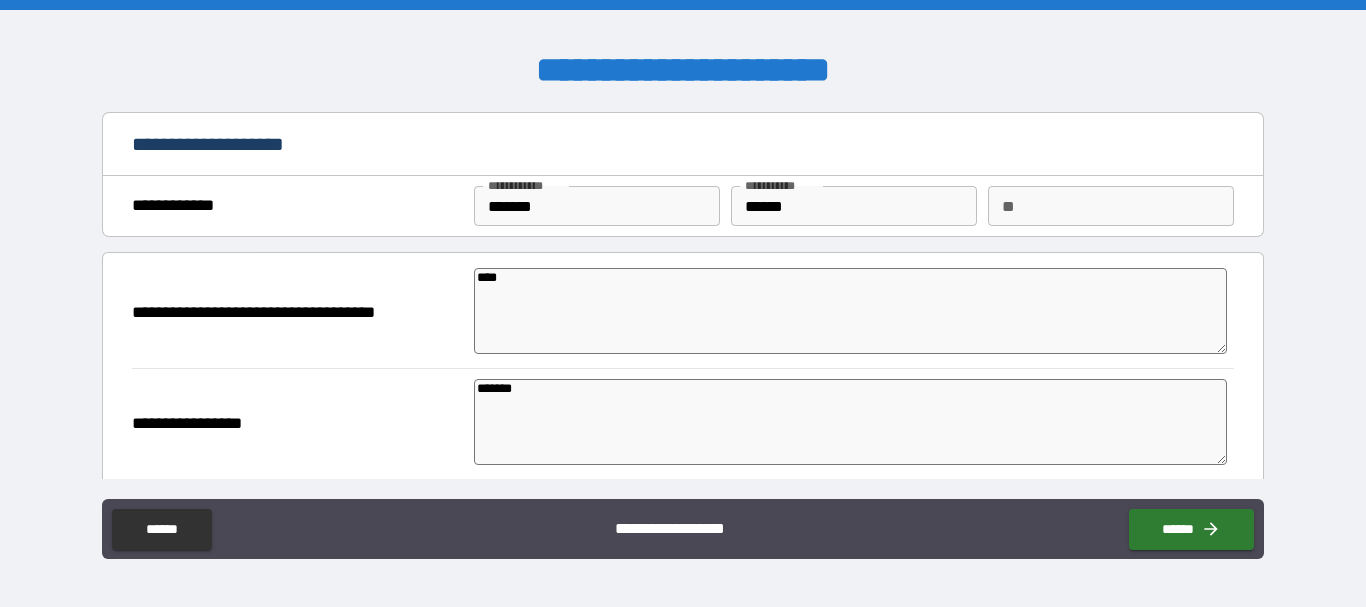 type on "********" 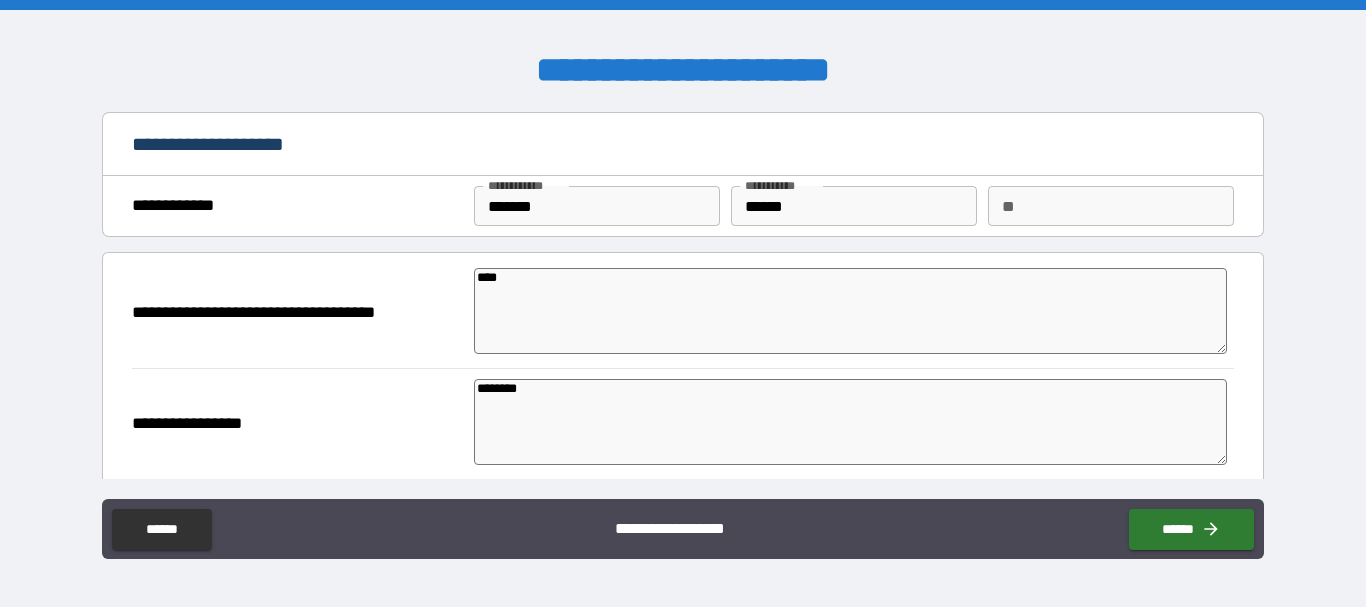 type on "*" 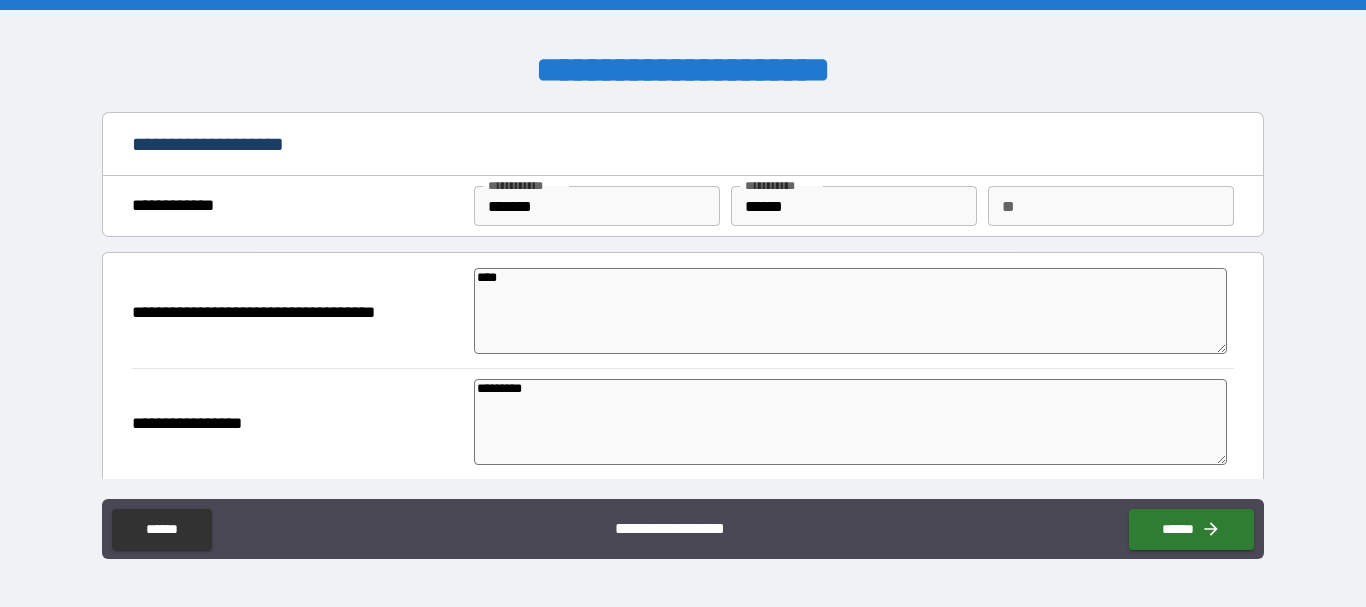 type on "*" 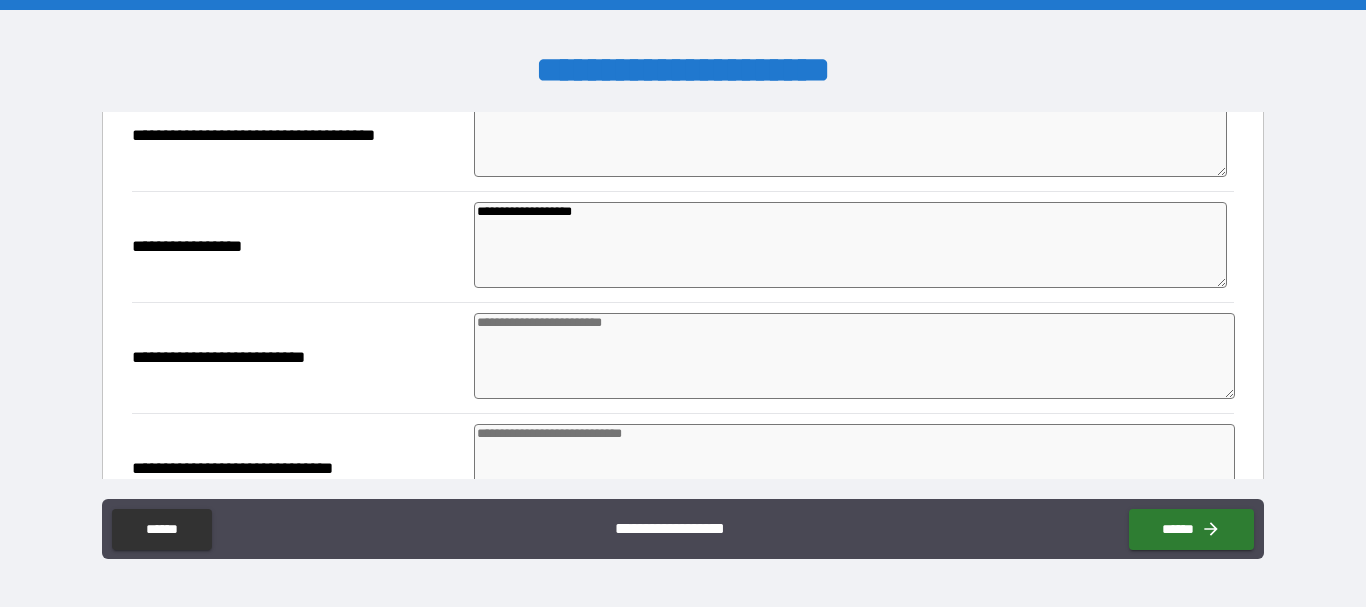 scroll, scrollTop: 187, scrollLeft: 0, axis: vertical 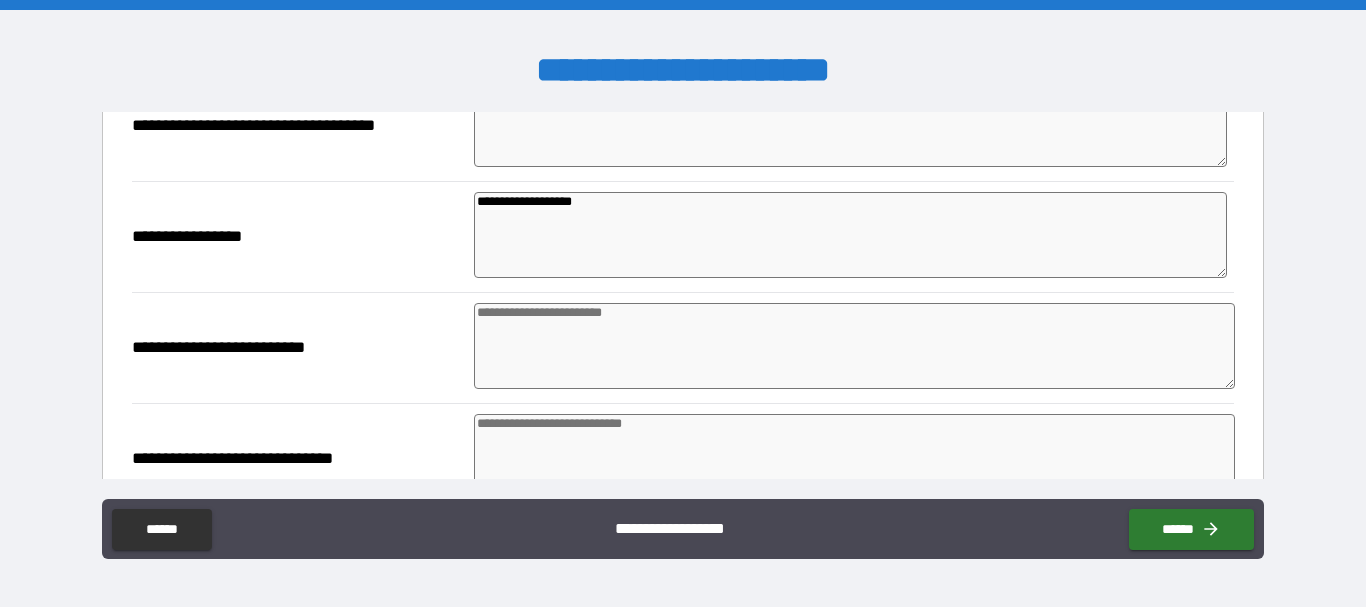 click at bounding box center [854, 346] 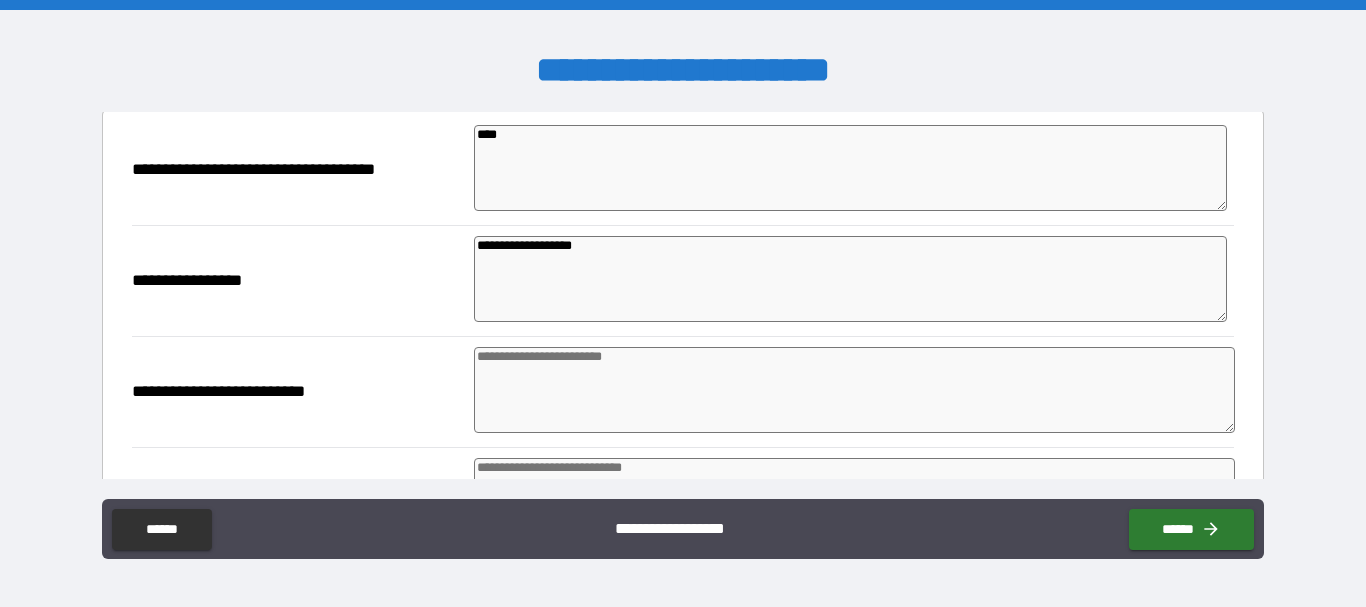 scroll, scrollTop: 148, scrollLeft: 0, axis: vertical 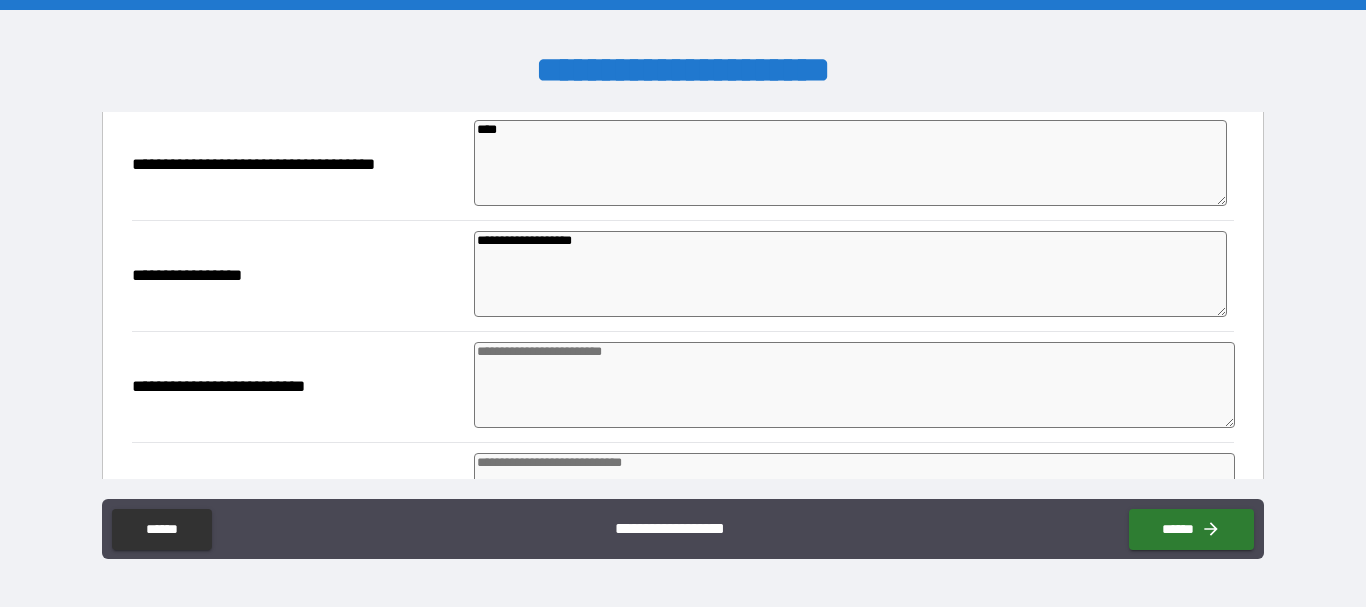 click on "**********" at bounding box center (850, 274) 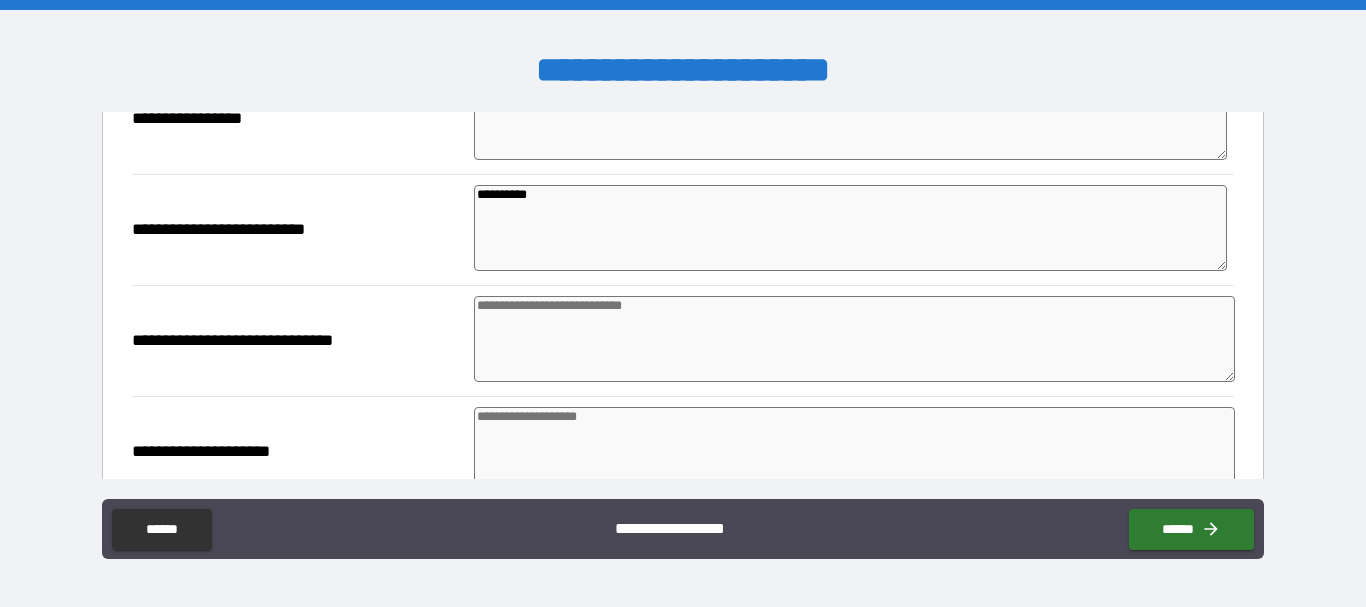 scroll, scrollTop: 307, scrollLeft: 0, axis: vertical 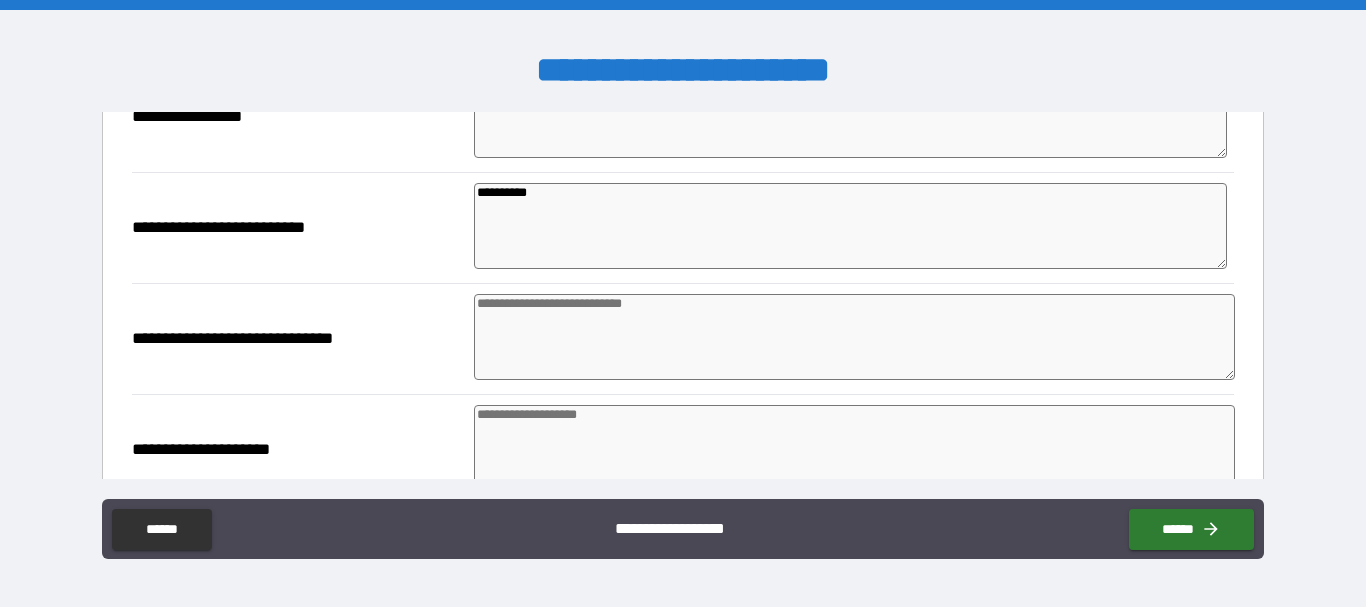 click at bounding box center (854, 337) 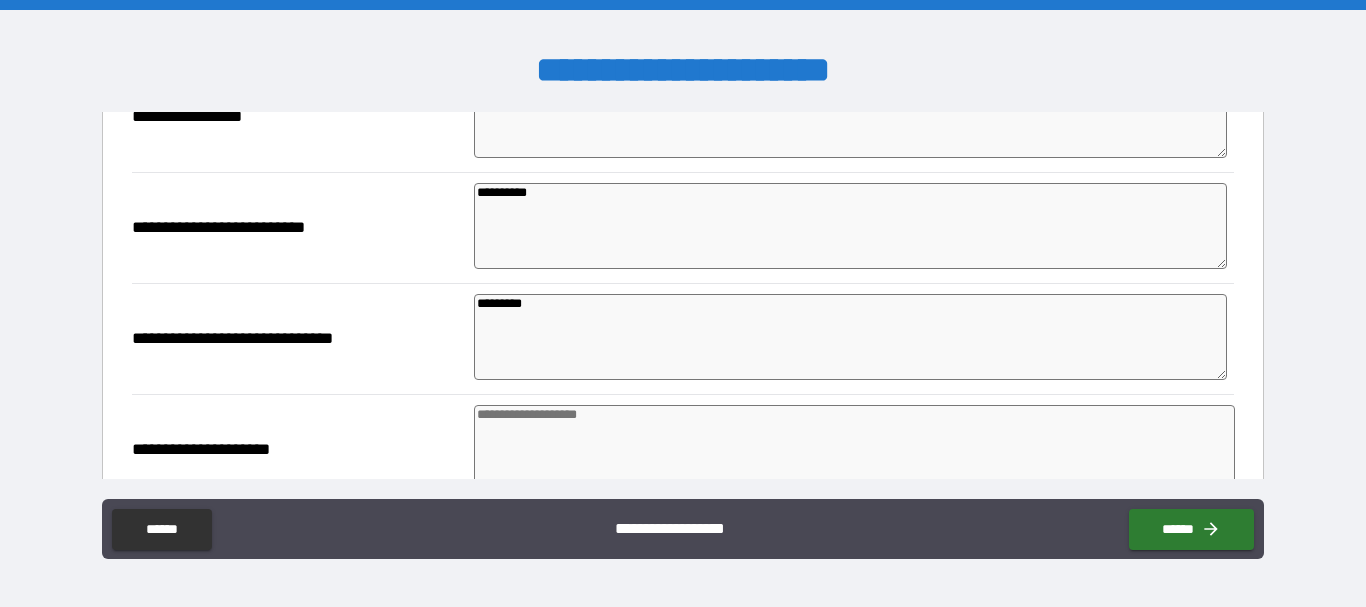 click on "*********" at bounding box center [850, 337] 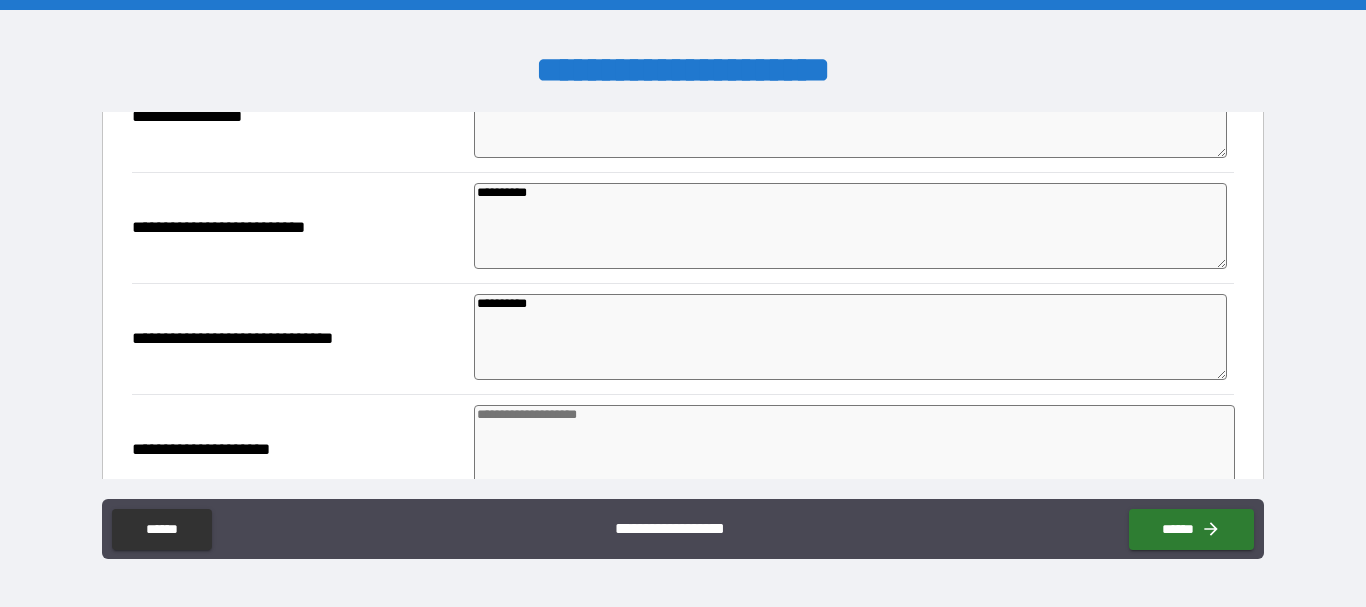 click on "**********" at bounding box center [850, 337] 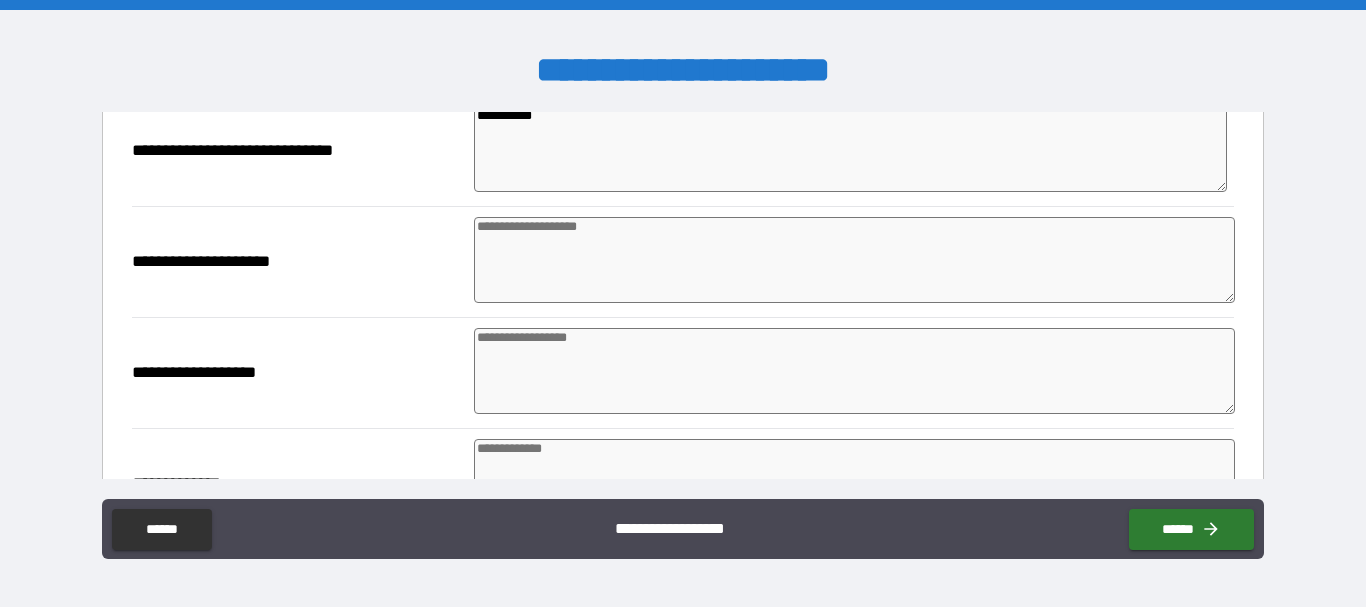 scroll, scrollTop: 500, scrollLeft: 0, axis: vertical 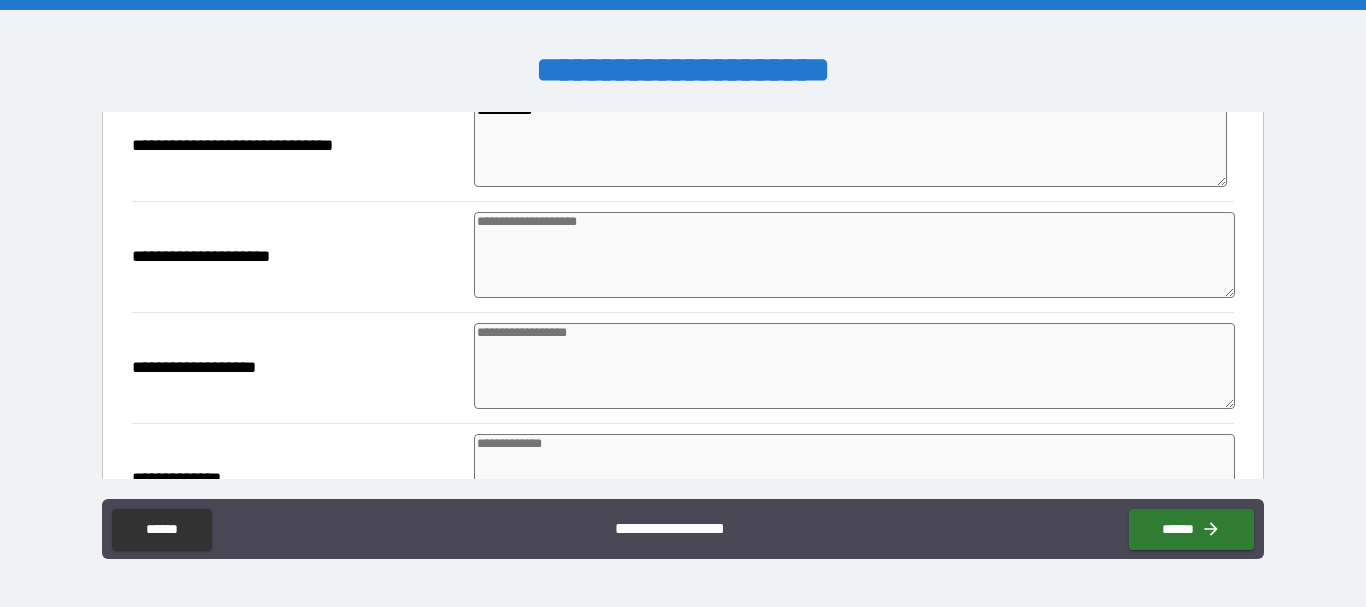 click at bounding box center [854, 255] 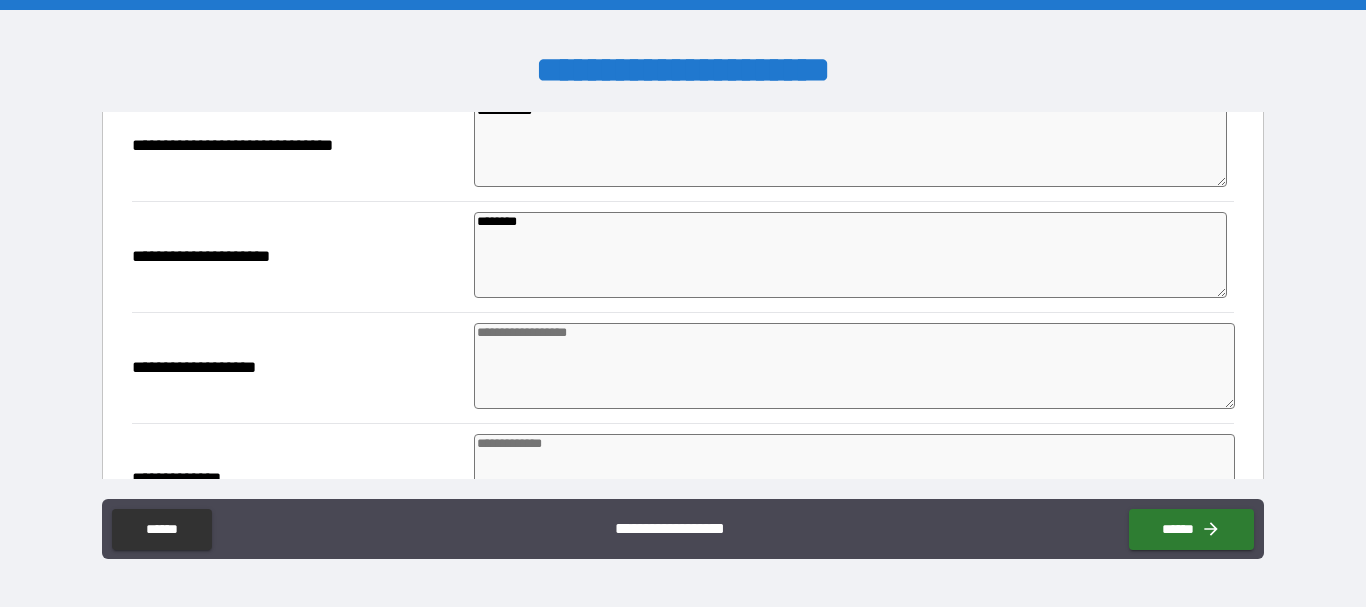 click at bounding box center [854, 366] 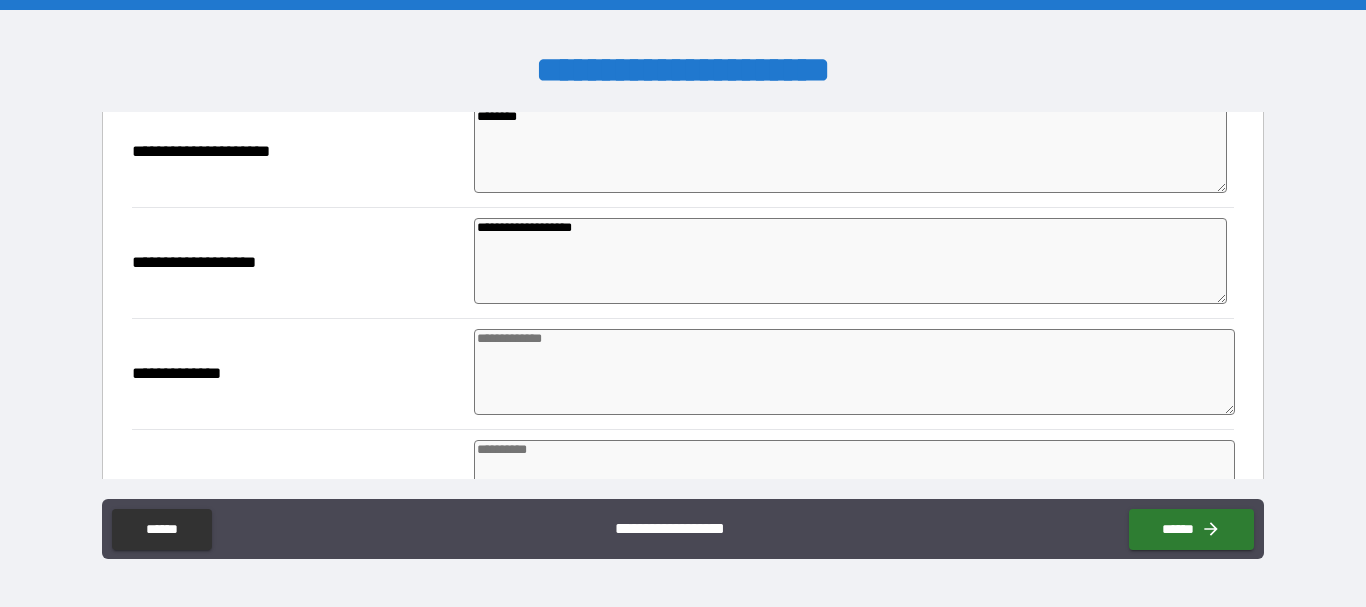 scroll, scrollTop: 718, scrollLeft: 0, axis: vertical 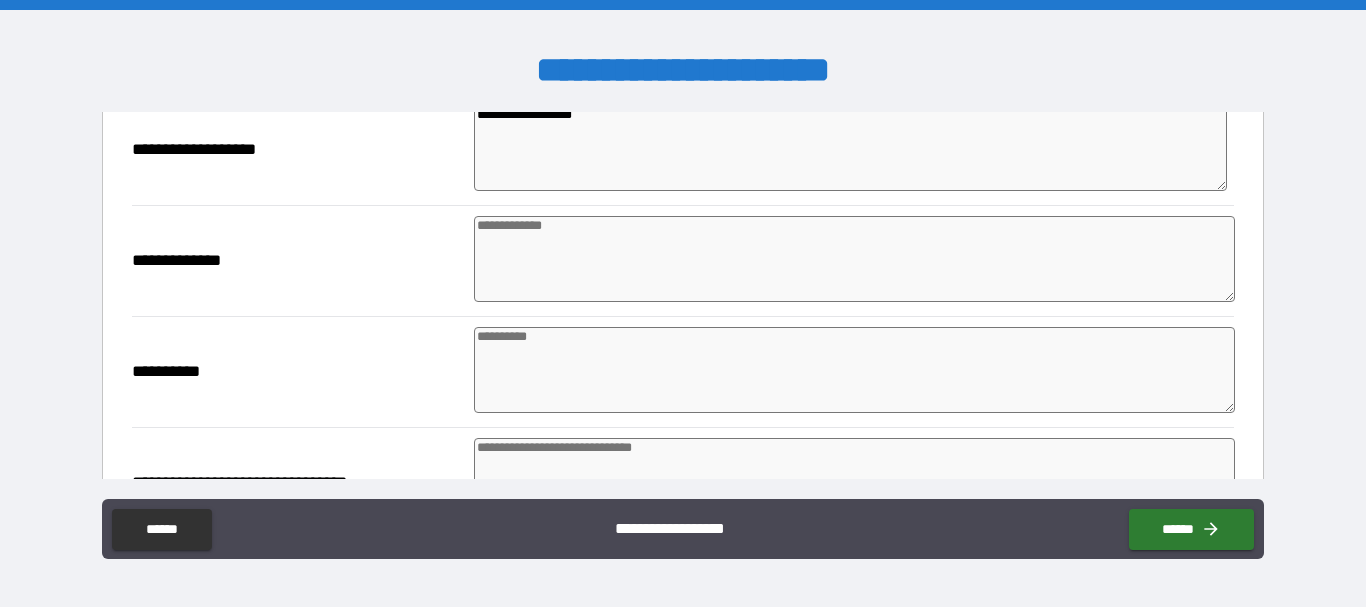 click at bounding box center [854, 259] 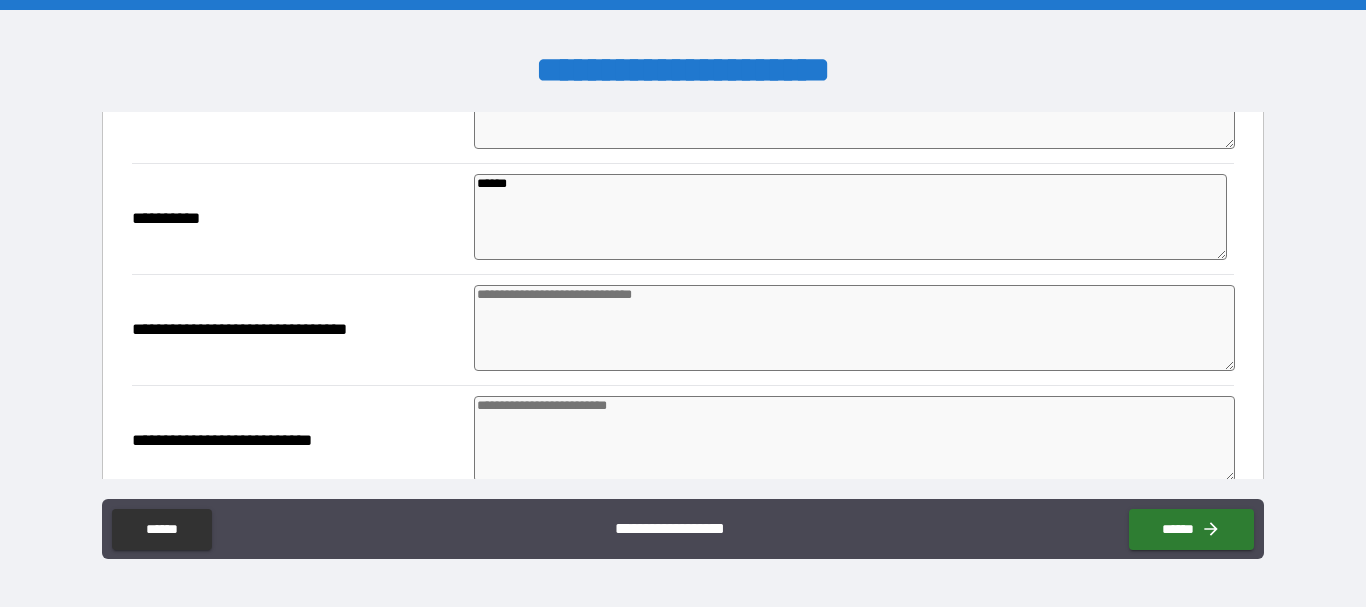scroll, scrollTop: 881, scrollLeft: 0, axis: vertical 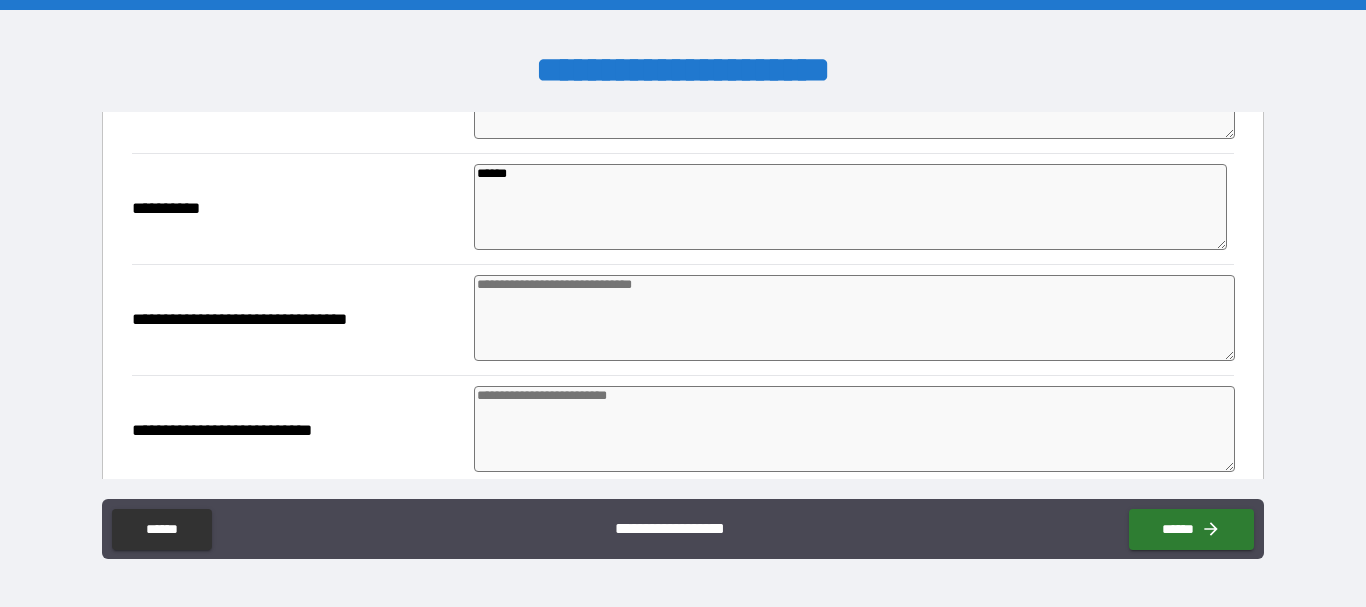 click at bounding box center (854, 318) 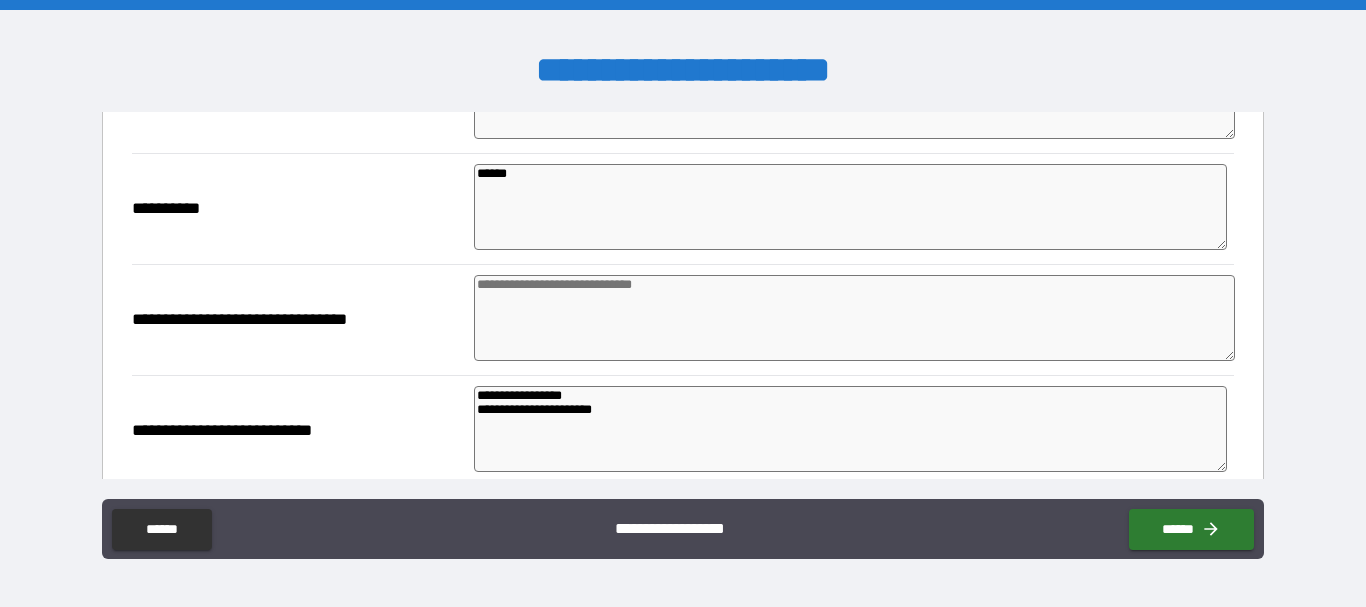click at bounding box center [854, 318] 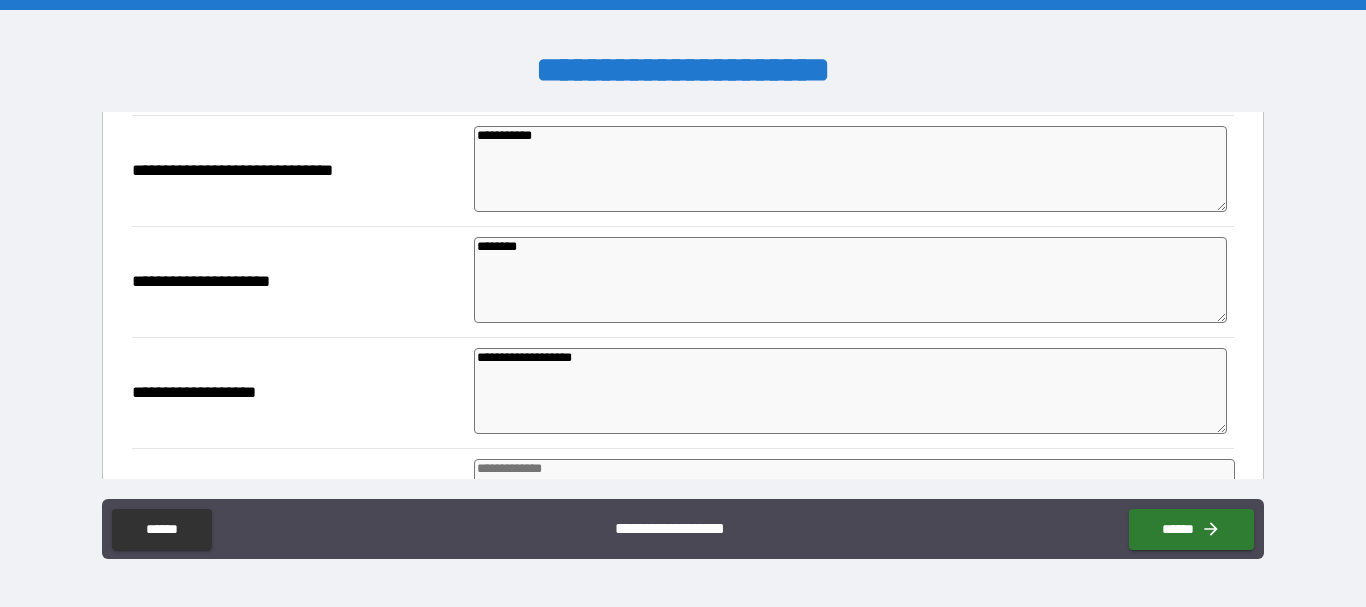 scroll, scrollTop: 431, scrollLeft: 0, axis: vertical 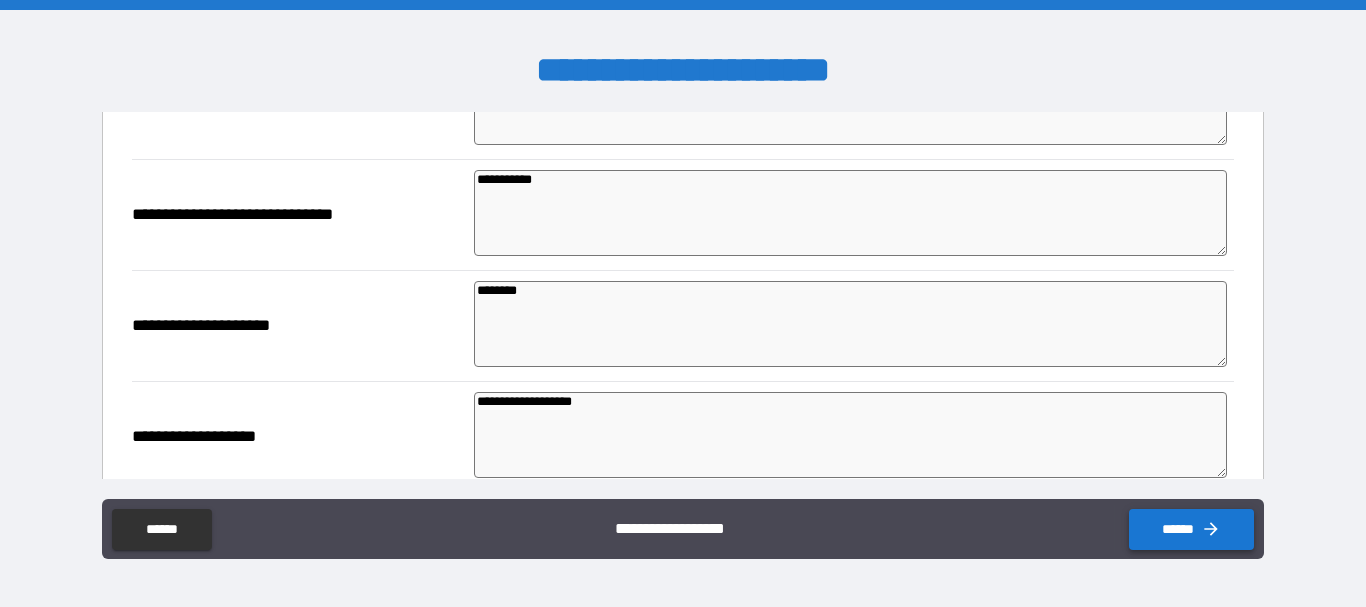 click 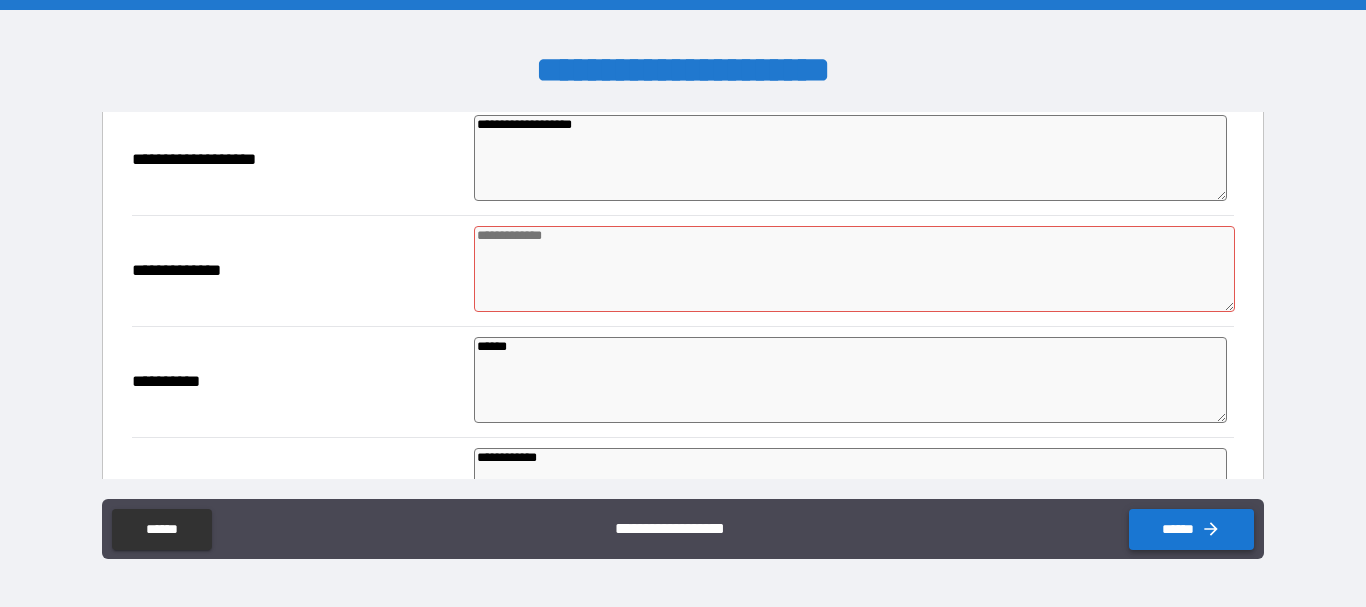 scroll, scrollTop: 725, scrollLeft: 0, axis: vertical 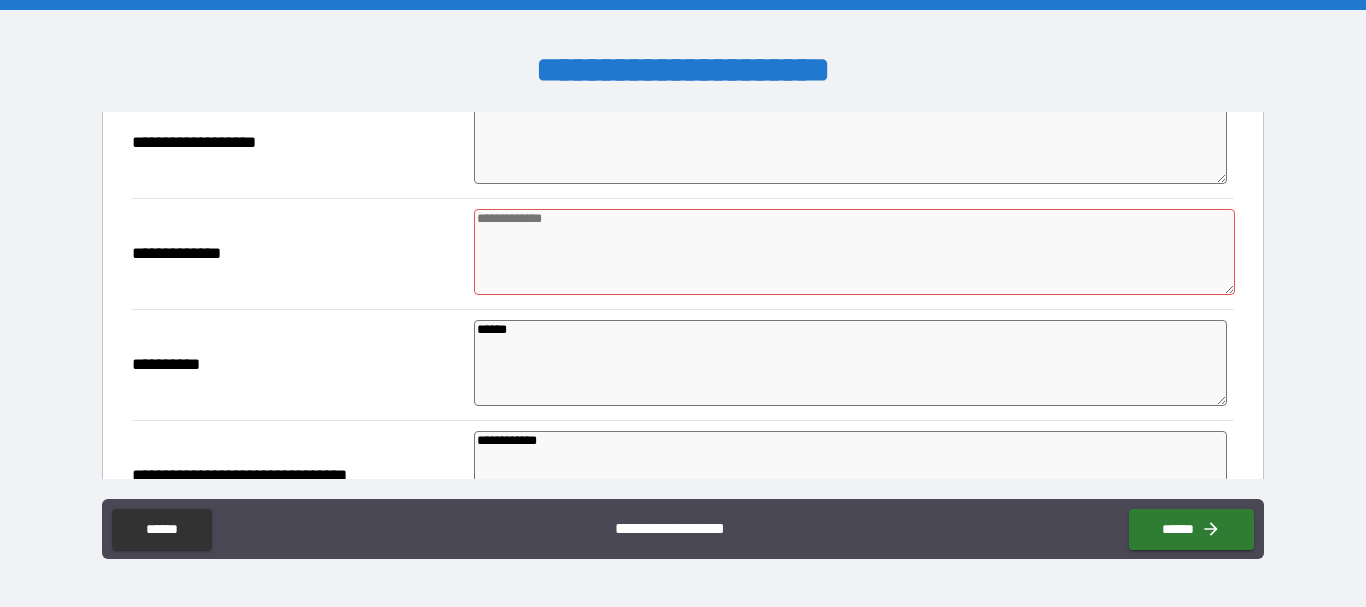 click at bounding box center [854, 252] 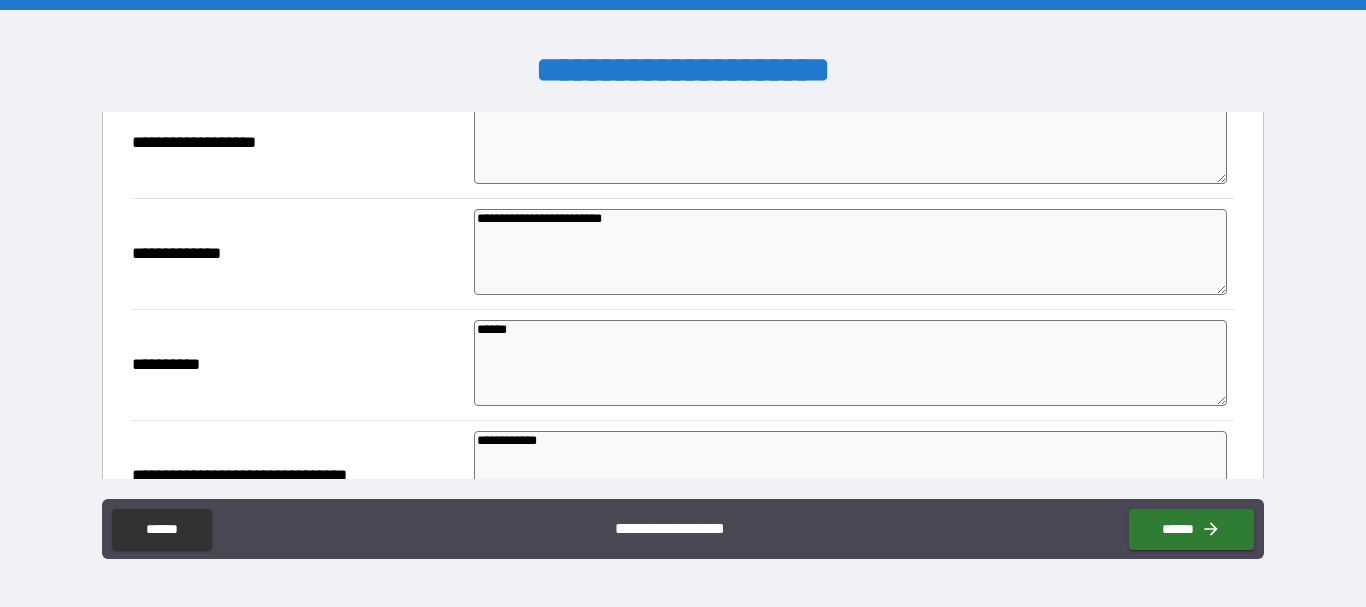 click on "******" at bounding box center (850, 363) 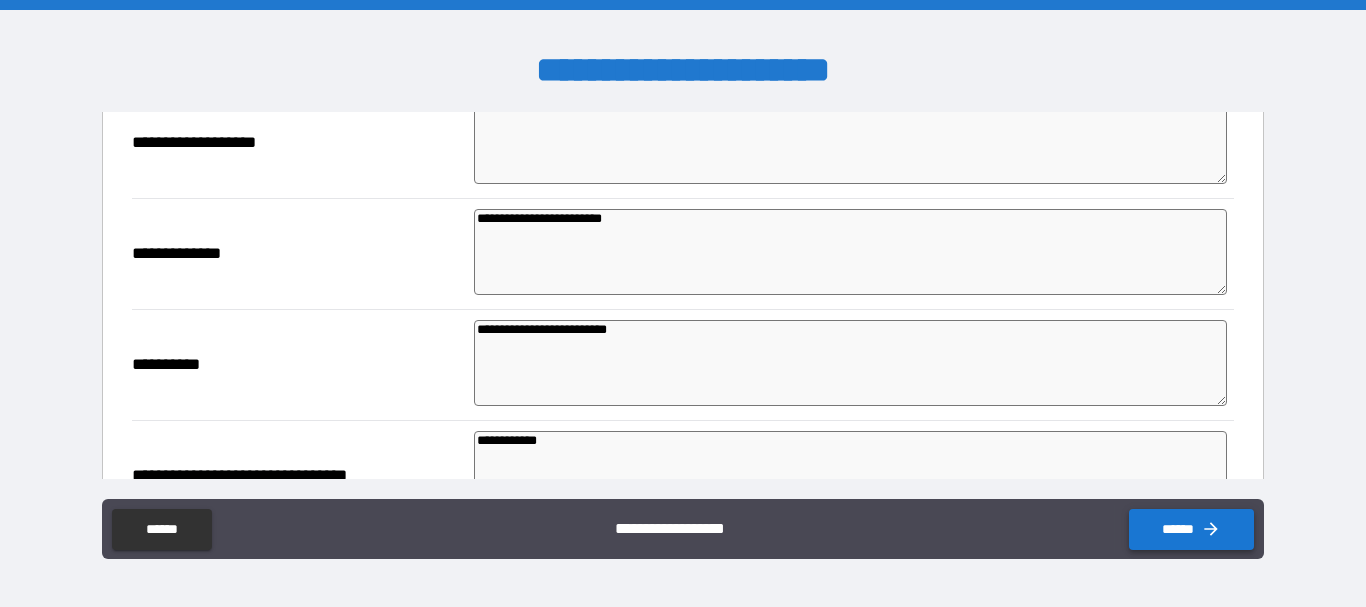 click on "******" at bounding box center [1191, 529] 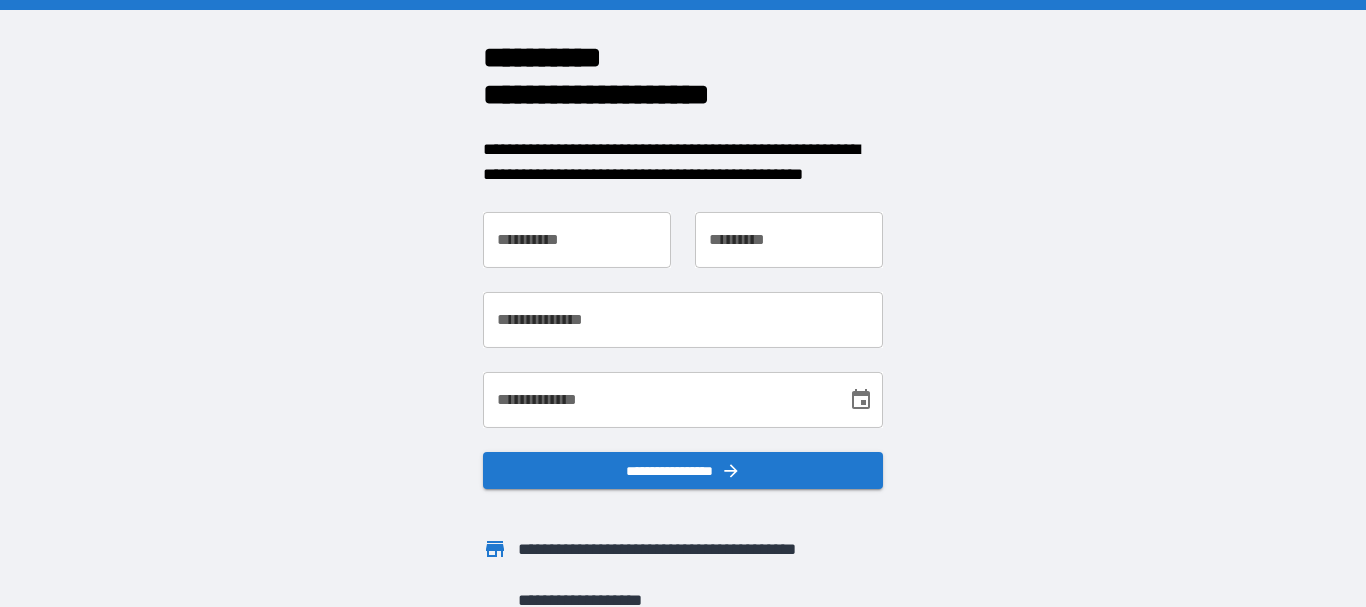 scroll, scrollTop: 0, scrollLeft: 0, axis: both 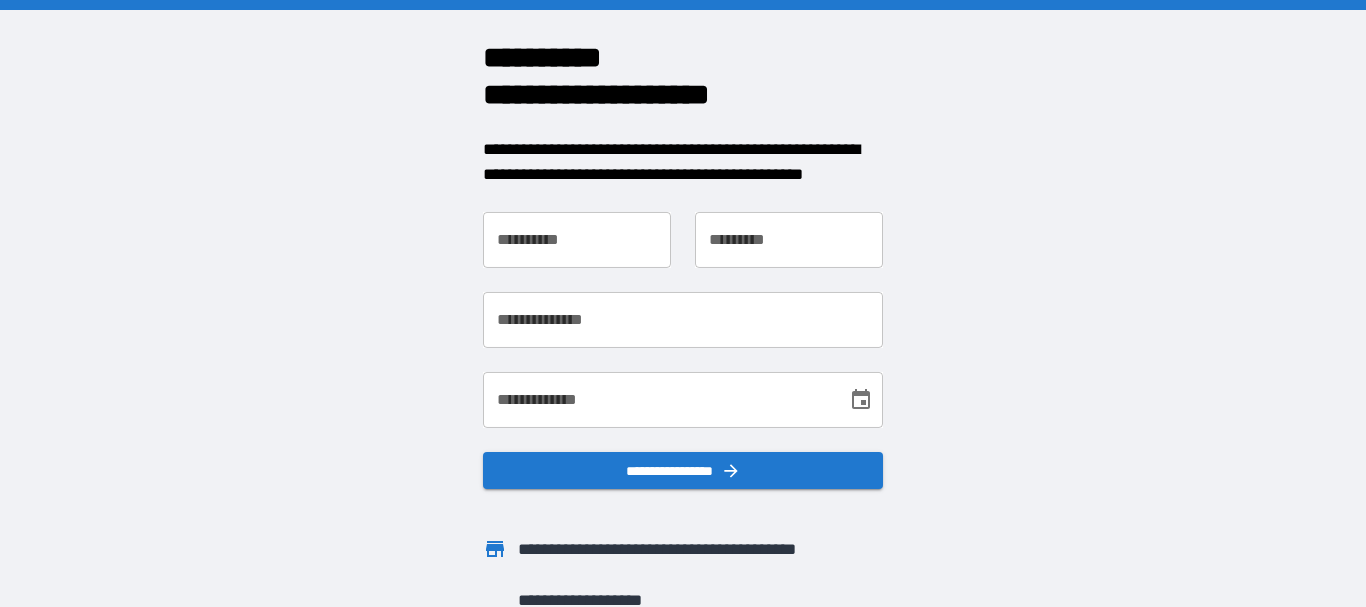 click on "**********" at bounding box center (577, 240) 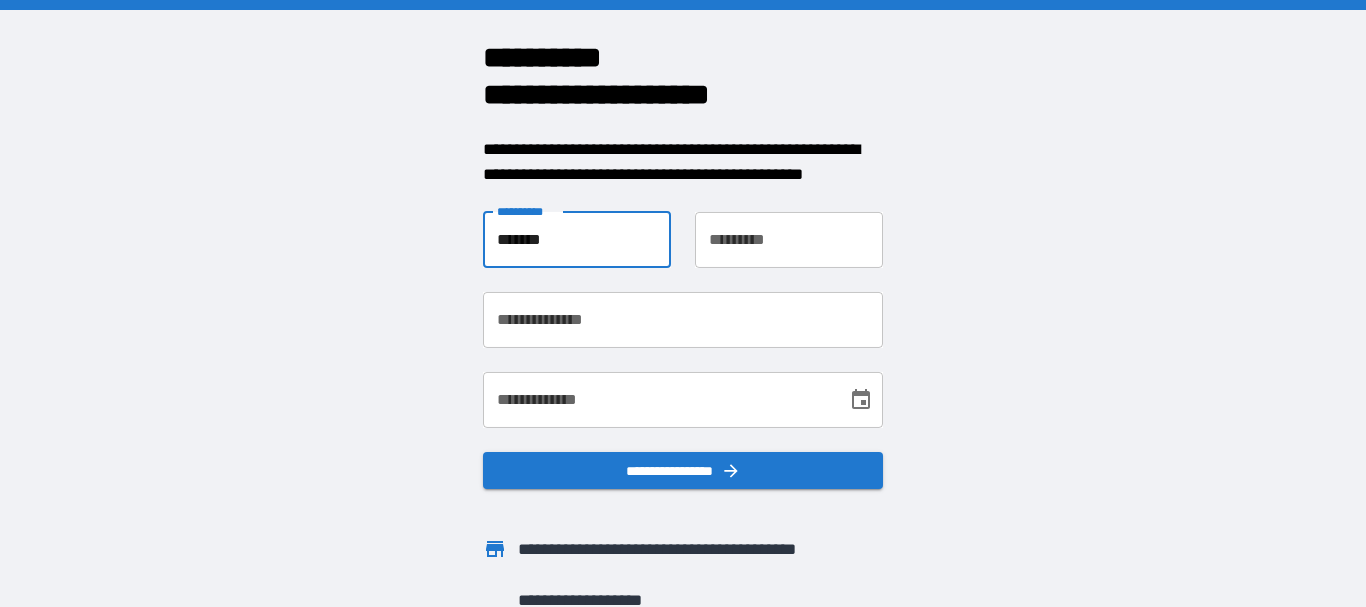 type on "*******" 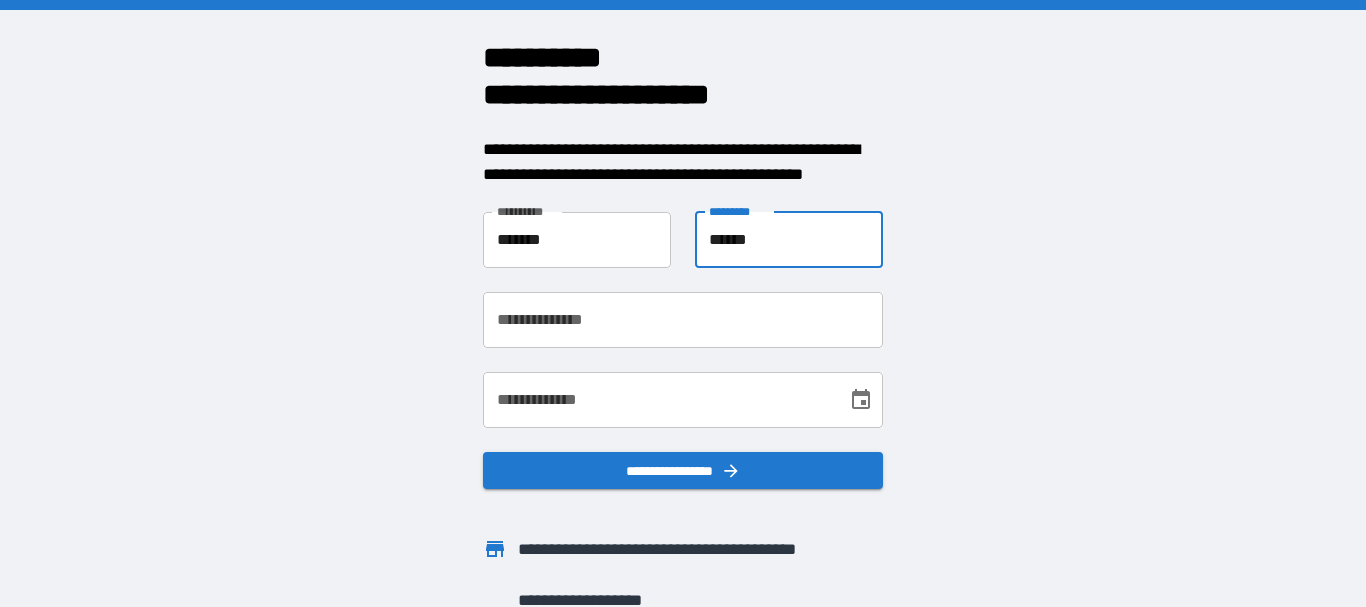 type on "******" 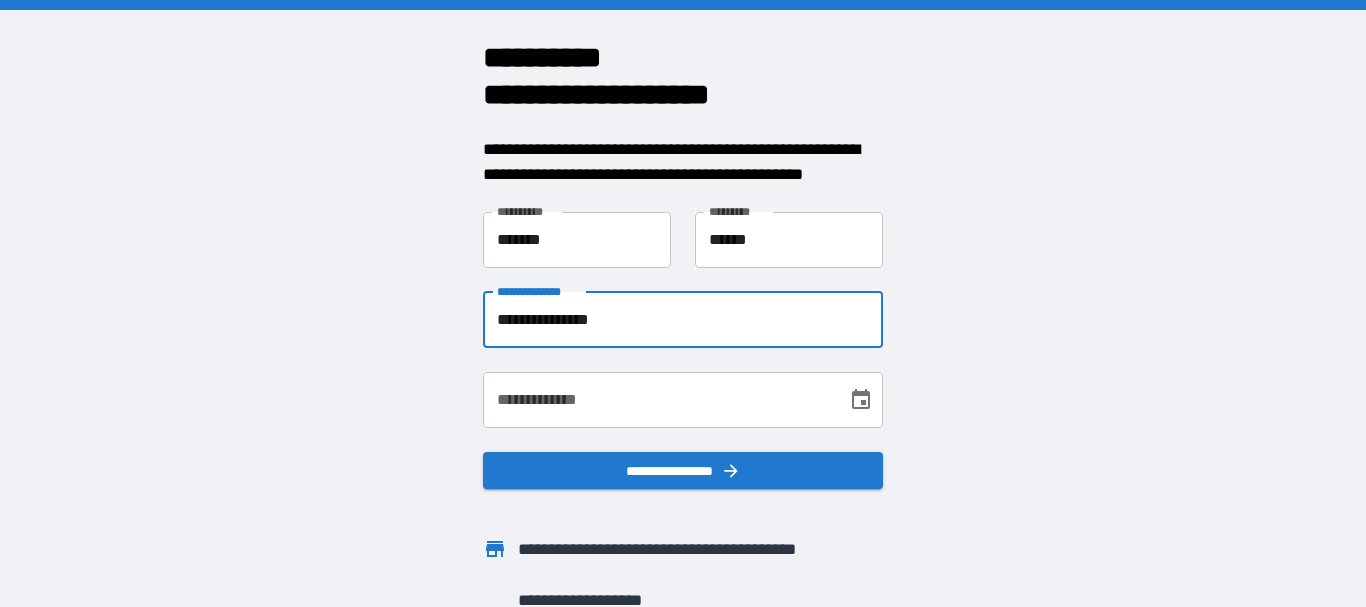 type on "**********" 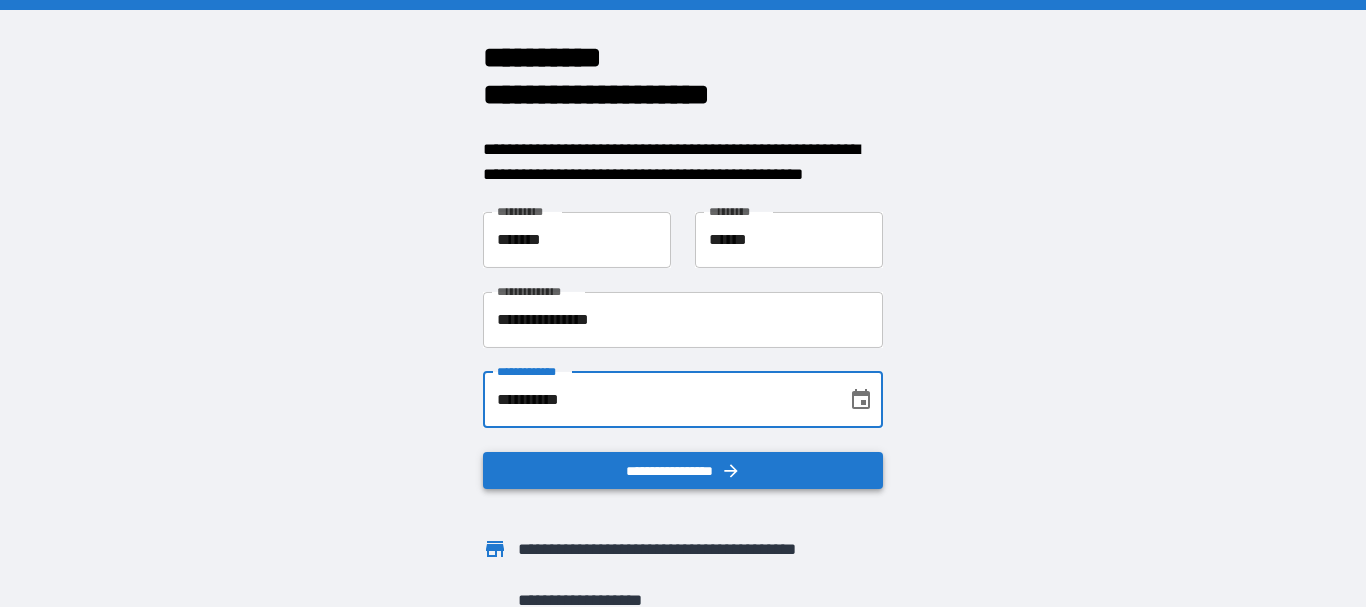 type on "**********" 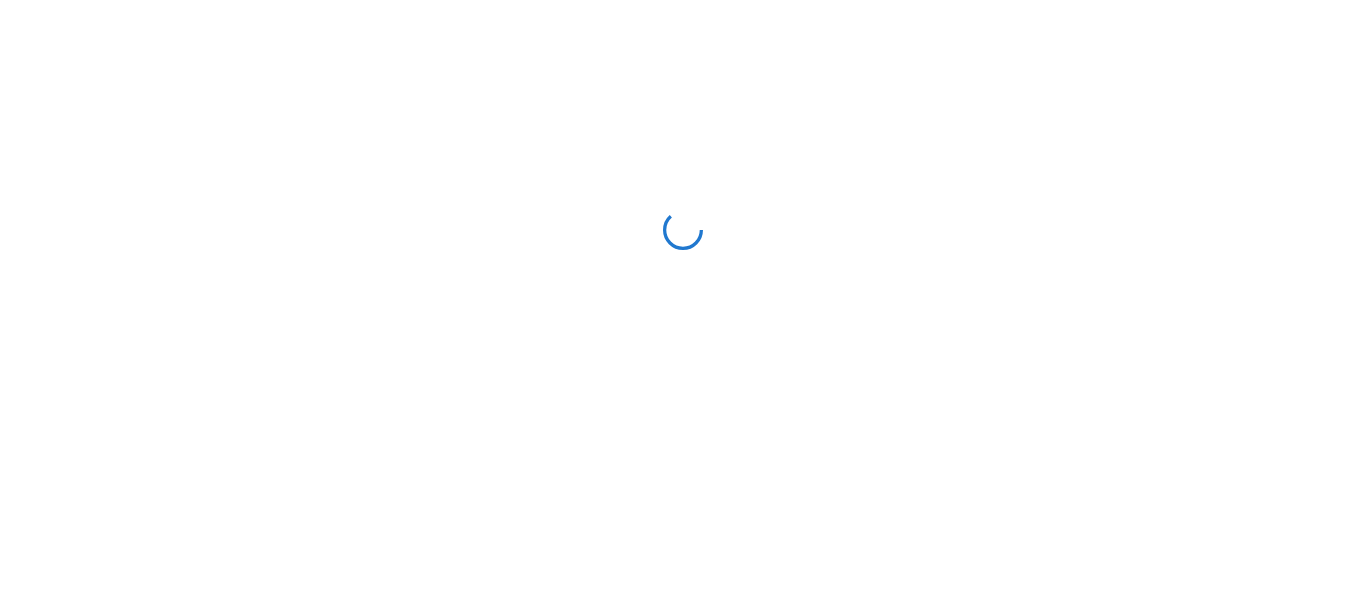 scroll, scrollTop: 0, scrollLeft: 0, axis: both 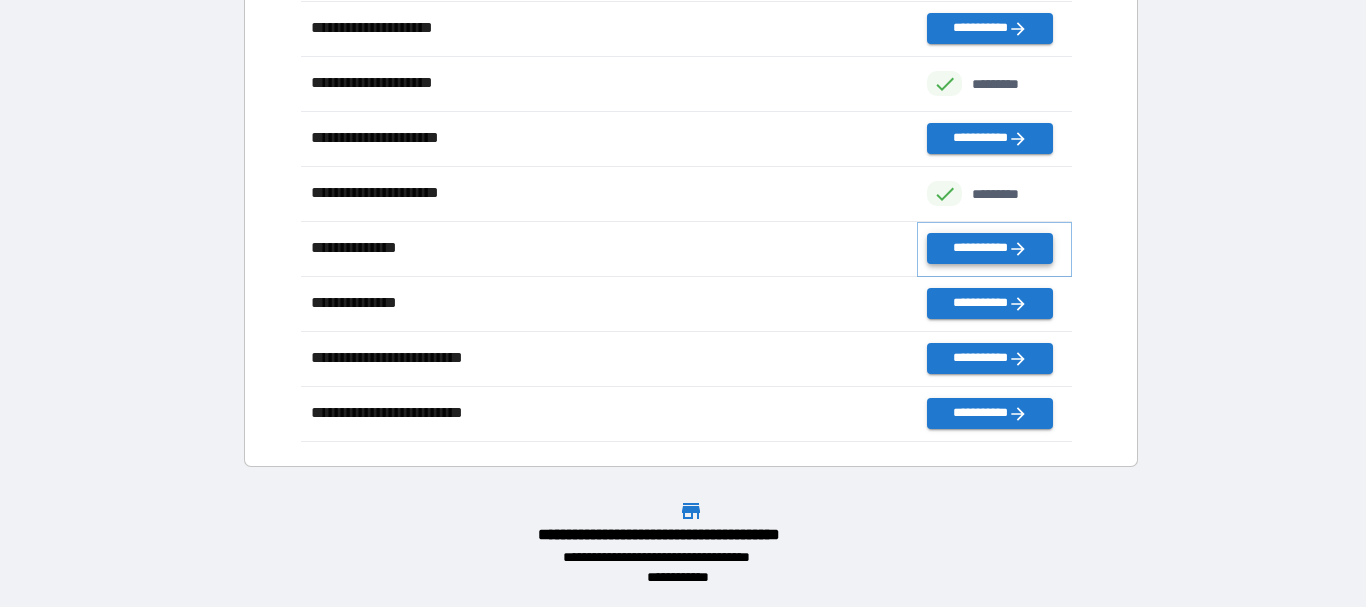 click on "**********" at bounding box center [989, 248] 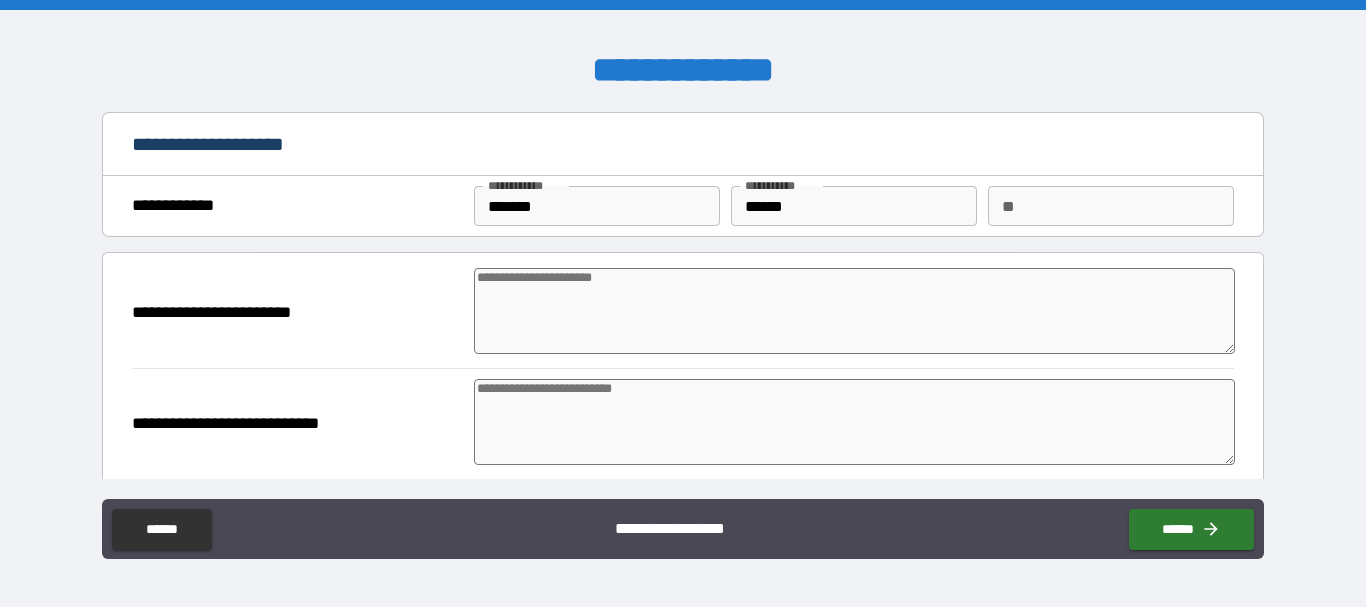 type on "*" 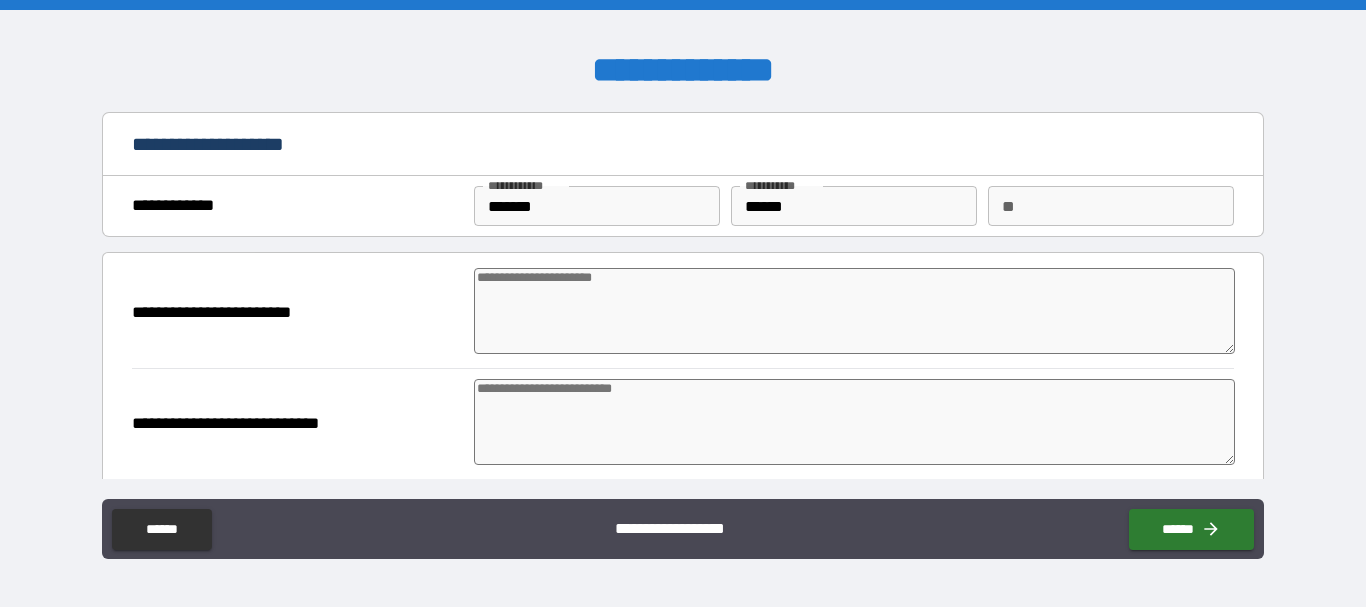 type on "*" 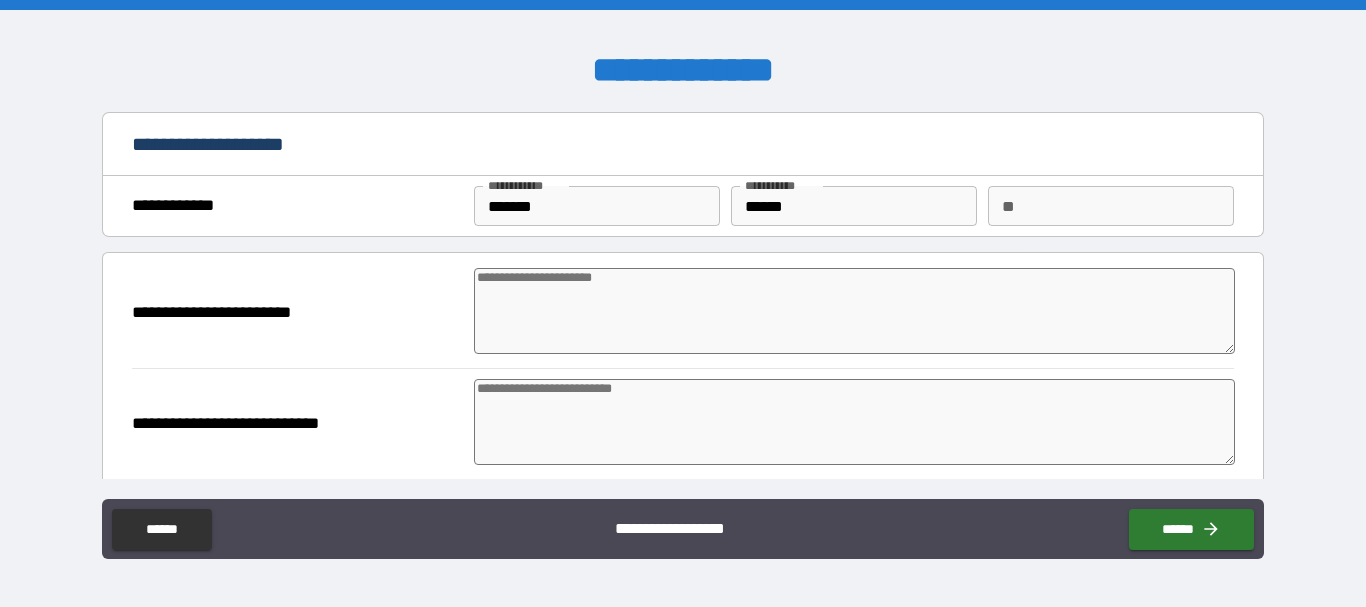 type on "*" 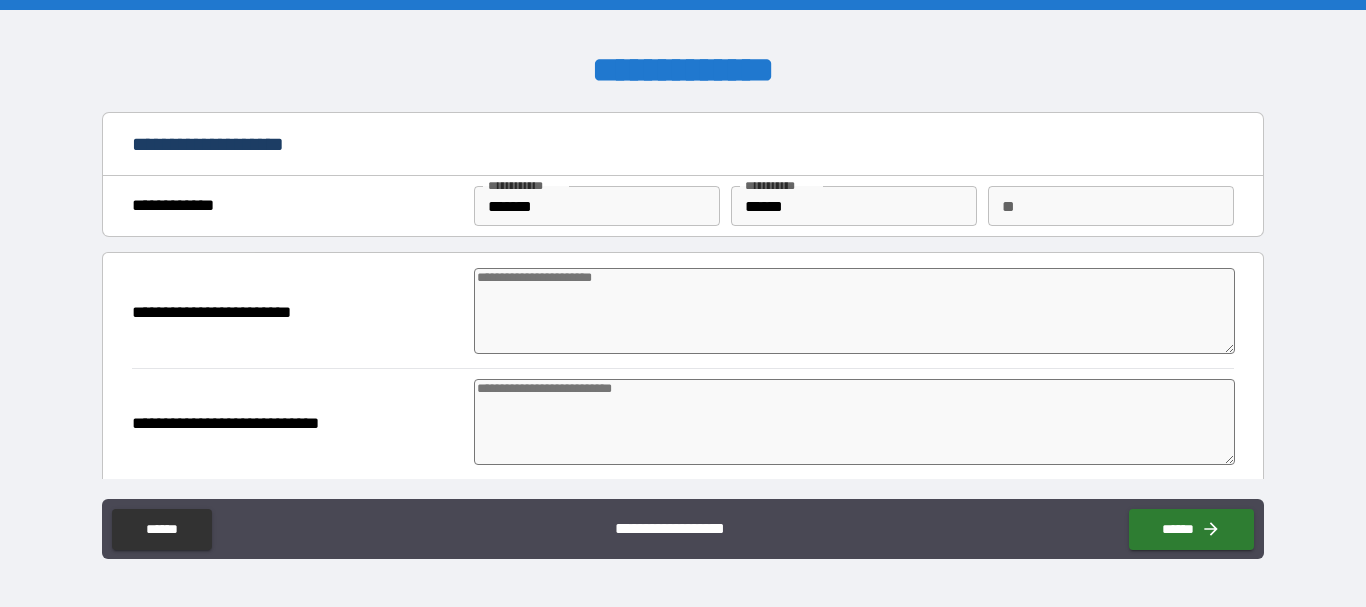 type on "*" 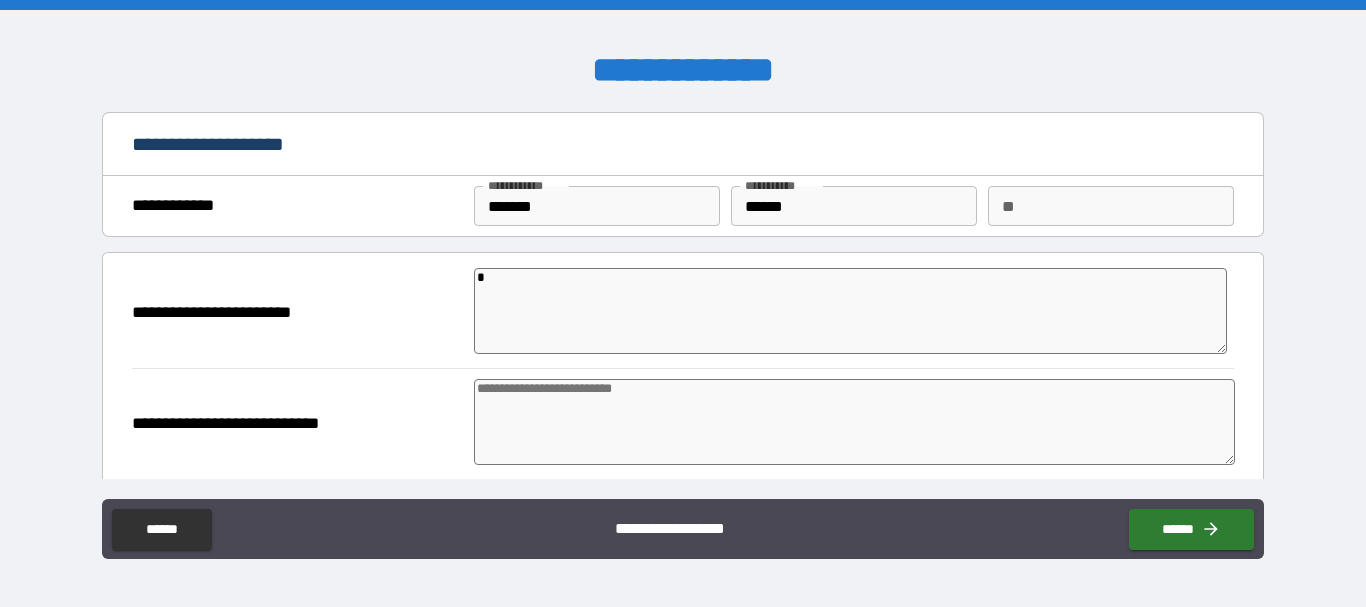 type on "**" 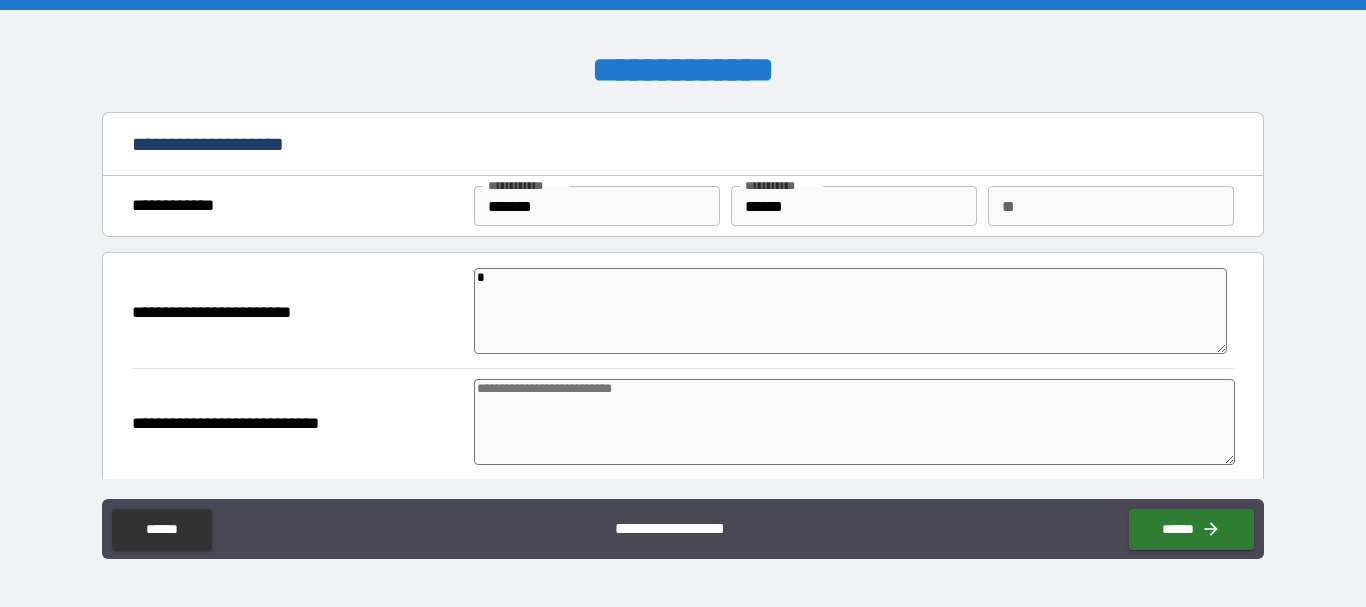 type on "*" 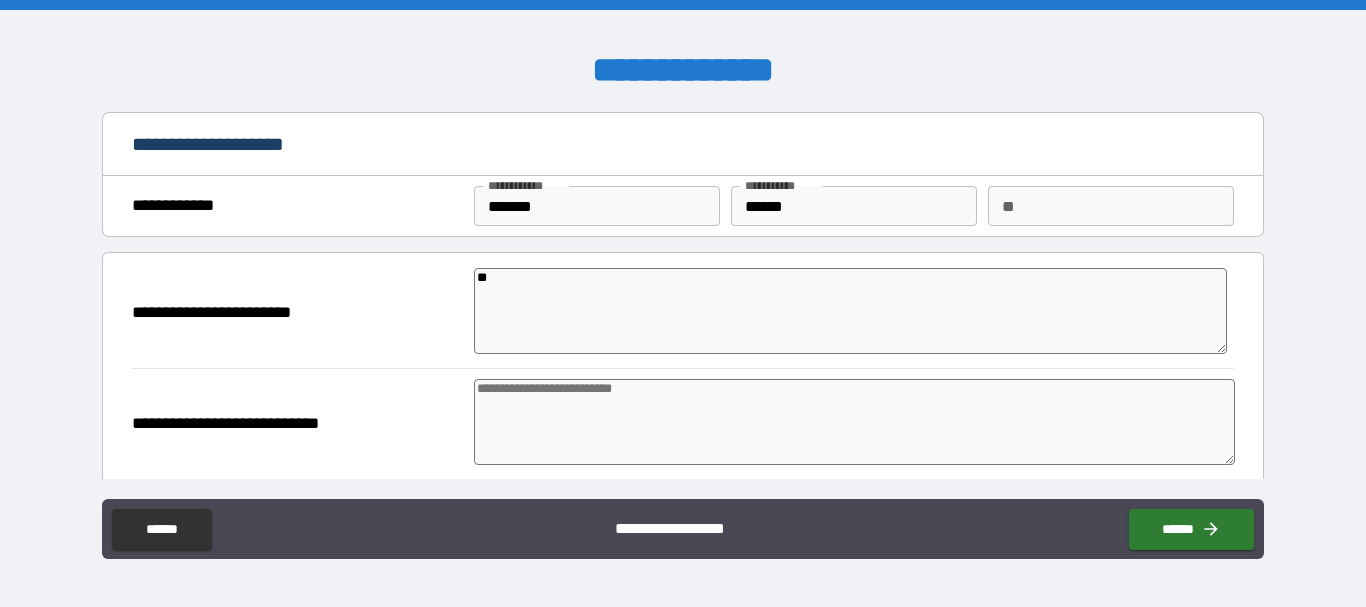 type on "***" 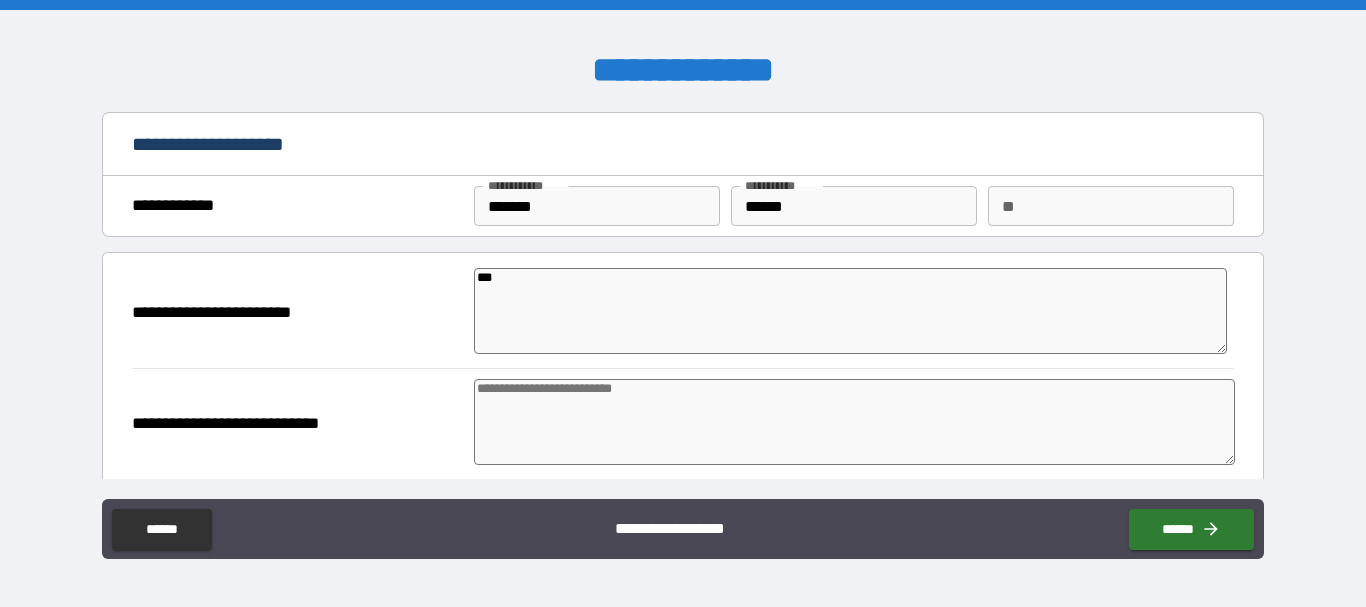 type on "*" 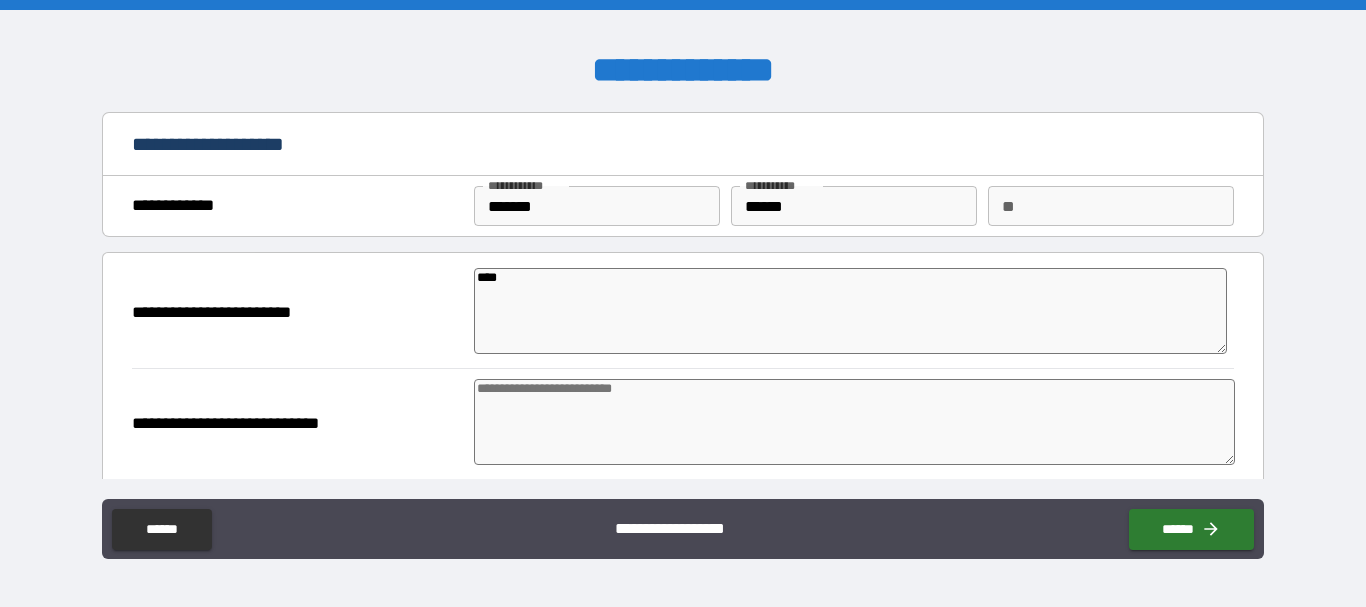 type on "*****" 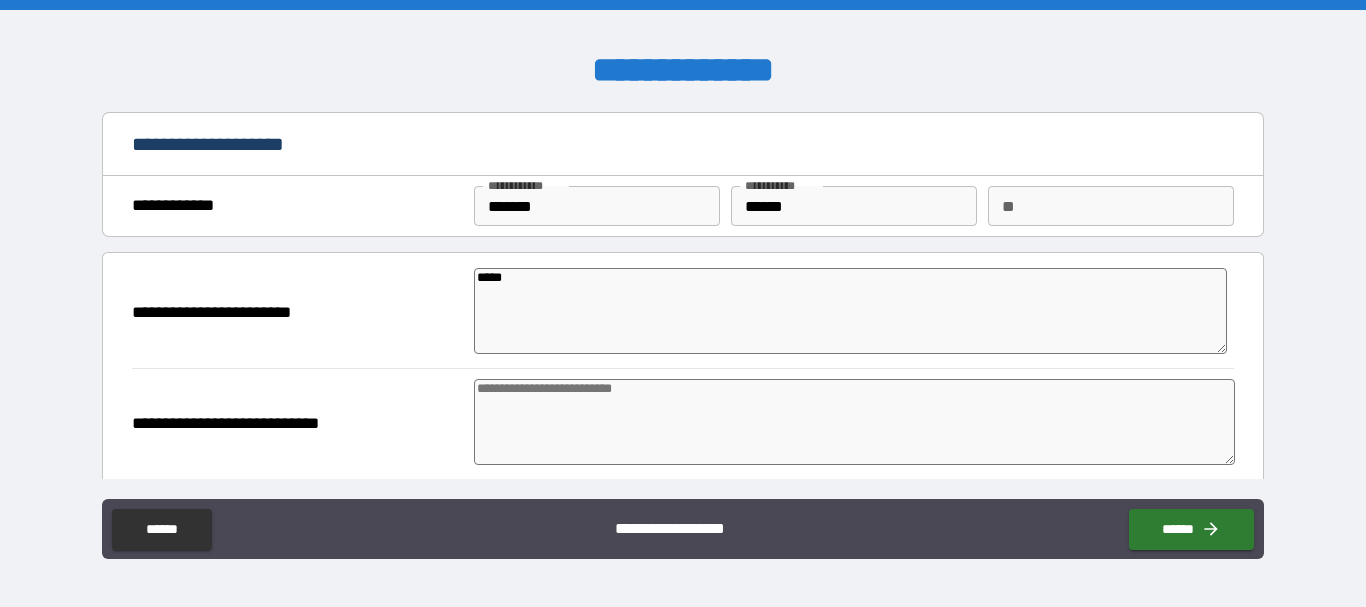 type on "******" 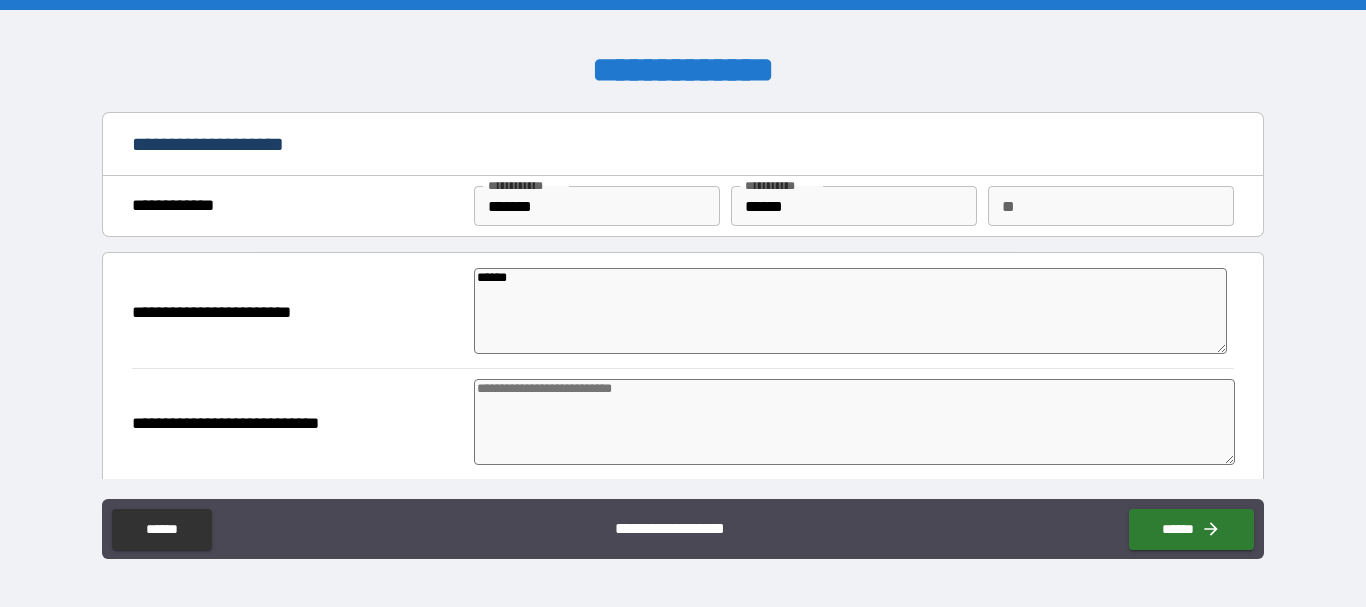 type on "******" 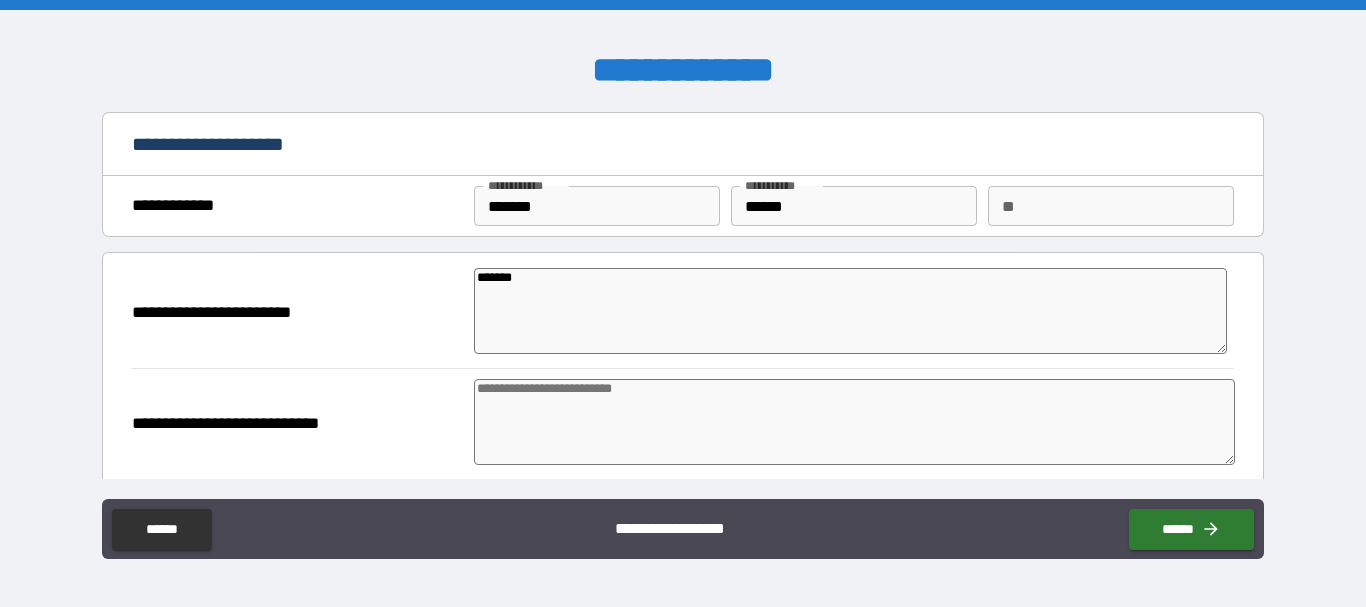 type on "*" 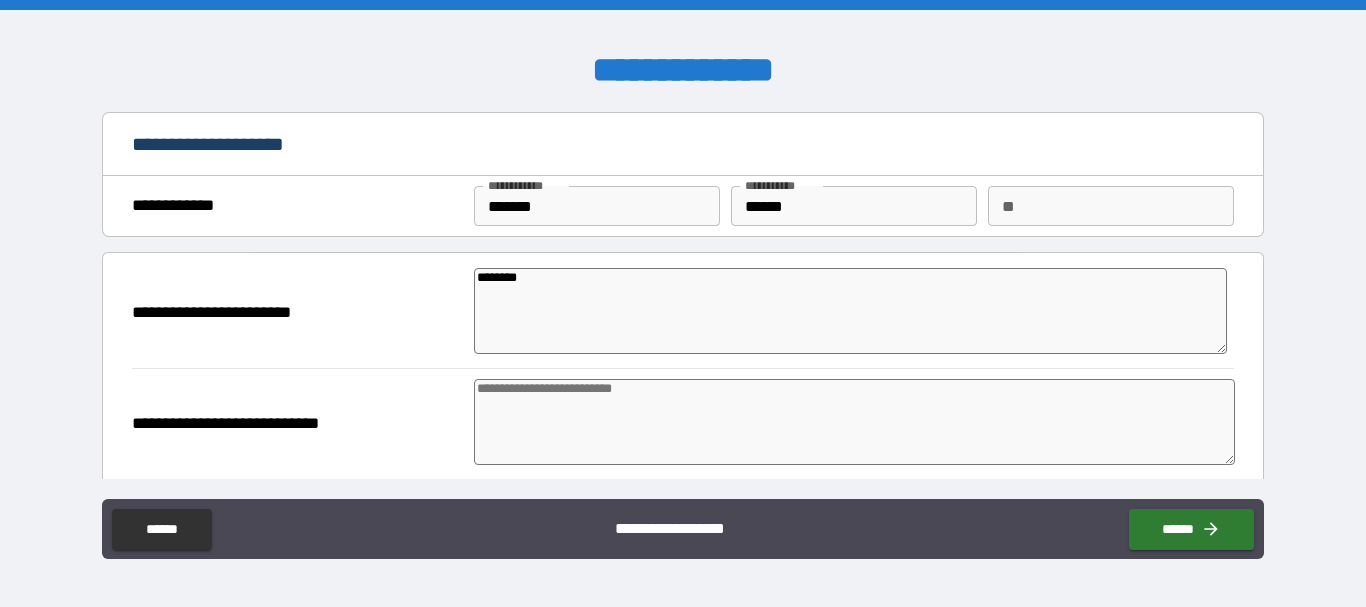 type on "*" 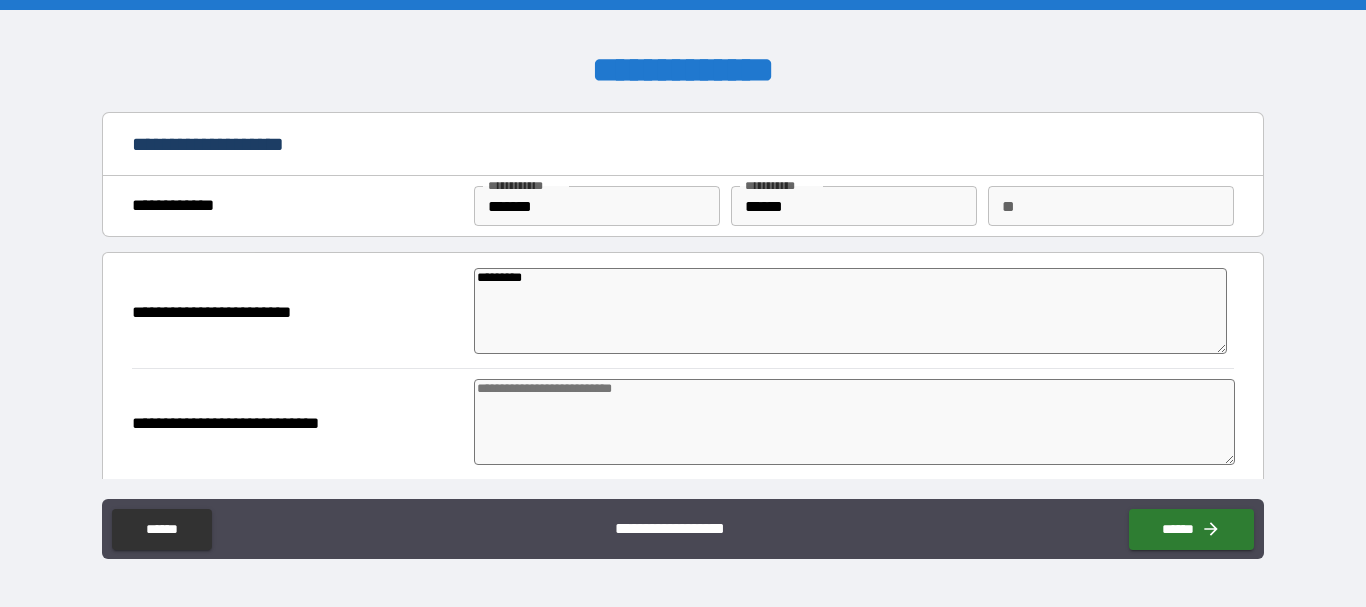 type on "**********" 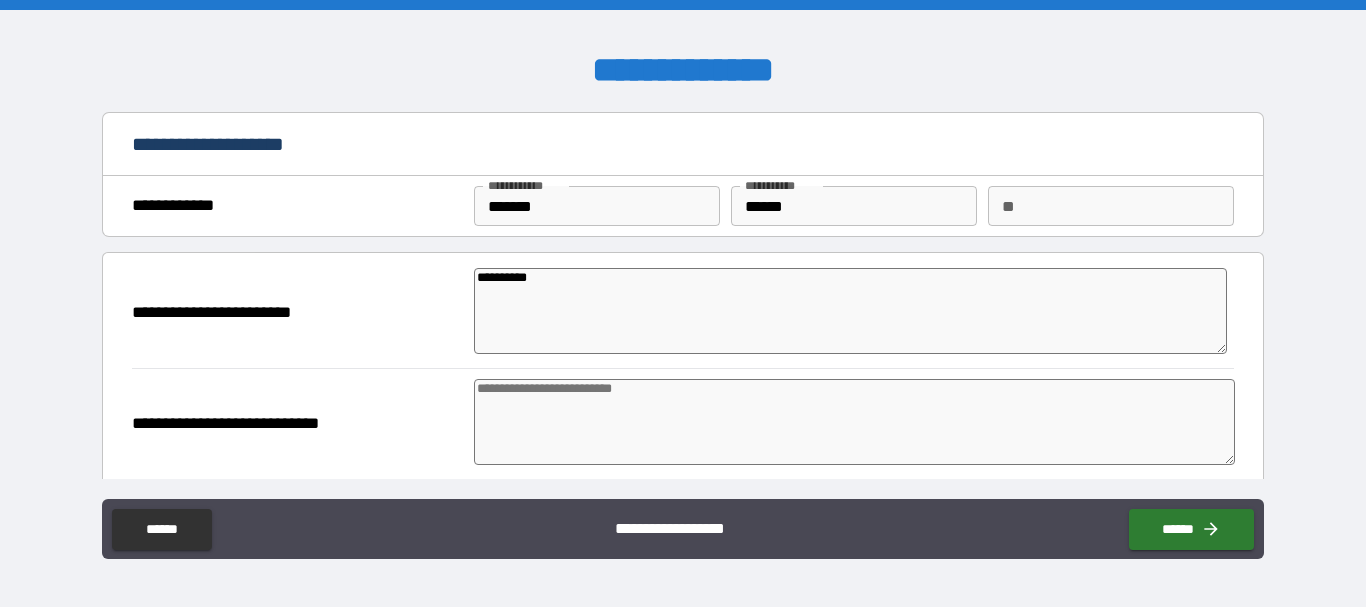 type on "**********" 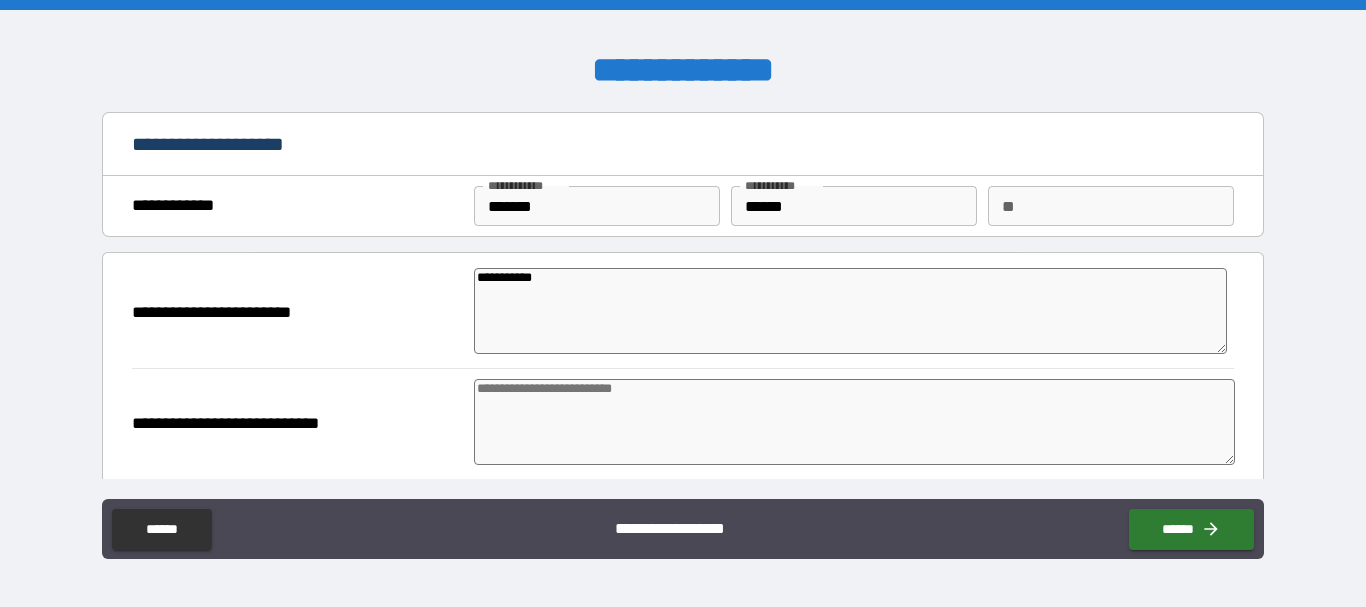 type on "**********" 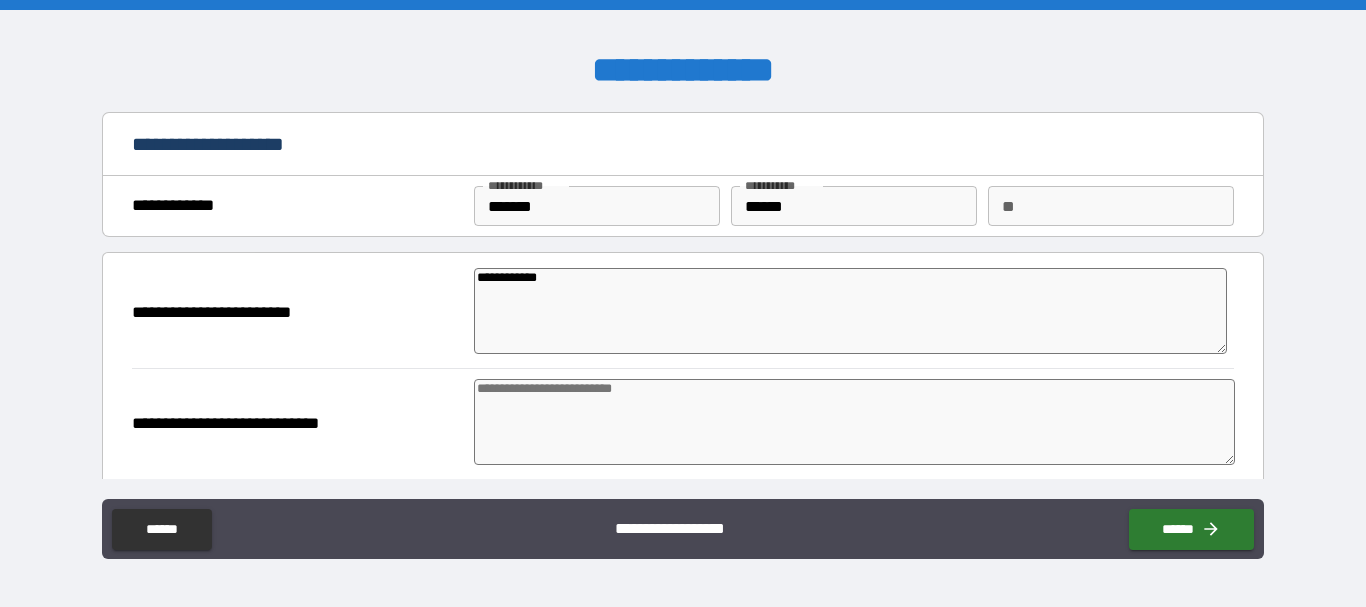 type on "**********" 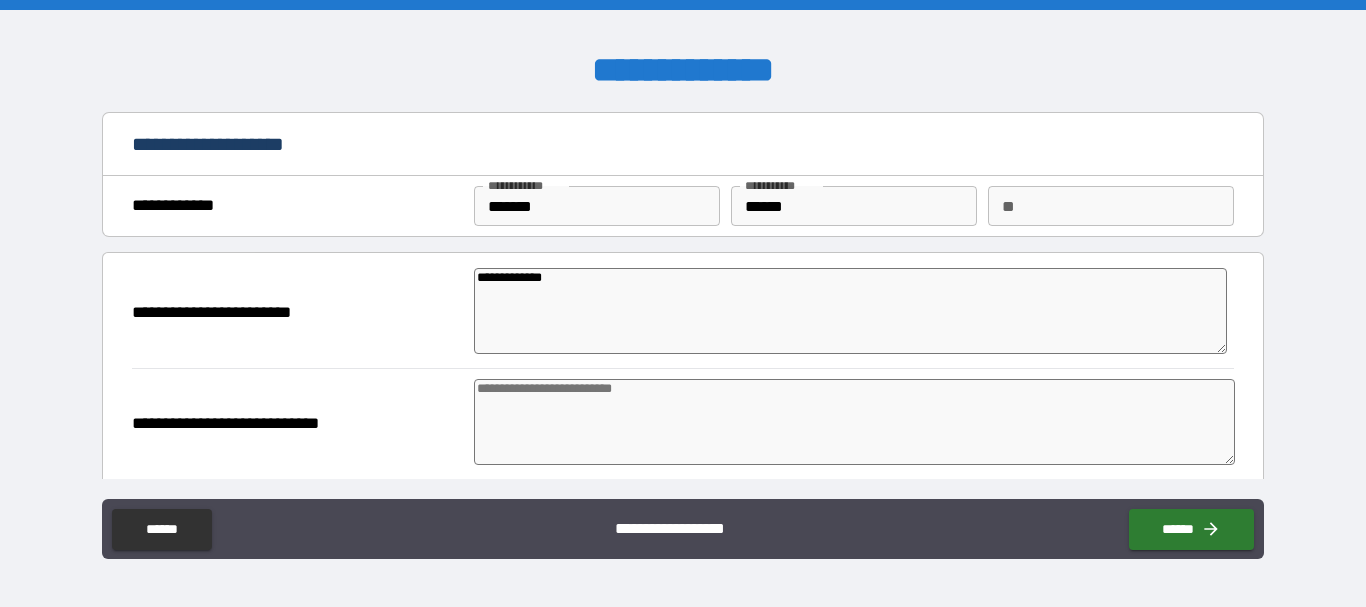 type on "**********" 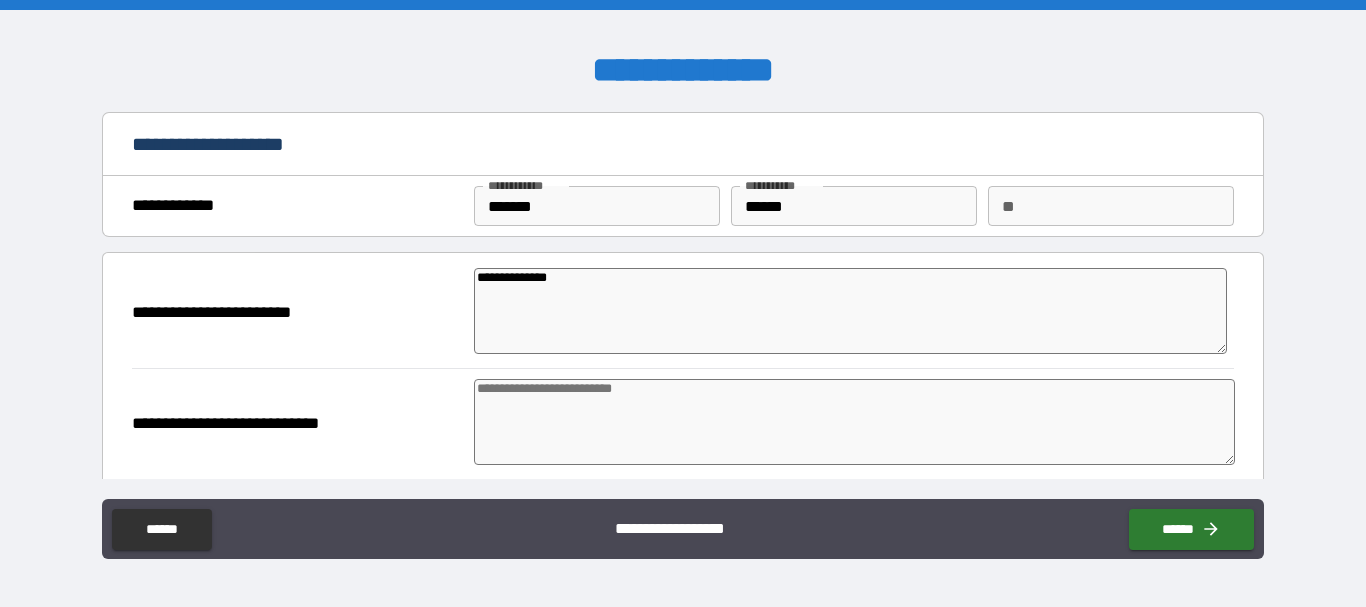 type on "*" 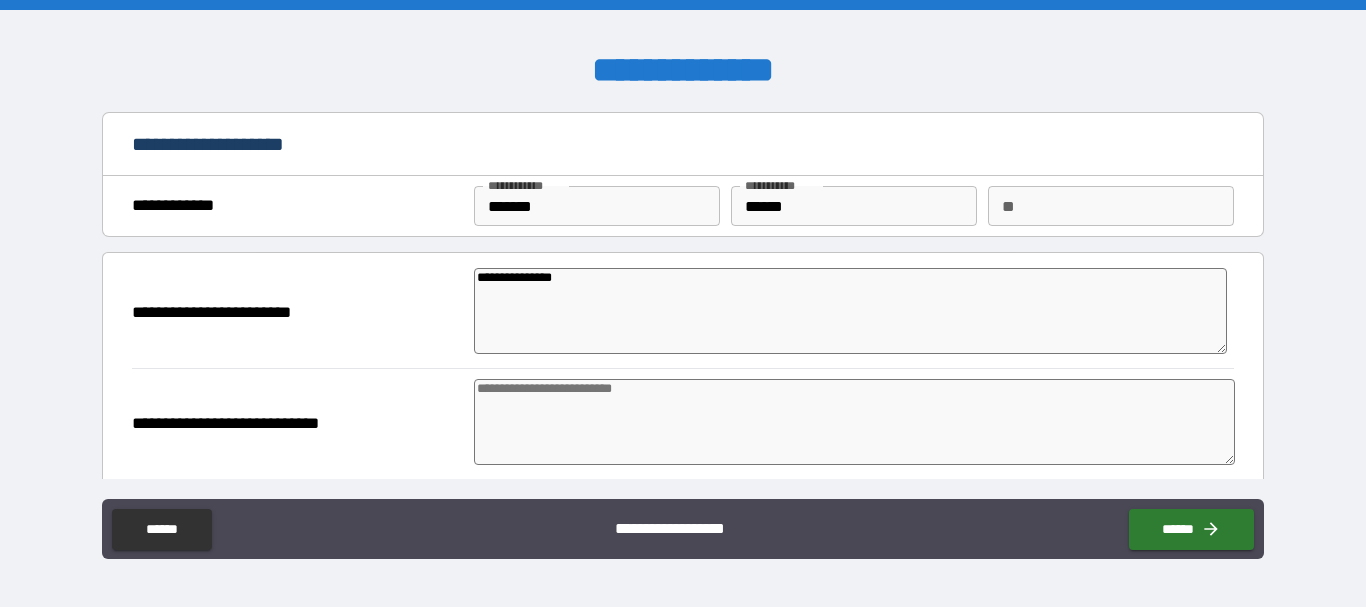type on "*" 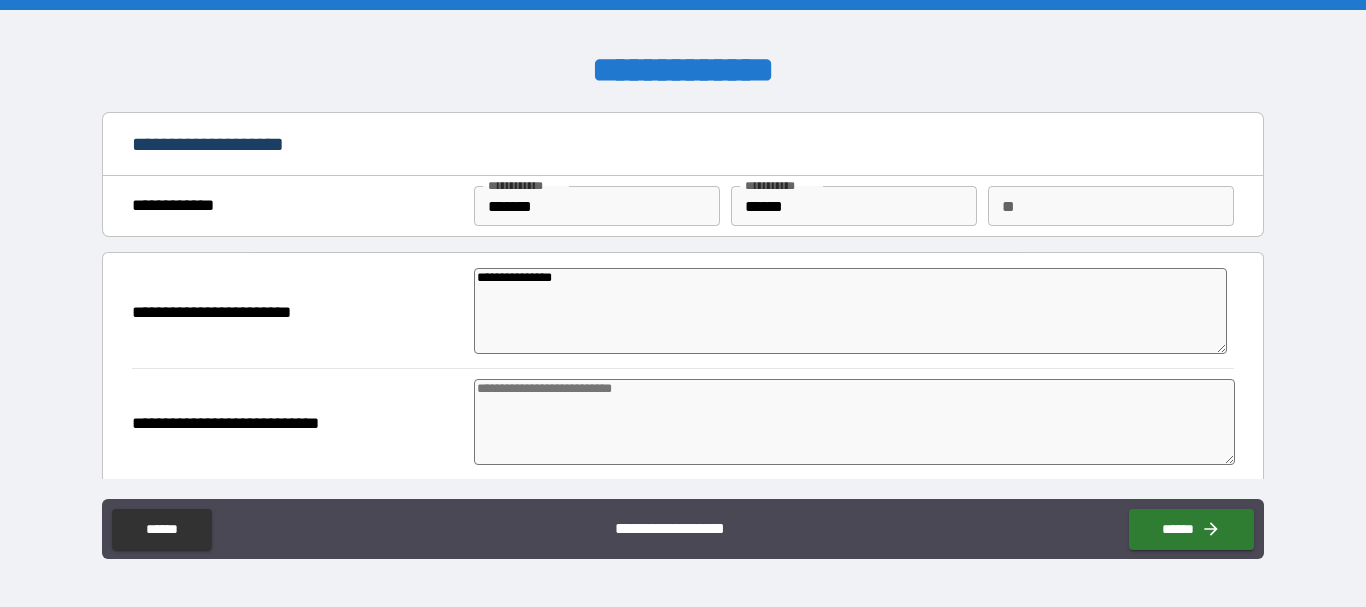 type on "**********" 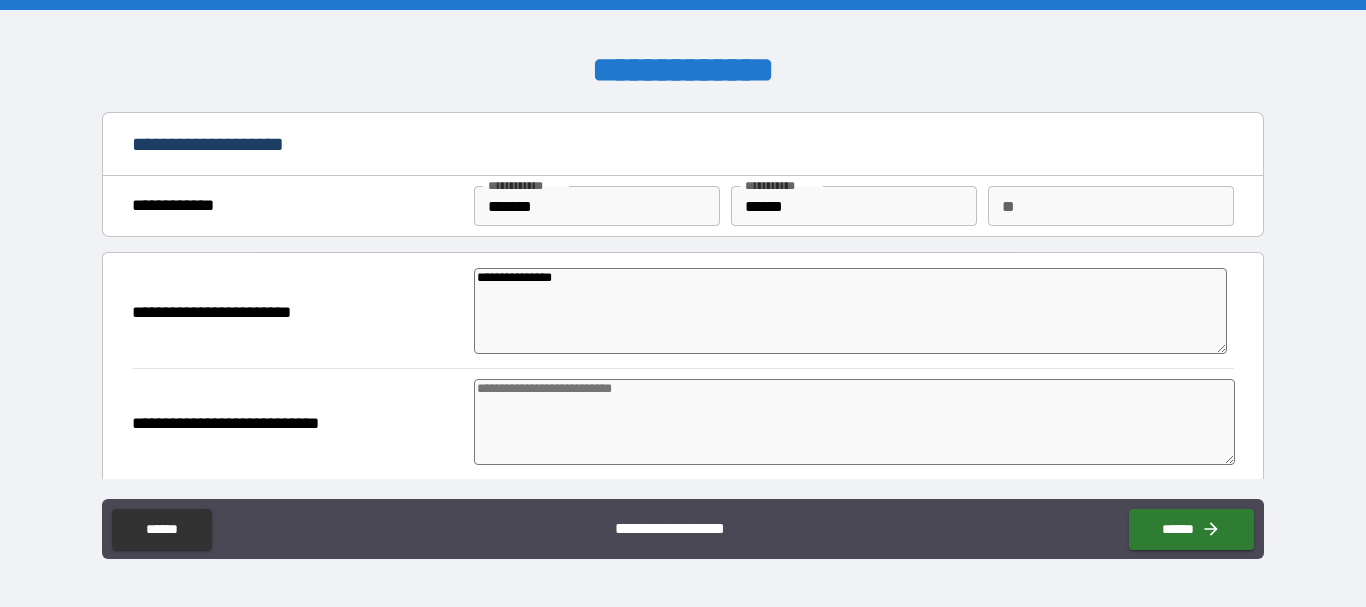 type on "*" 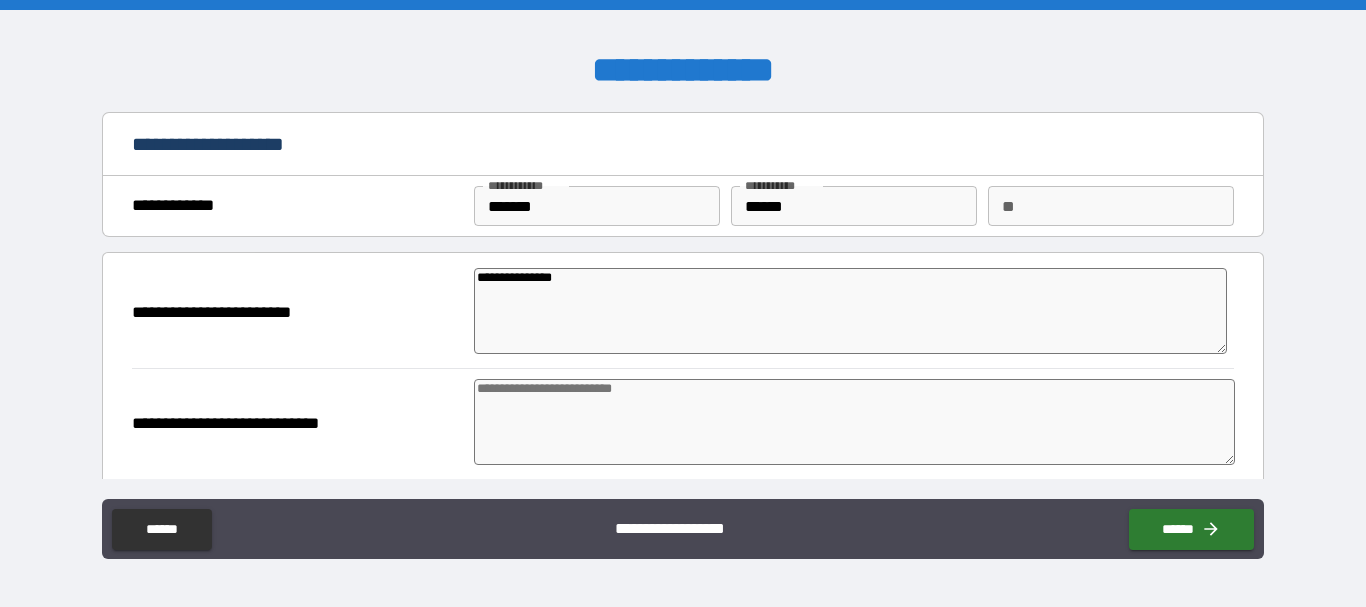 type on "*" 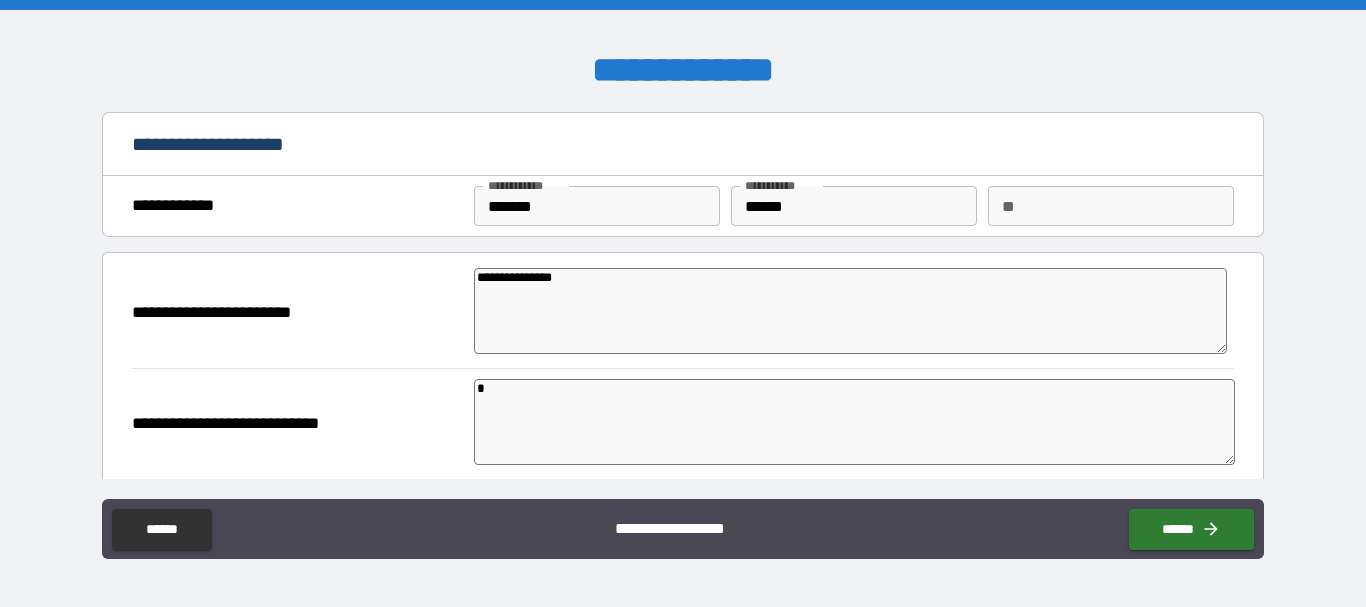 type on "*" 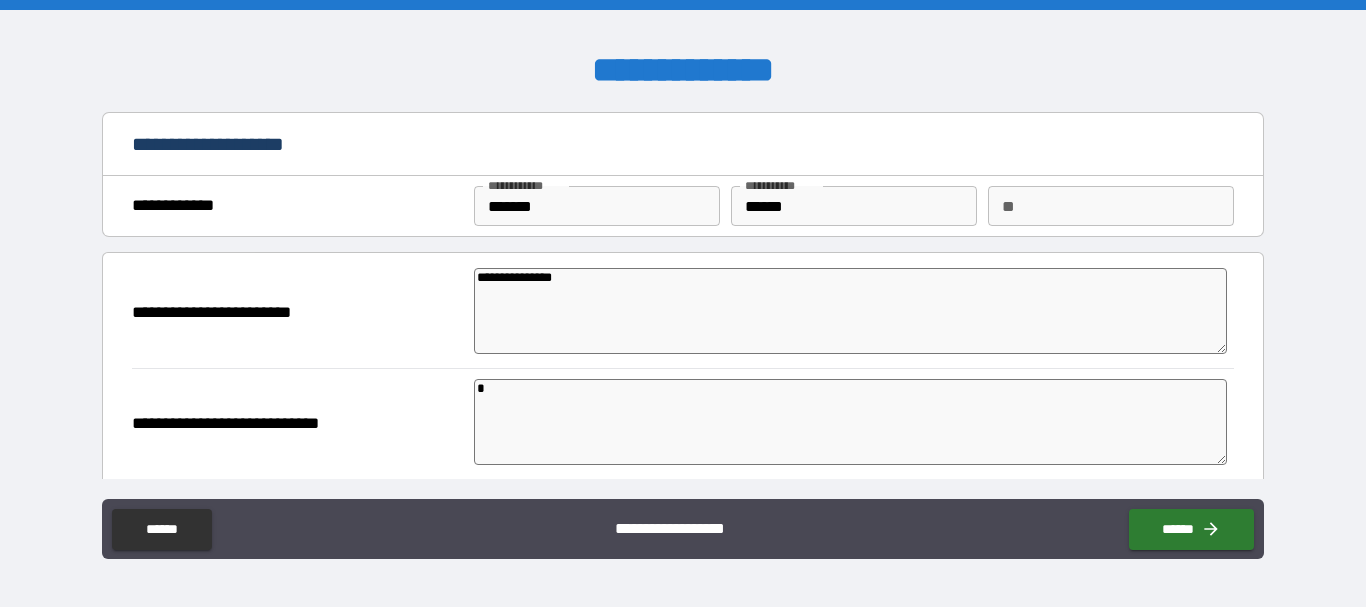 type on "*" 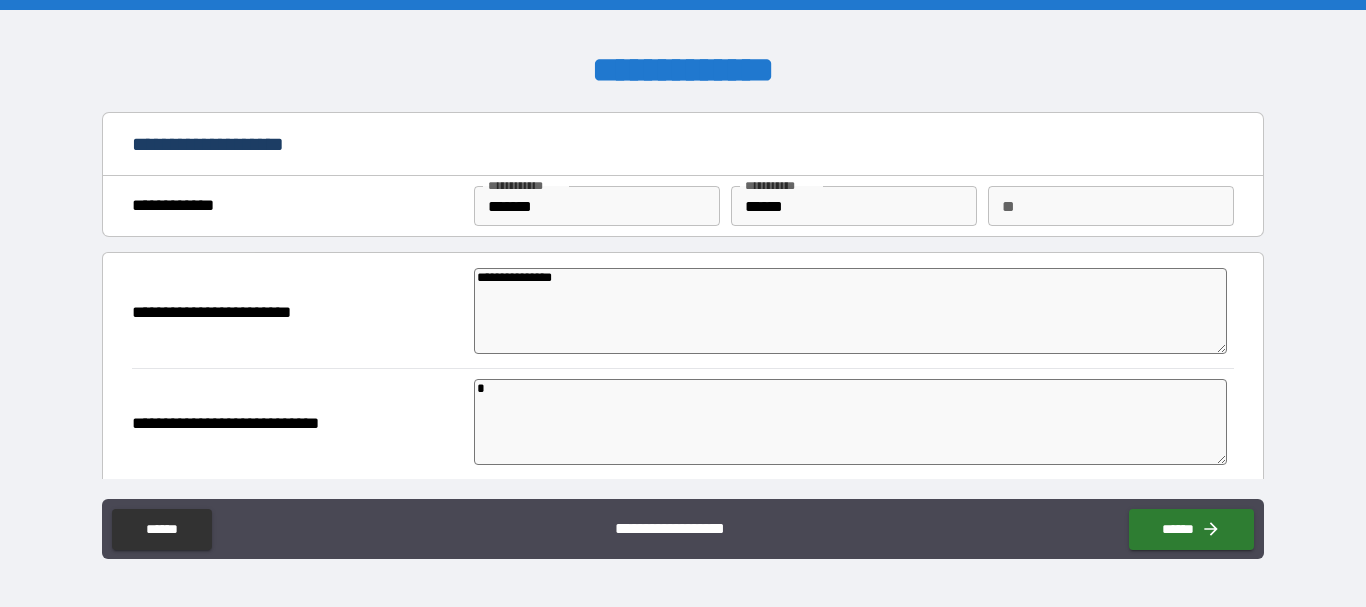 type on "*" 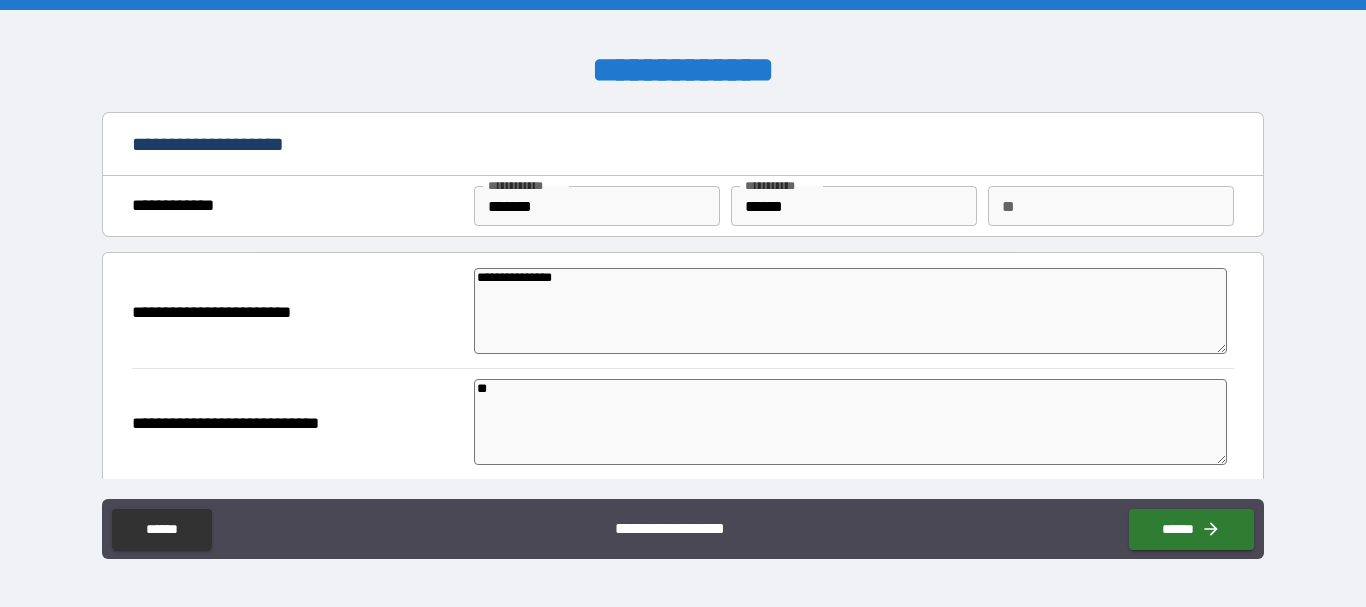 type on "*" 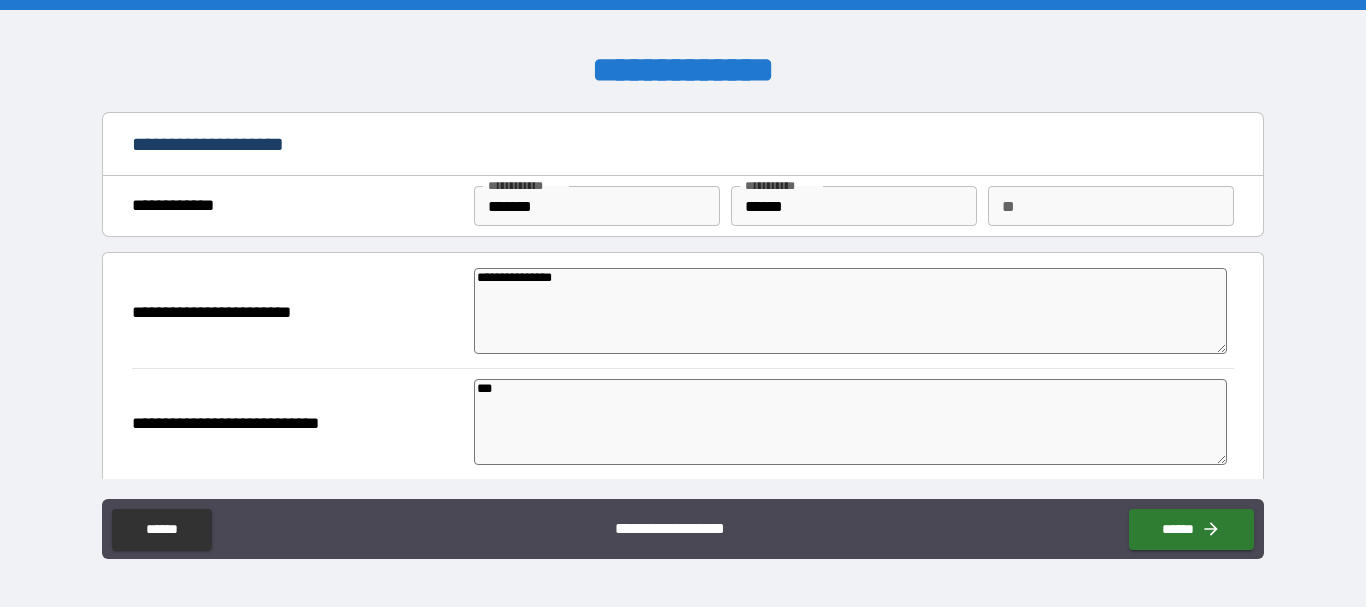 type on "*" 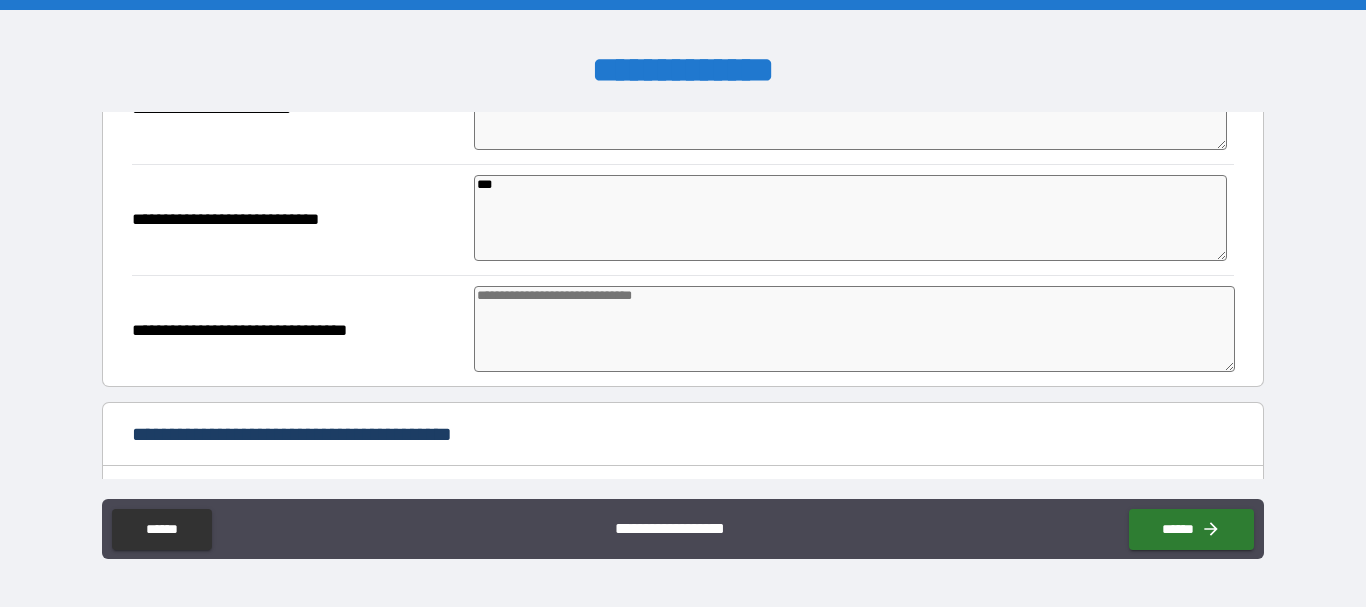 scroll, scrollTop: 206, scrollLeft: 0, axis: vertical 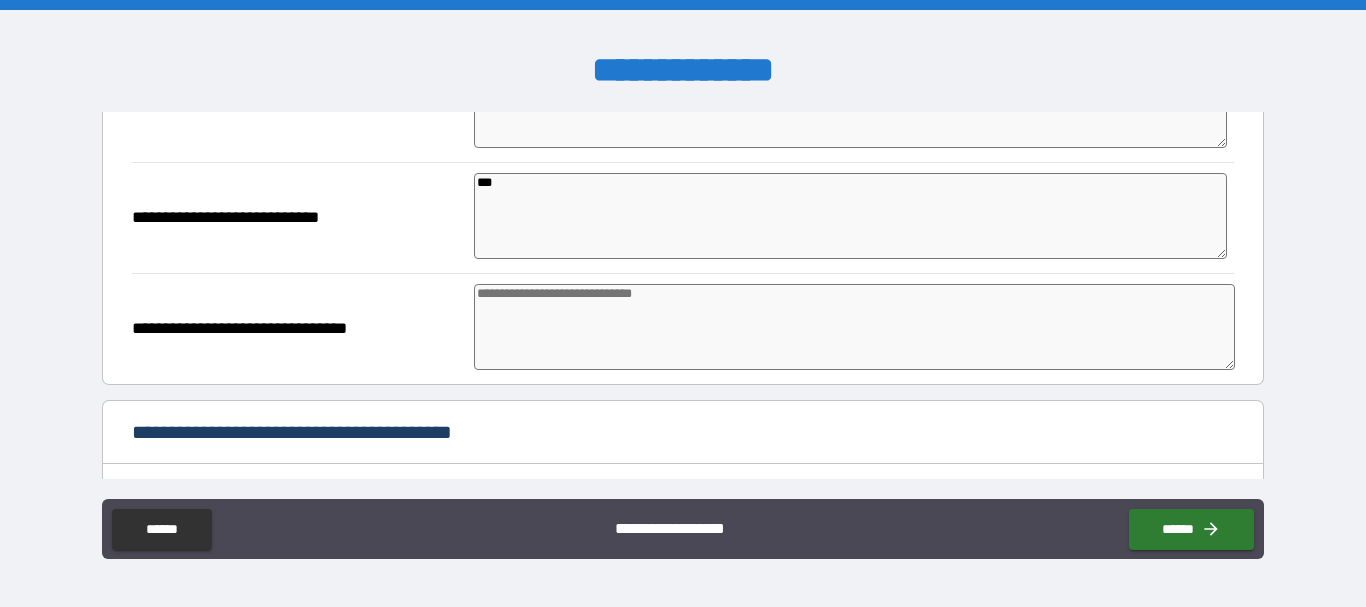 type on "***" 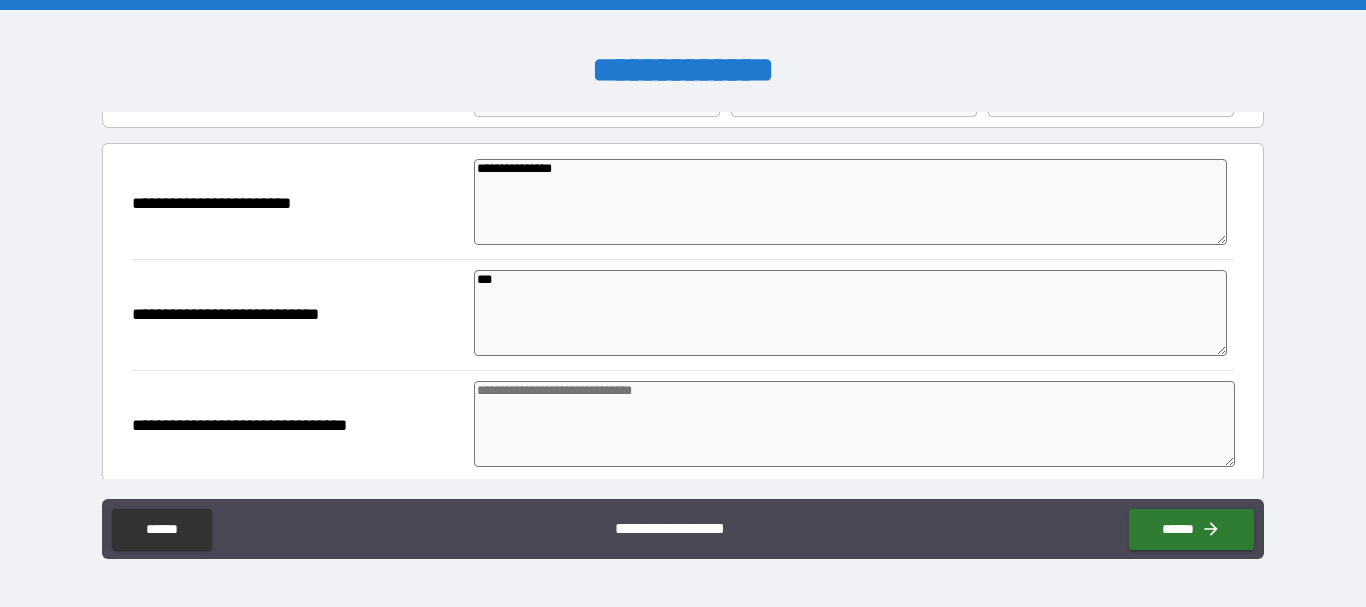 scroll, scrollTop: 69, scrollLeft: 0, axis: vertical 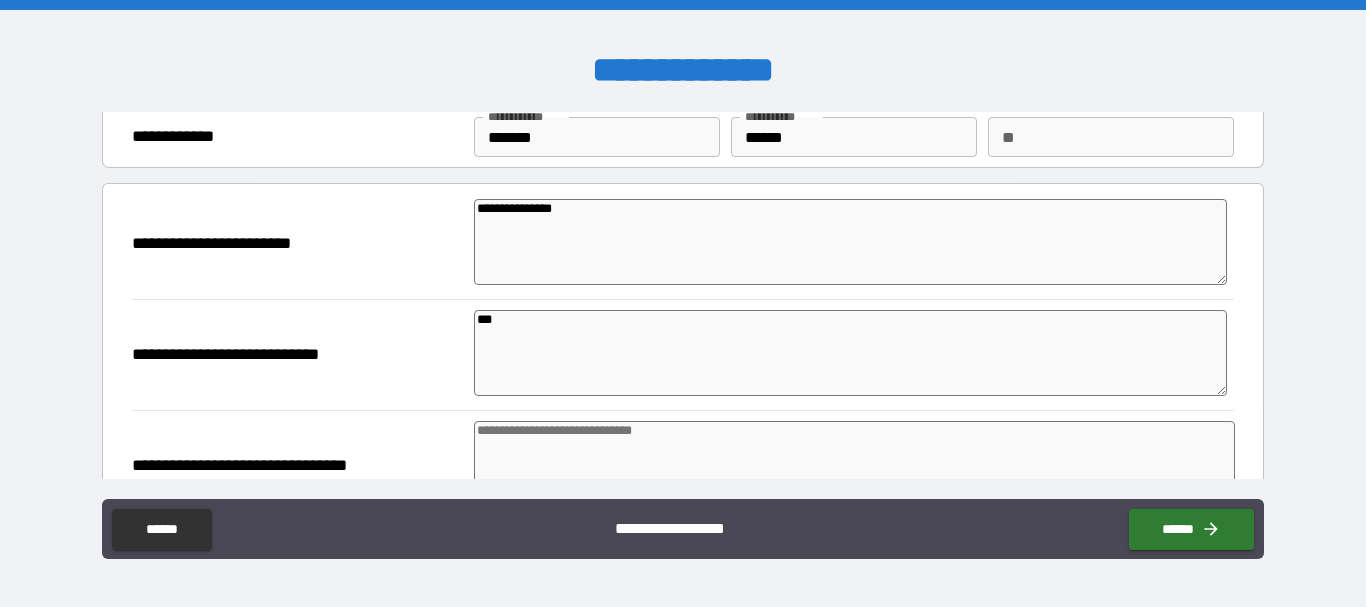 click on "**********" at bounding box center [850, 242] 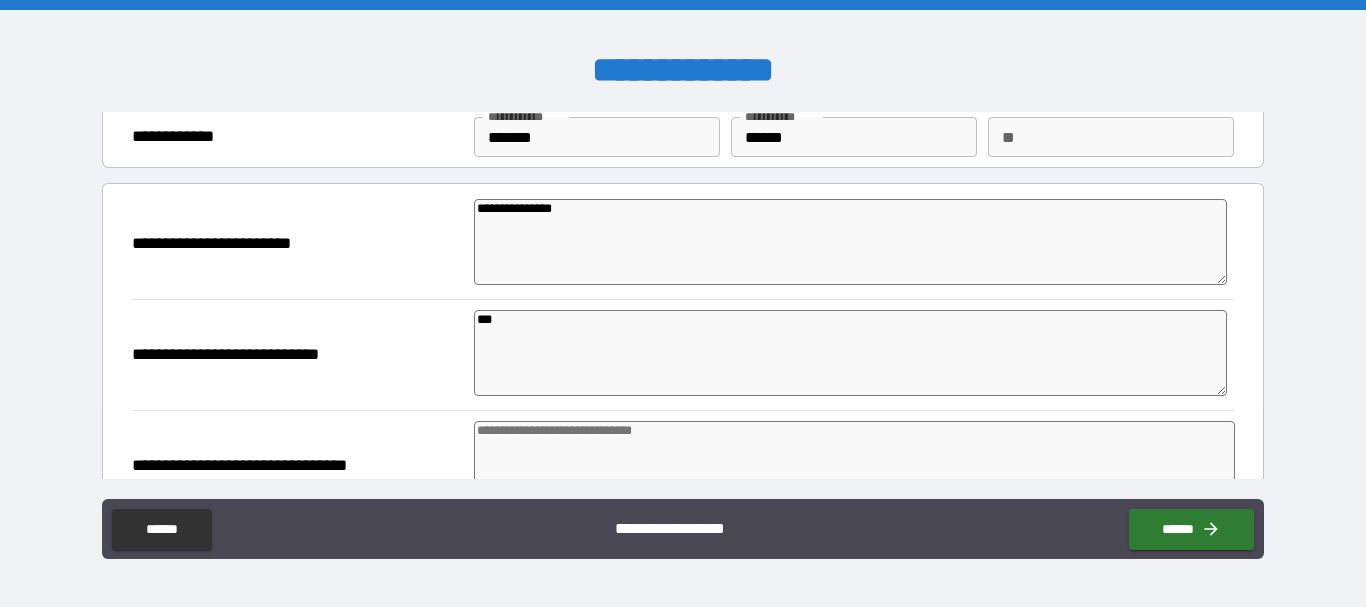 type on "**********" 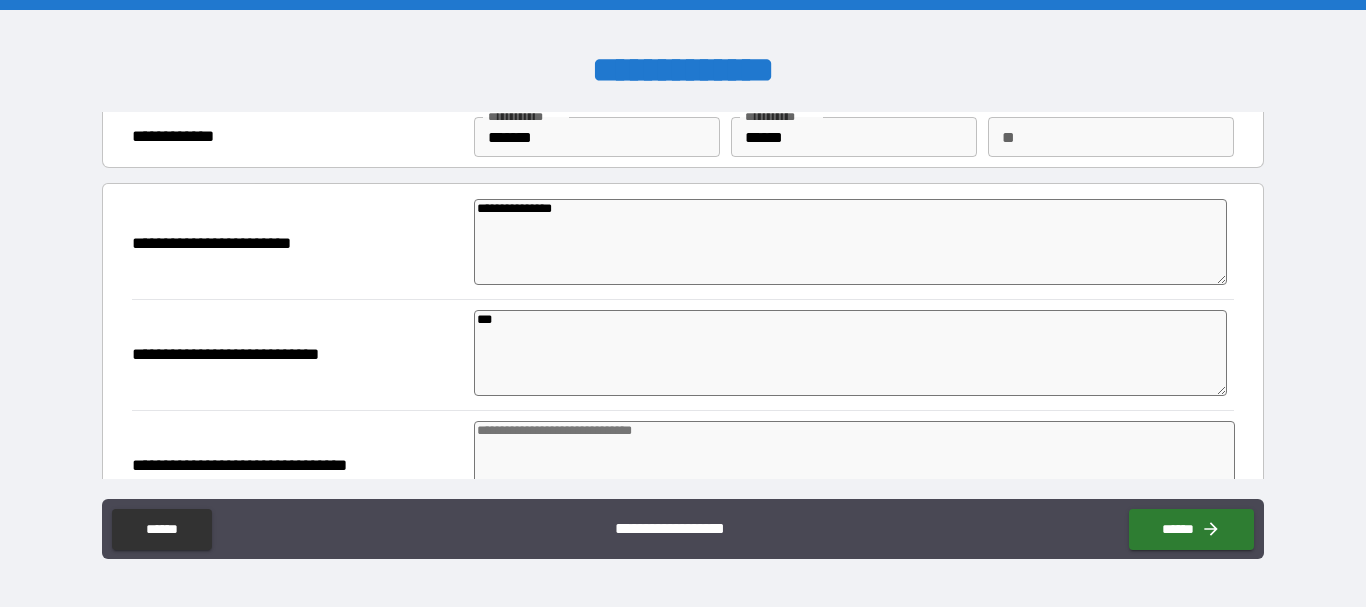 type on "*" 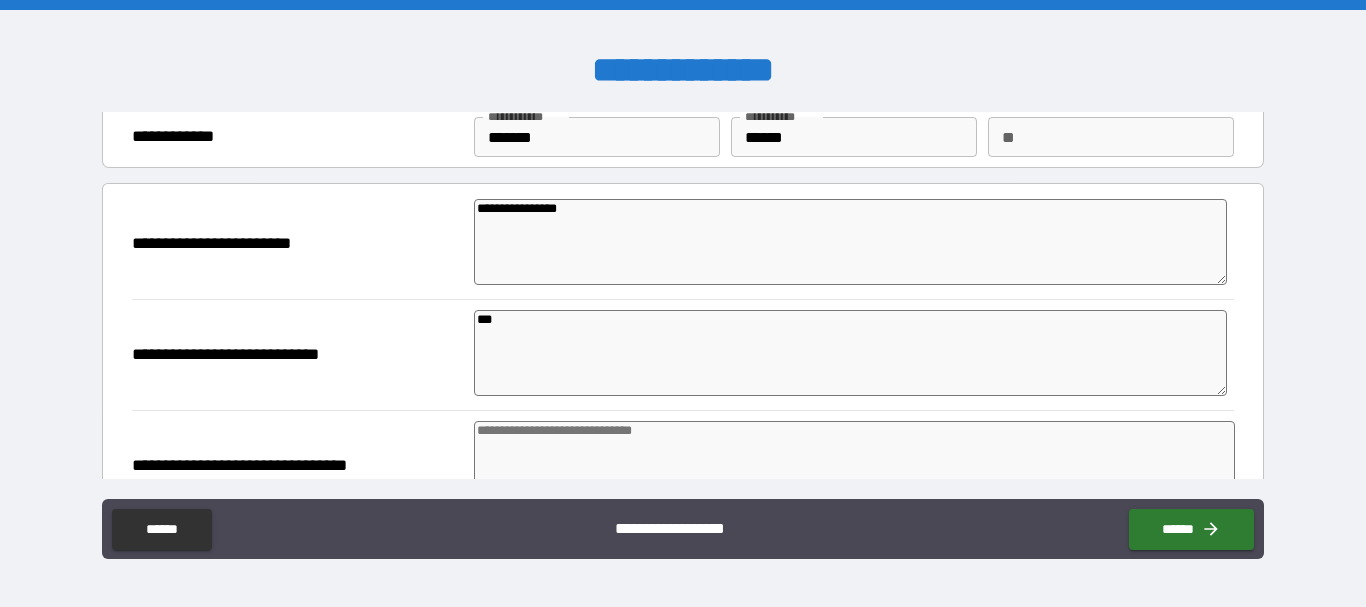type on "*" 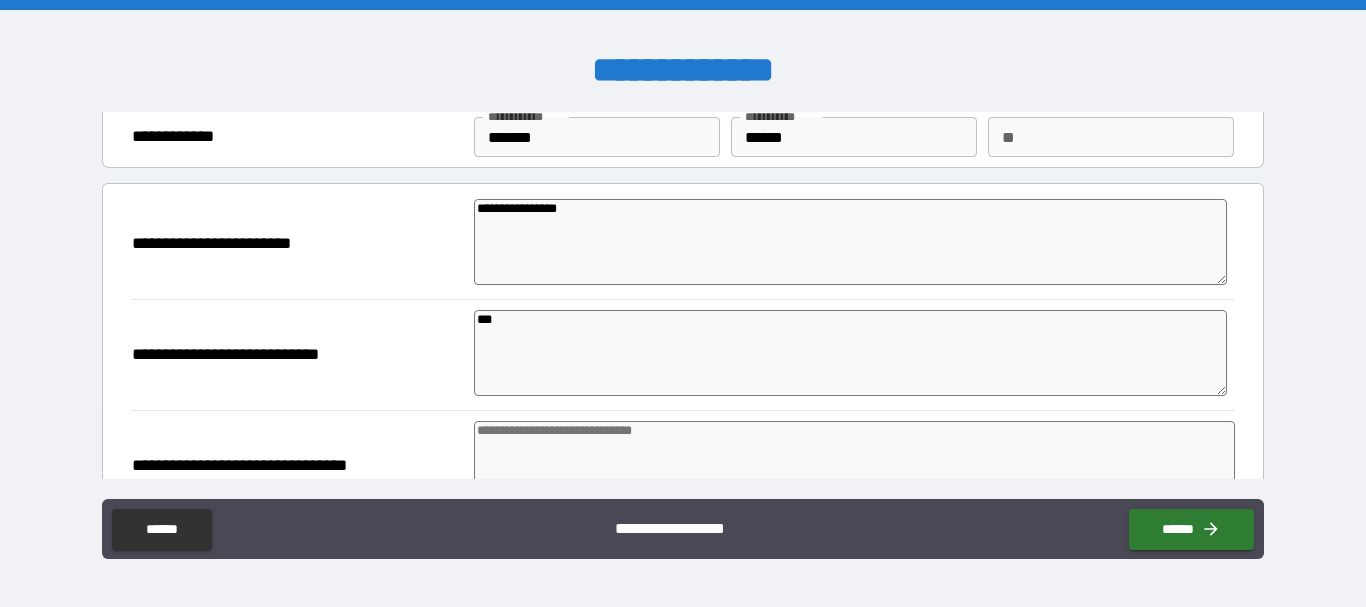 type on "*" 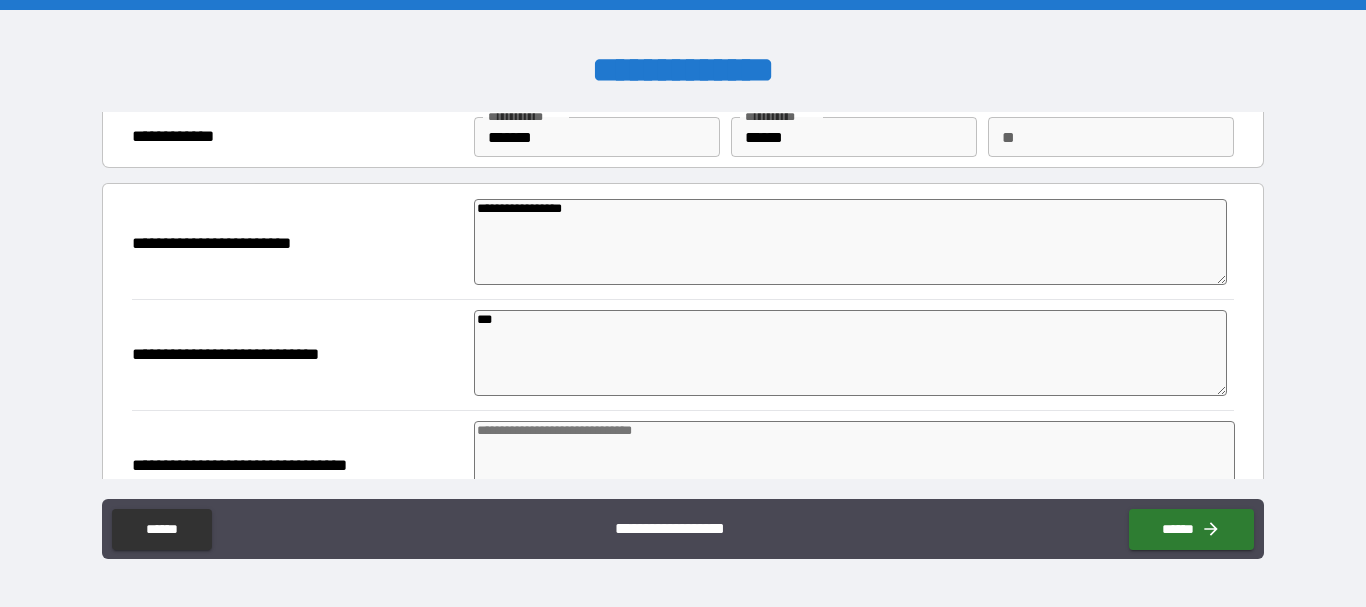 type on "*" 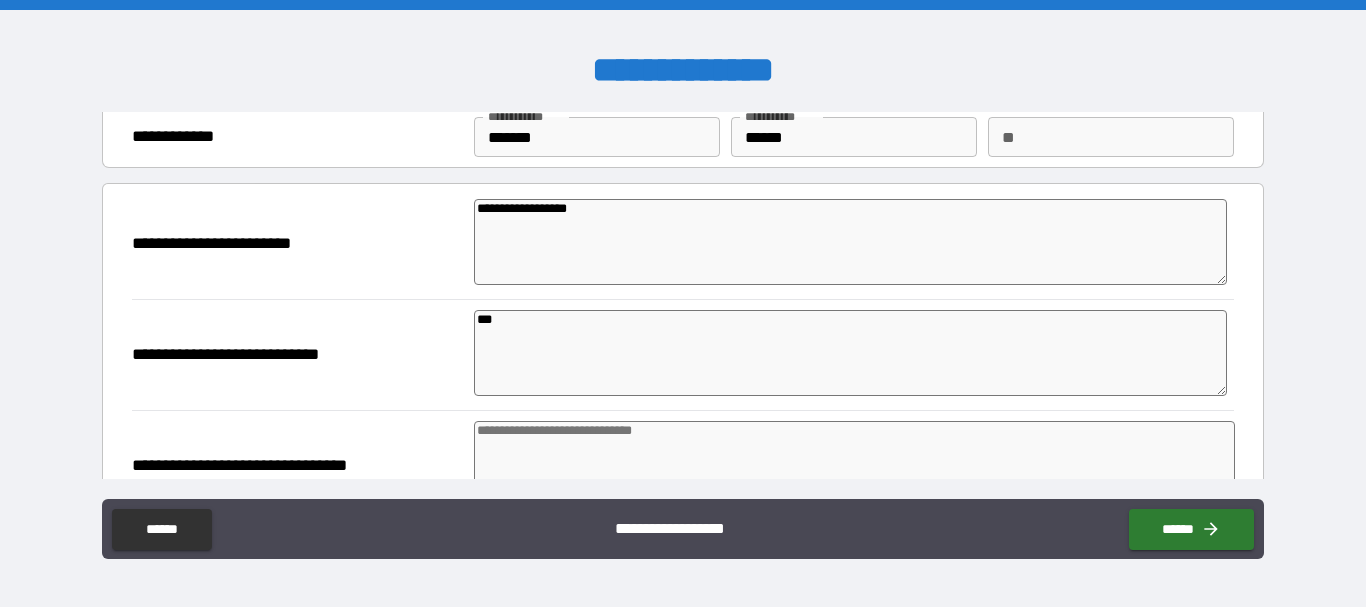 type on "**********" 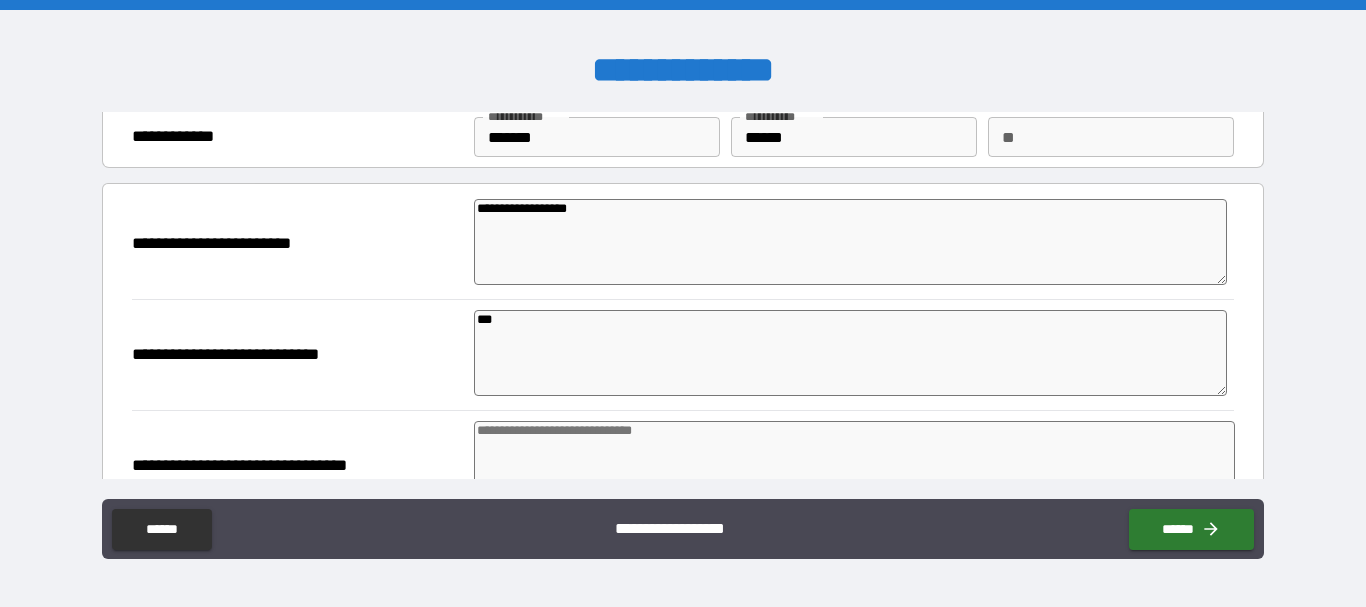 type on "*" 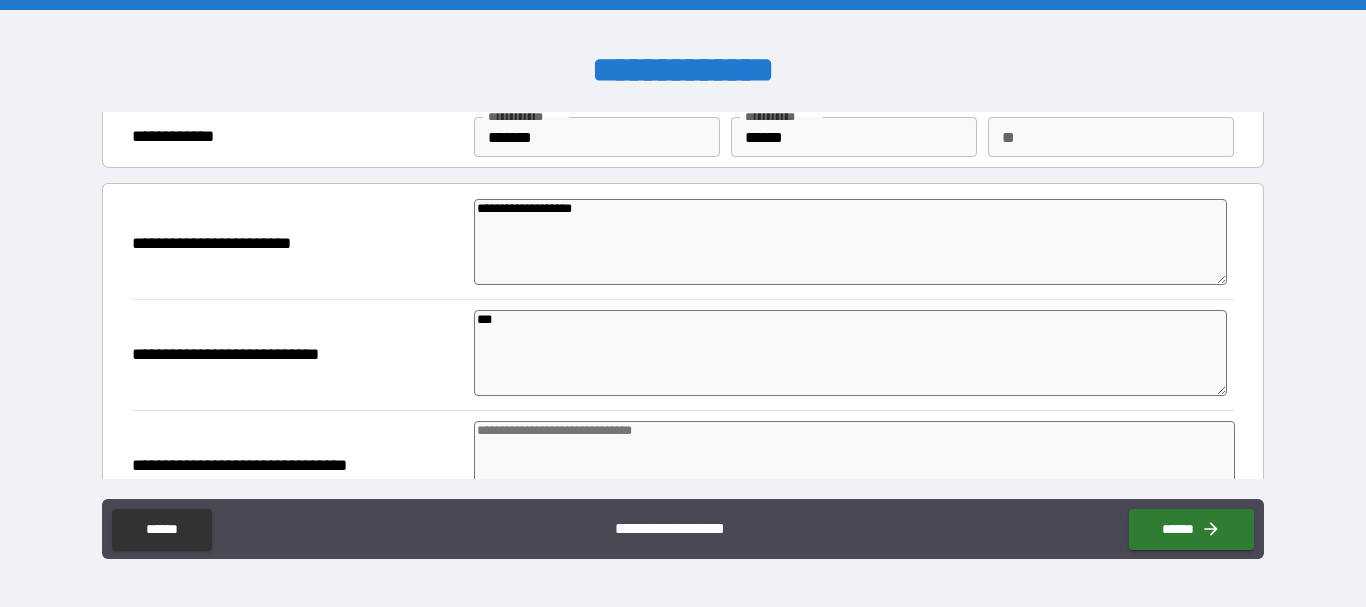 type on "**********" 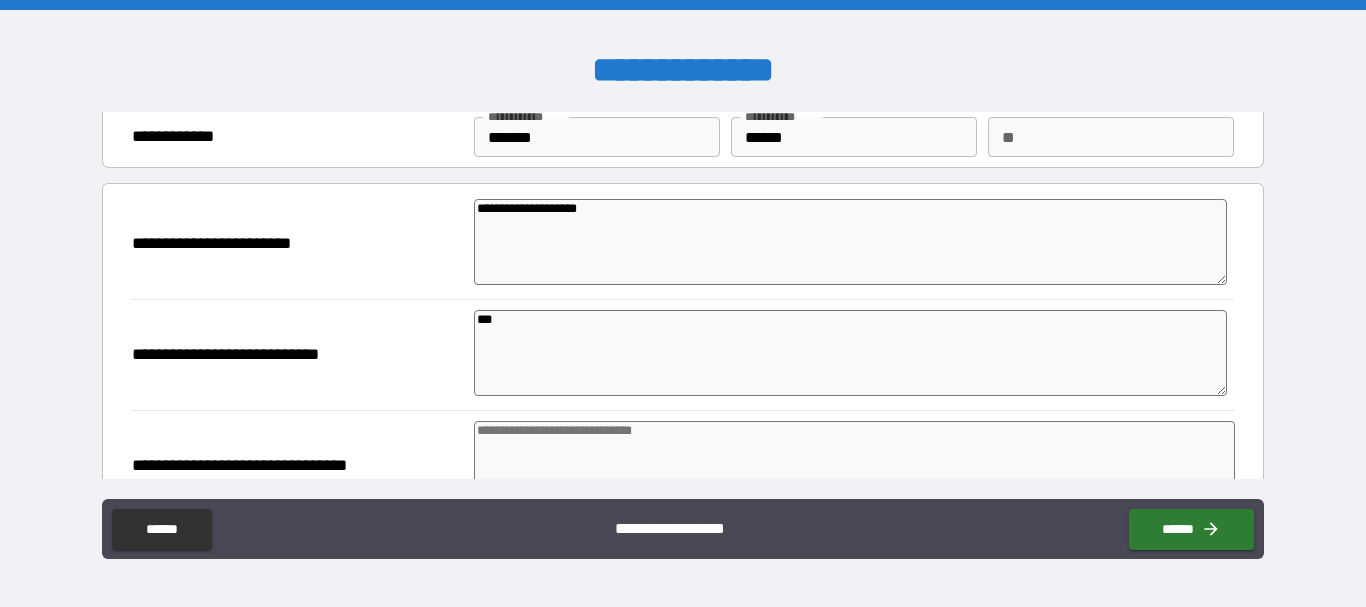 type on "*" 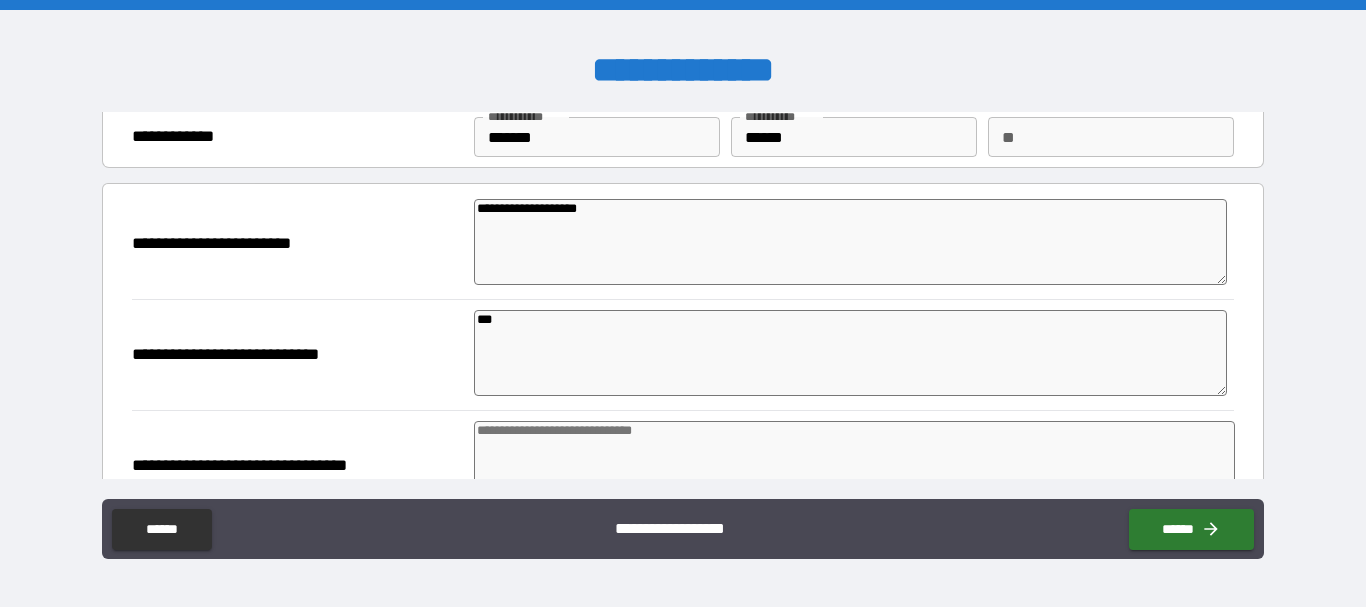 type on "*" 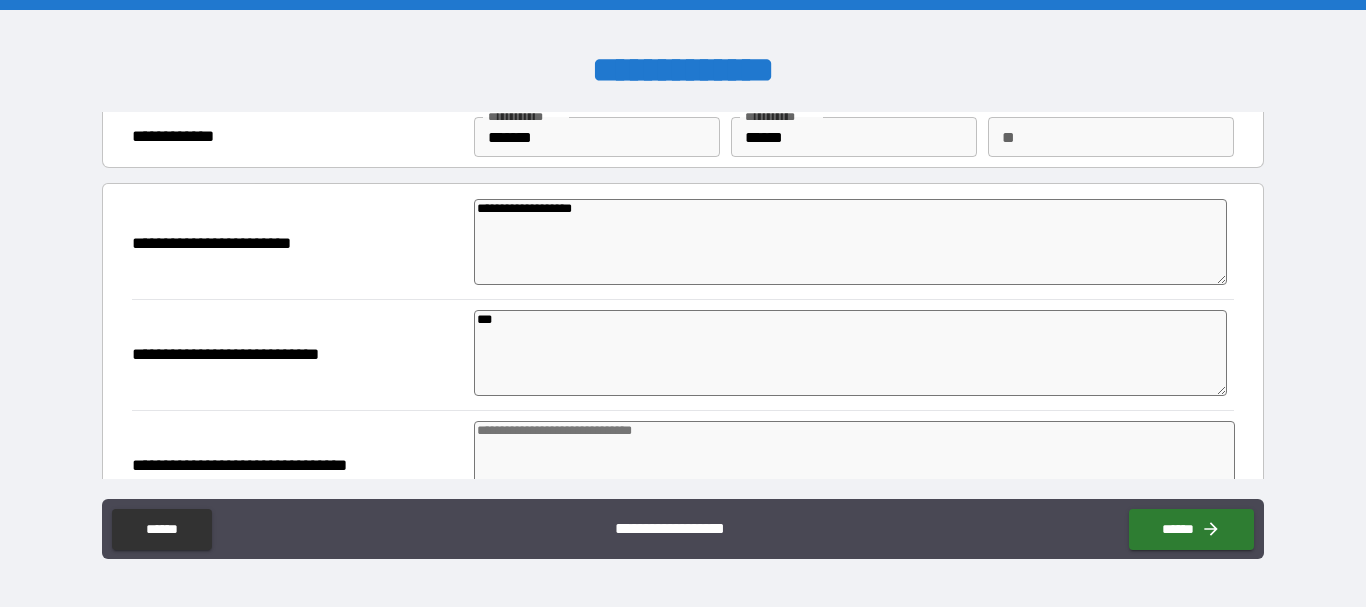 type on "**********" 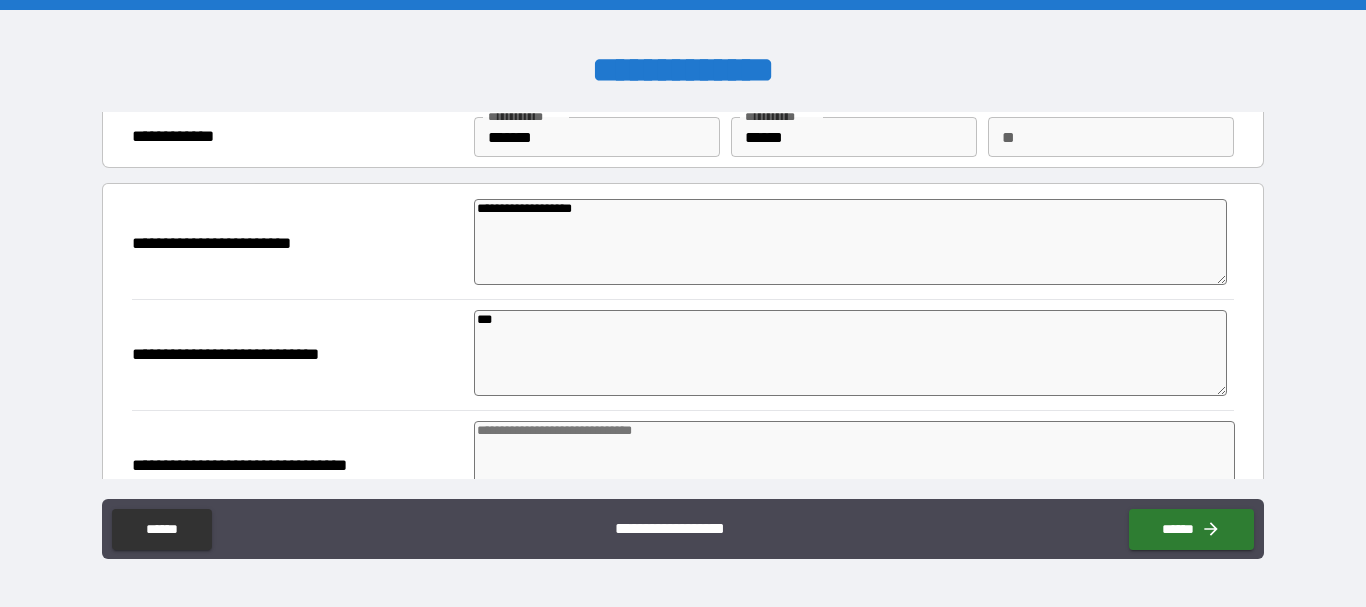 type on "*" 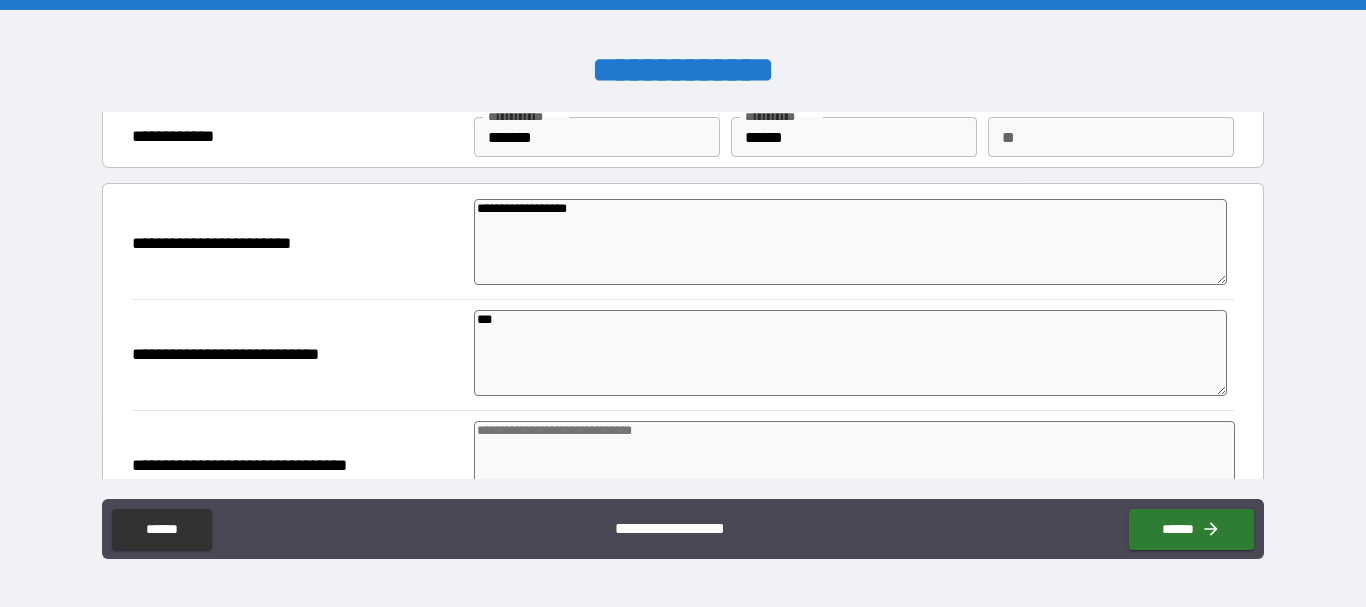 type on "**********" 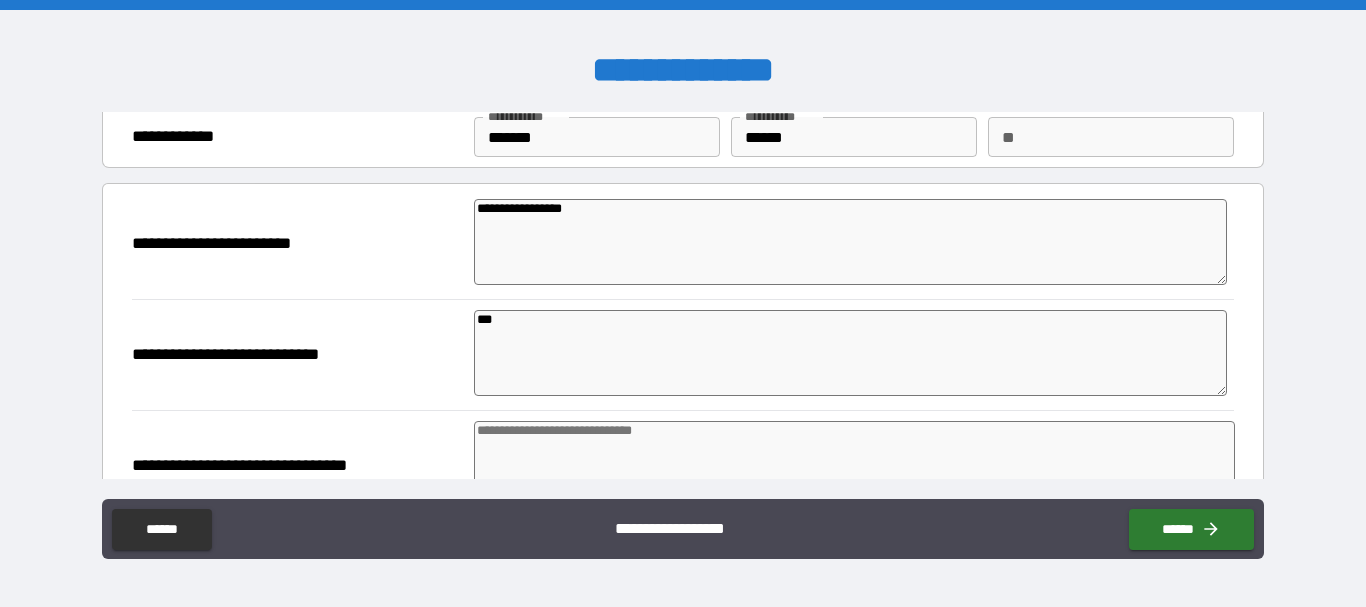 type on "**********" 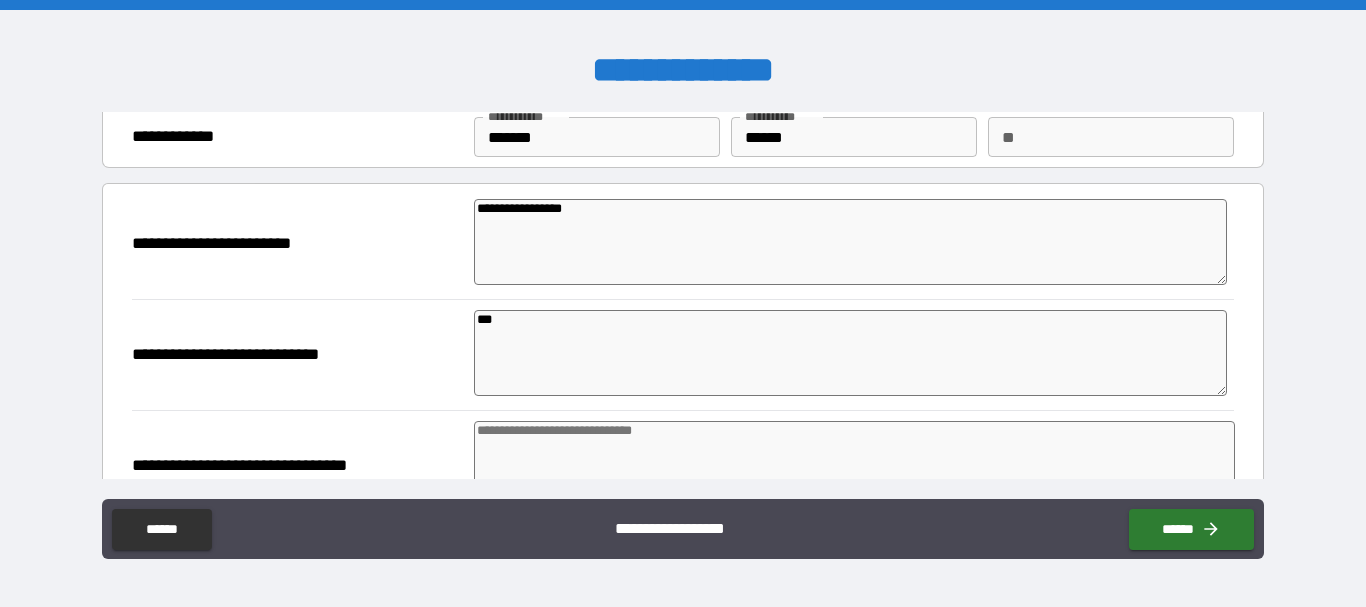 type on "*" 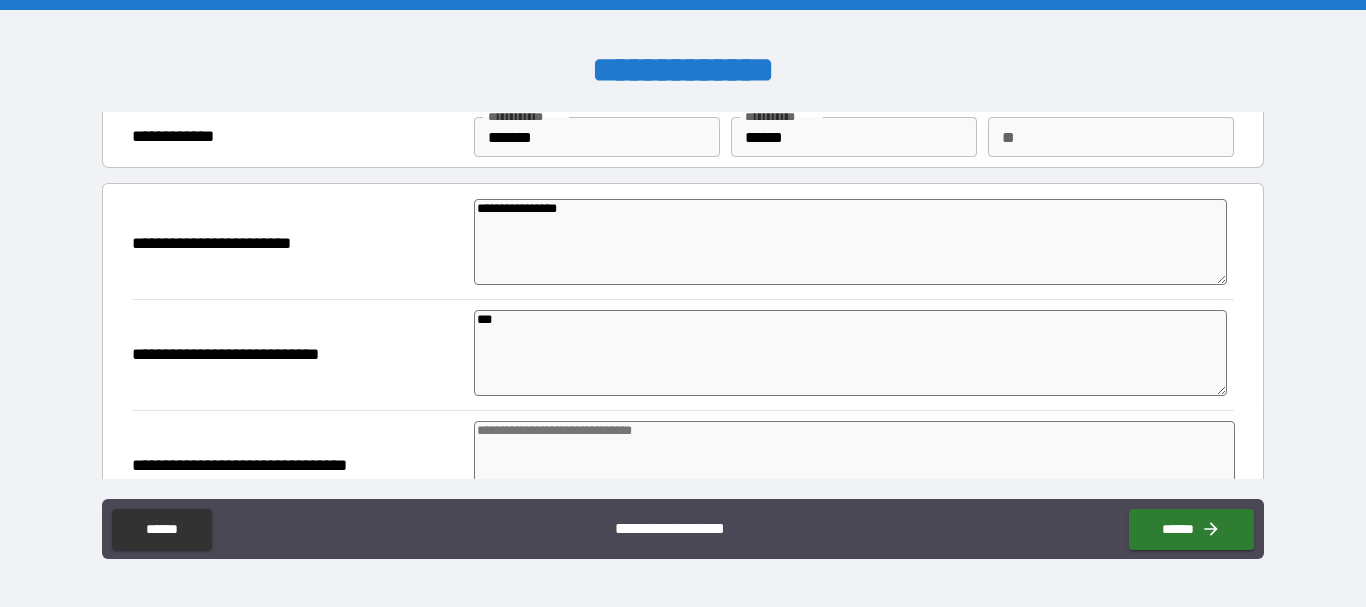 type on "**********" 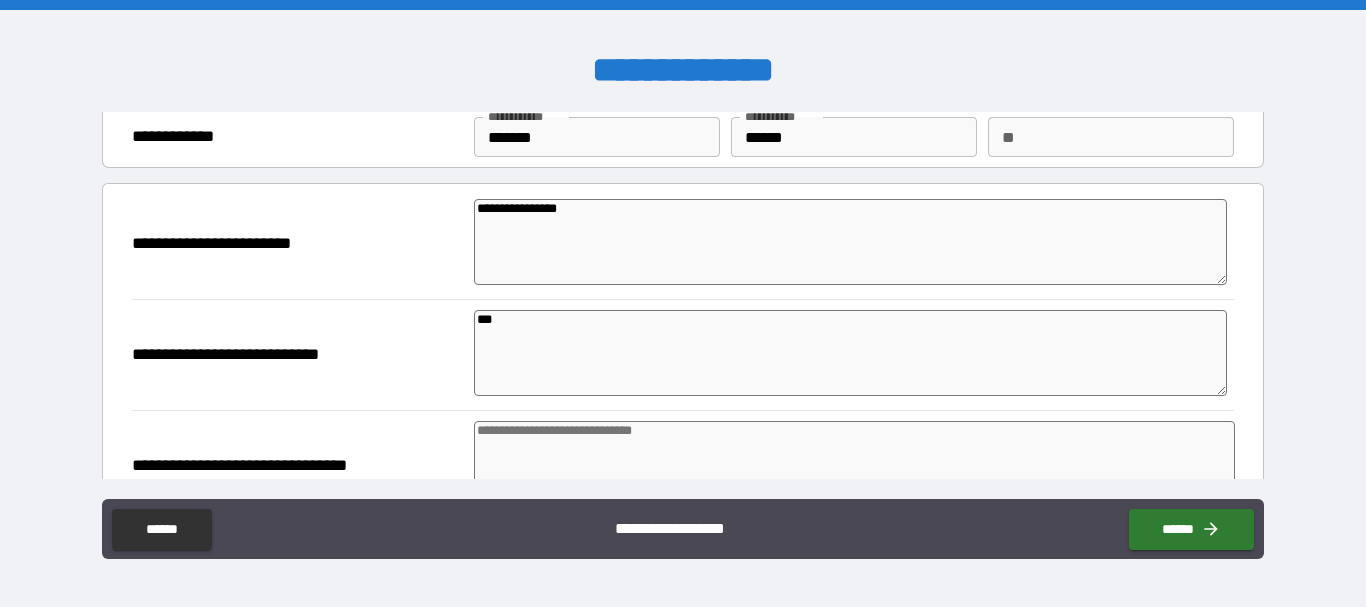 type on "*" 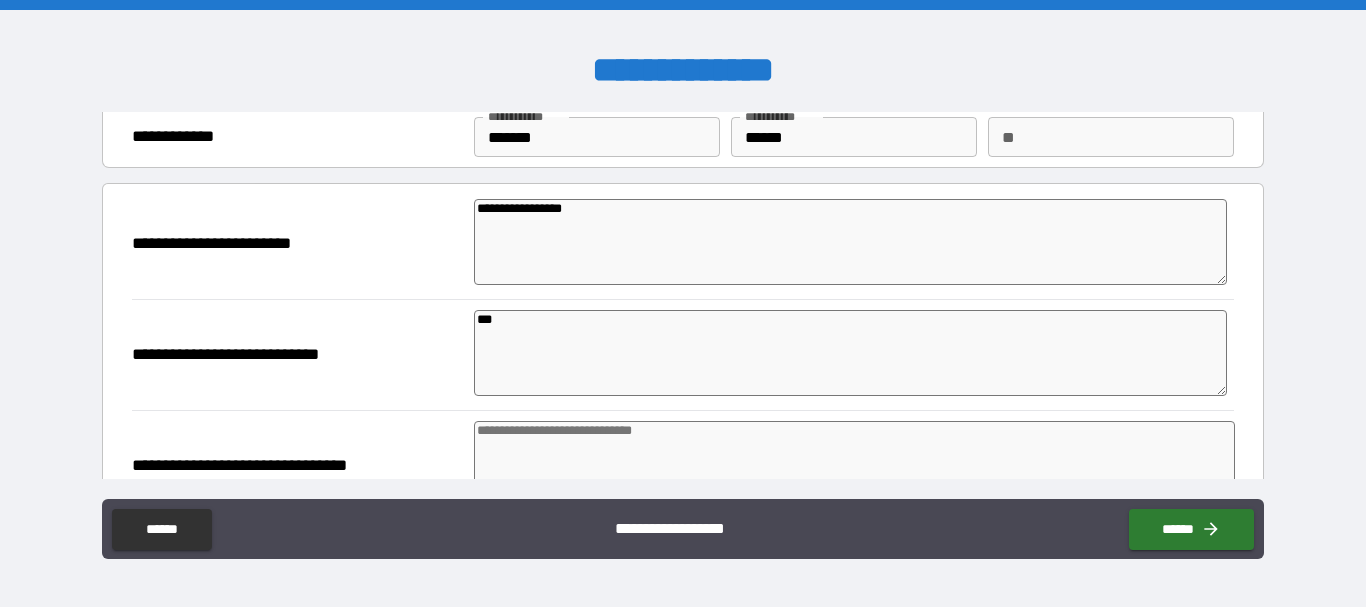 type on "*" 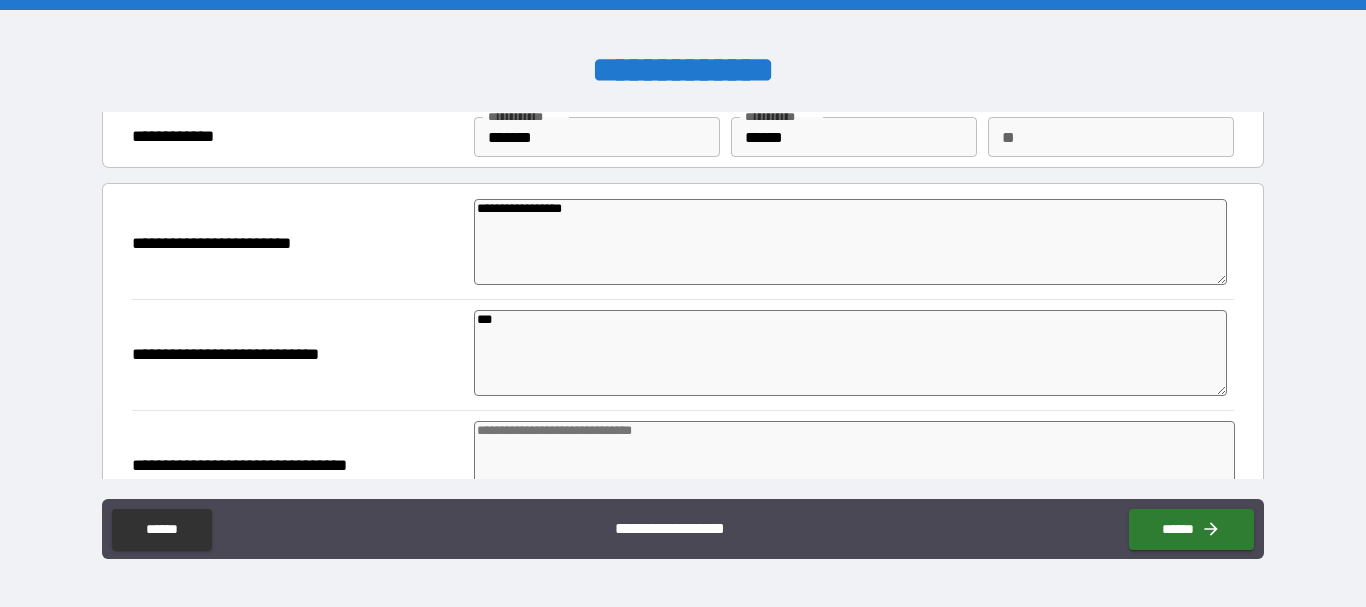 type on "**********" 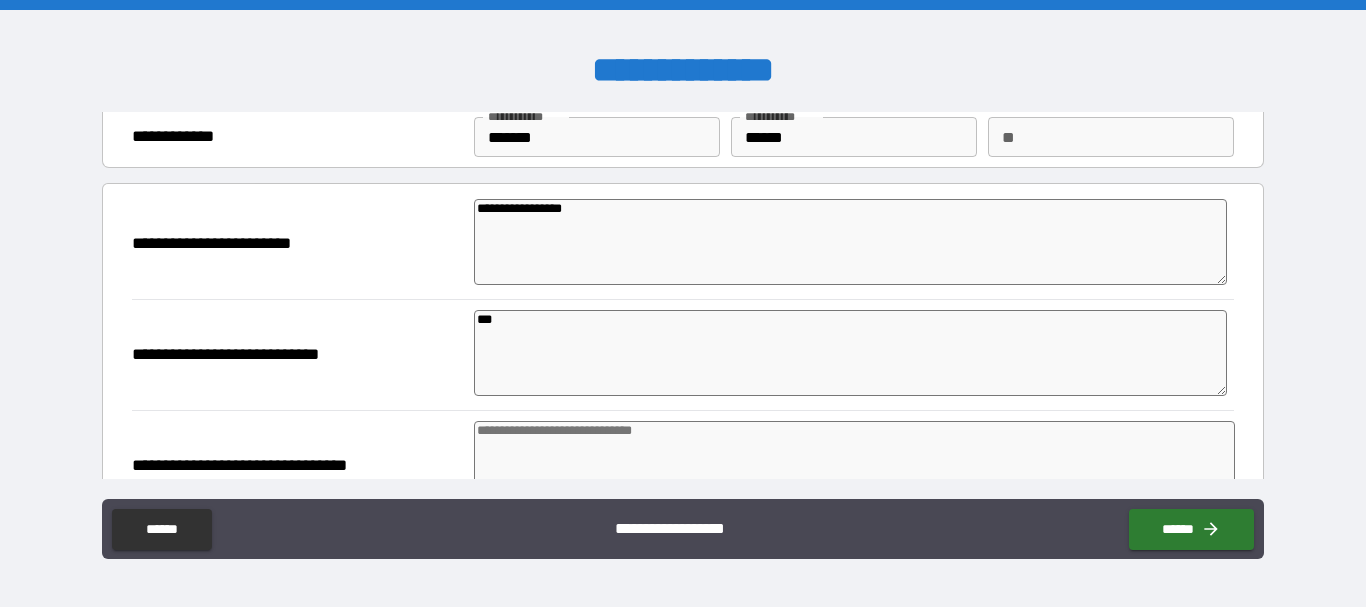 type on "*" 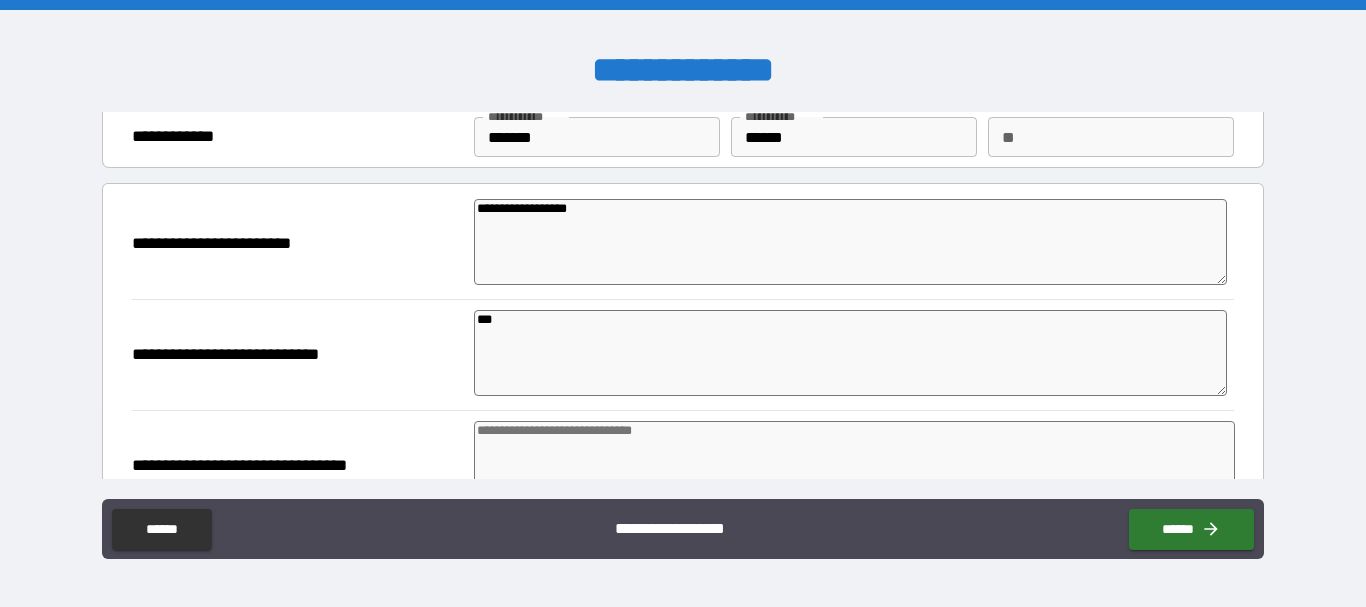 type on "**********" 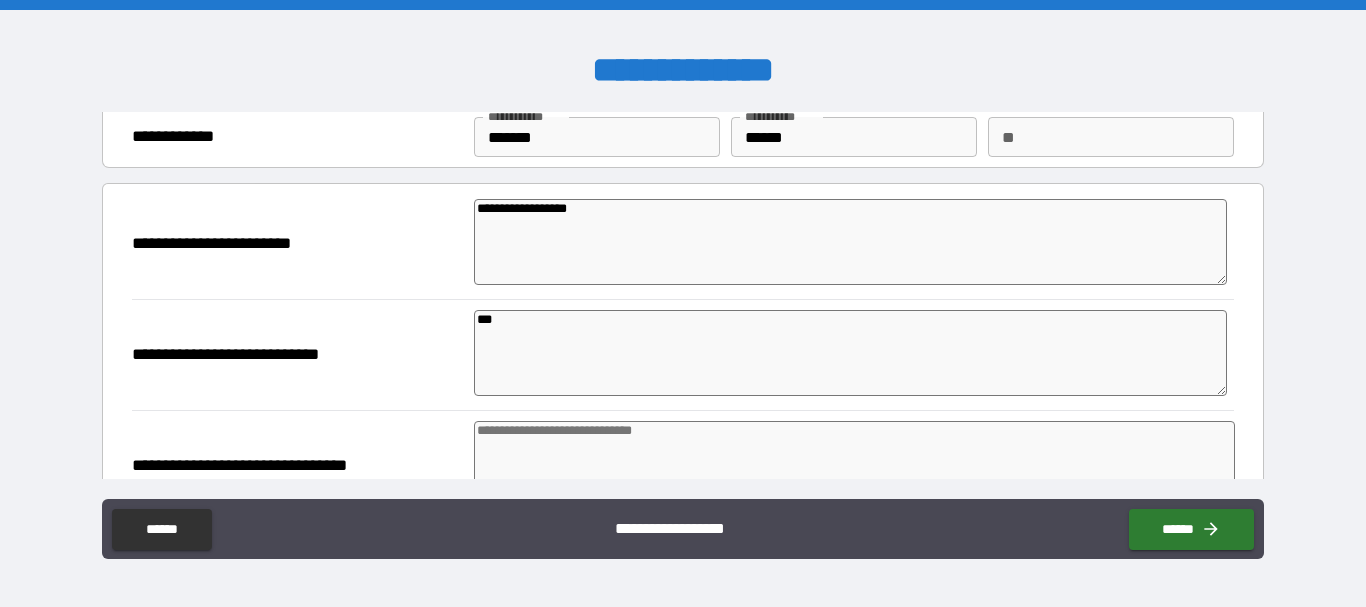 type on "*" 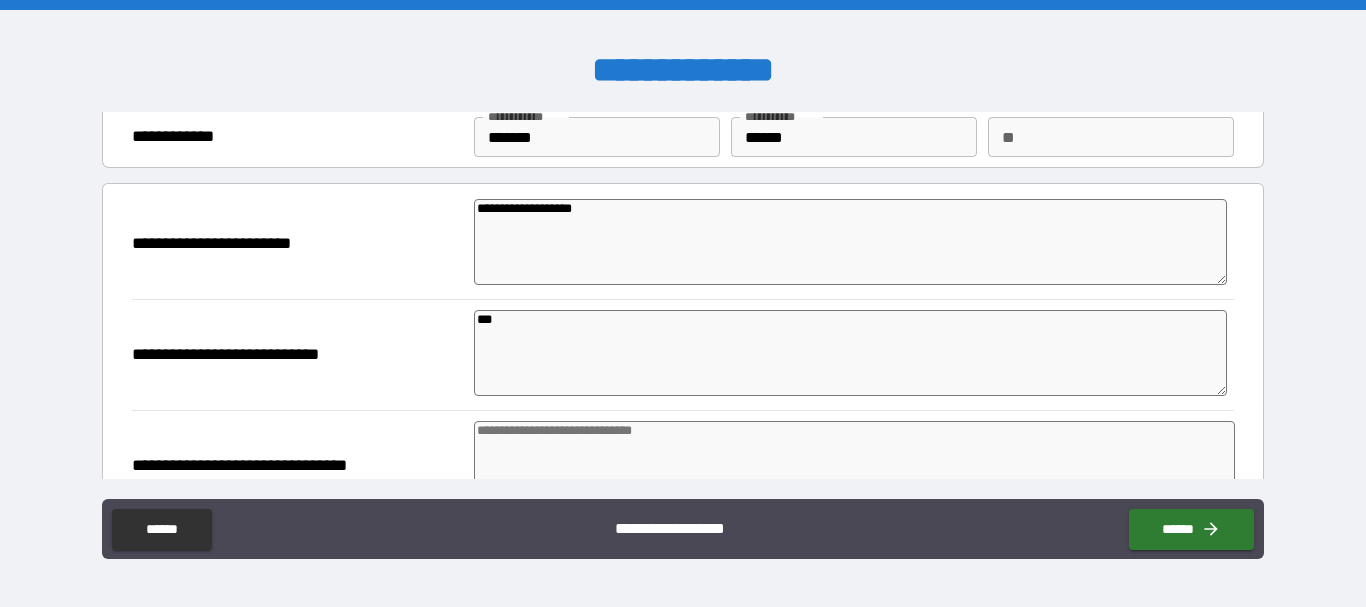 type on "**********" 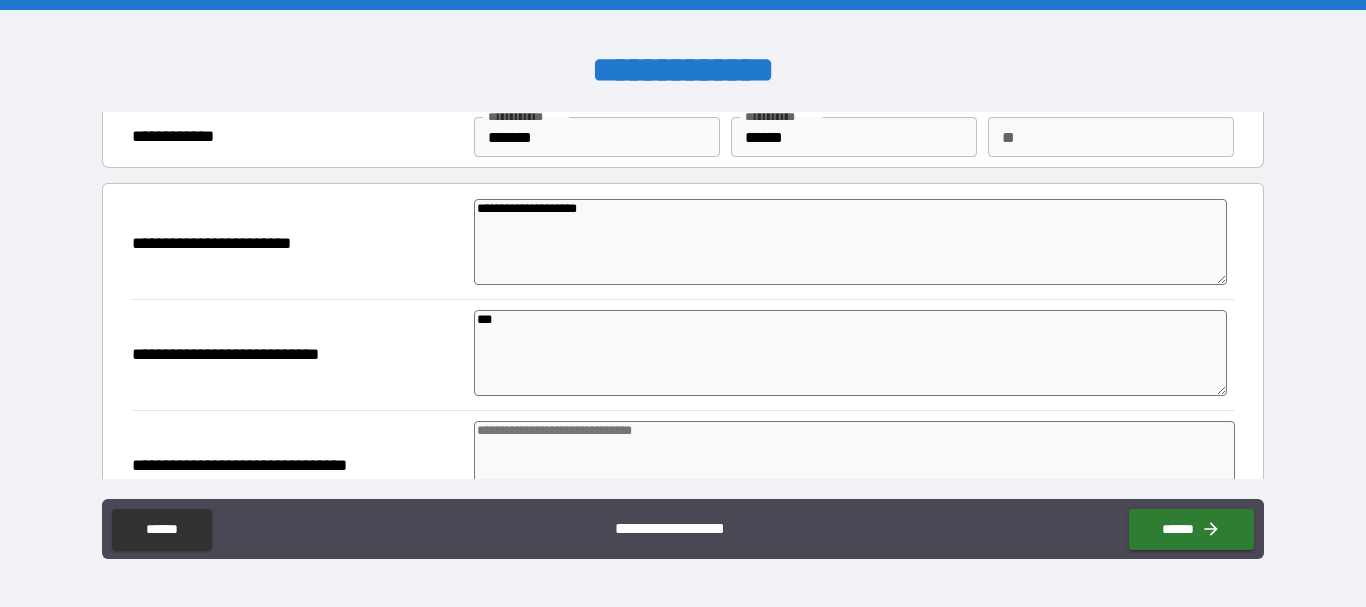 type on "*" 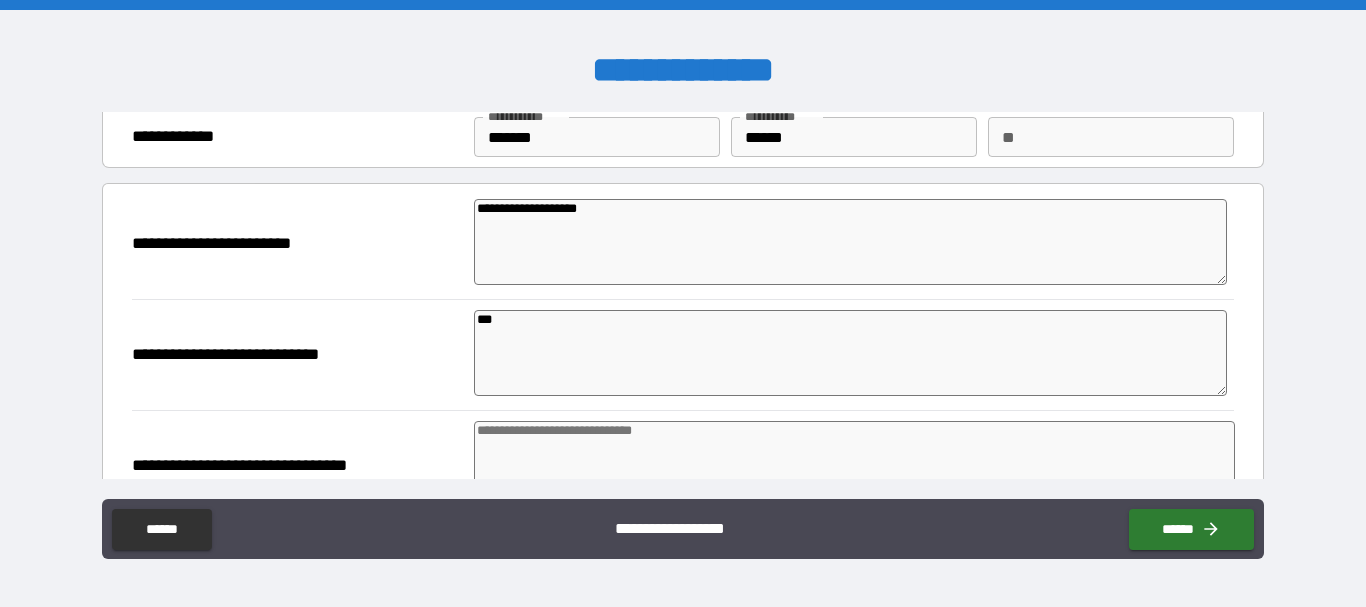 type on "*" 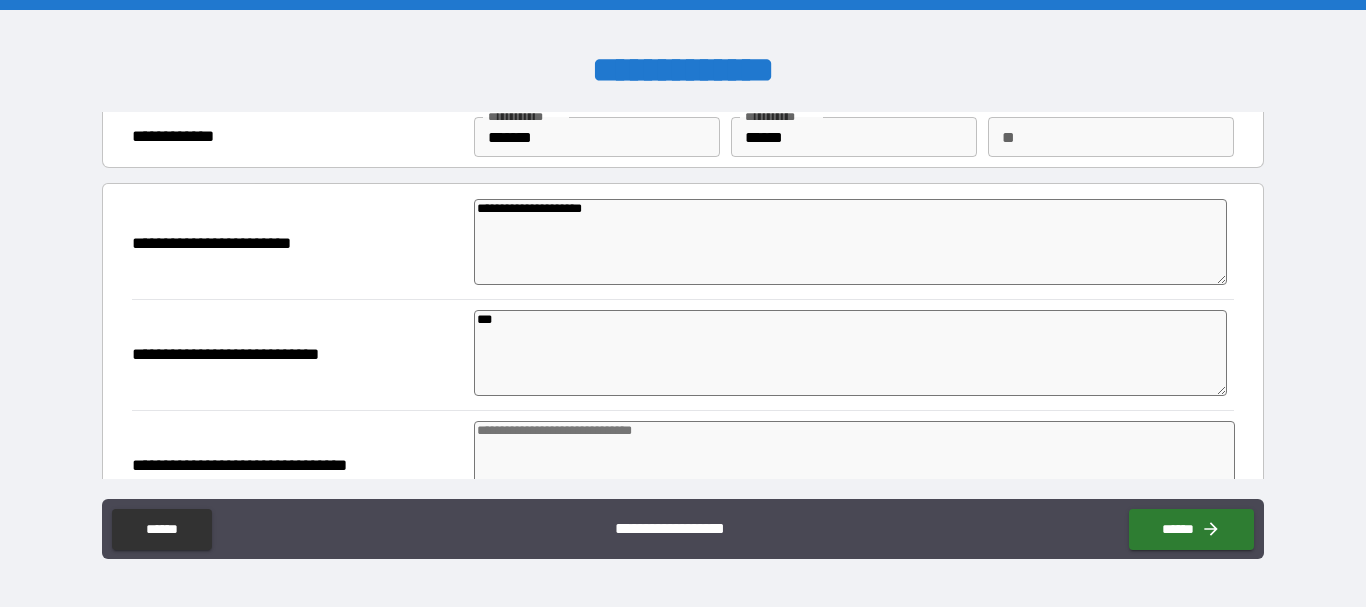 type on "**********" 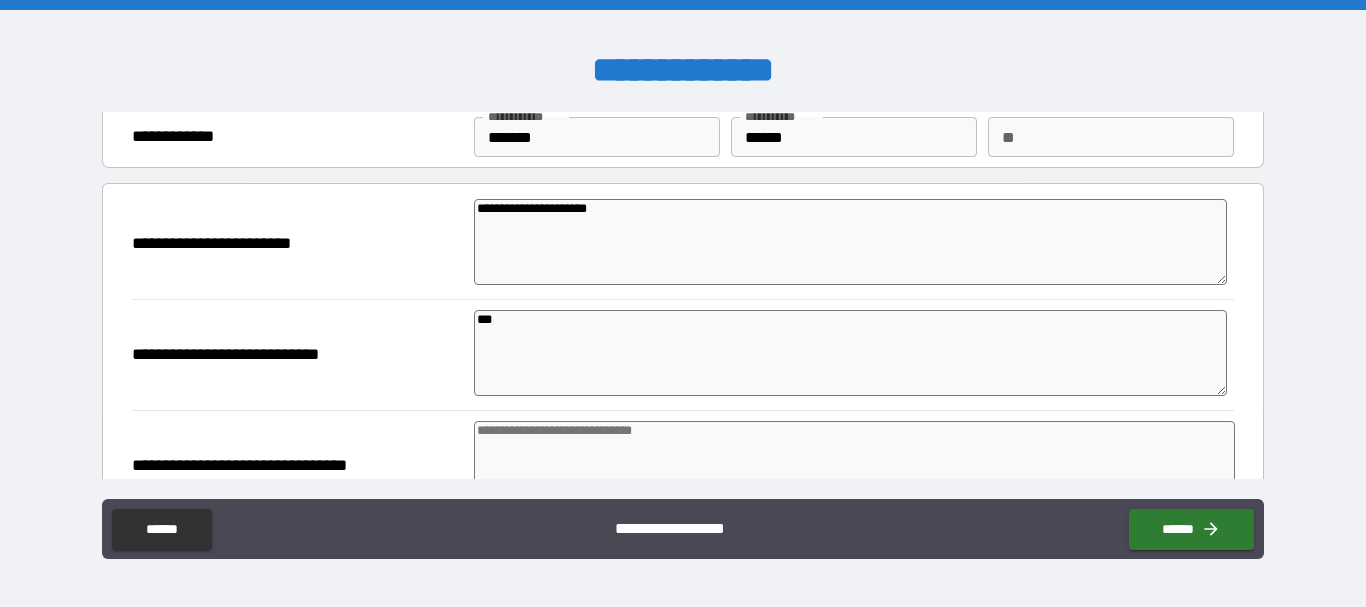 type on "*" 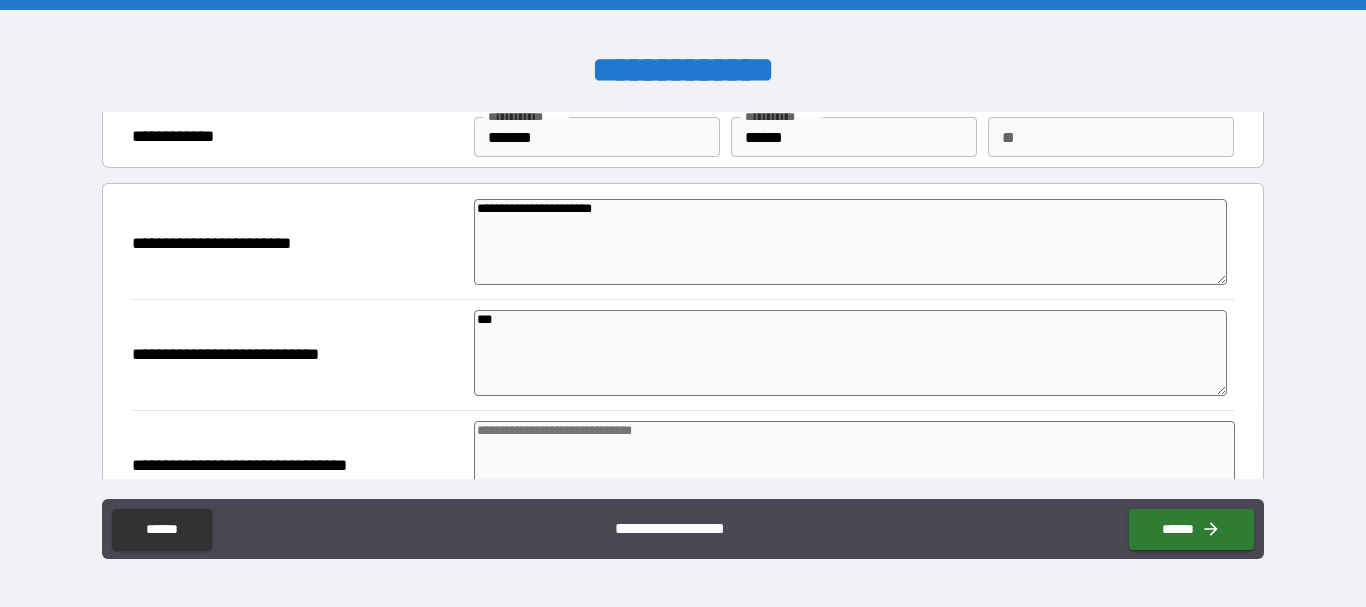 type on "**********" 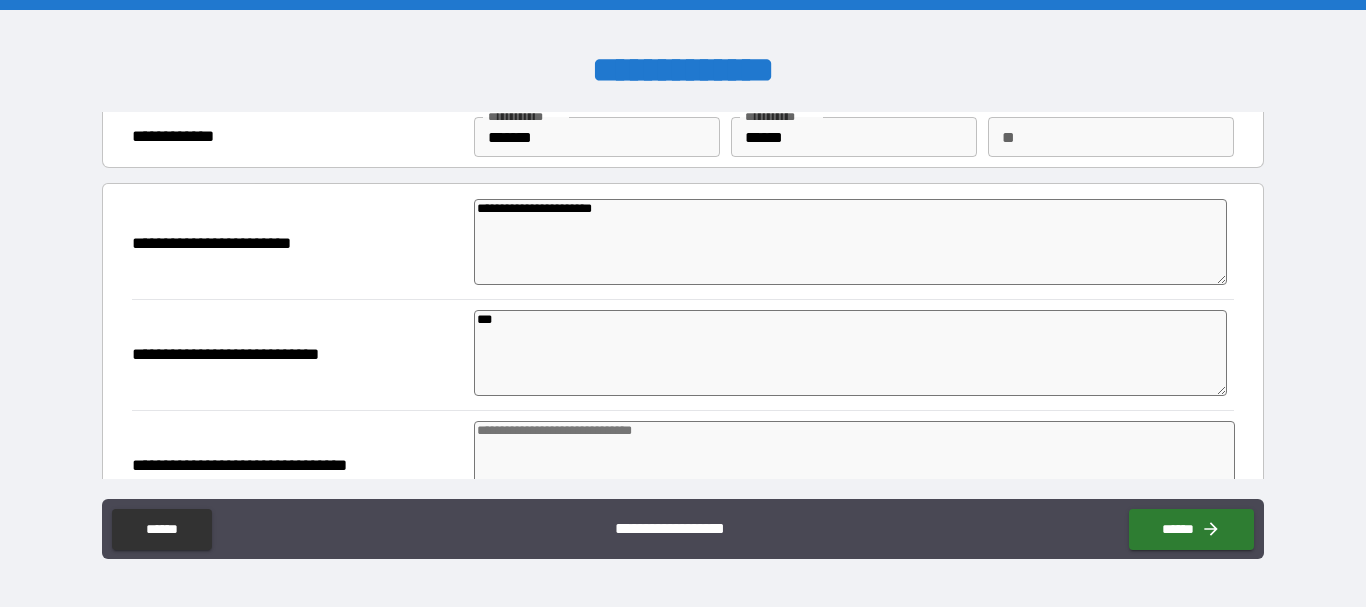 type on "*" 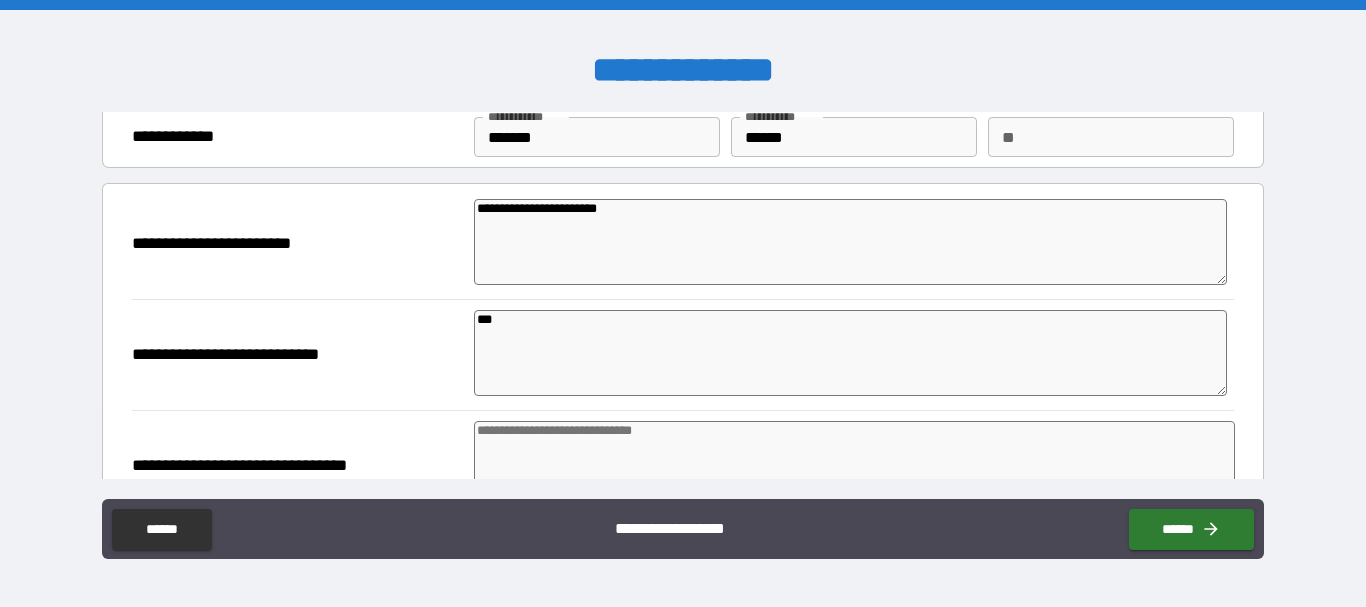 type on "**********" 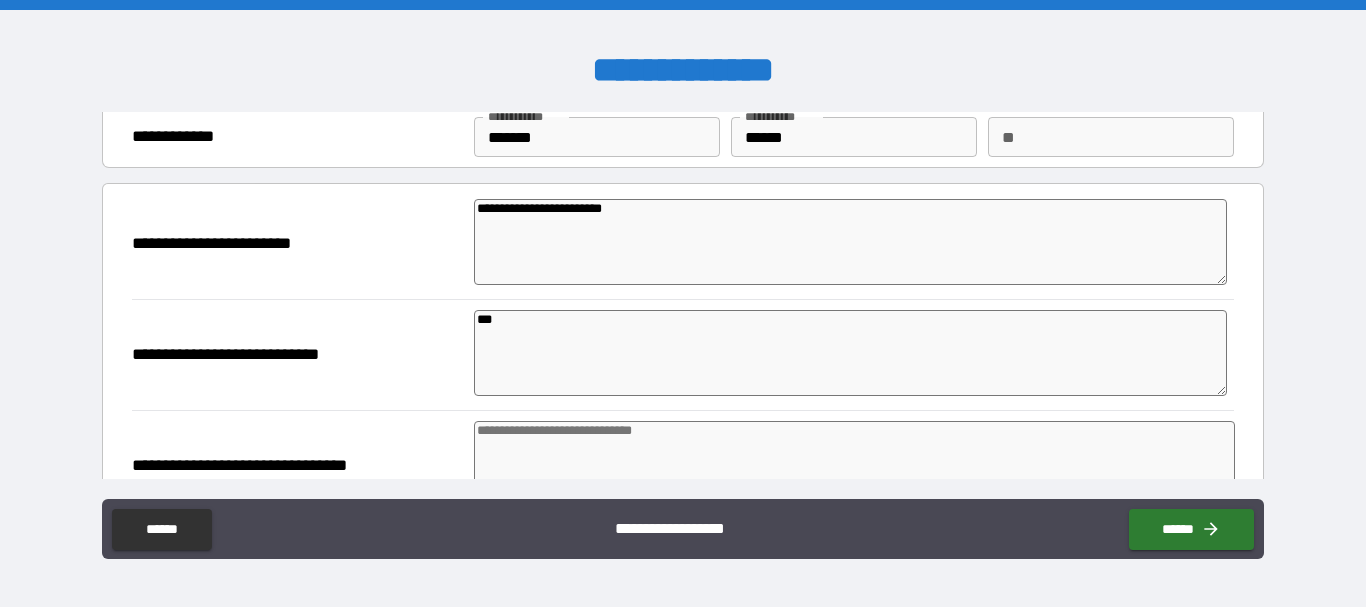 type on "**********" 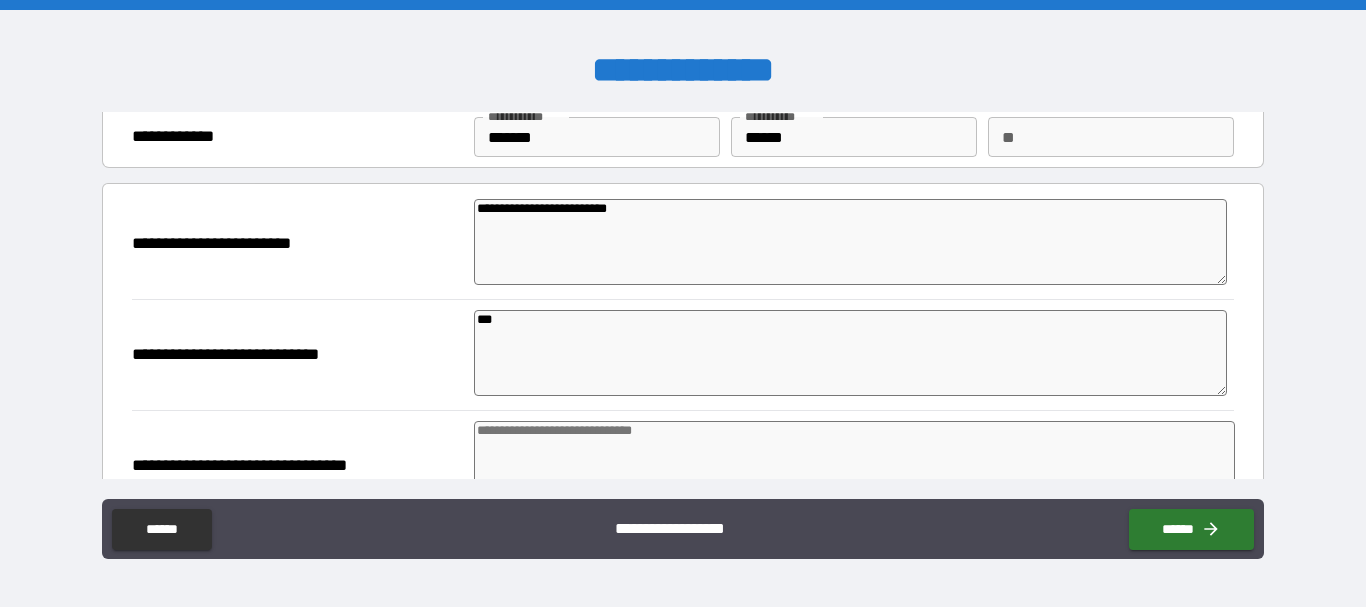 type on "**********" 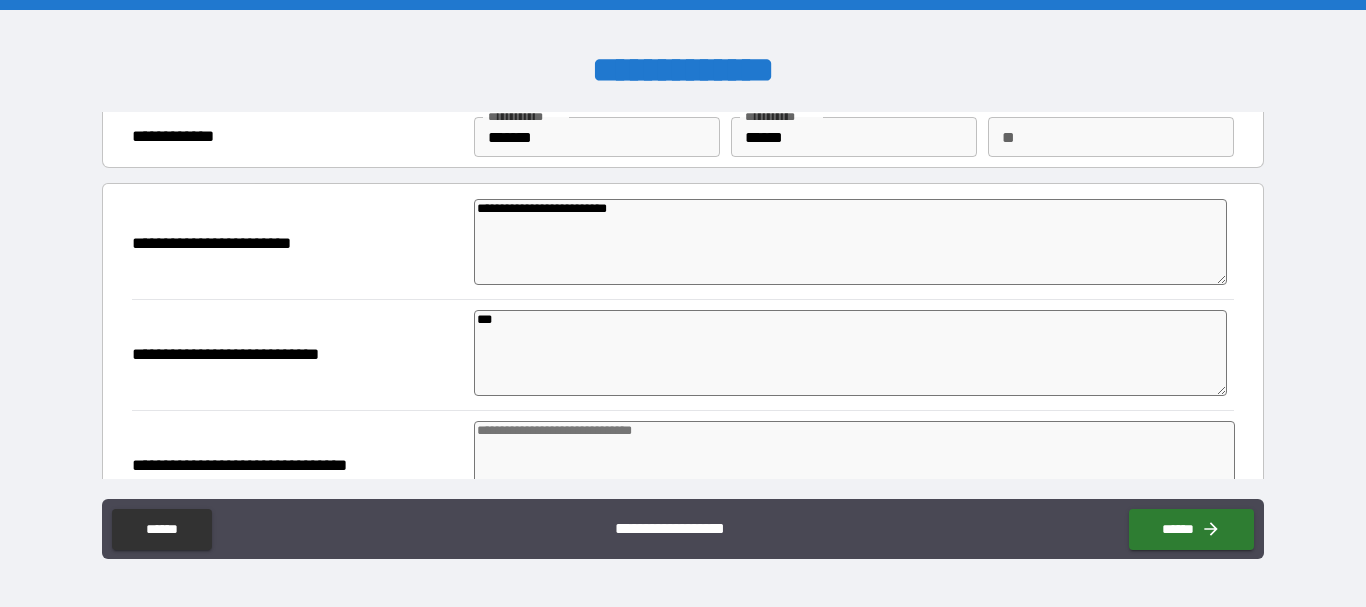 type on "*" 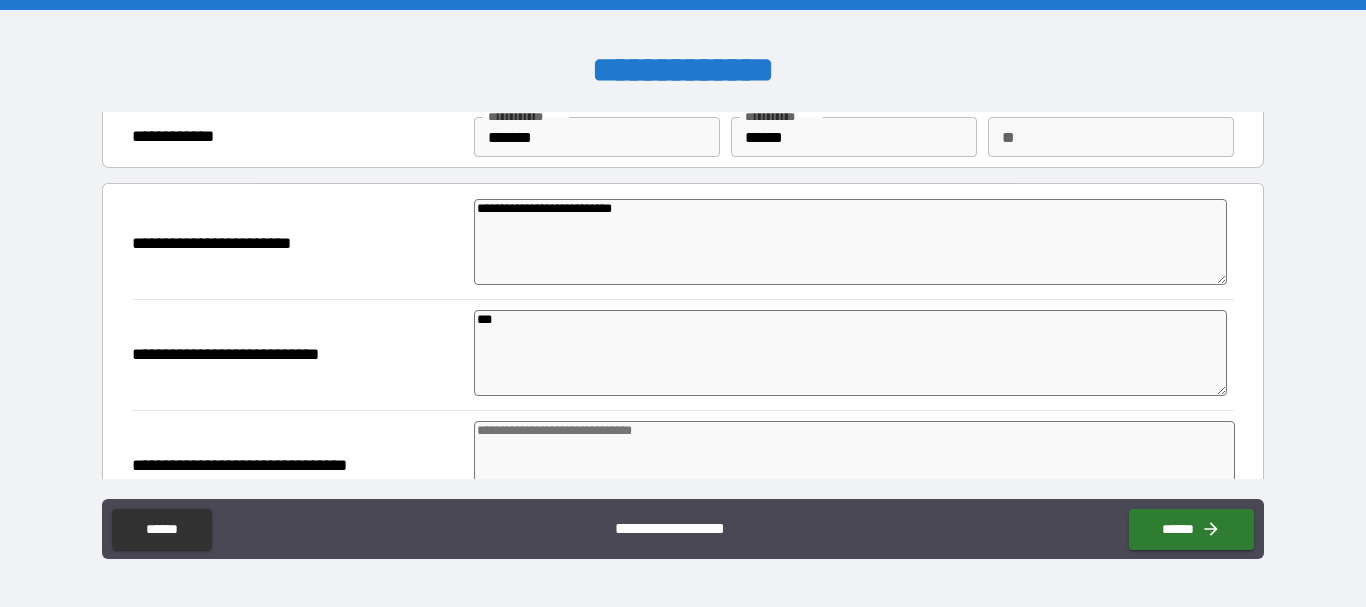 type on "*" 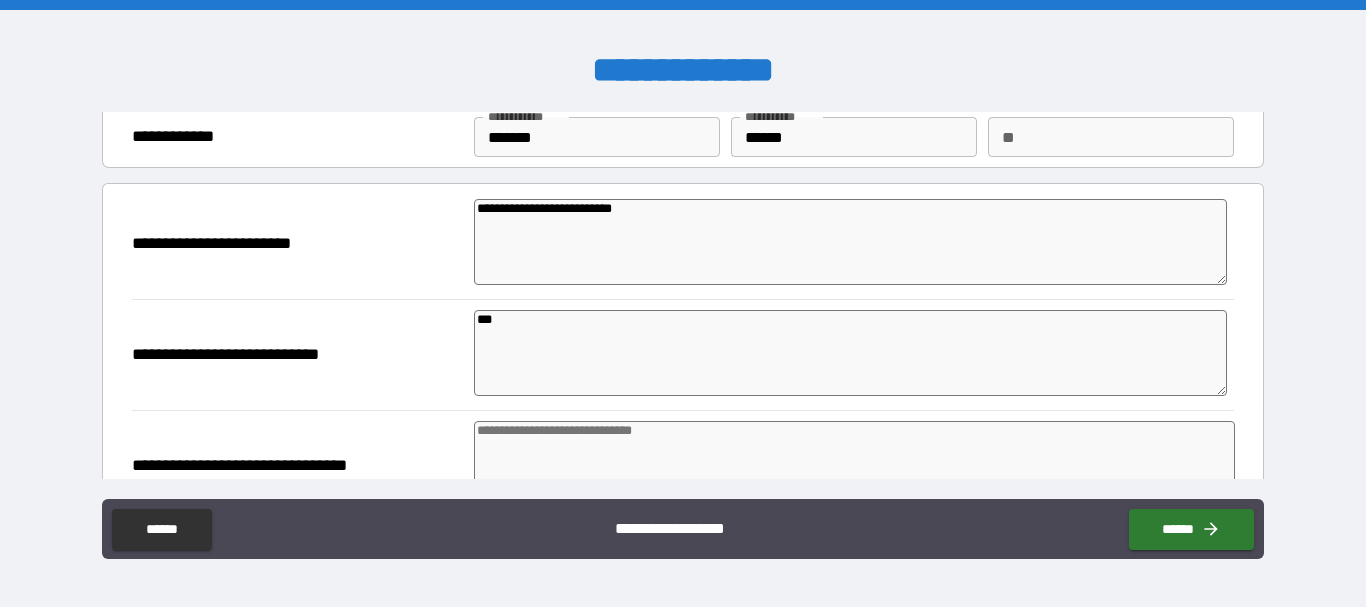 type on "*" 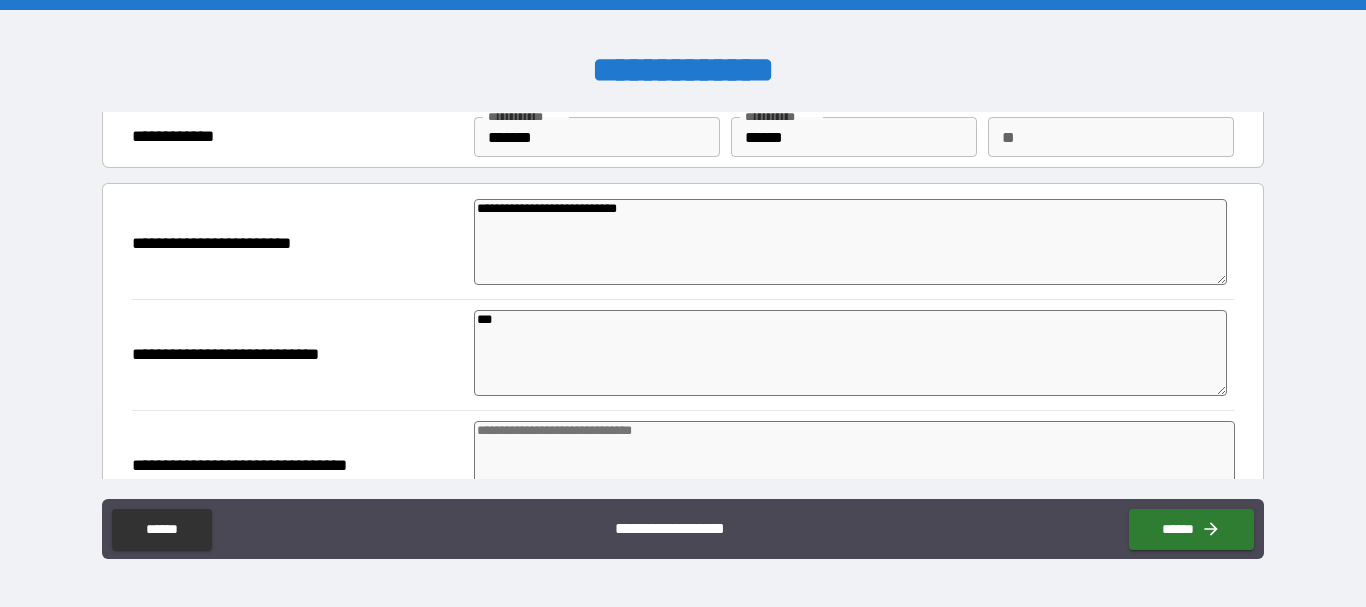 type on "*" 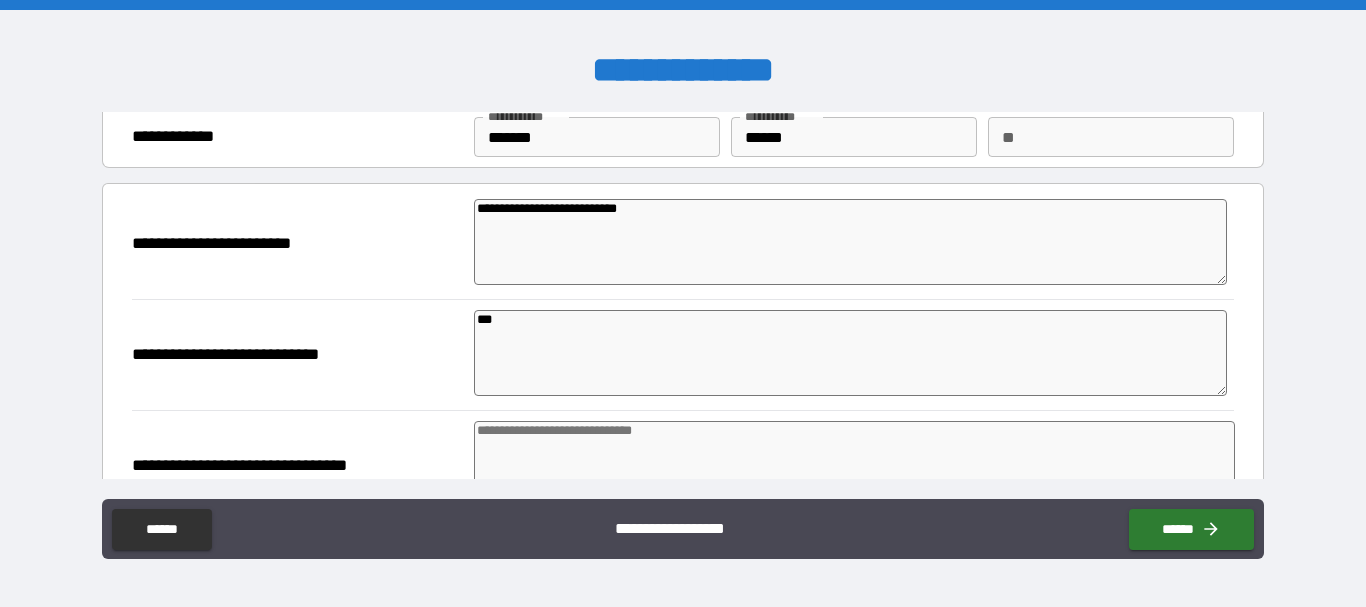 type on "*" 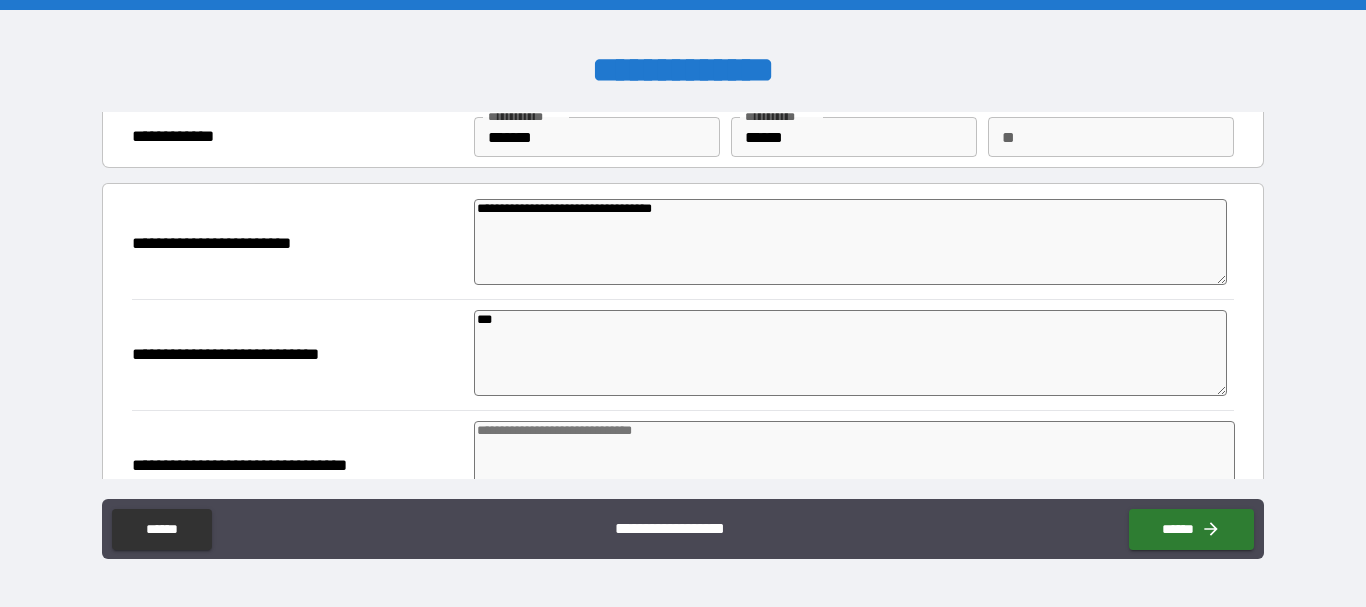click on "***" at bounding box center (850, 353) 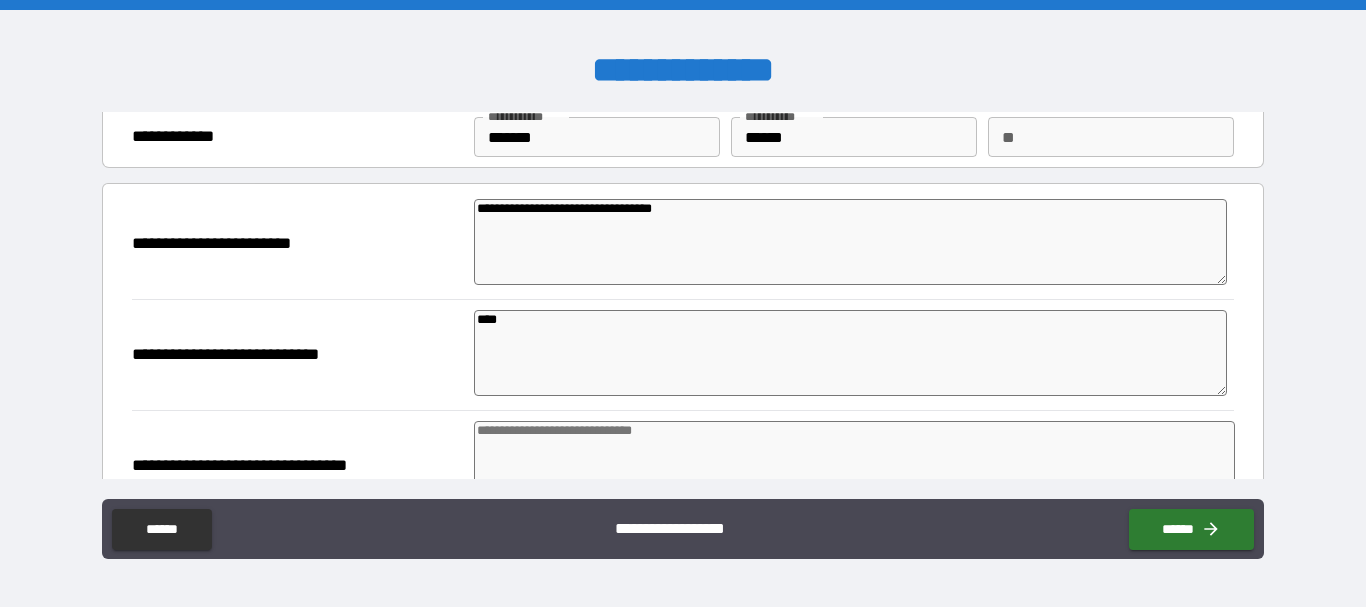 click at bounding box center [854, 464] 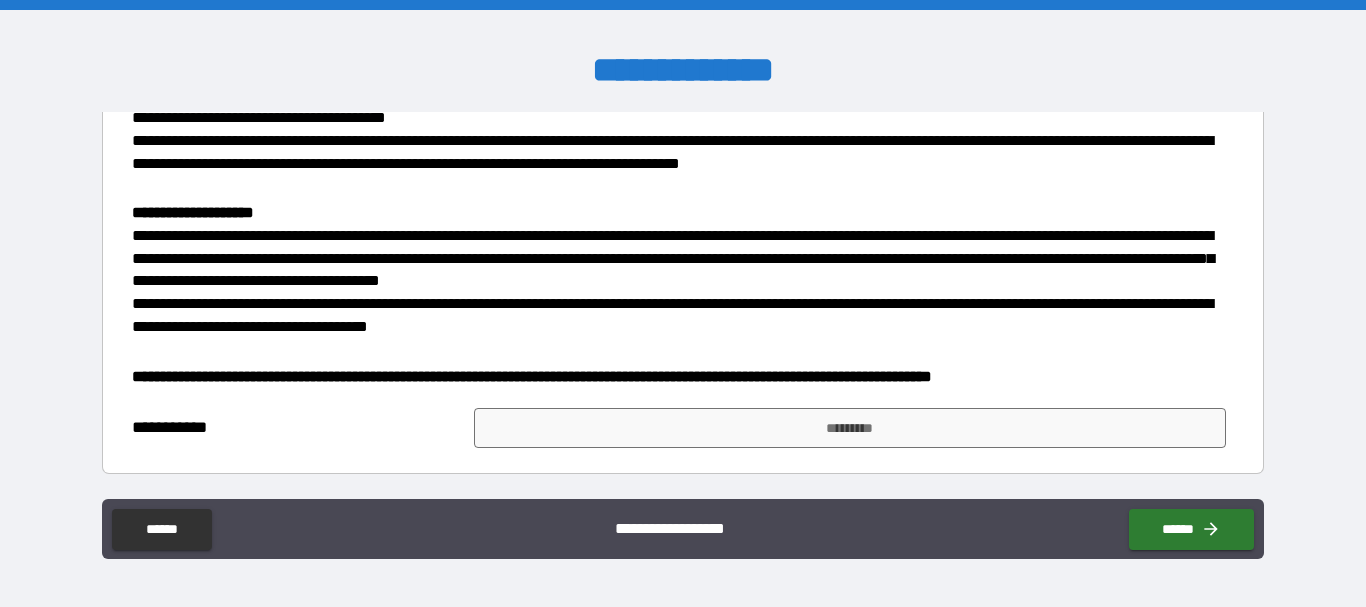 scroll, scrollTop: 1320, scrollLeft: 0, axis: vertical 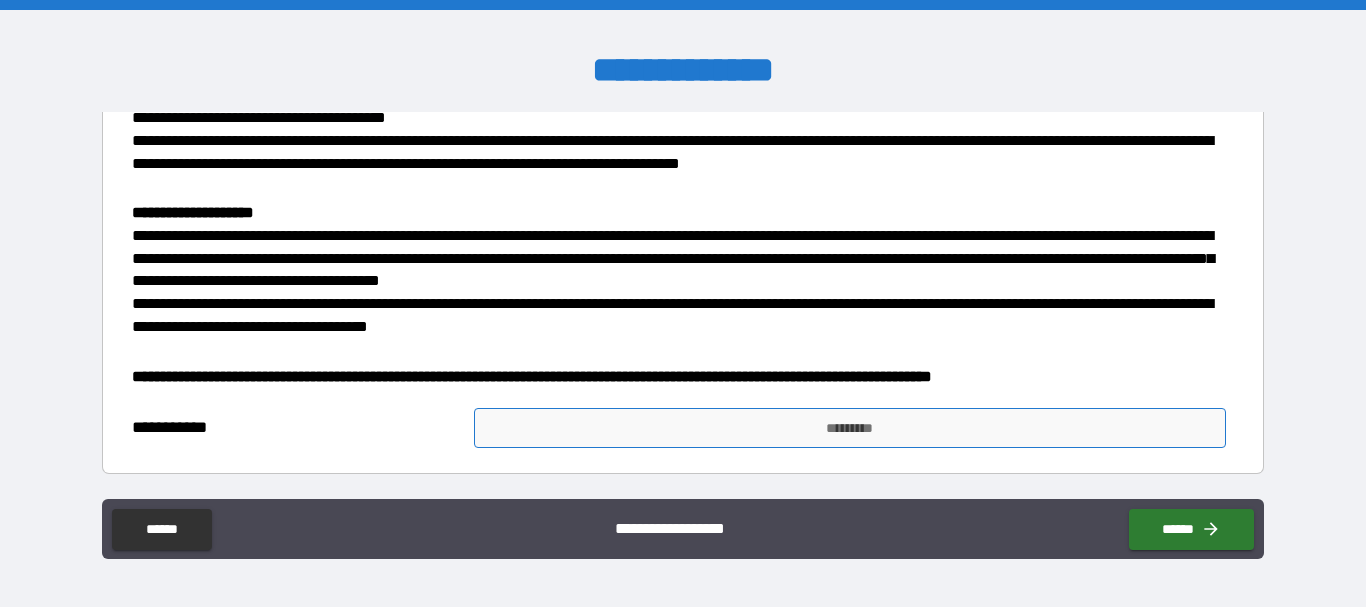 click on "*********" at bounding box center [850, 428] 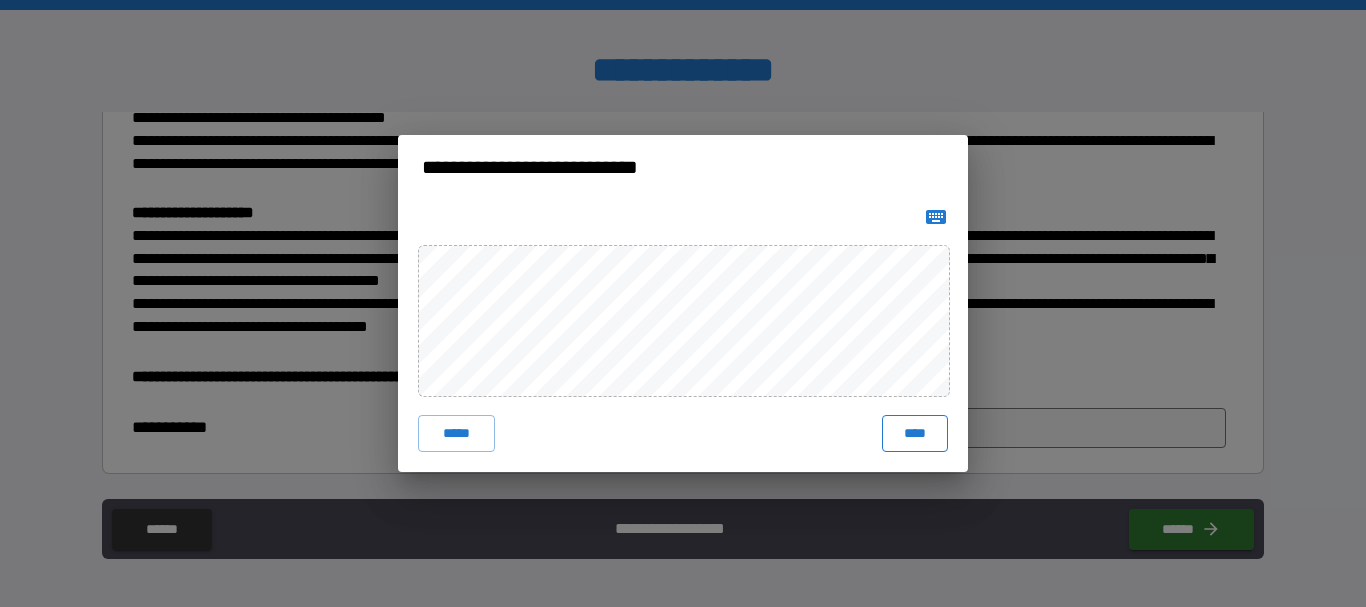 click on "****" at bounding box center [915, 433] 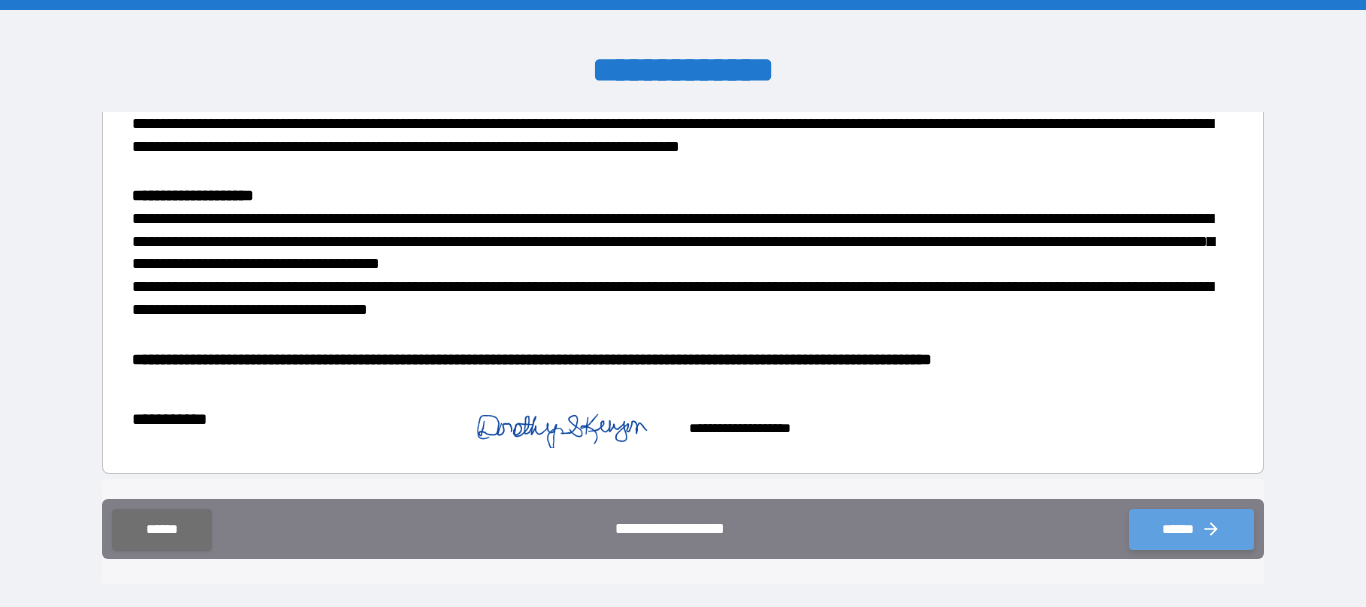click on "******" at bounding box center [1191, 529] 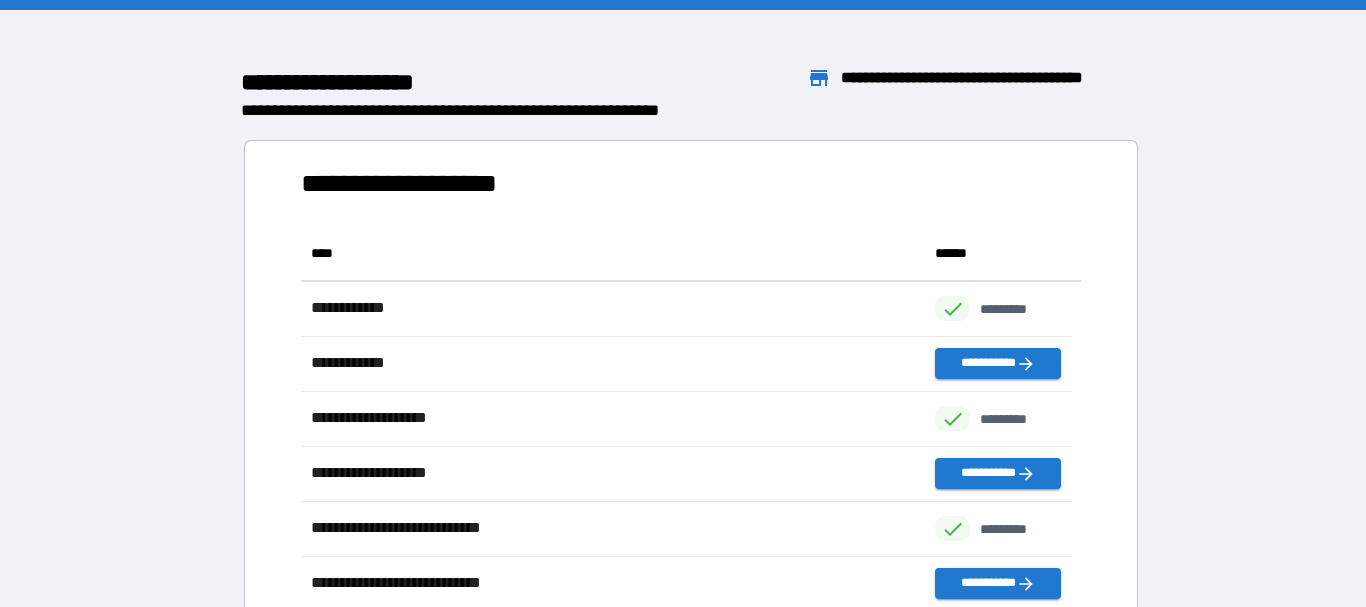 scroll, scrollTop: 16, scrollLeft: 16, axis: both 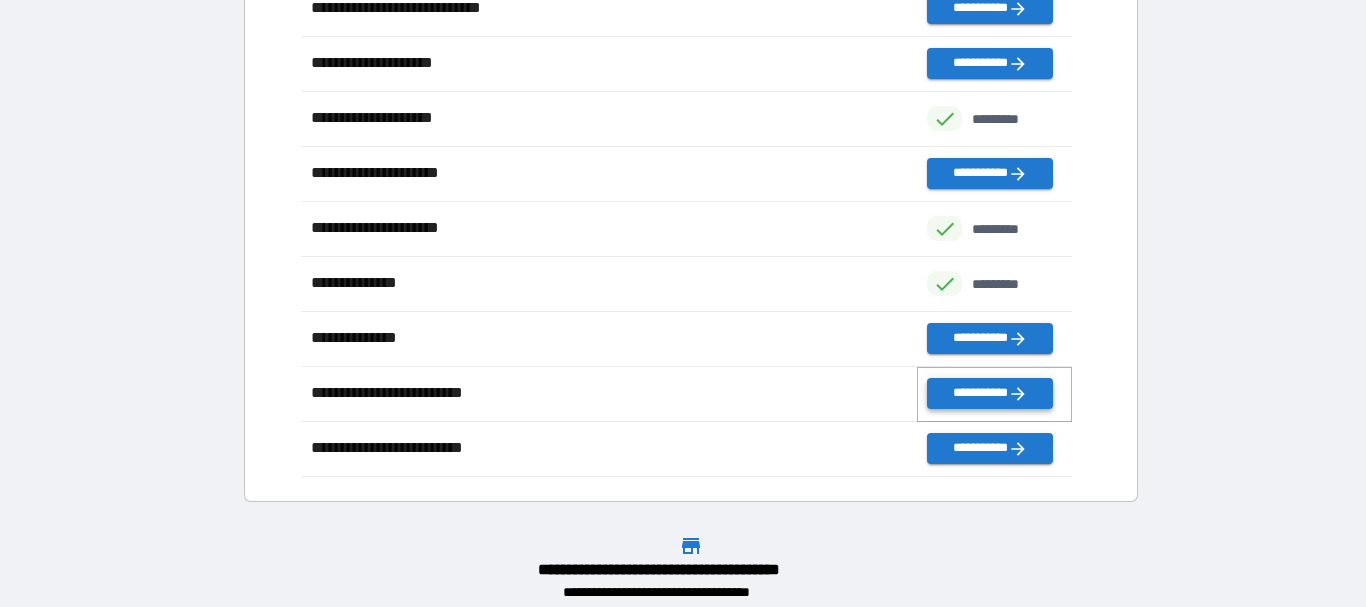 click on "**********" at bounding box center [989, 393] 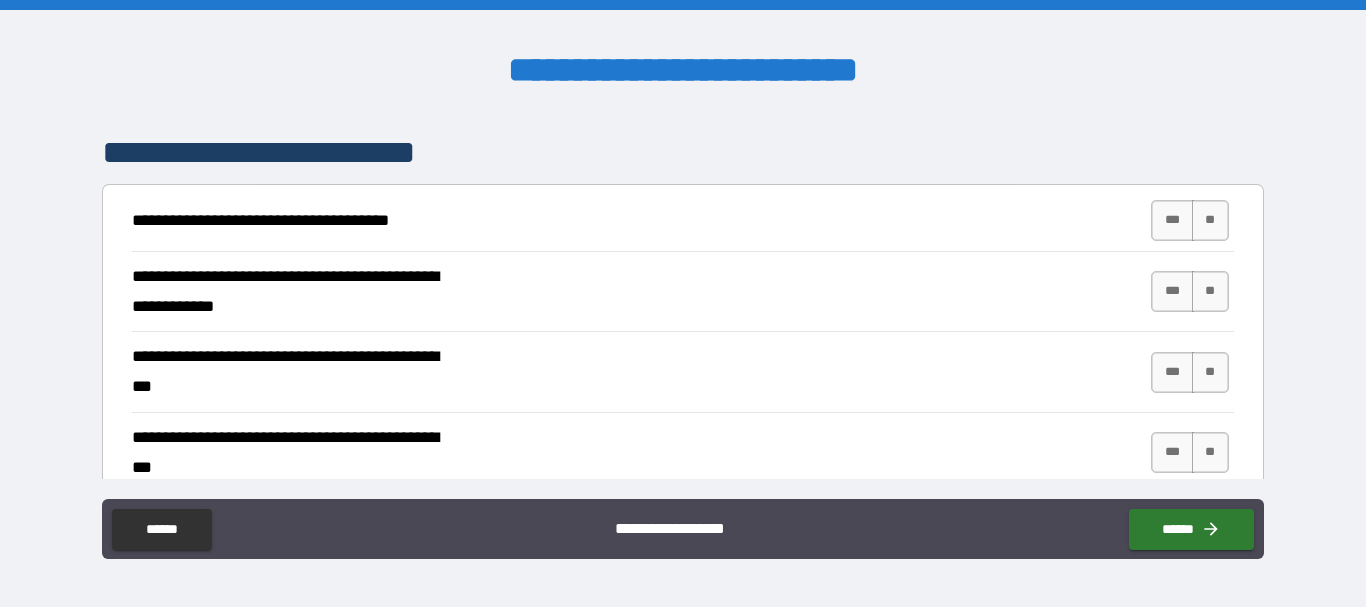 scroll, scrollTop: 341, scrollLeft: 0, axis: vertical 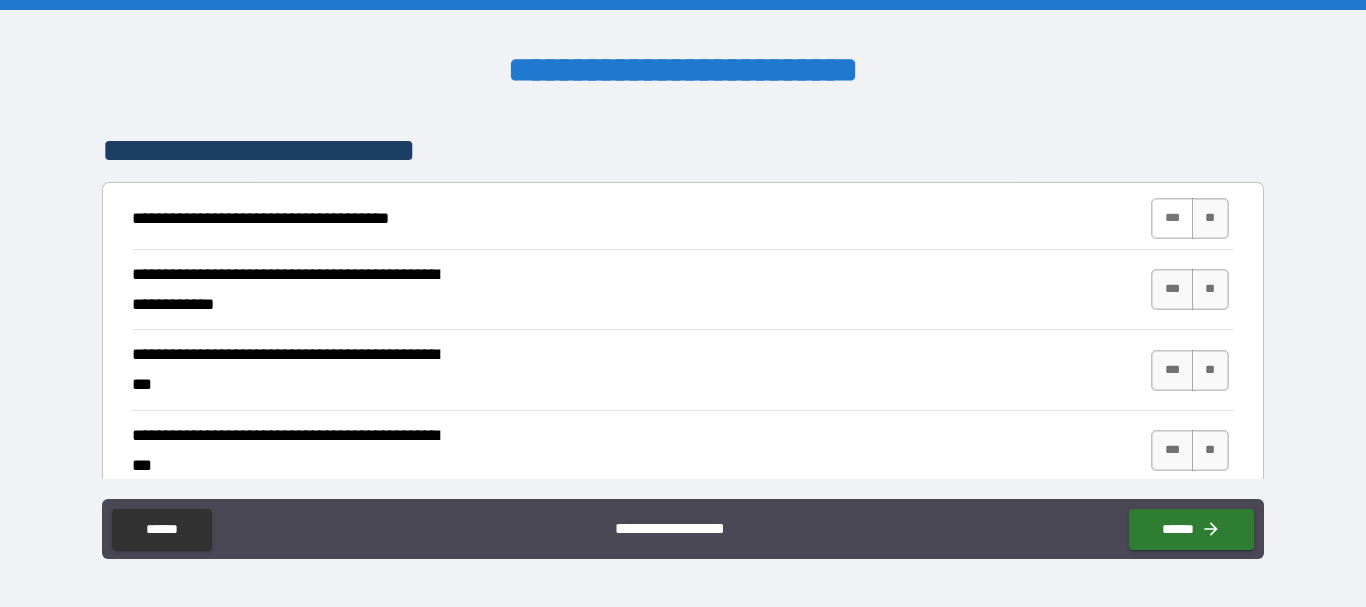 click on "***" at bounding box center [1172, 218] 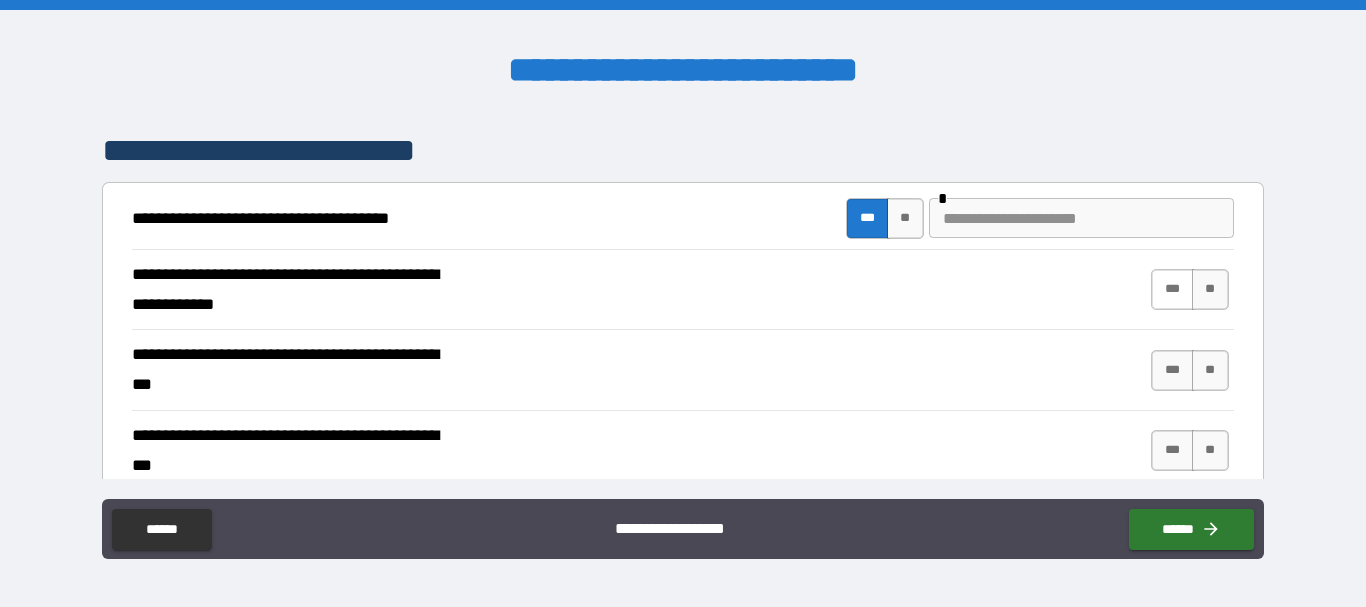 click on "***" at bounding box center (1172, 289) 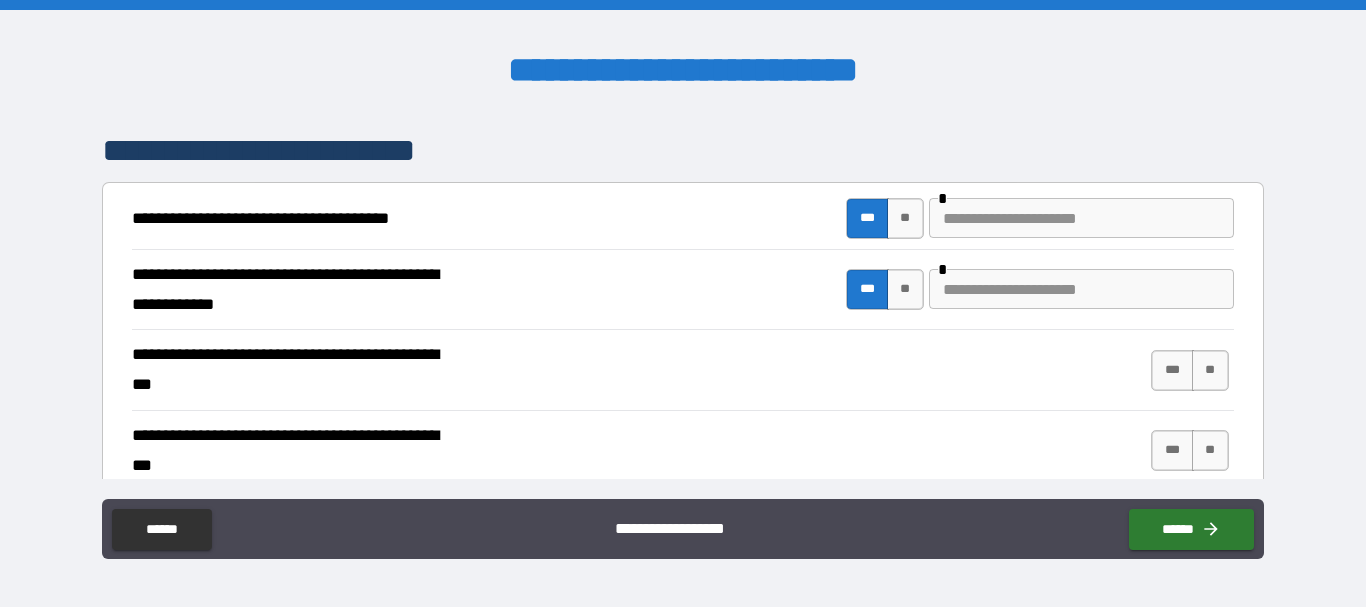 click at bounding box center [1081, 289] 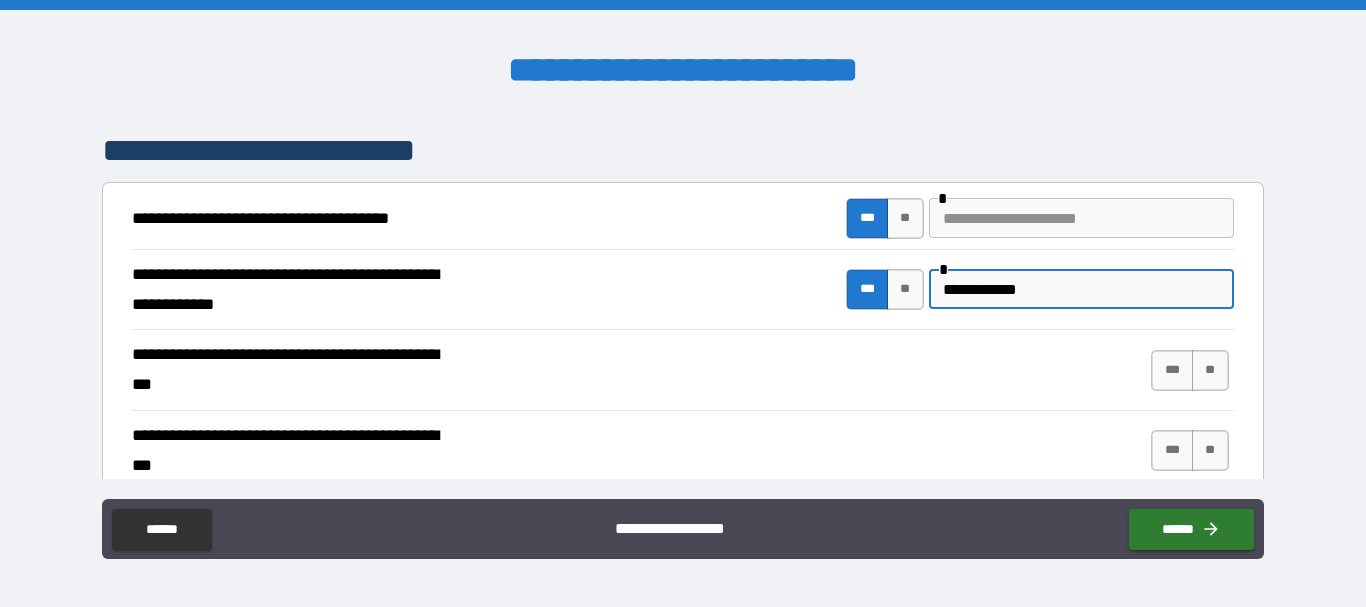 drag, startPoint x: 1019, startPoint y: 288, endPoint x: 761, endPoint y: 328, distance: 261.08237 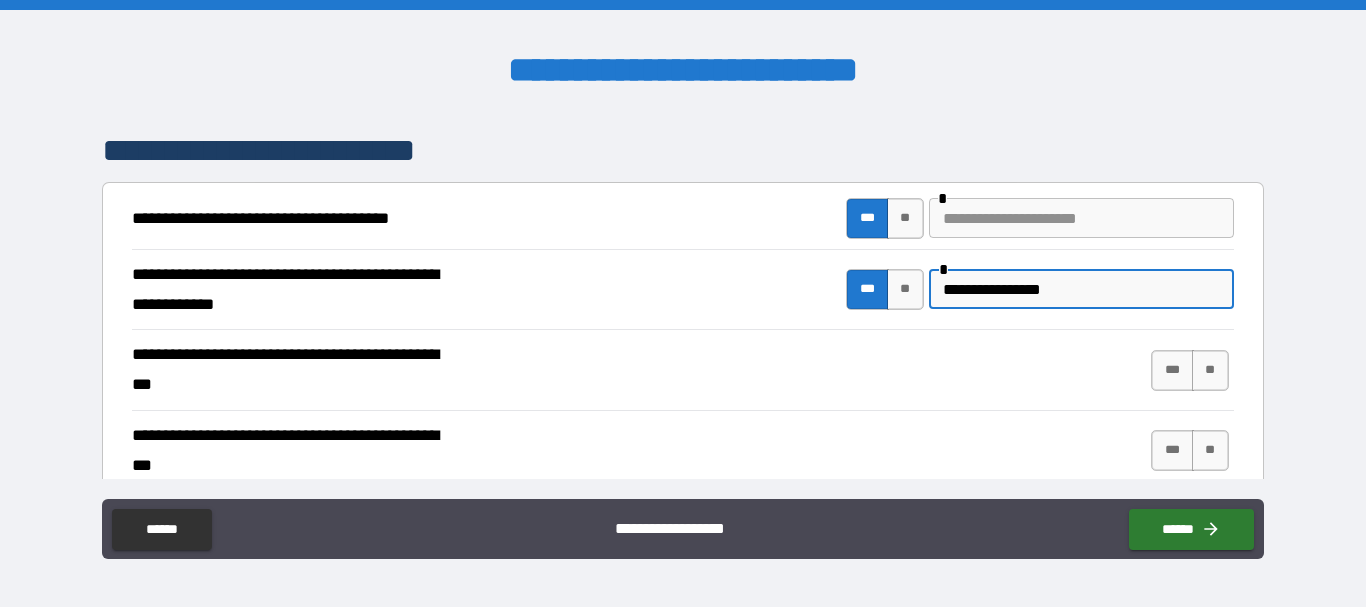 click on "**********" at bounding box center (1081, 289) 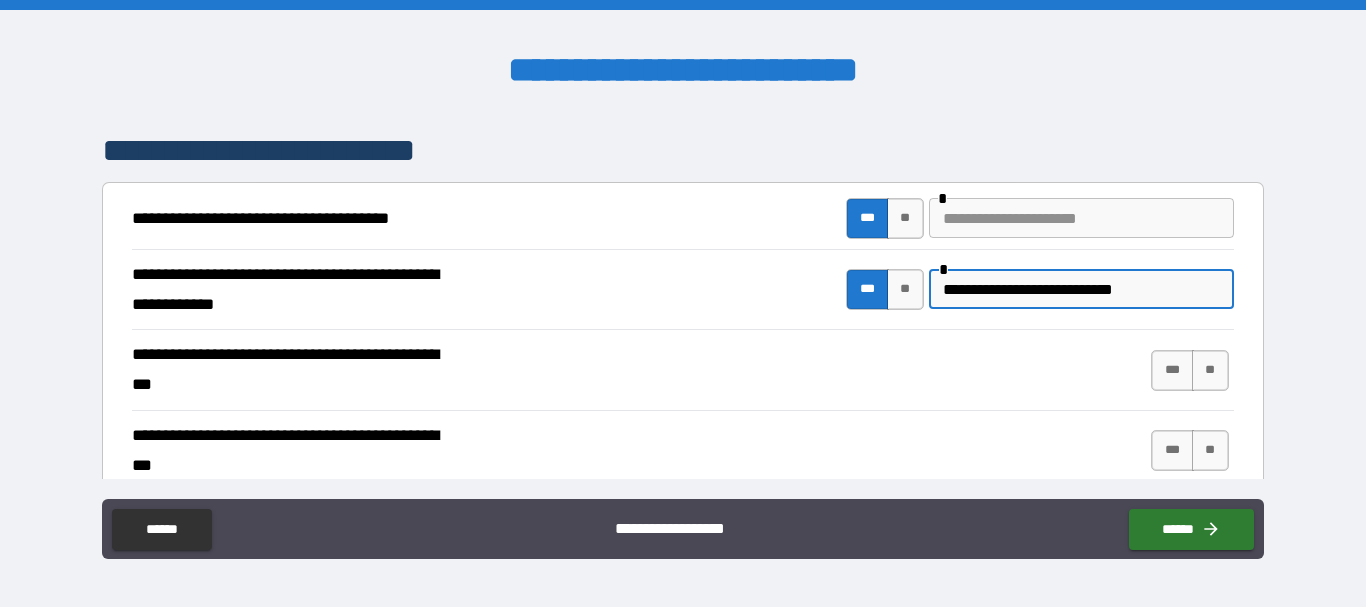 paste on "**********" 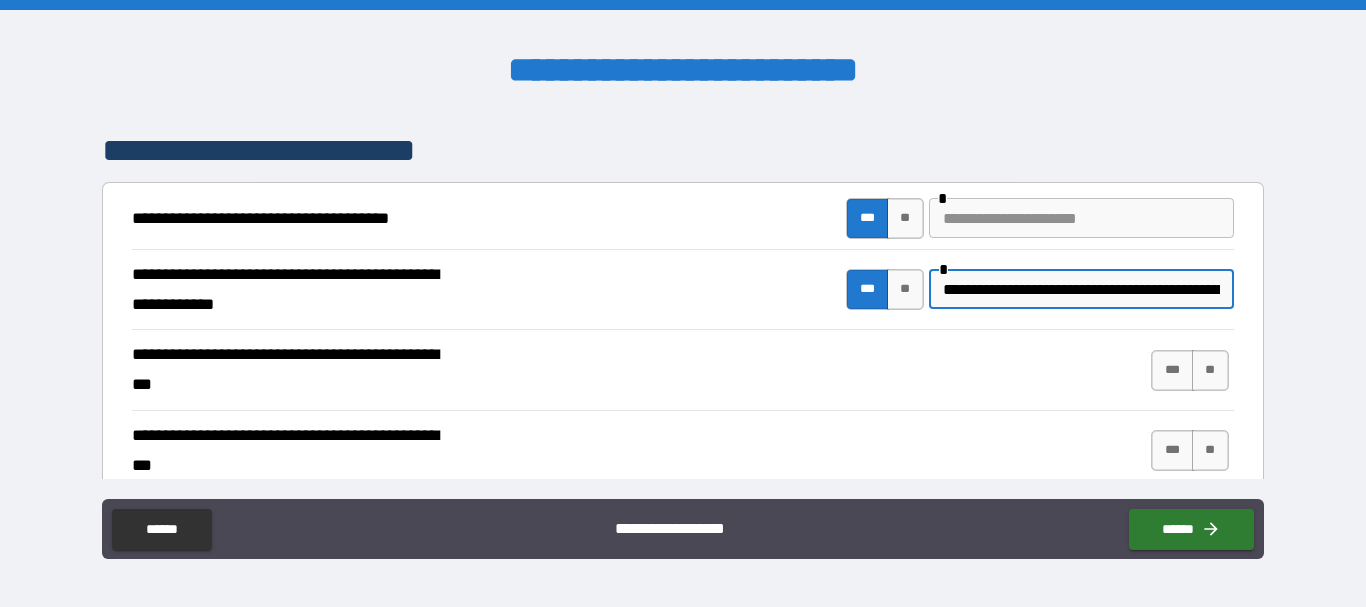 scroll, scrollTop: 0, scrollLeft: 133, axis: horizontal 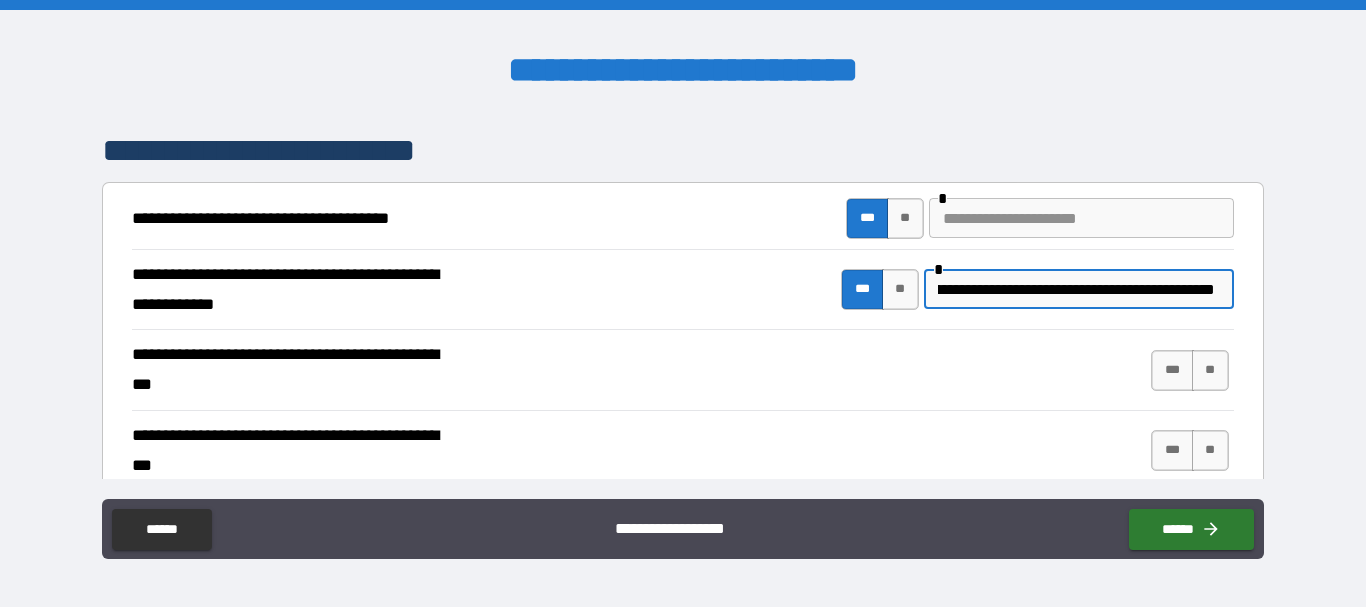 click on "**********" at bounding box center (1076, 289) 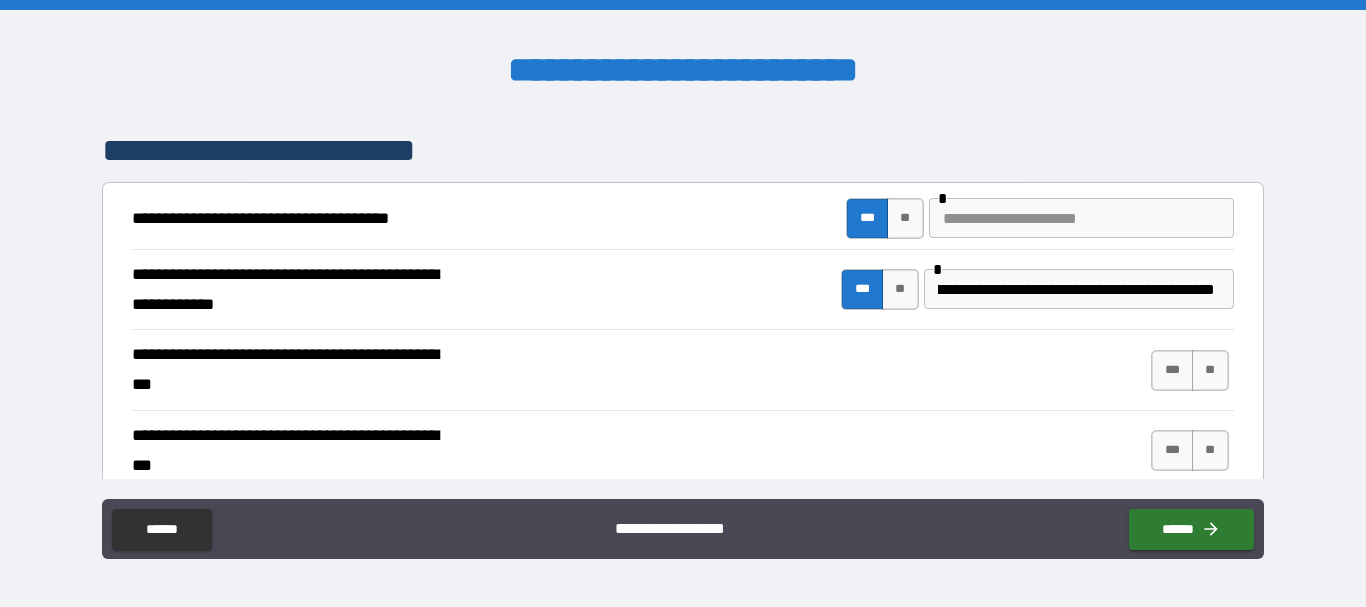 scroll, scrollTop: 0, scrollLeft: 0, axis: both 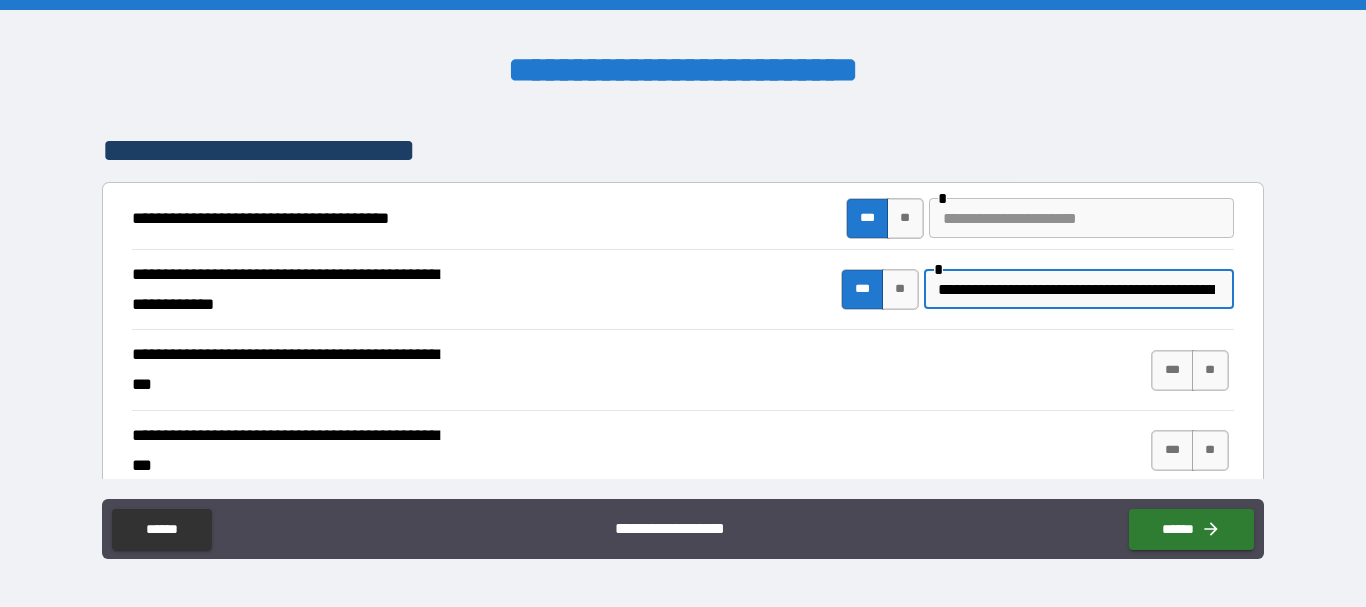 click on "**********" at bounding box center (1076, 289) 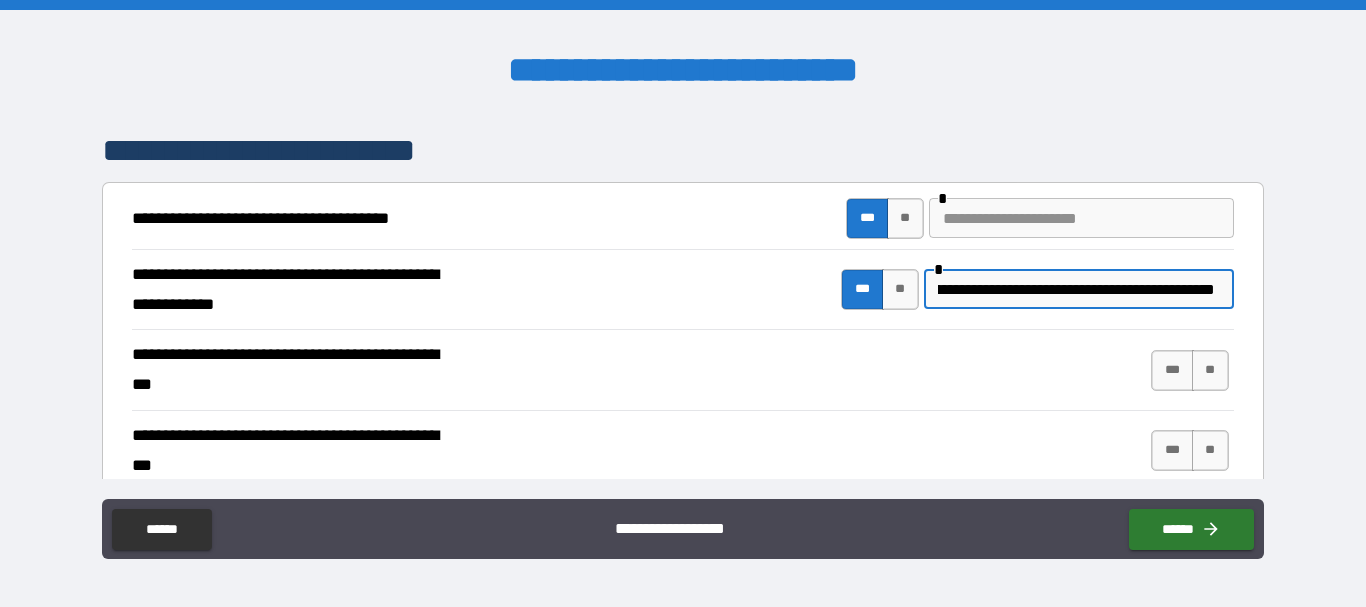 scroll, scrollTop: 0, scrollLeft: 141, axis: horizontal 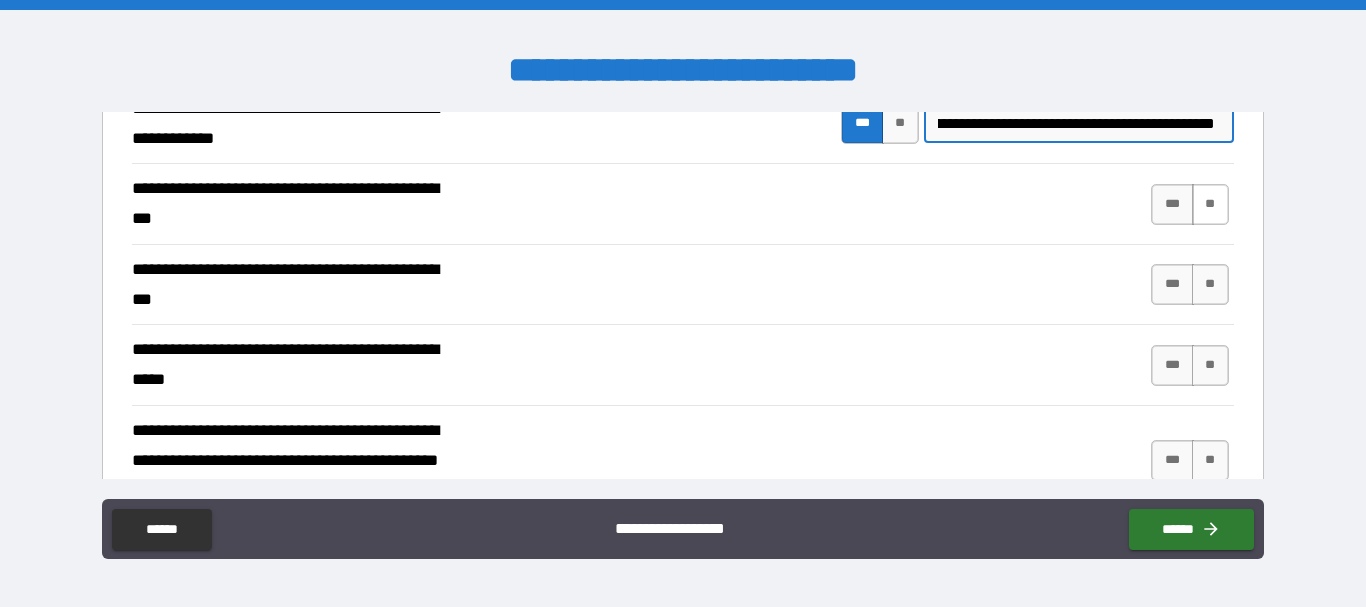 click on "**" at bounding box center (1210, 204) 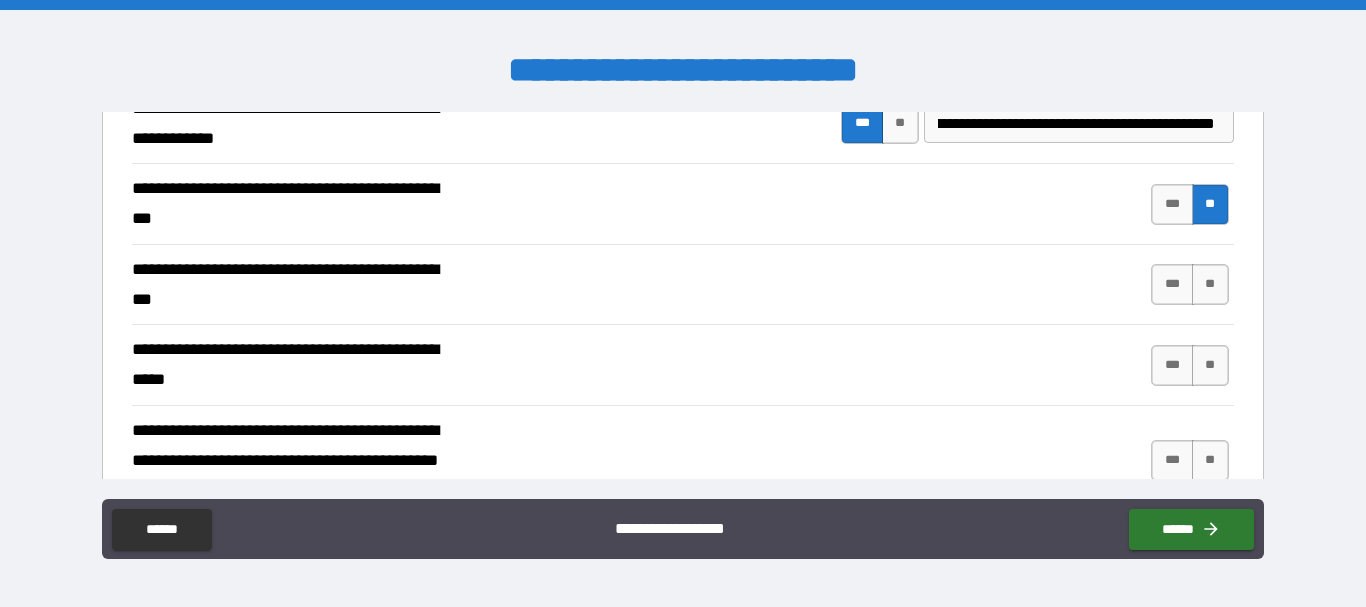 scroll, scrollTop: 0, scrollLeft: 0, axis: both 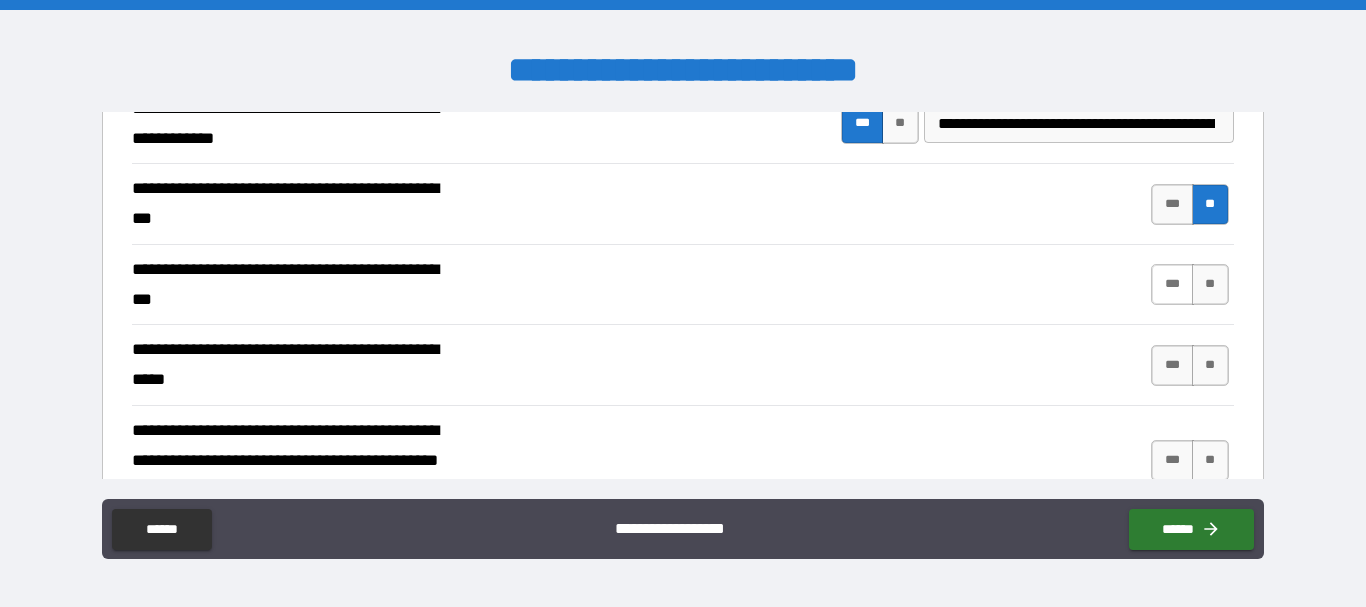 click on "***" at bounding box center (1172, 284) 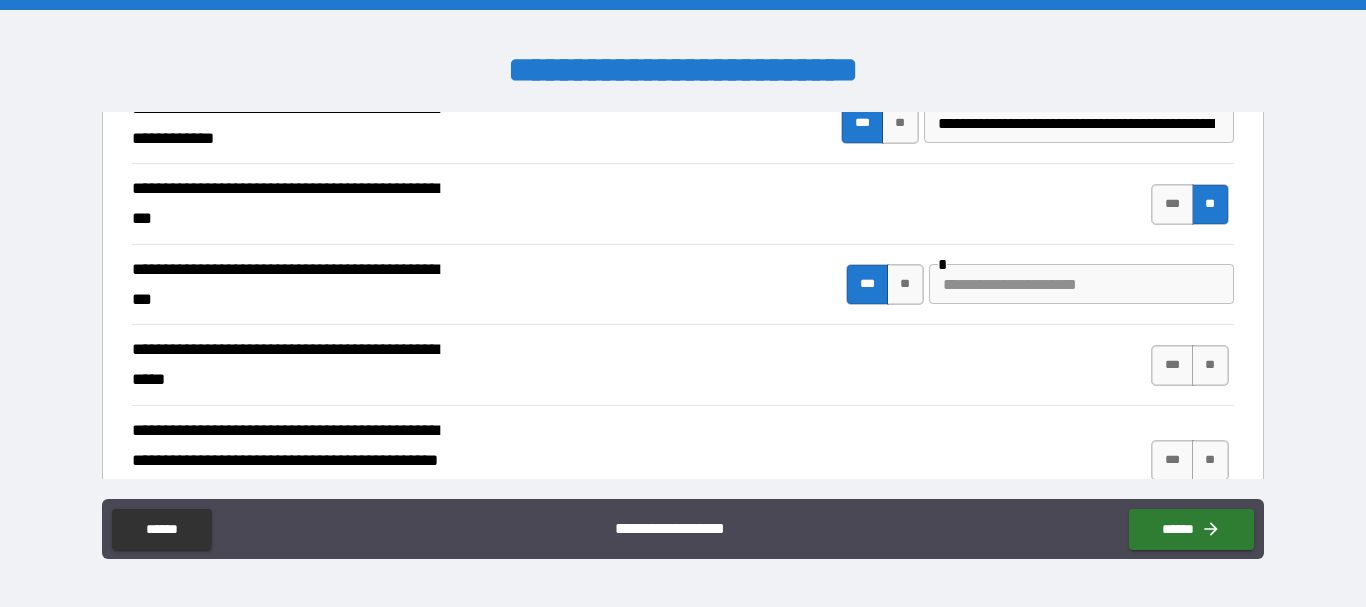 click at bounding box center (1081, 284) 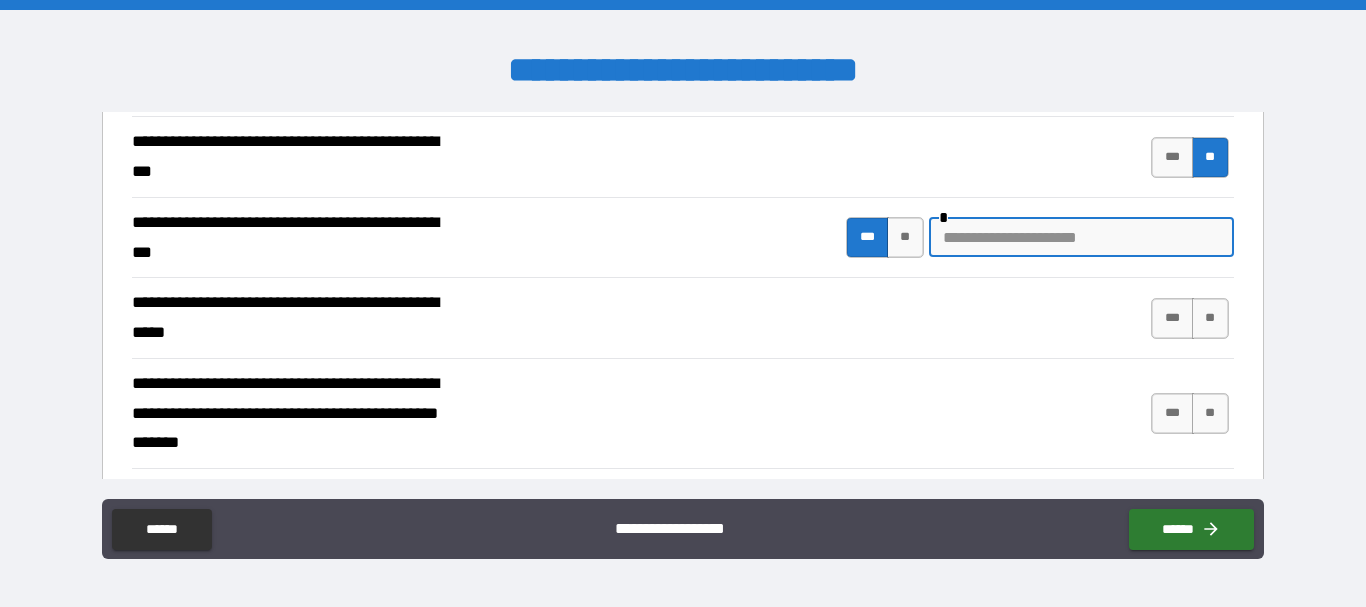 scroll, scrollTop: 555, scrollLeft: 0, axis: vertical 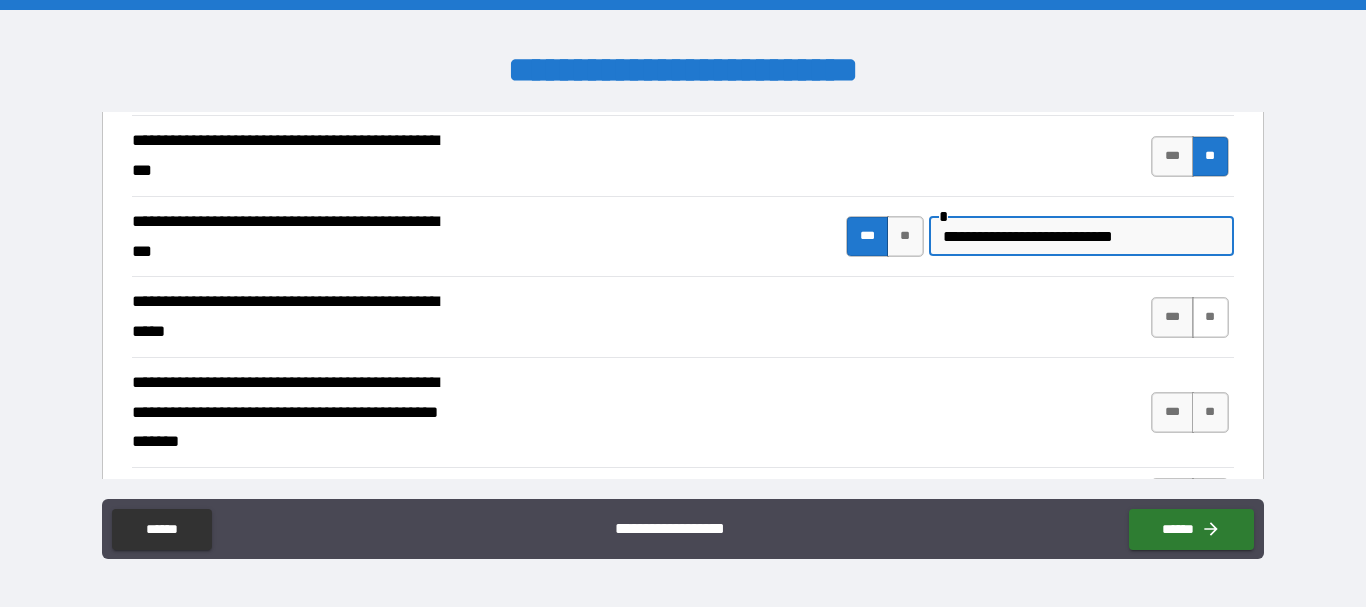 click on "**" at bounding box center [1210, 317] 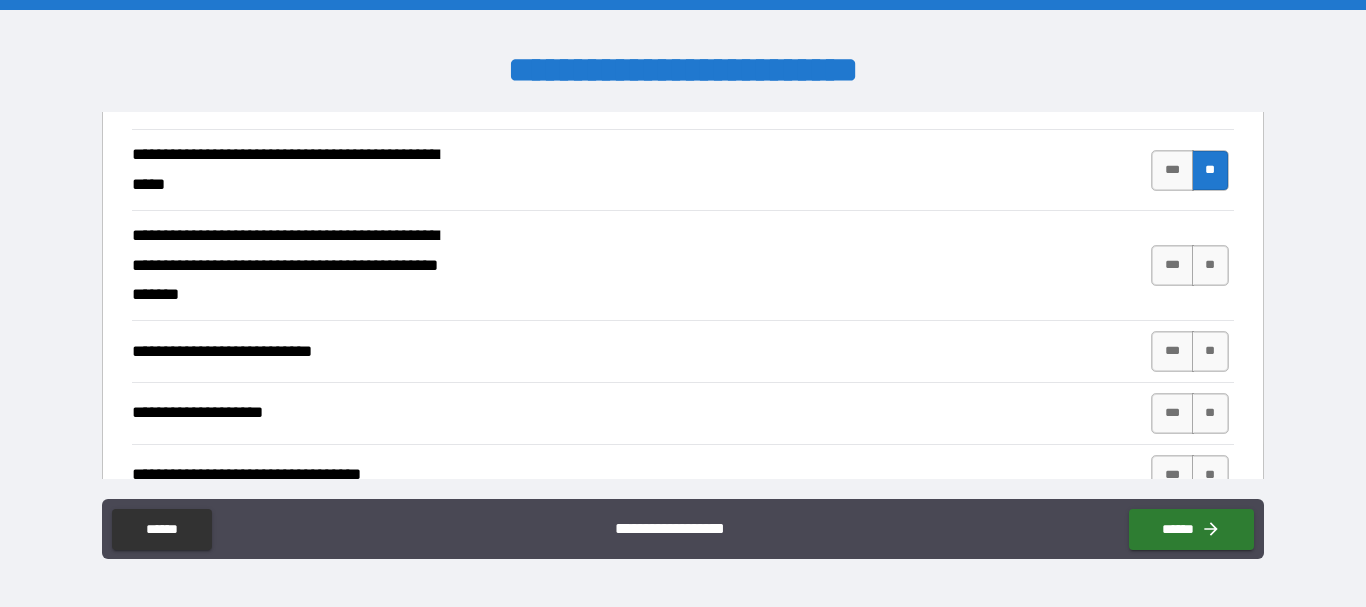 scroll, scrollTop: 711, scrollLeft: 0, axis: vertical 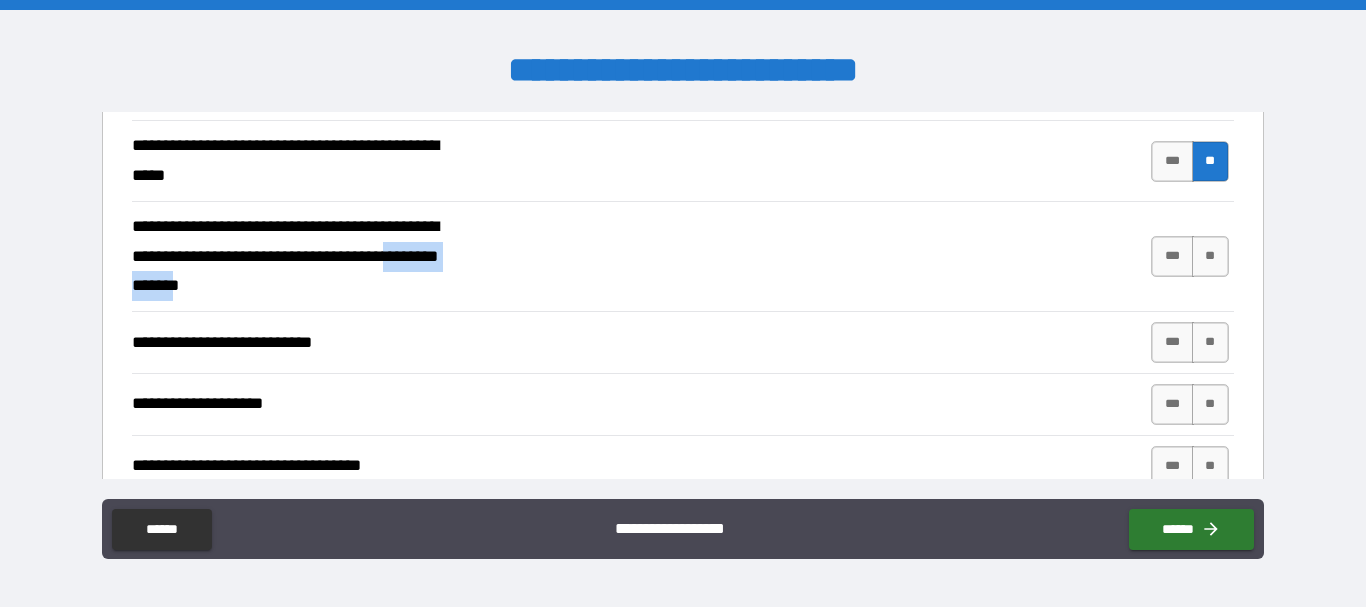 drag, startPoint x: 218, startPoint y: 285, endPoint x: 353, endPoint y: 282, distance: 135.03333 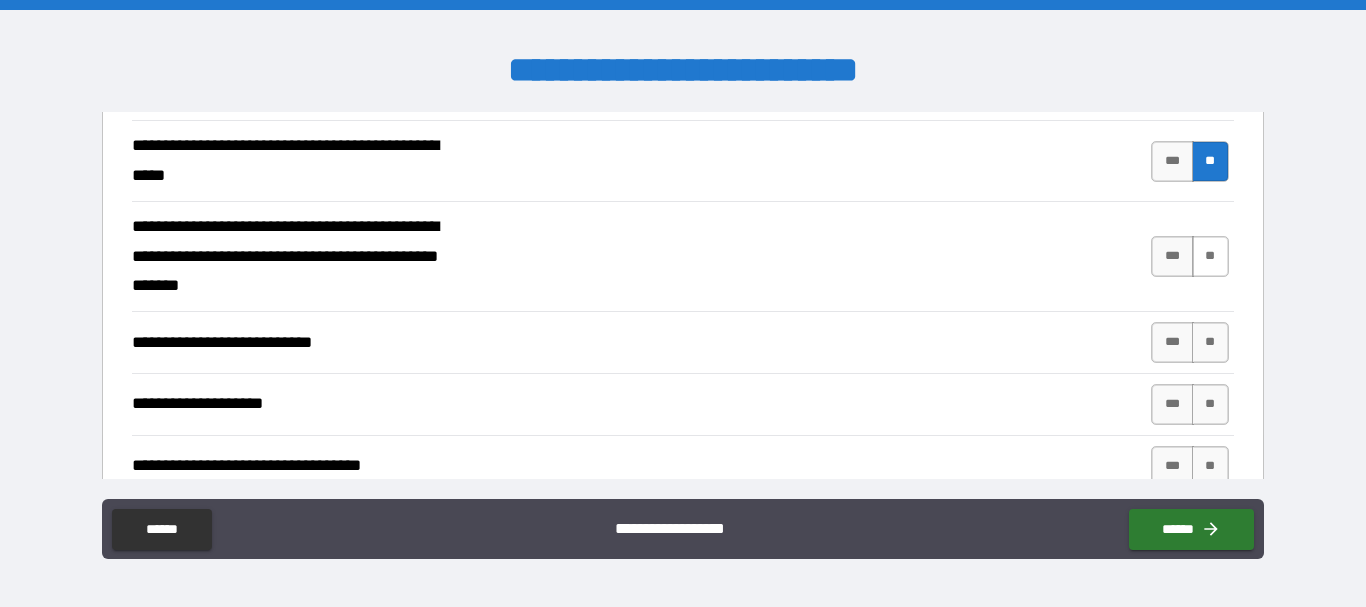 click on "**" at bounding box center [1210, 256] 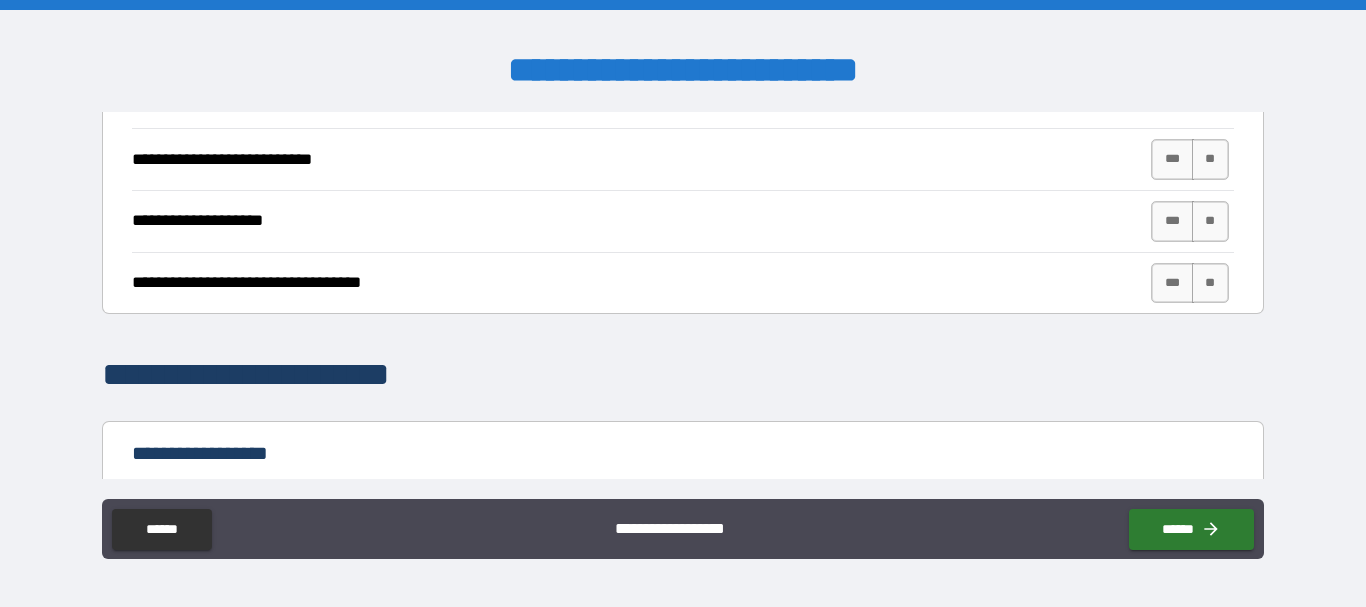 scroll, scrollTop: 889, scrollLeft: 0, axis: vertical 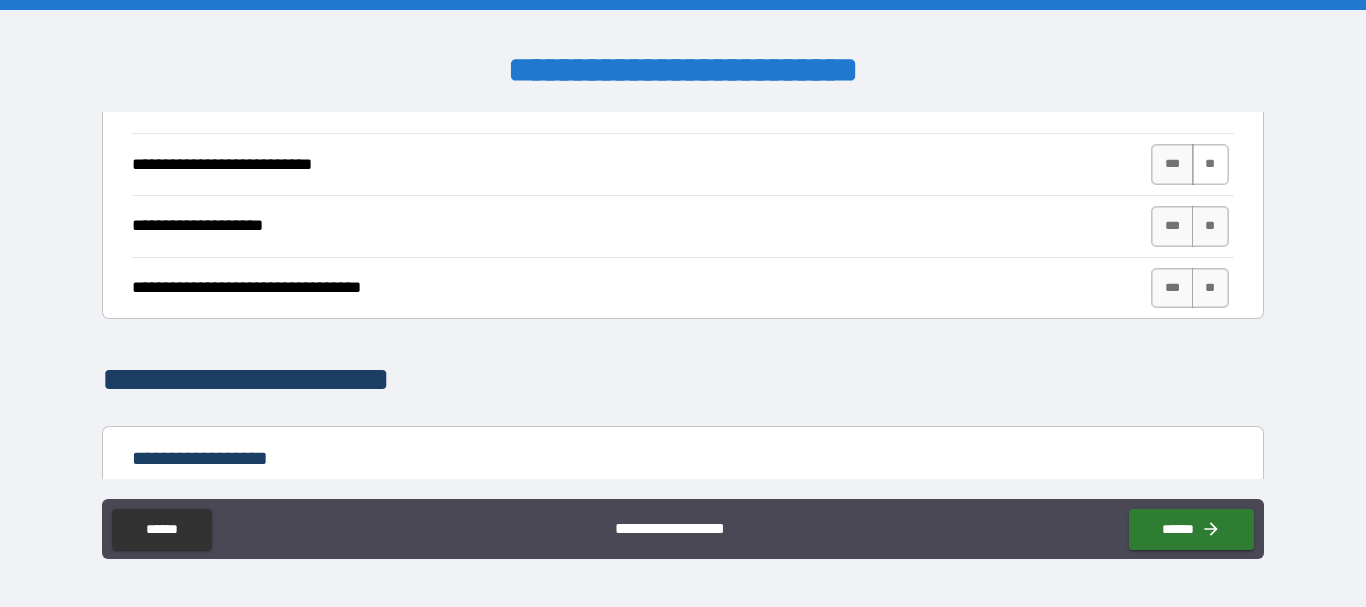 click on "**" at bounding box center (1210, 164) 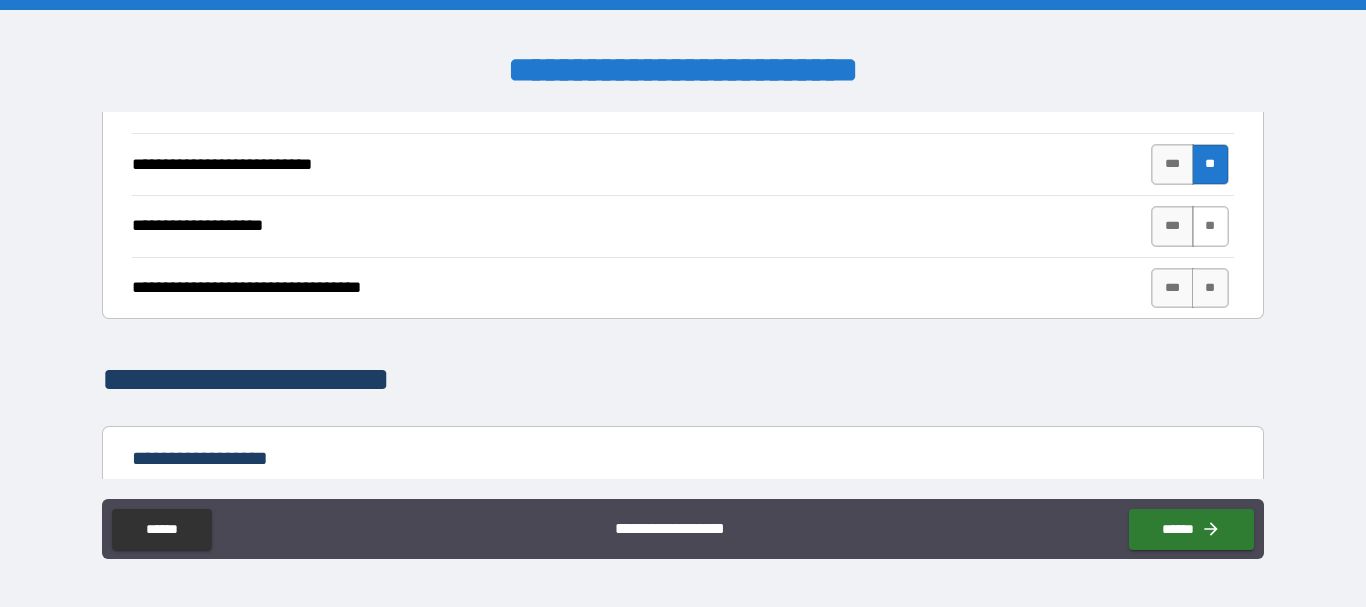 click on "**" at bounding box center (1210, 226) 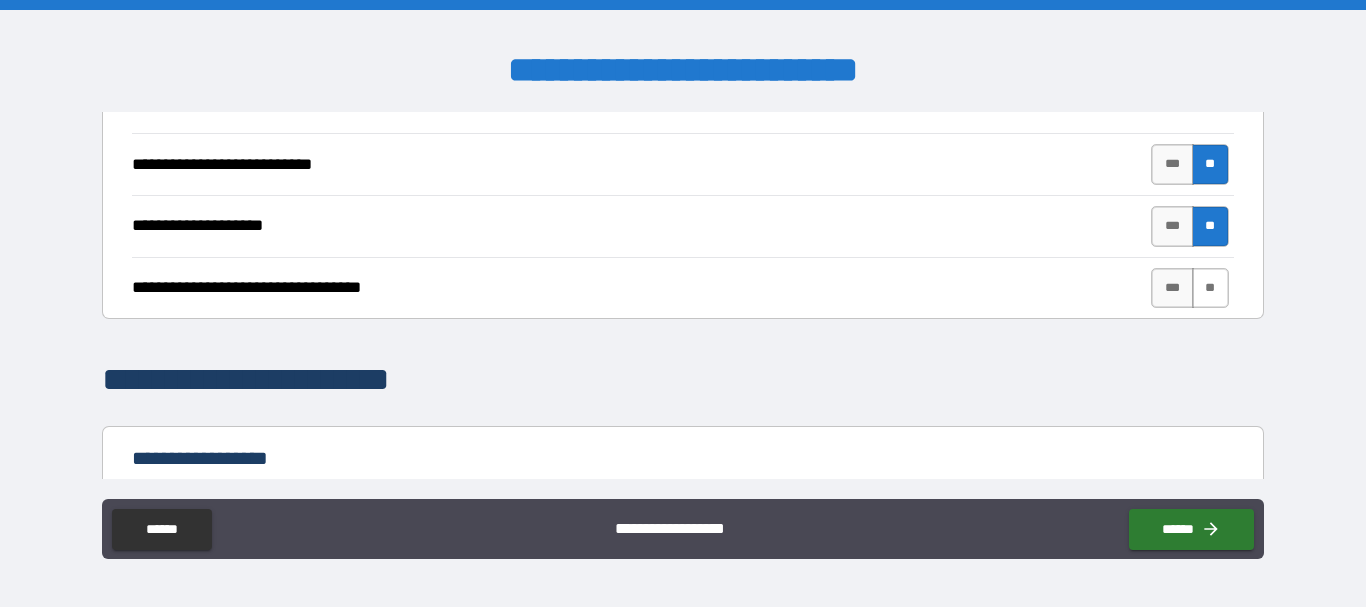 click on "**" at bounding box center (1210, 288) 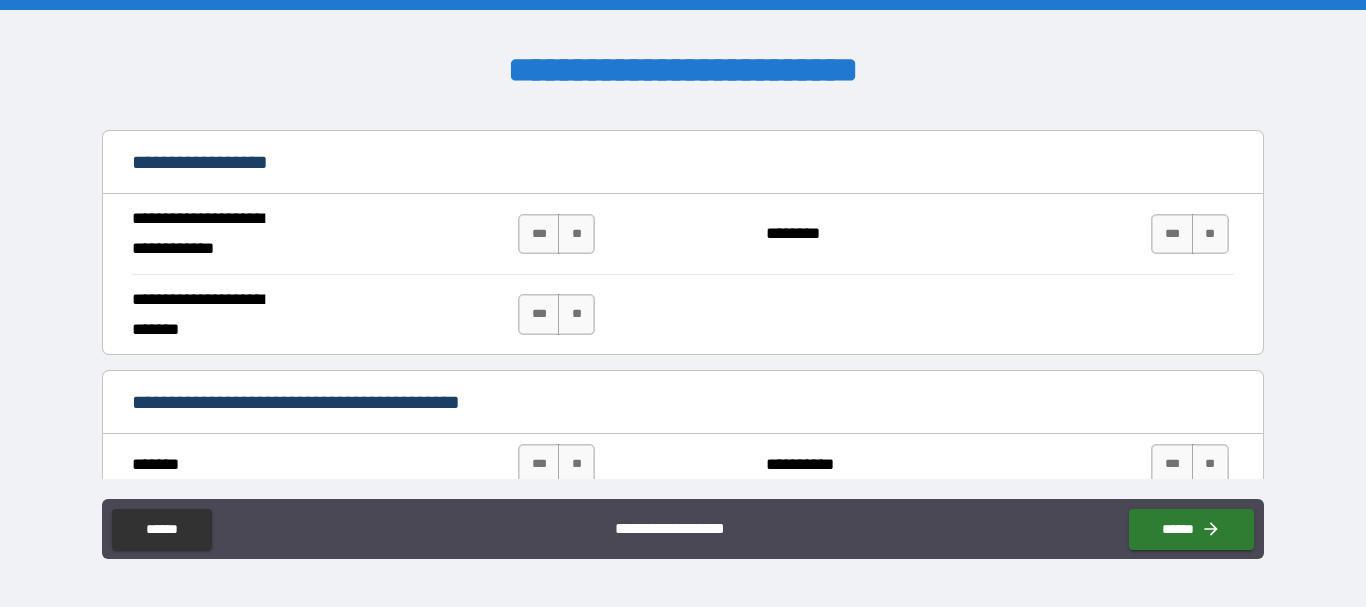scroll, scrollTop: 1216, scrollLeft: 0, axis: vertical 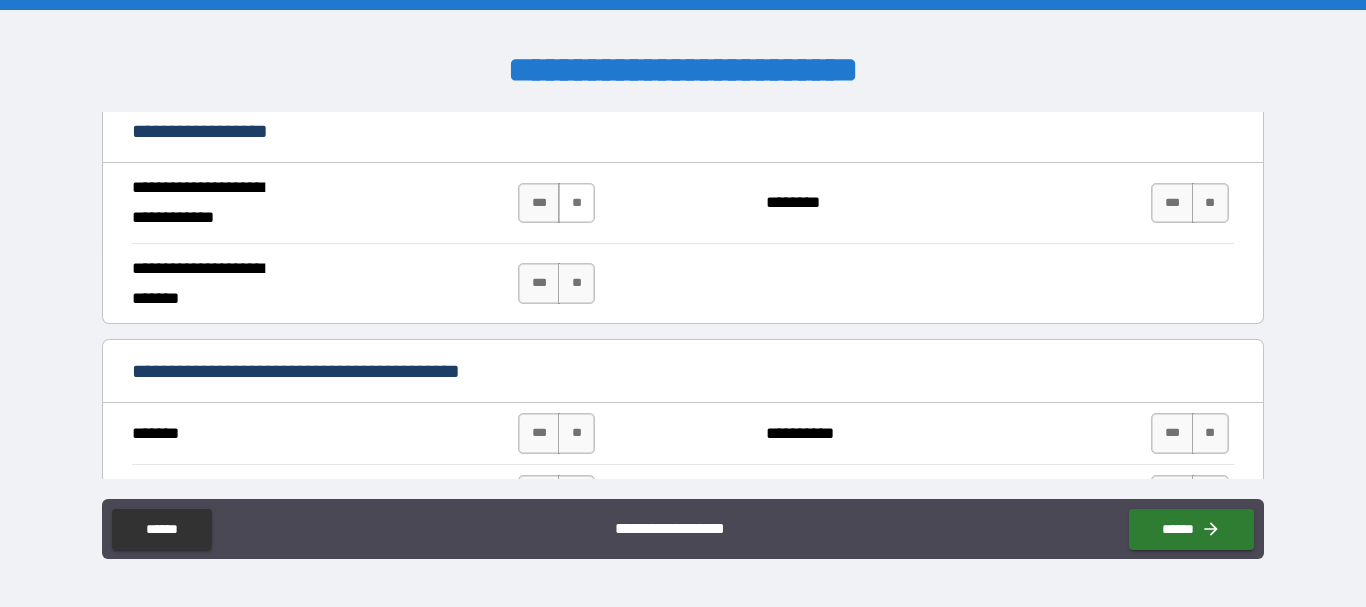 click on "**" at bounding box center [576, 203] 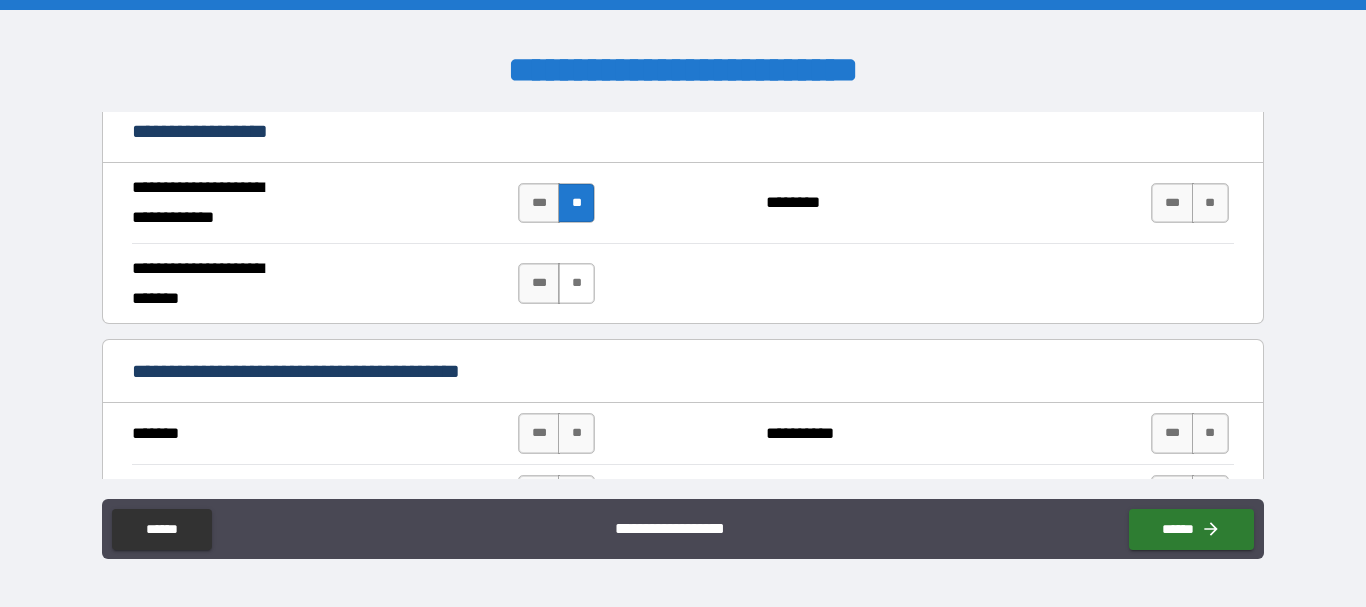 click on "**" at bounding box center [576, 283] 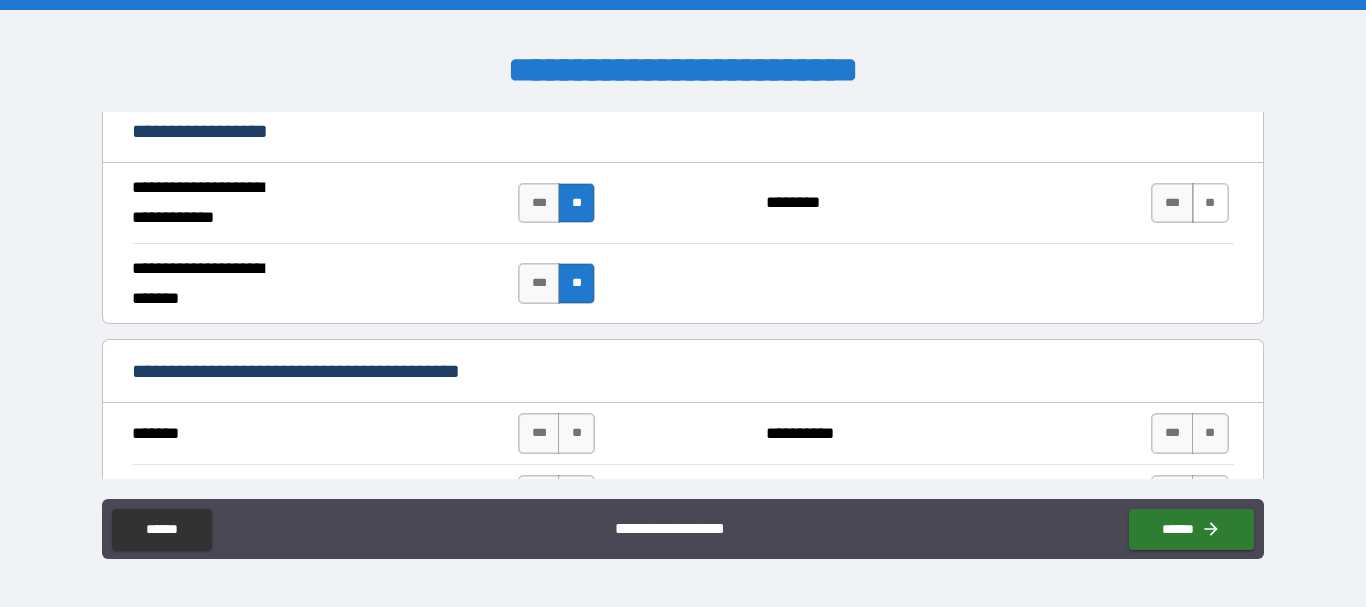 click on "**" at bounding box center (1210, 203) 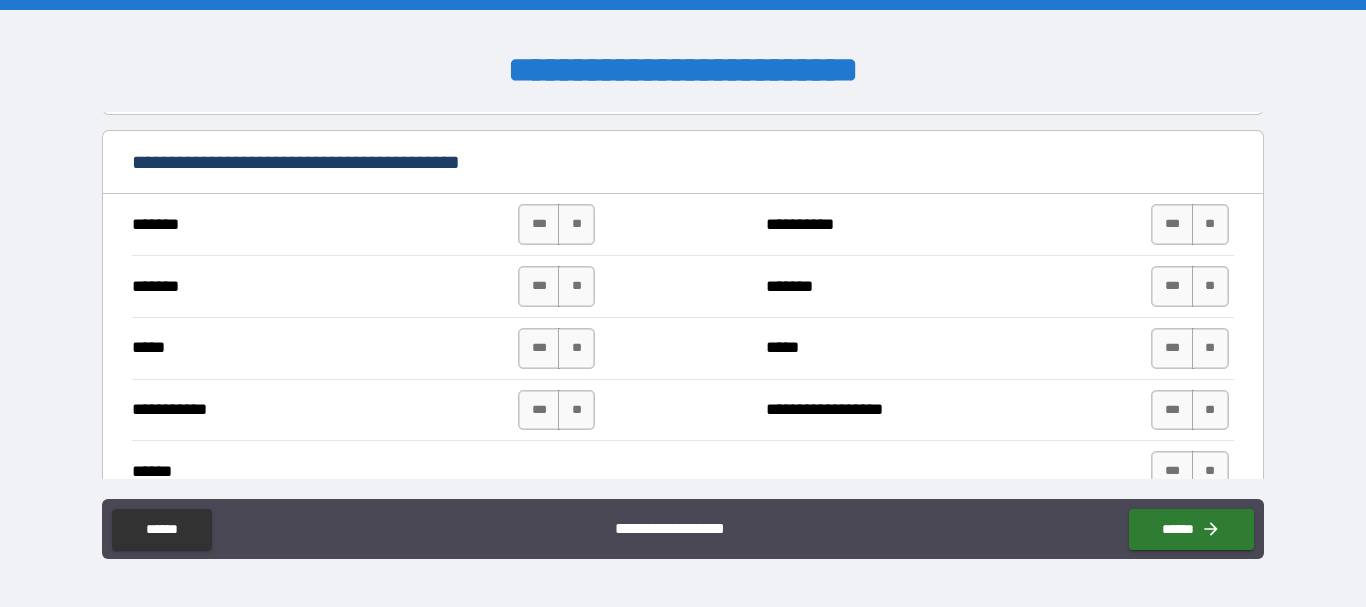 scroll, scrollTop: 1434, scrollLeft: 0, axis: vertical 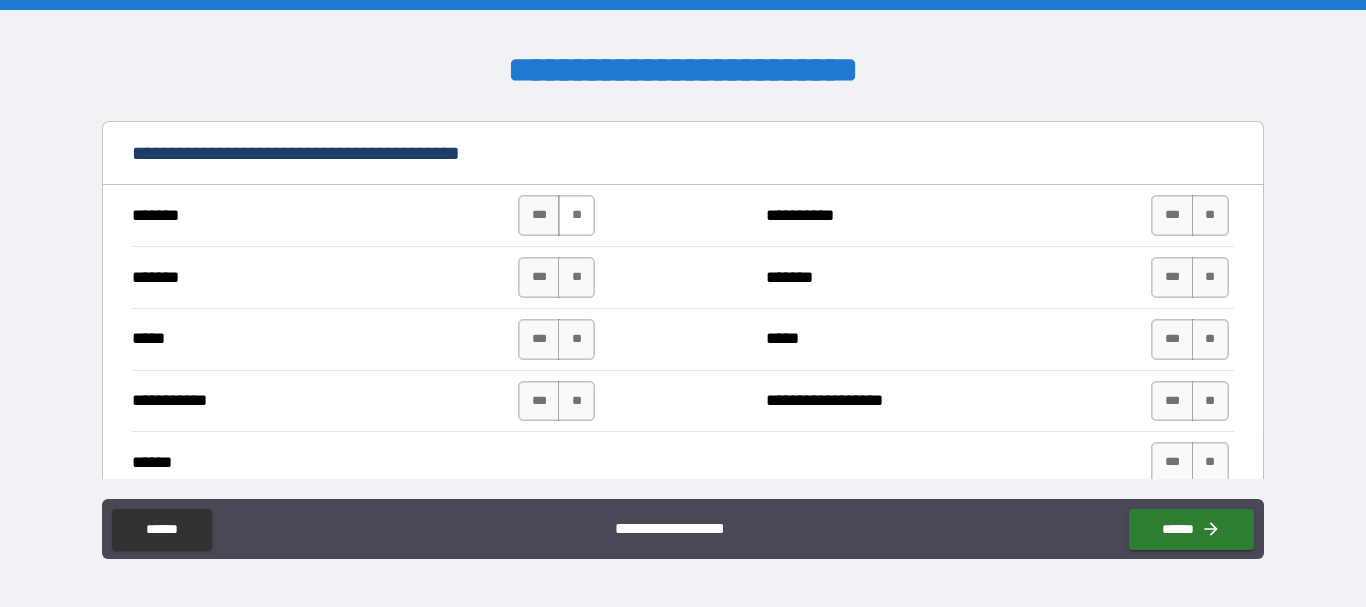 click on "**" at bounding box center [576, 215] 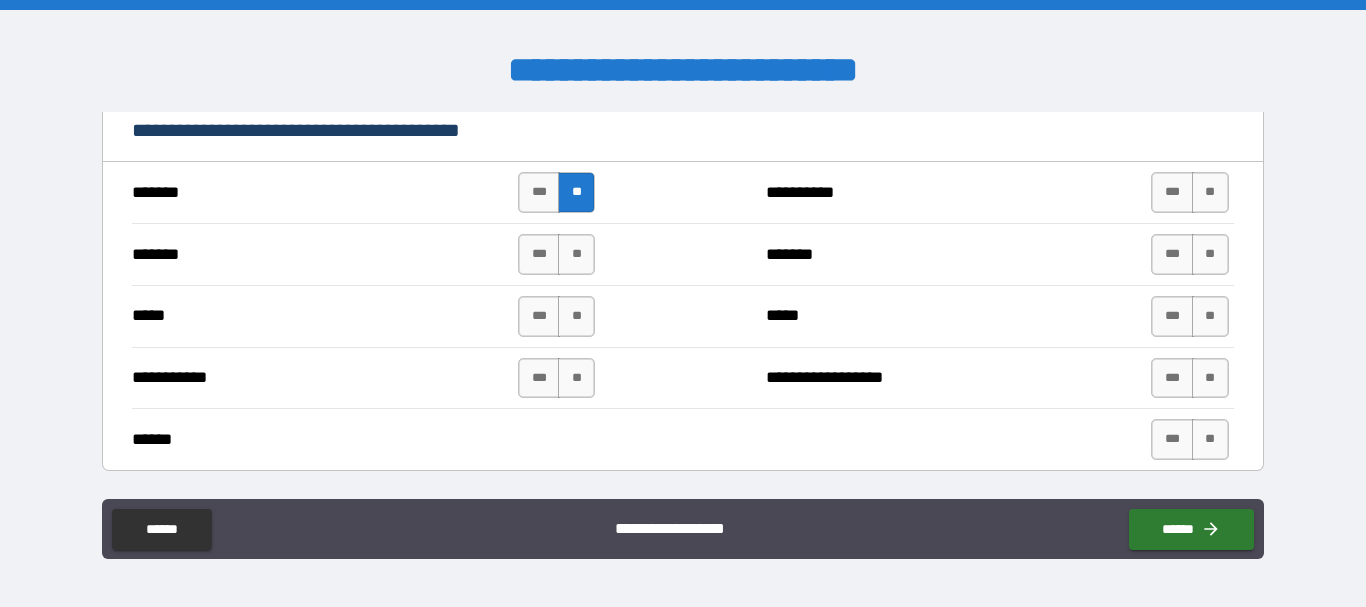 scroll, scrollTop: 1466, scrollLeft: 0, axis: vertical 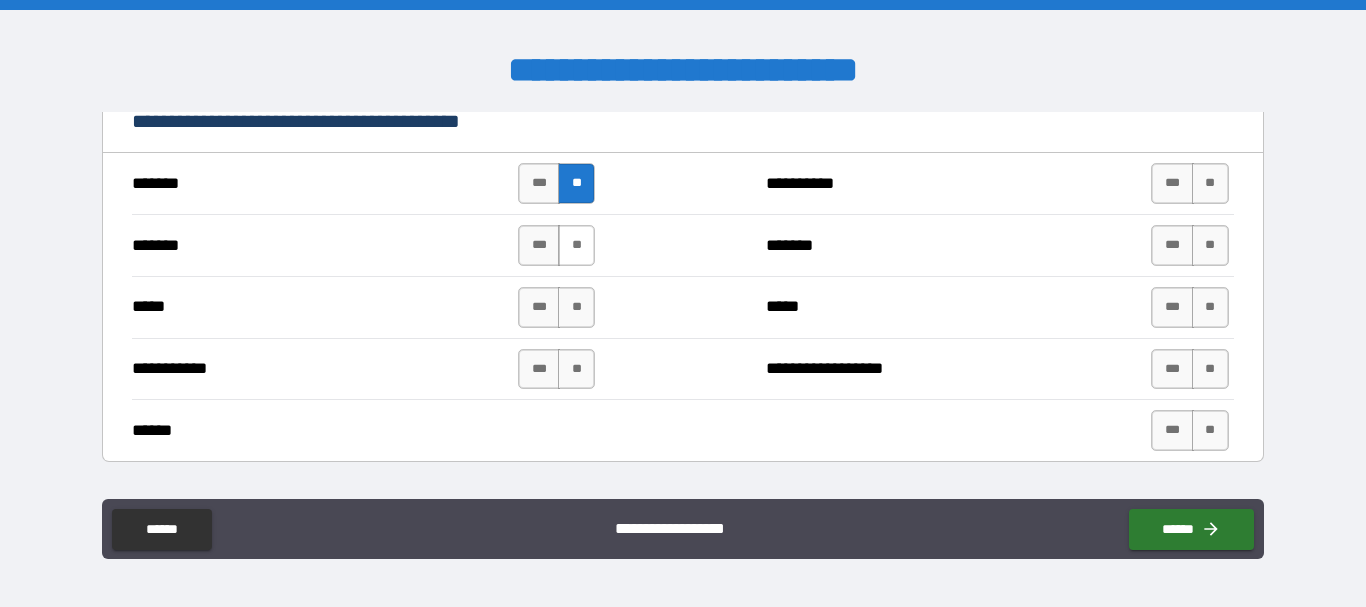 click on "**" at bounding box center (576, 245) 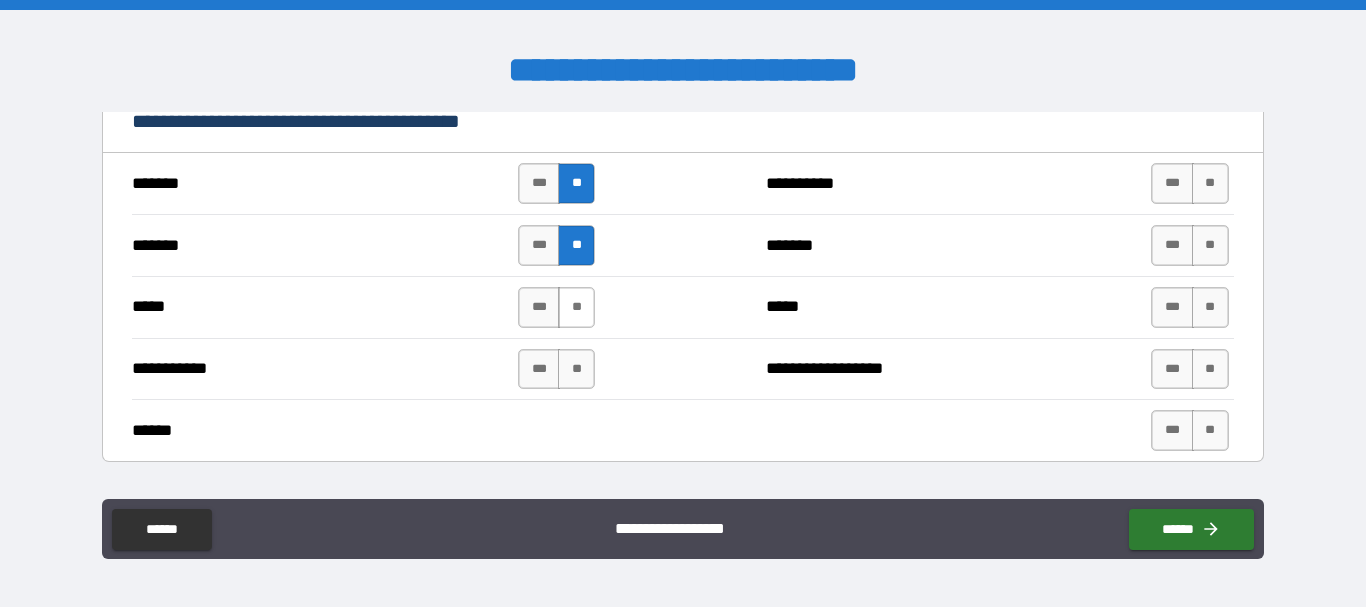 click on "**" at bounding box center (576, 307) 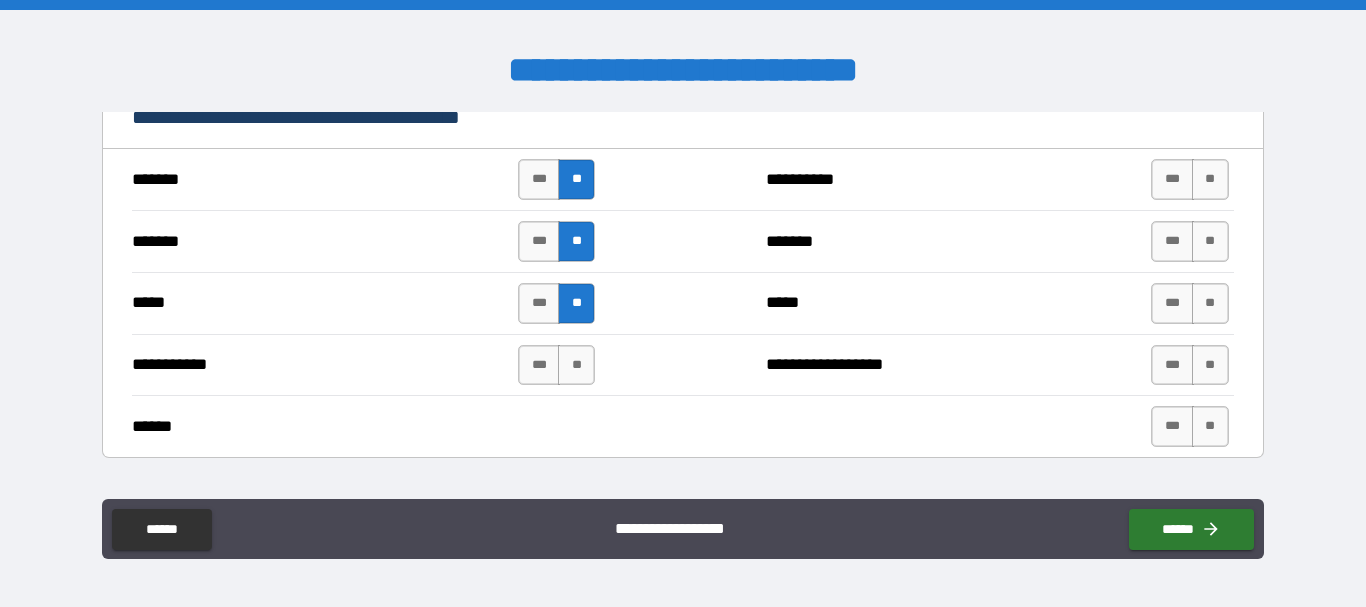 scroll, scrollTop: 1468, scrollLeft: 0, axis: vertical 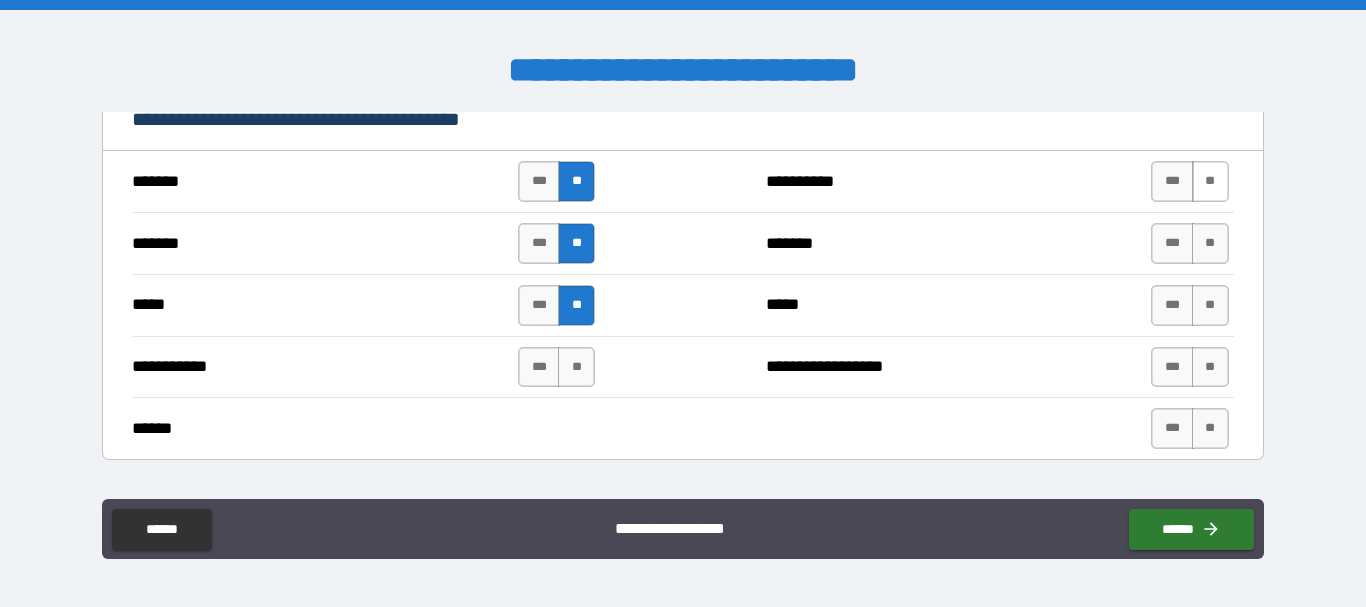 click on "**" at bounding box center (1210, 181) 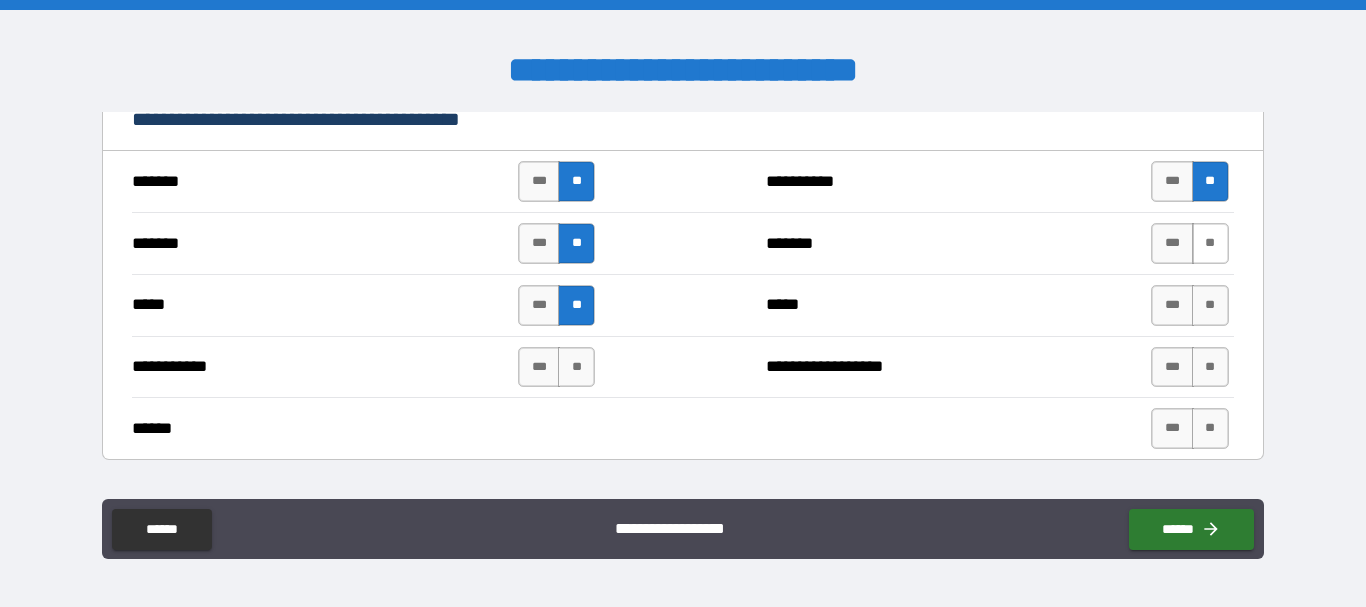 click on "**" at bounding box center [1210, 243] 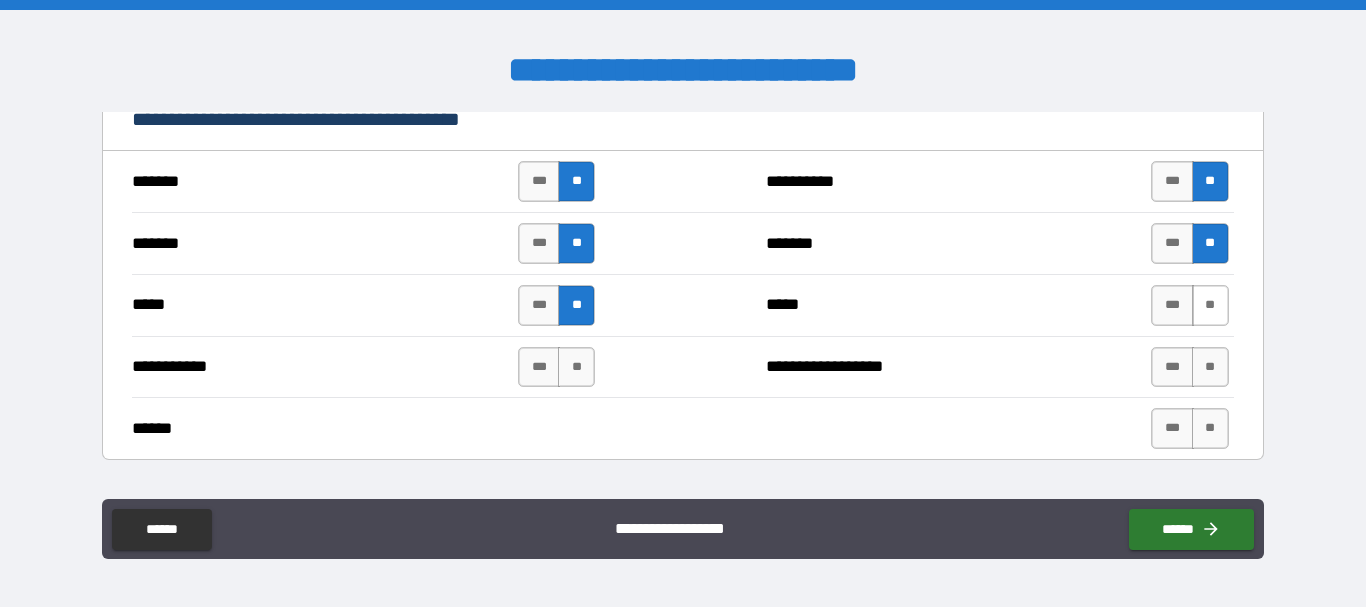 click on "**" at bounding box center [1210, 305] 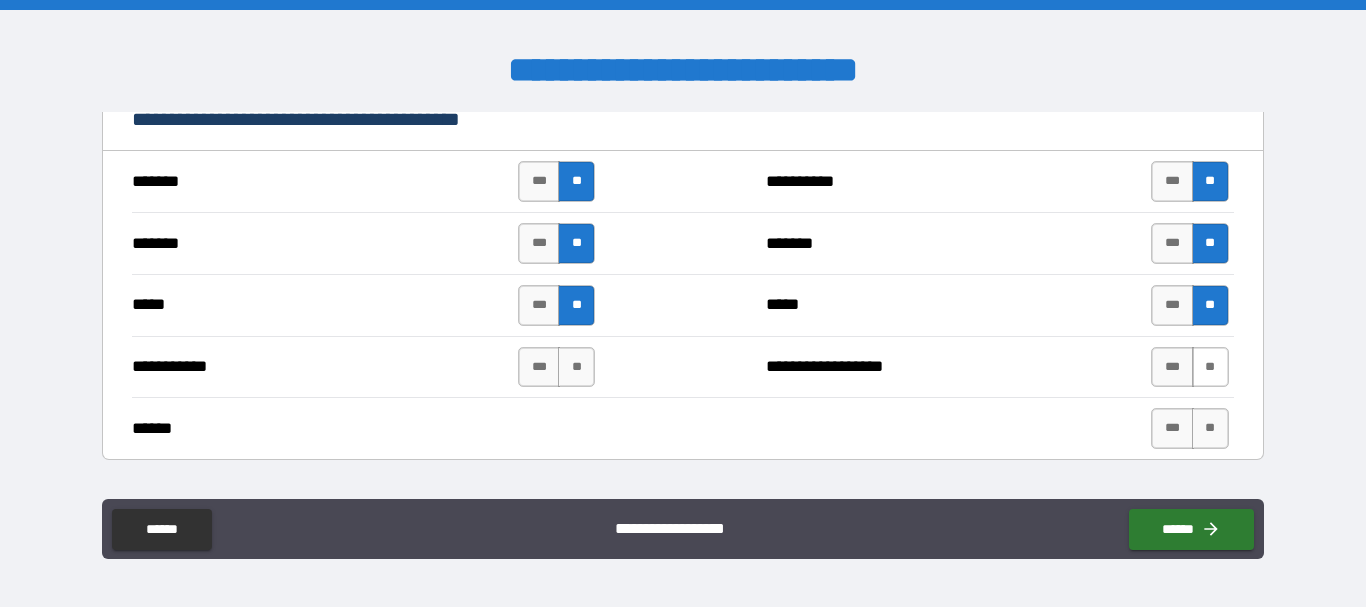 click on "**" at bounding box center (1210, 367) 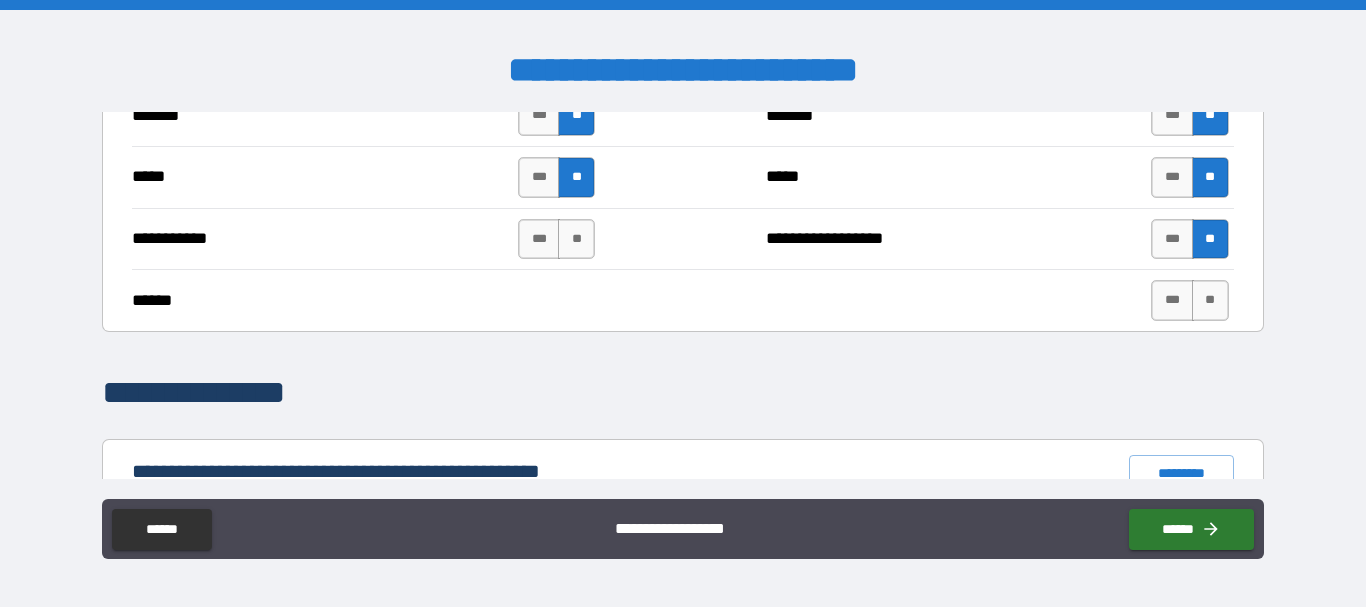 scroll, scrollTop: 1604, scrollLeft: 0, axis: vertical 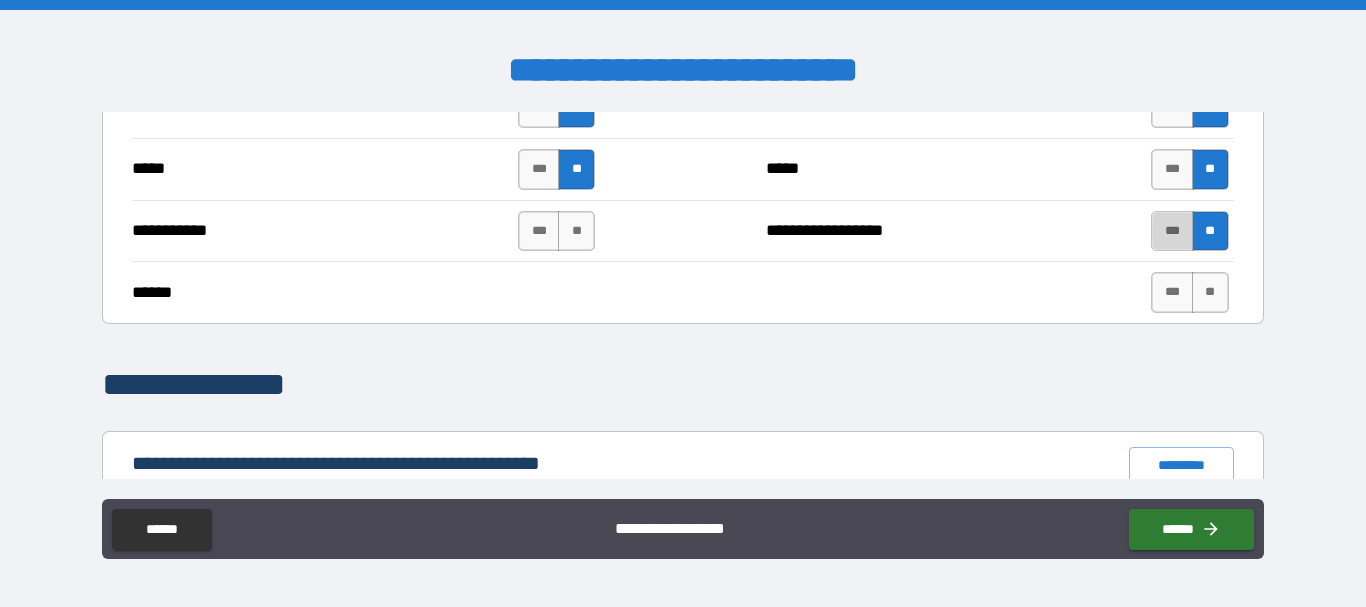 click on "***" at bounding box center [1172, 231] 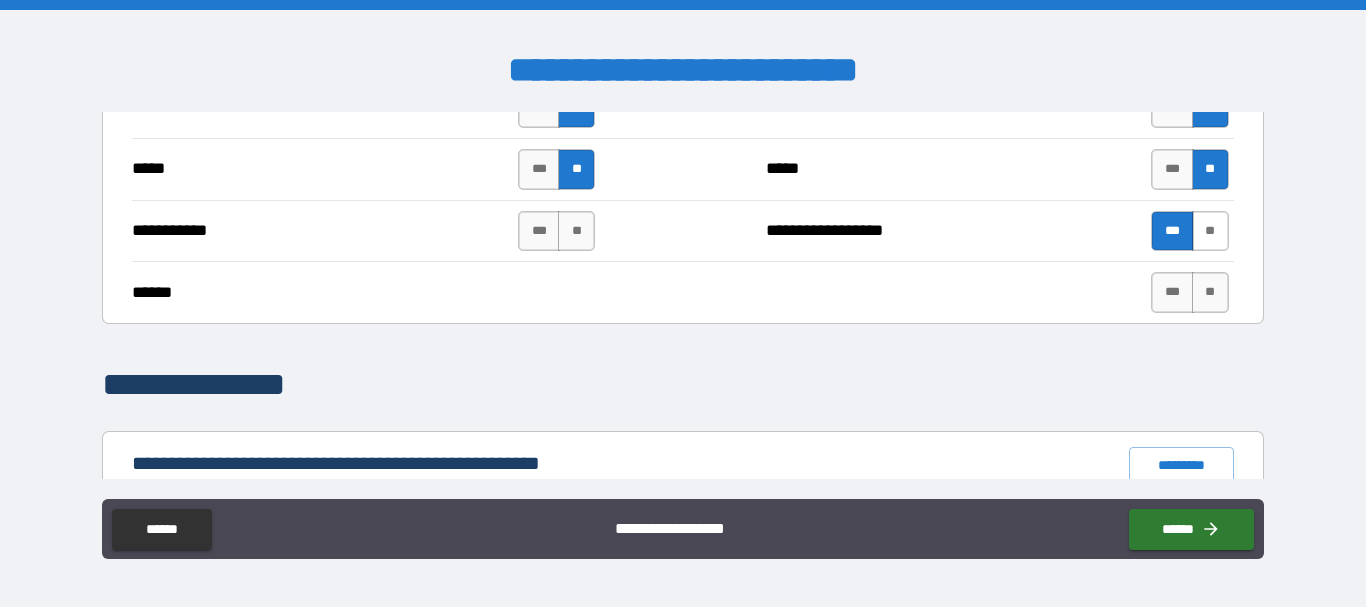 click on "**" at bounding box center (1210, 231) 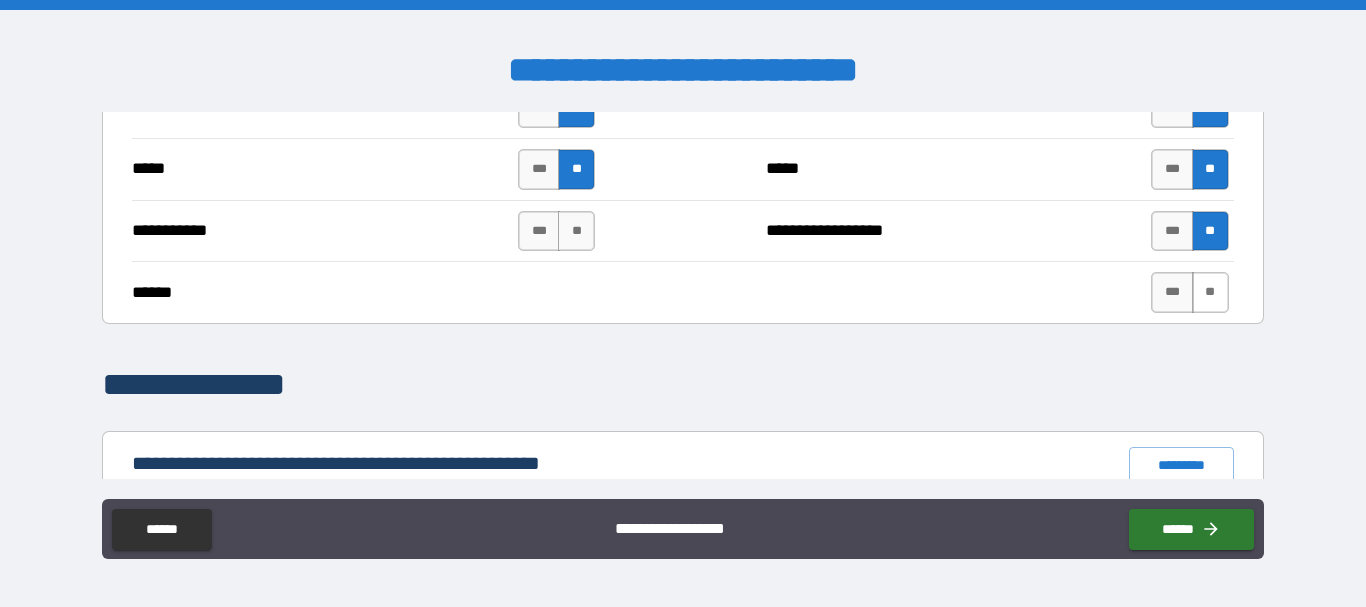 click on "**" at bounding box center [1210, 292] 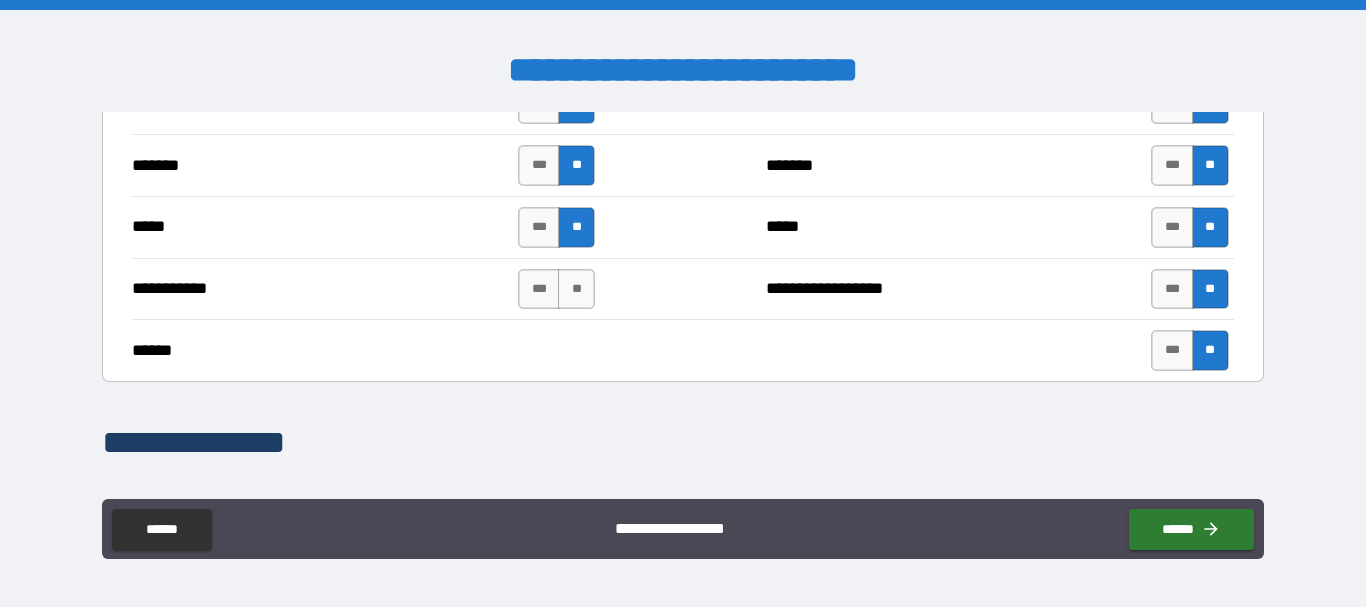 scroll, scrollTop: 1536, scrollLeft: 0, axis: vertical 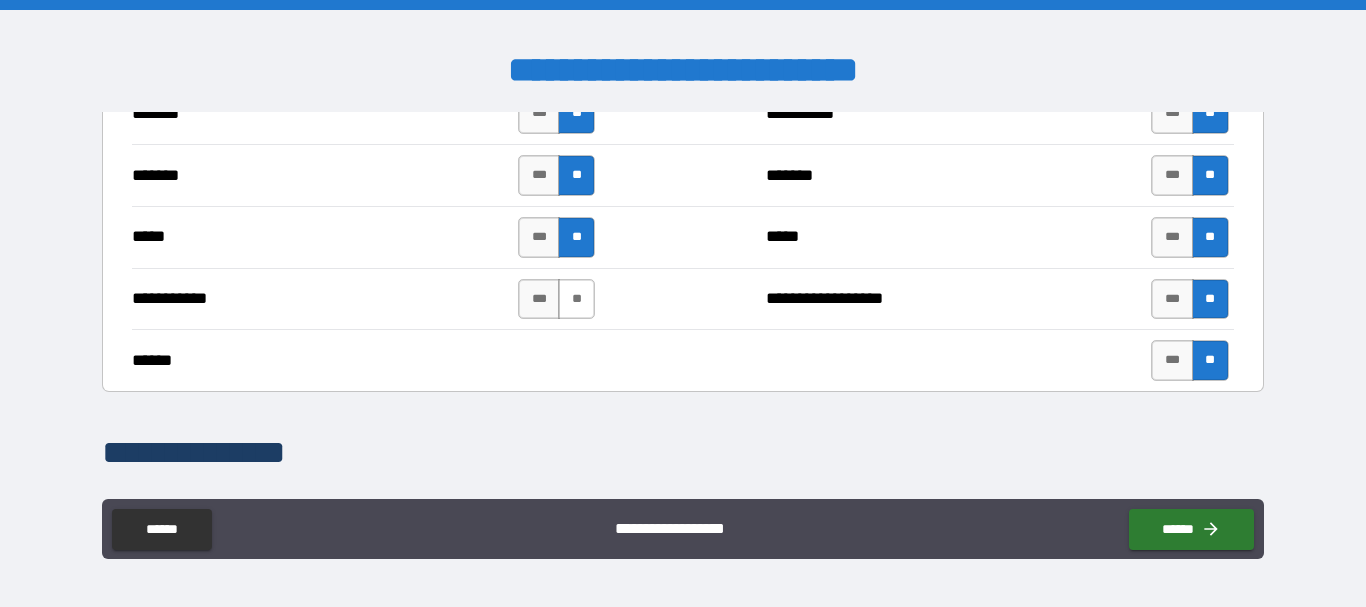 click on "**" at bounding box center [576, 299] 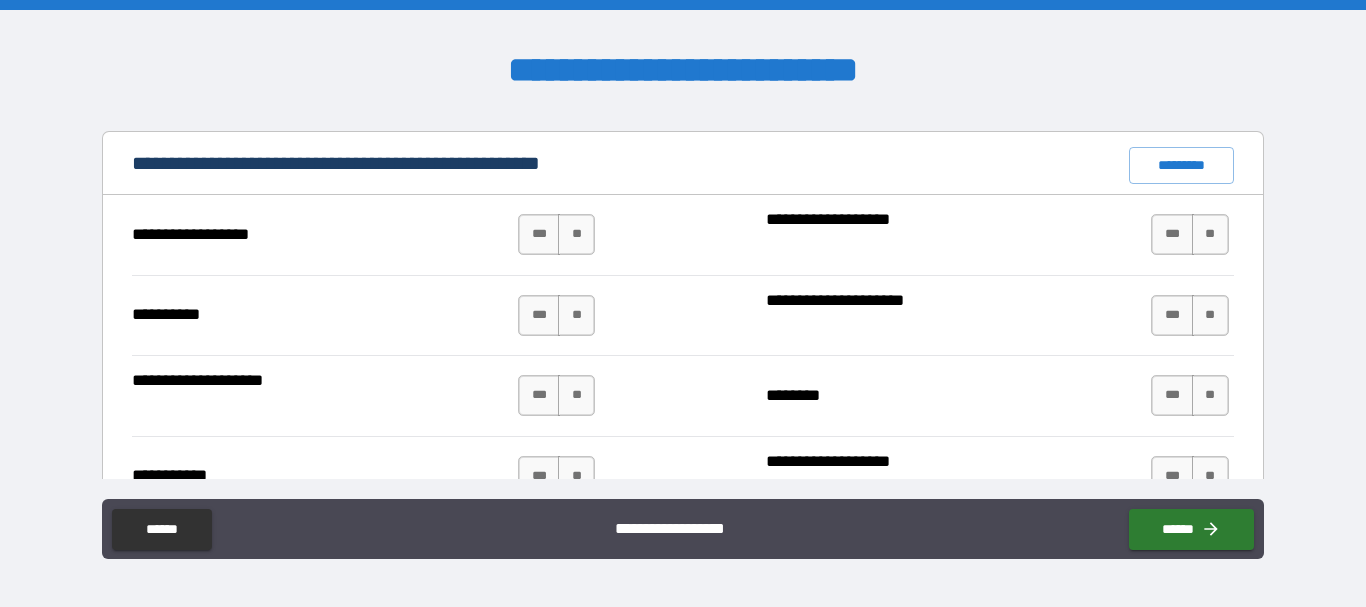scroll, scrollTop: 1911, scrollLeft: 0, axis: vertical 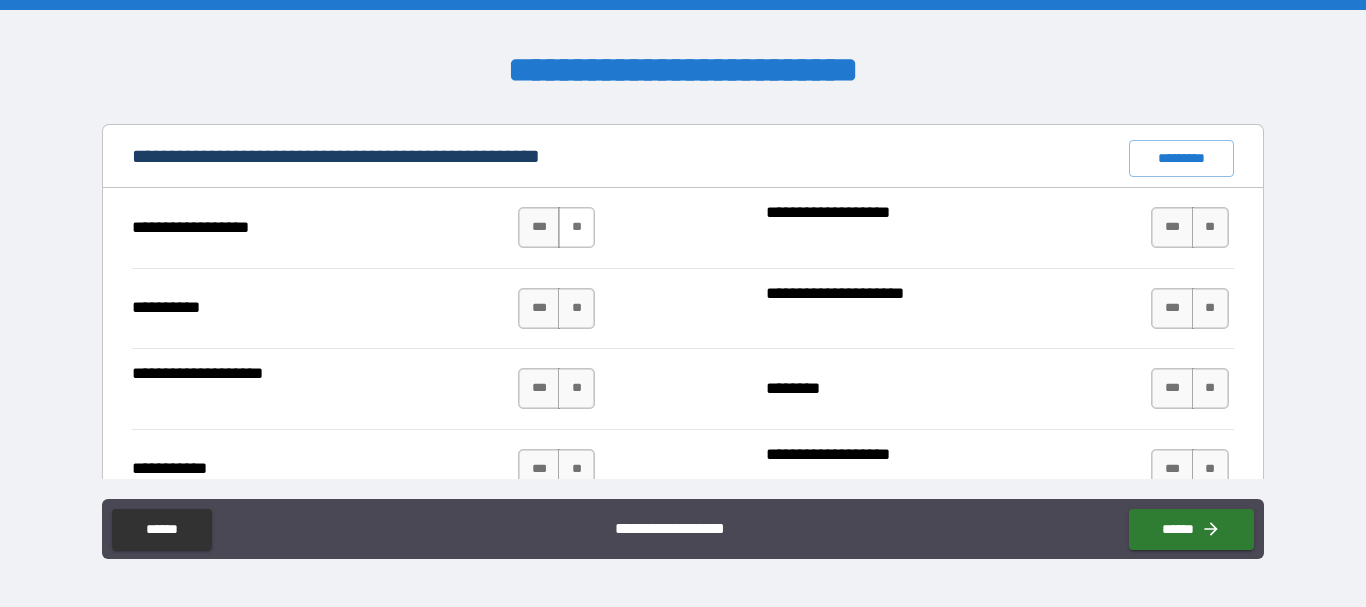 click on "**" at bounding box center (576, 227) 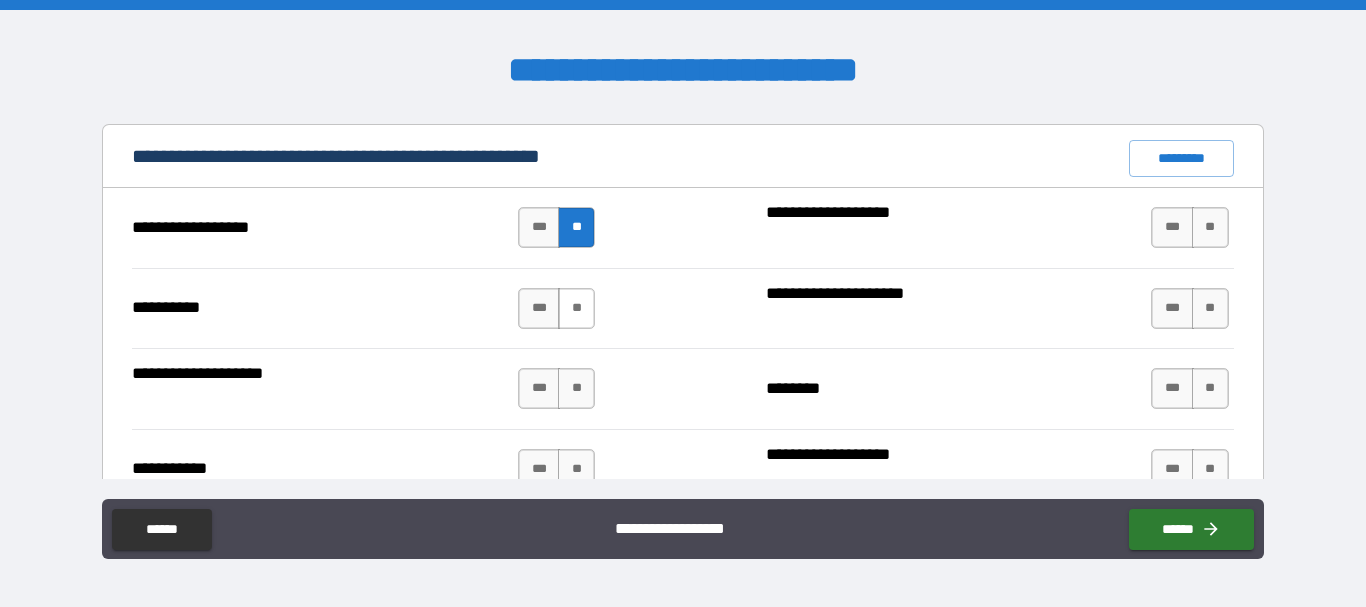 click on "**" at bounding box center [576, 308] 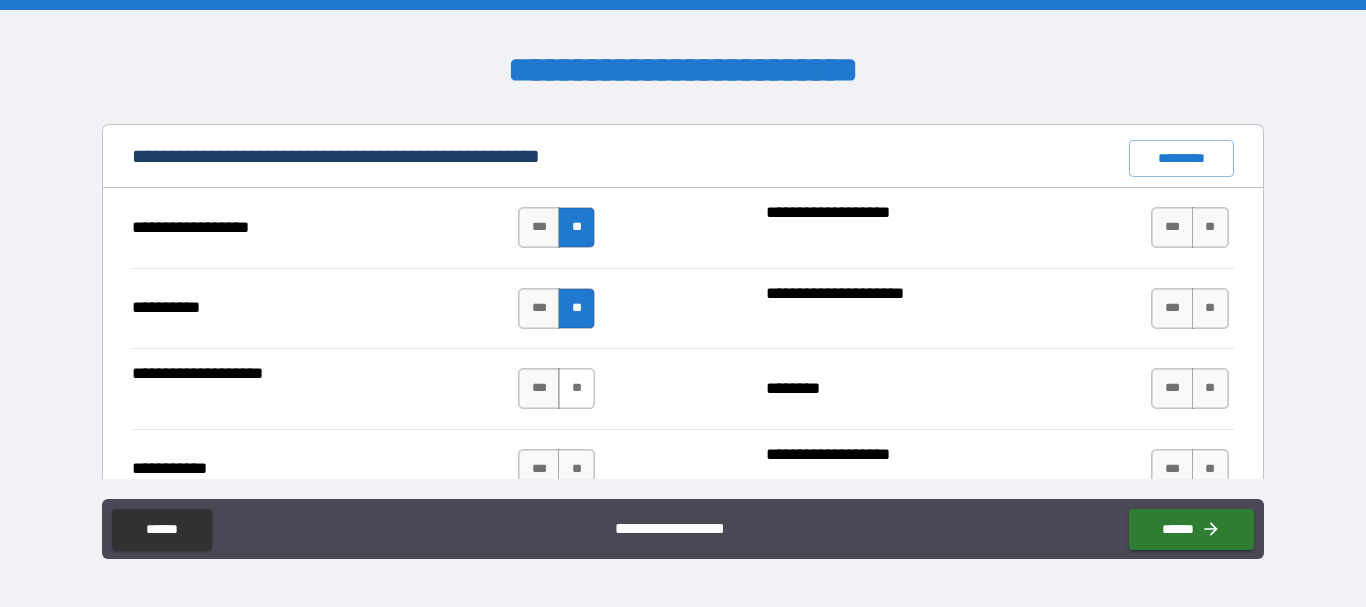 click on "**" at bounding box center (576, 388) 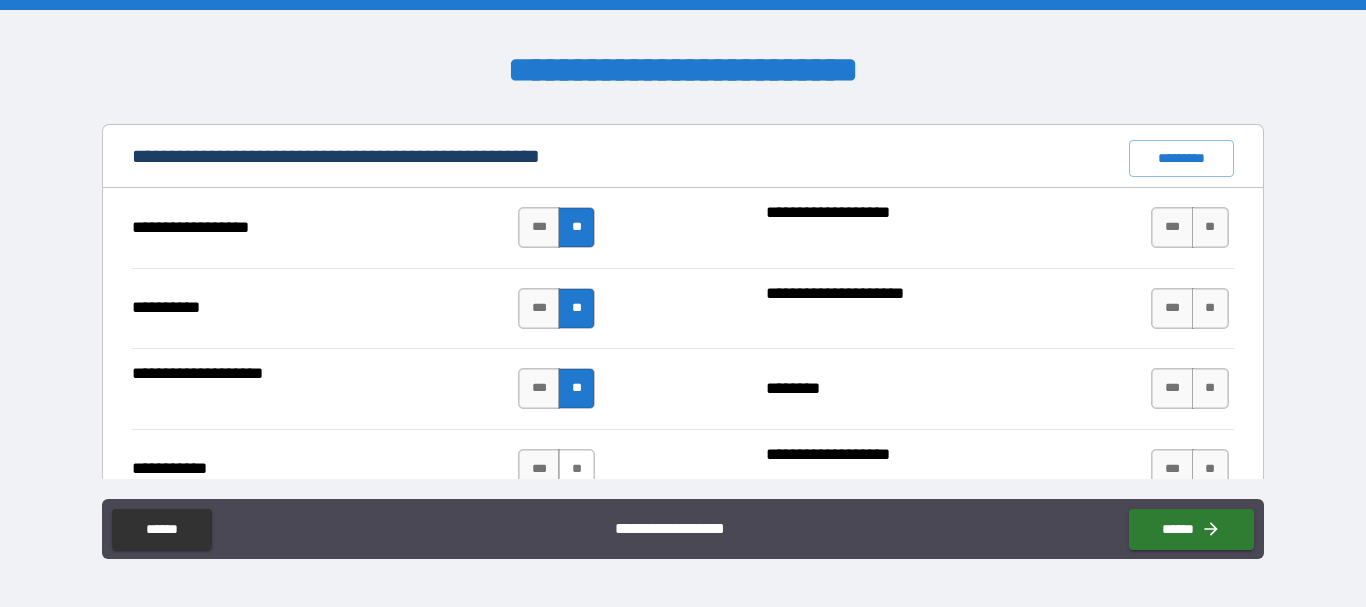 click on "**" at bounding box center [576, 469] 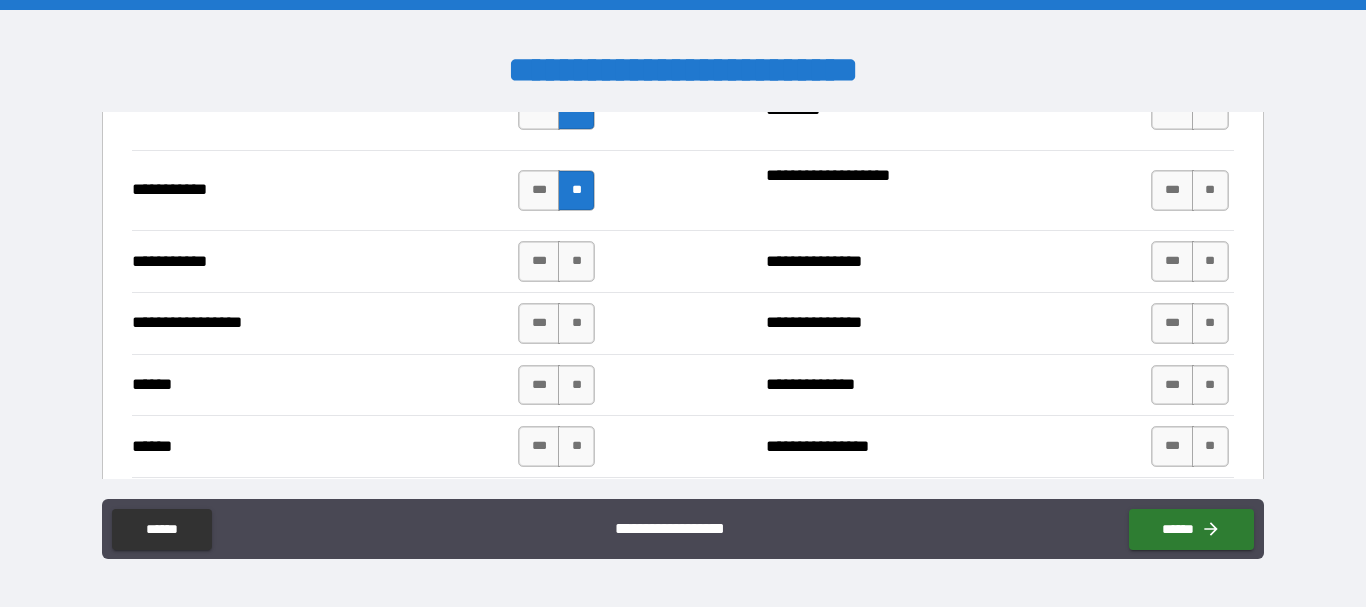 scroll, scrollTop: 2209, scrollLeft: 0, axis: vertical 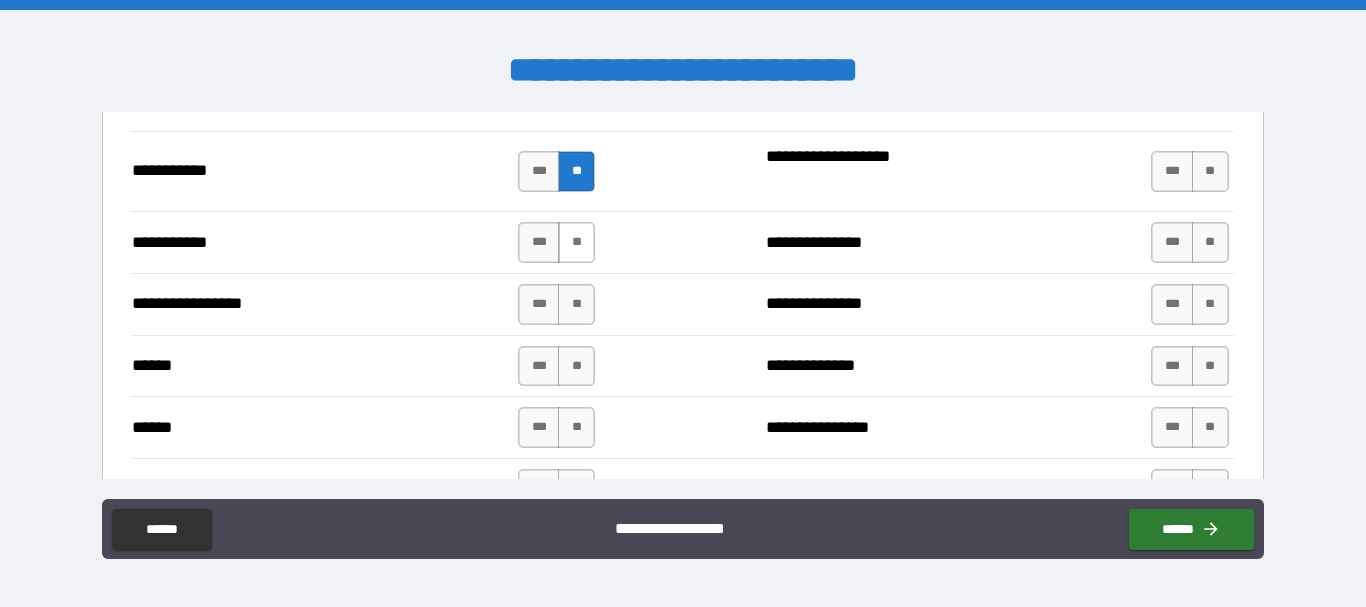 click on "**" at bounding box center (576, 242) 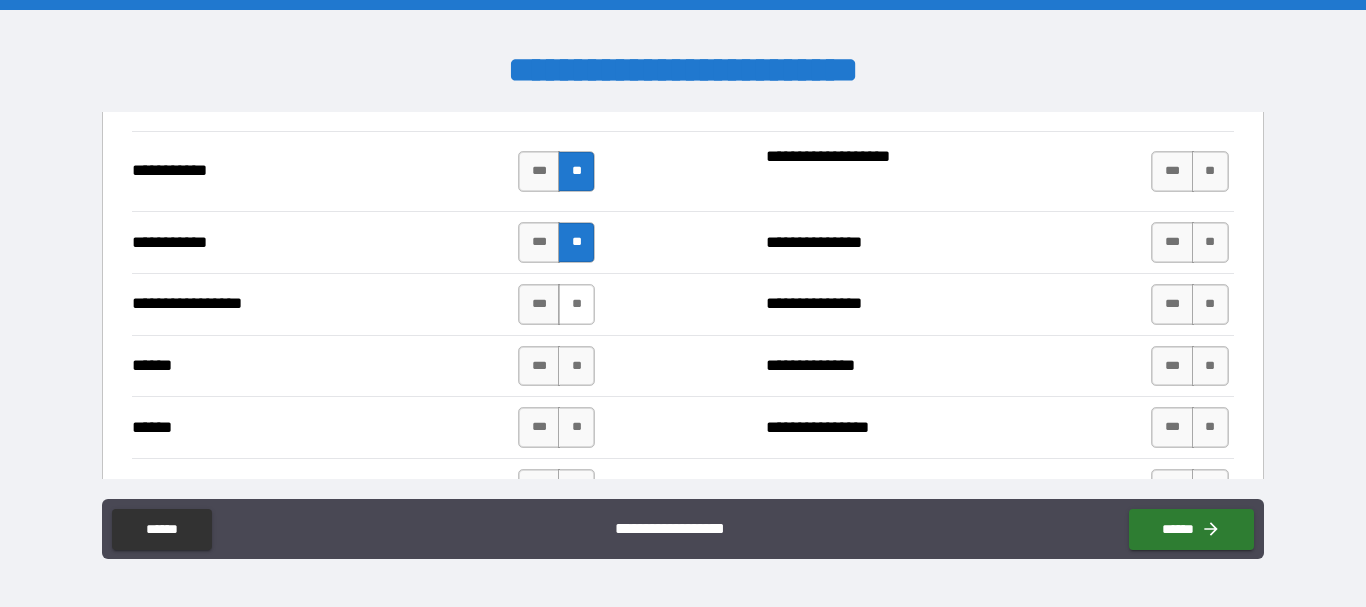 click on "**" at bounding box center (576, 304) 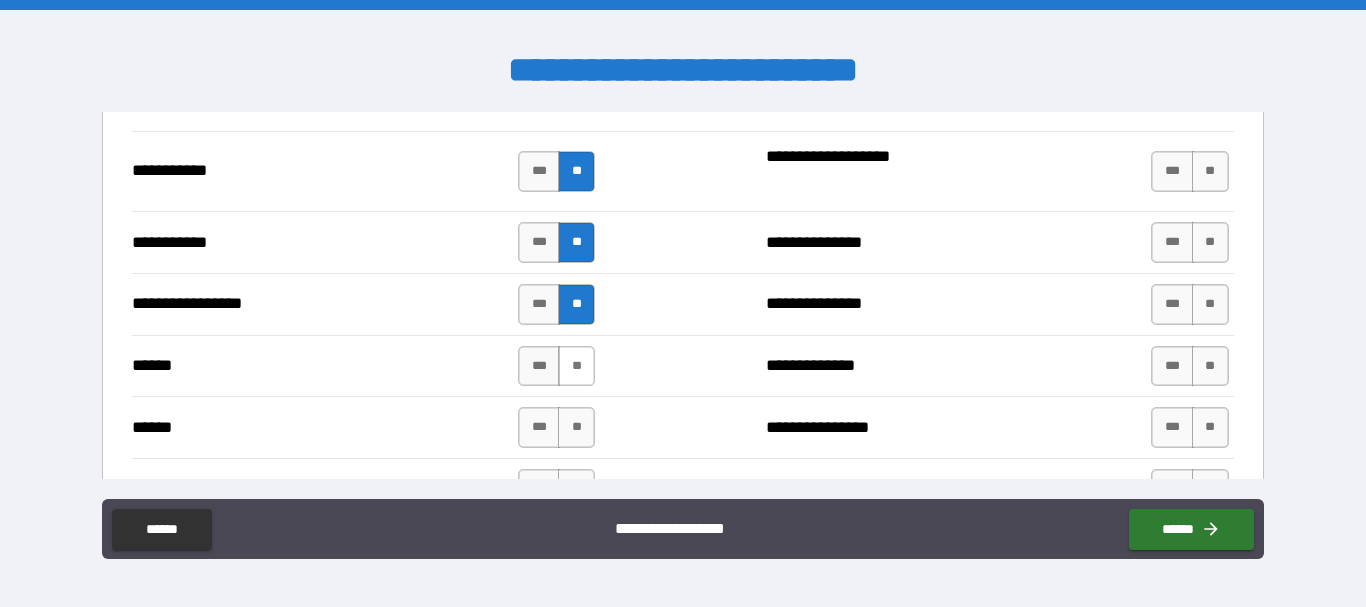 click on "**" at bounding box center [576, 366] 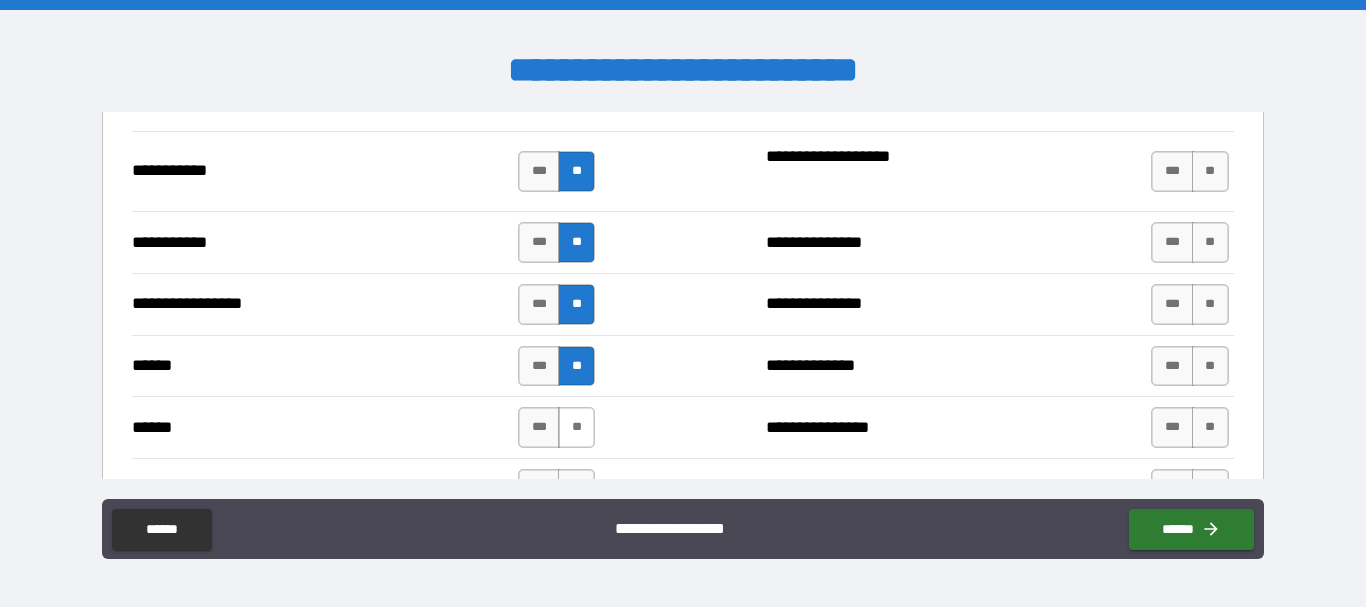 click on "**" at bounding box center (576, 427) 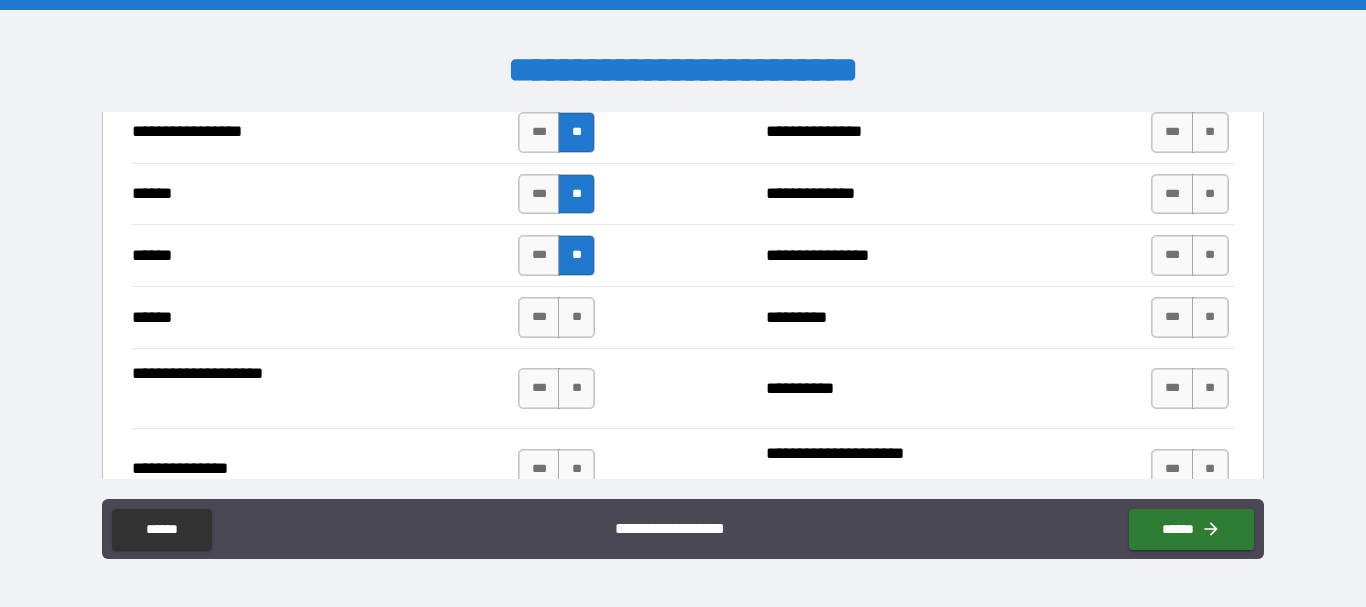 scroll, scrollTop: 2390, scrollLeft: 0, axis: vertical 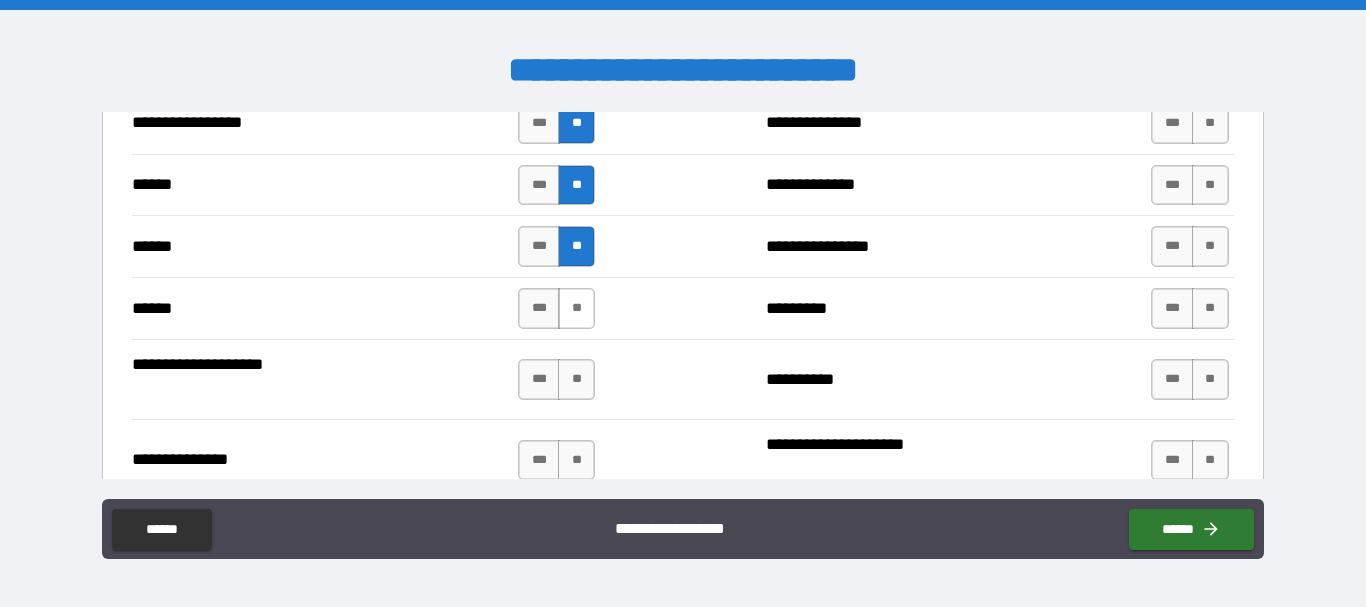 click on "**" at bounding box center [576, 308] 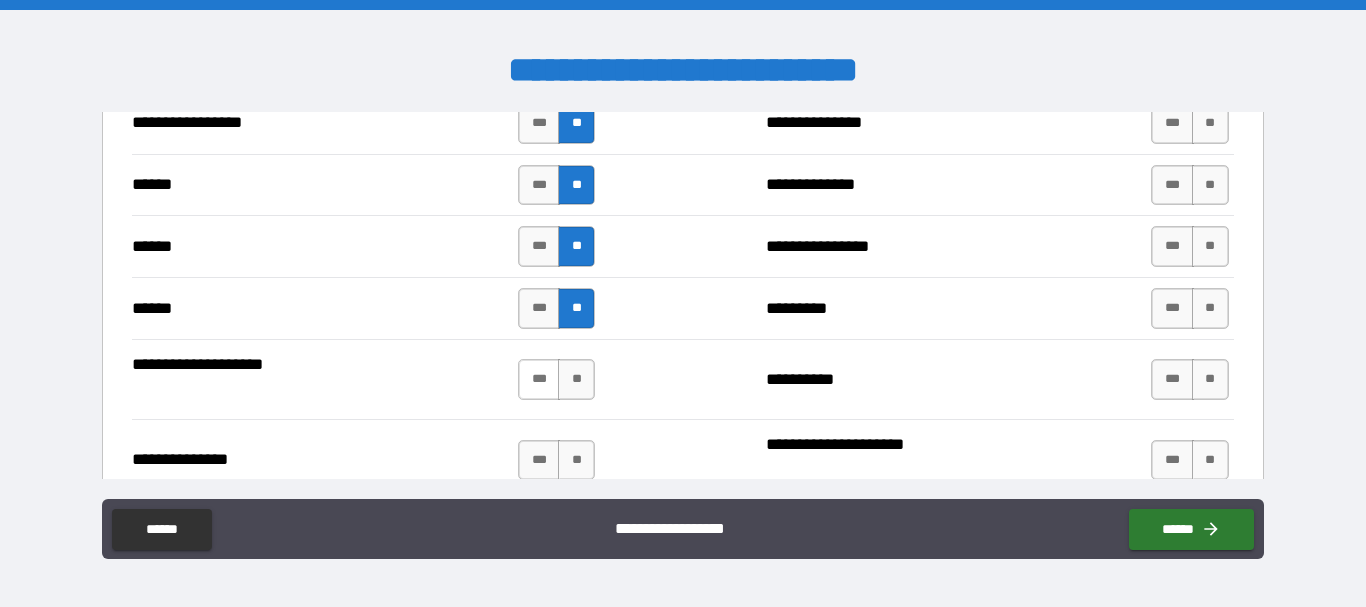 click on "***" at bounding box center [539, 379] 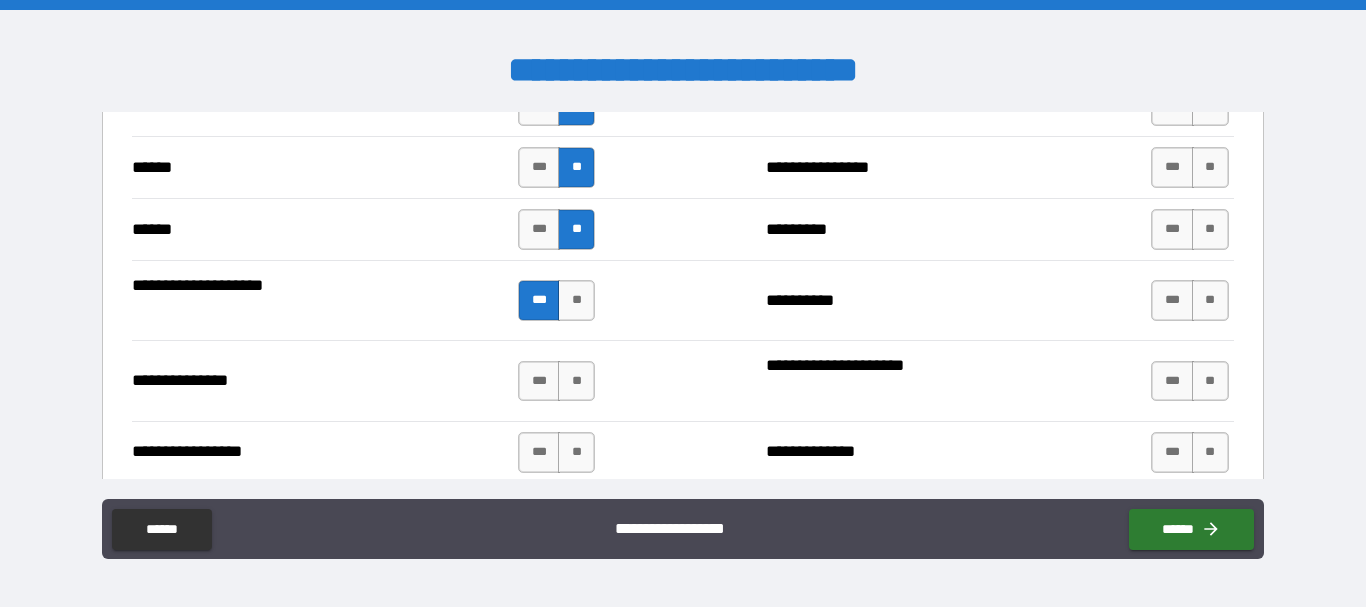 scroll, scrollTop: 2551, scrollLeft: 0, axis: vertical 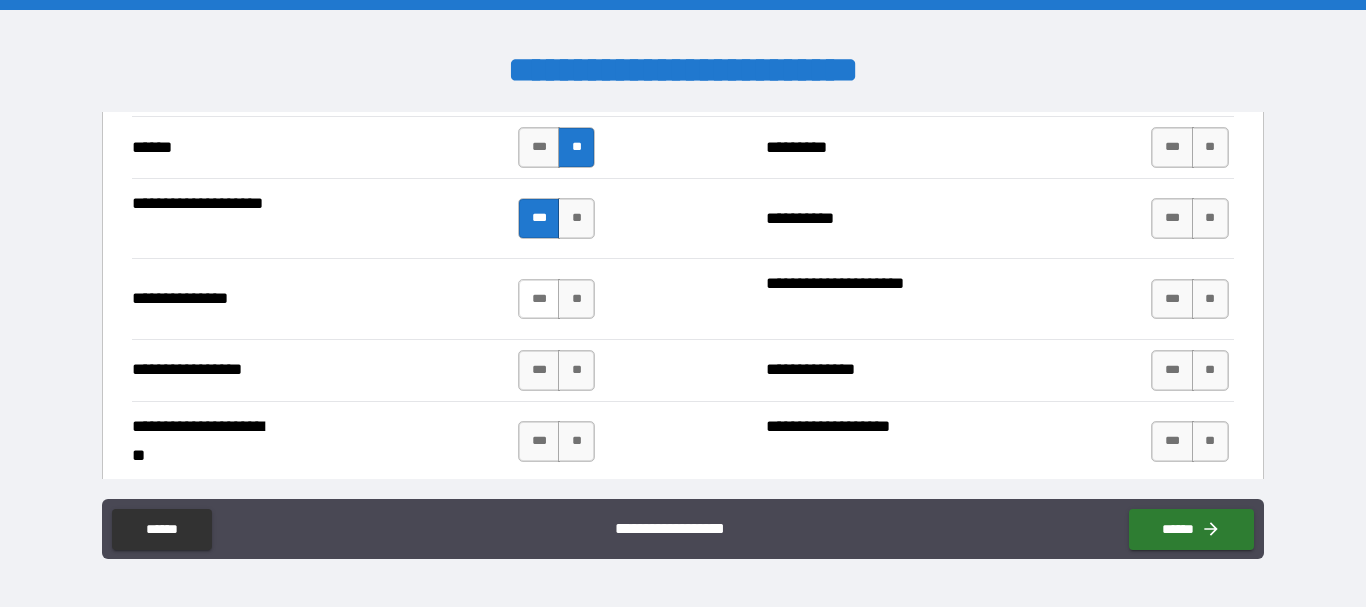 click on "***" at bounding box center (539, 299) 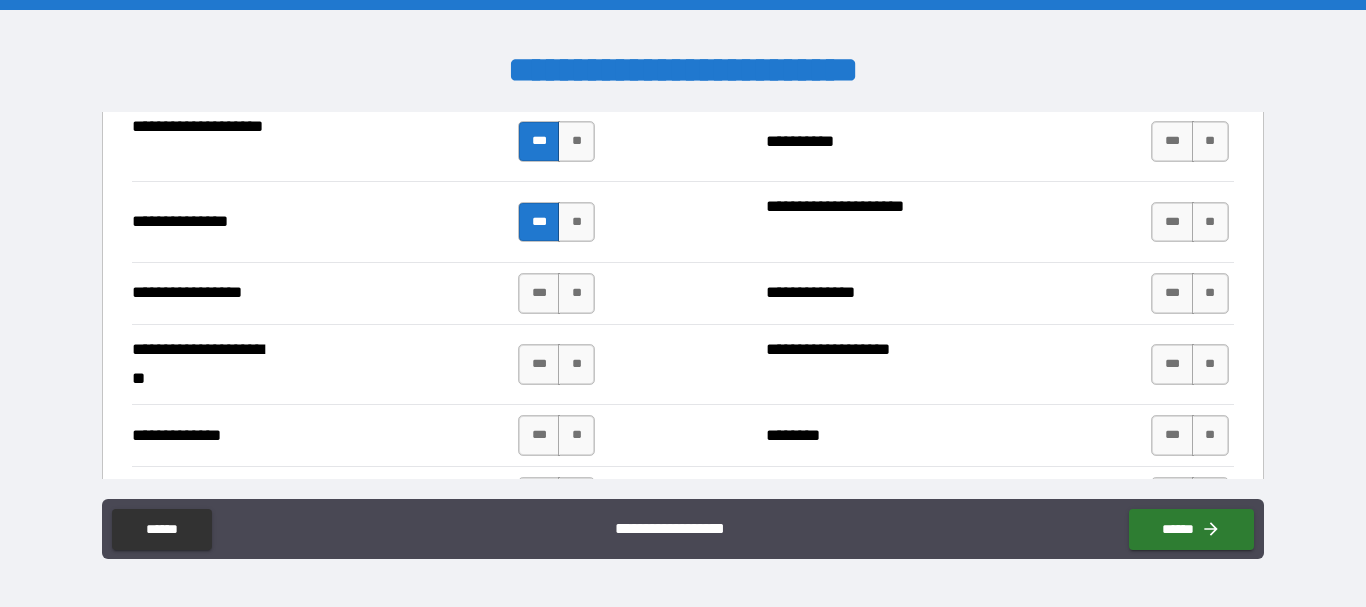 scroll, scrollTop: 2669, scrollLeft: 0, axis: vertical 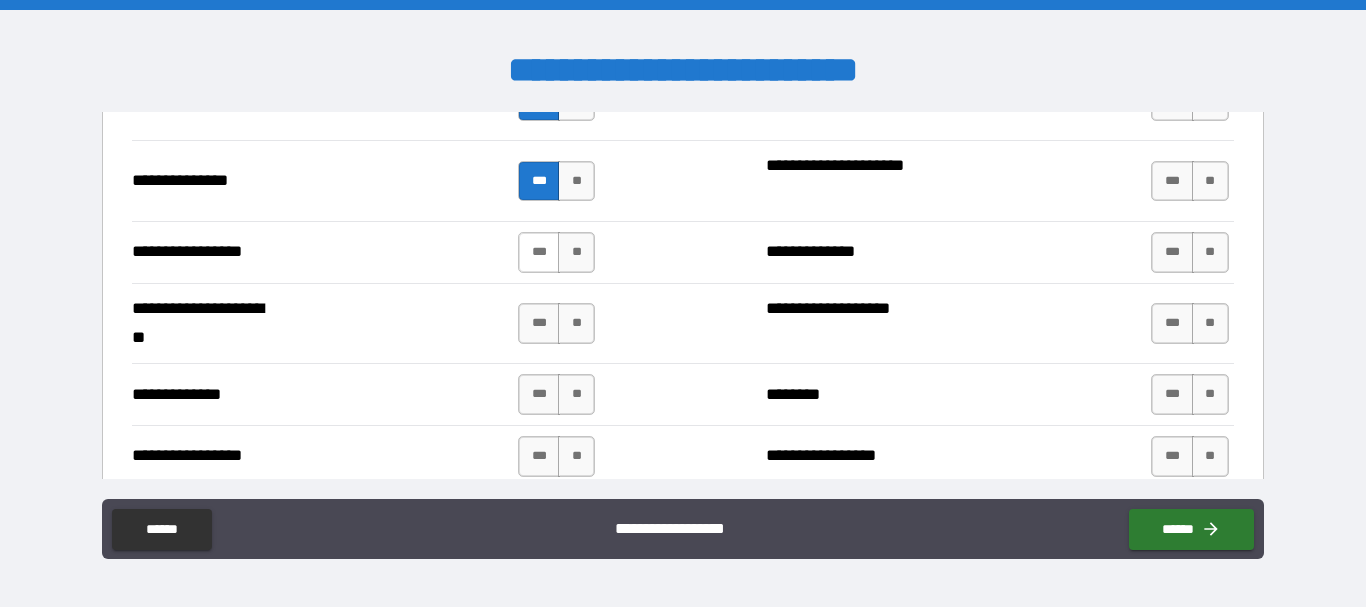 click on "***" at bounding box center [539, 252] 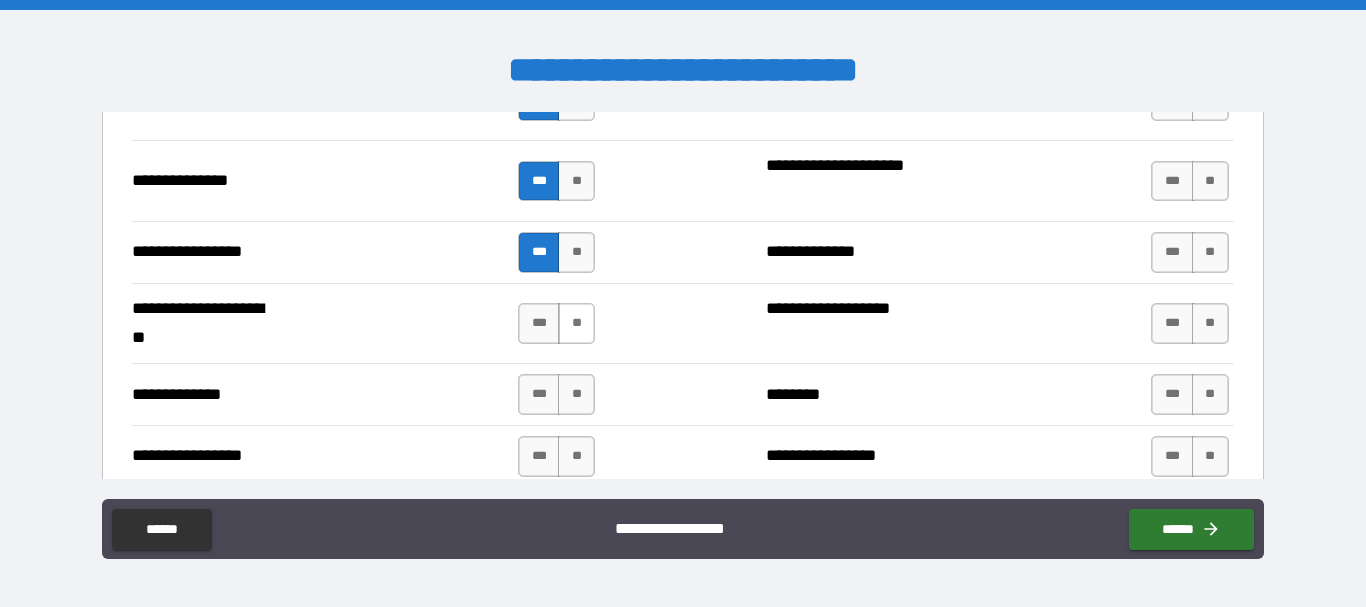 click on "**" at bounding box center [576, 323] 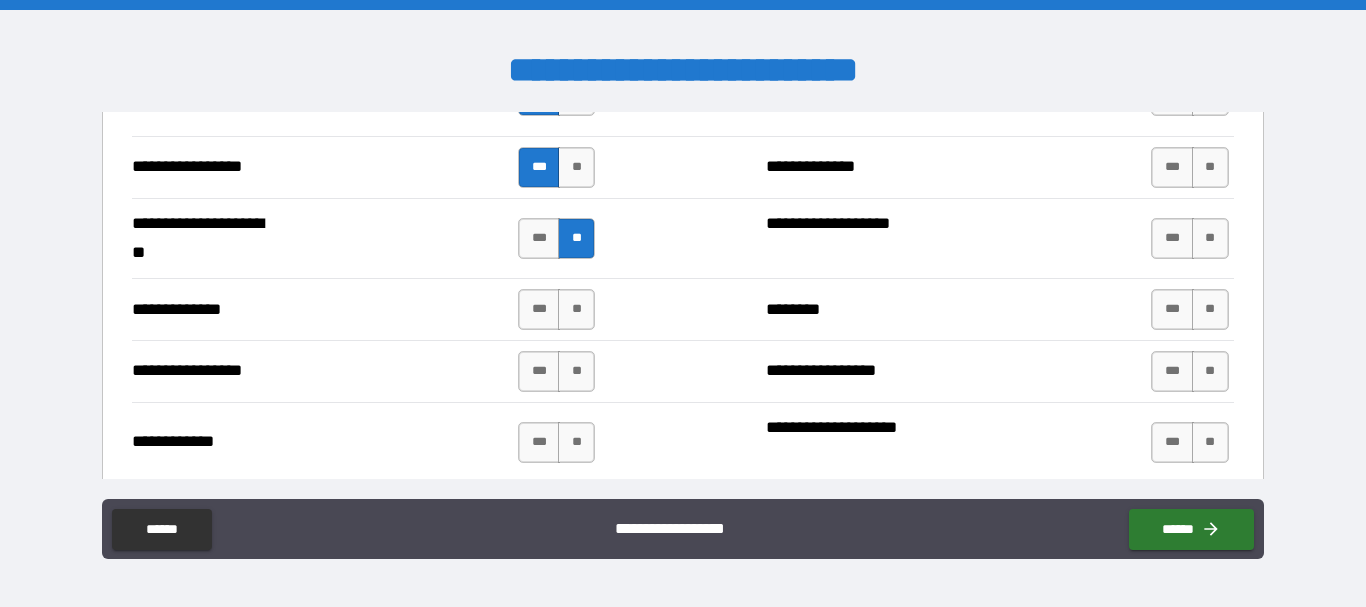 scroll, scrollTop: 2798, scrollLeft: 0, axis: vertical 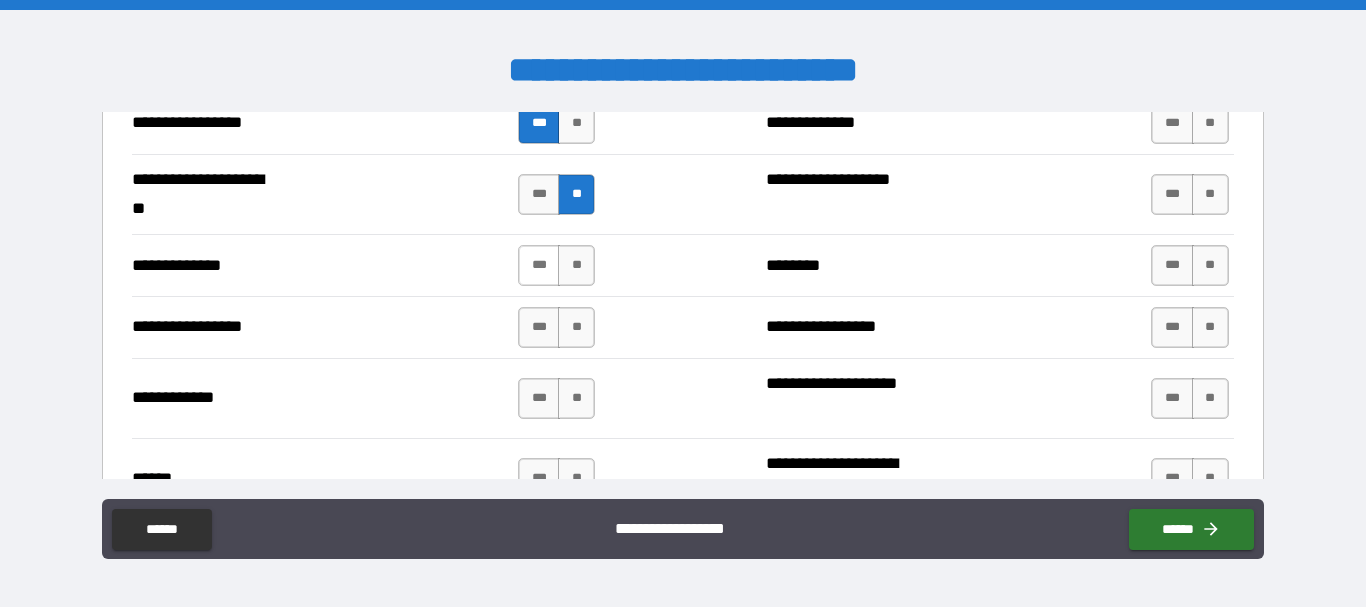 click on "***" at bounding box center (539, 265) 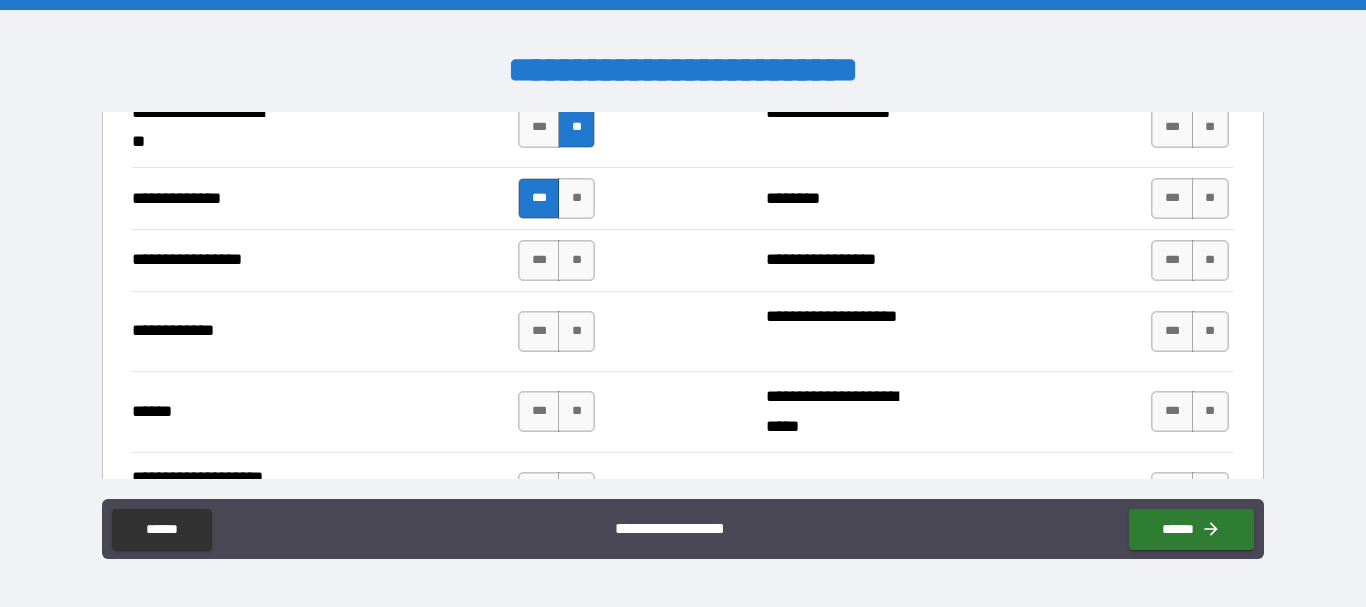 scroll, scrollTop: 2914, scrollLeft: 0, axis: vertical 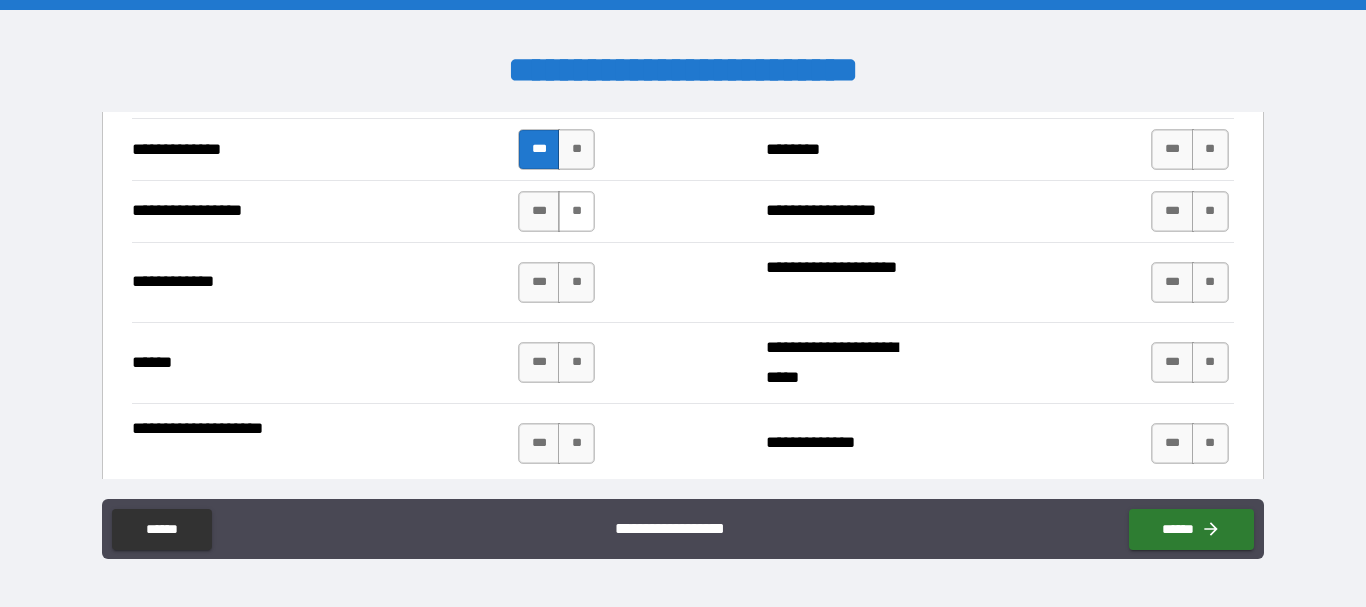 click on "**" at bounding box center [576, 211] 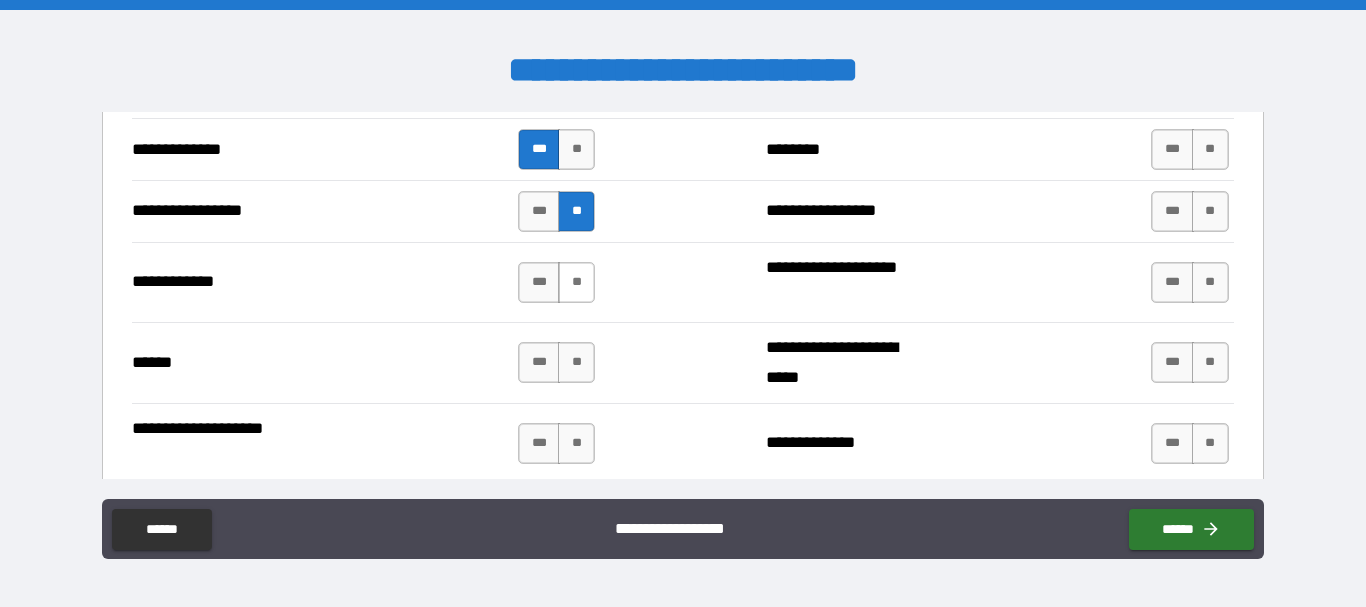 click on "**" at bounding box center [576, 282] 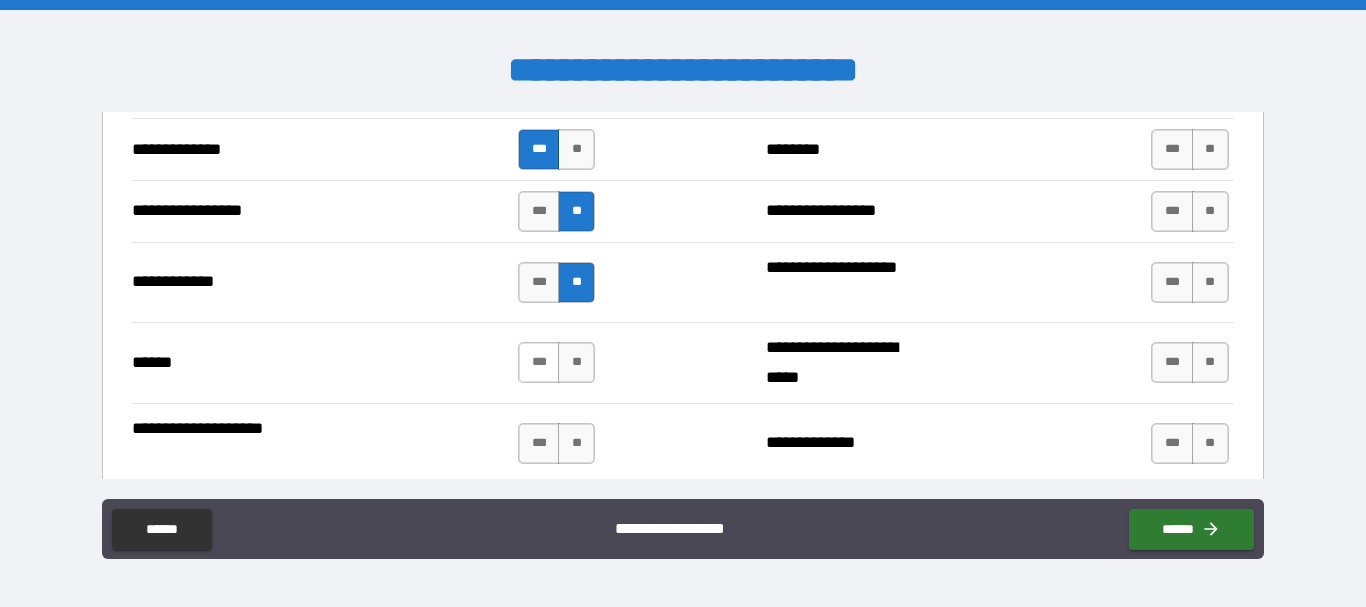 click on "***" at bounding box center (539, 362) 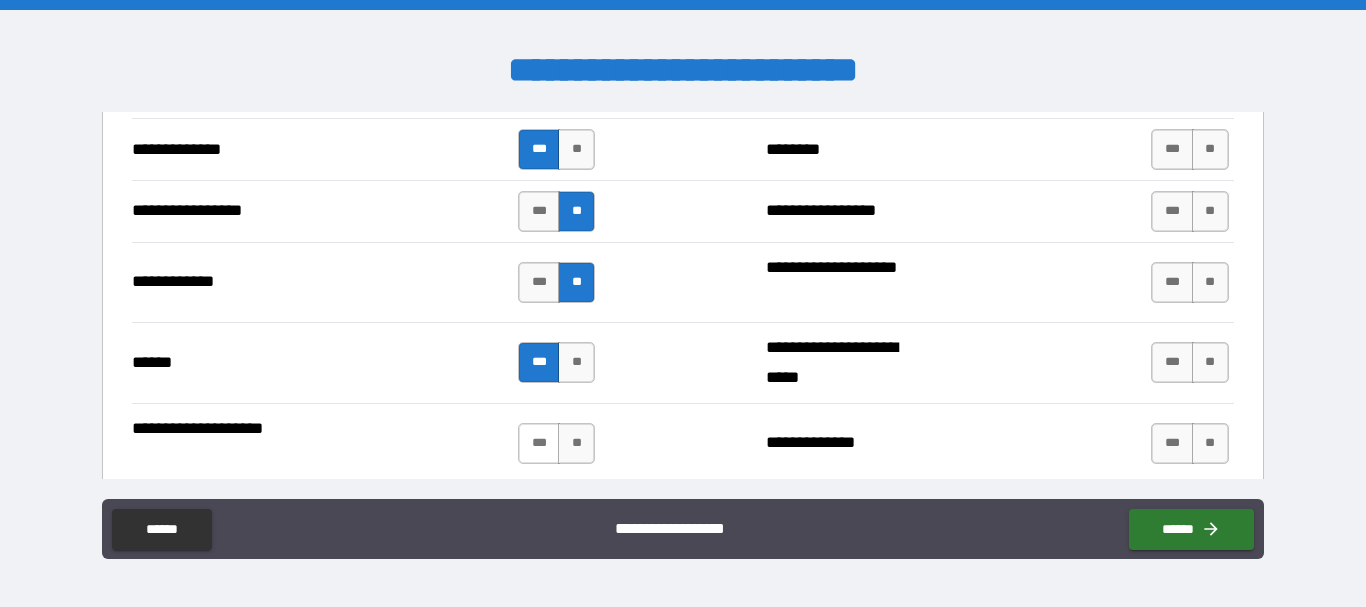 click on "***" at bounding box center (539, 443) 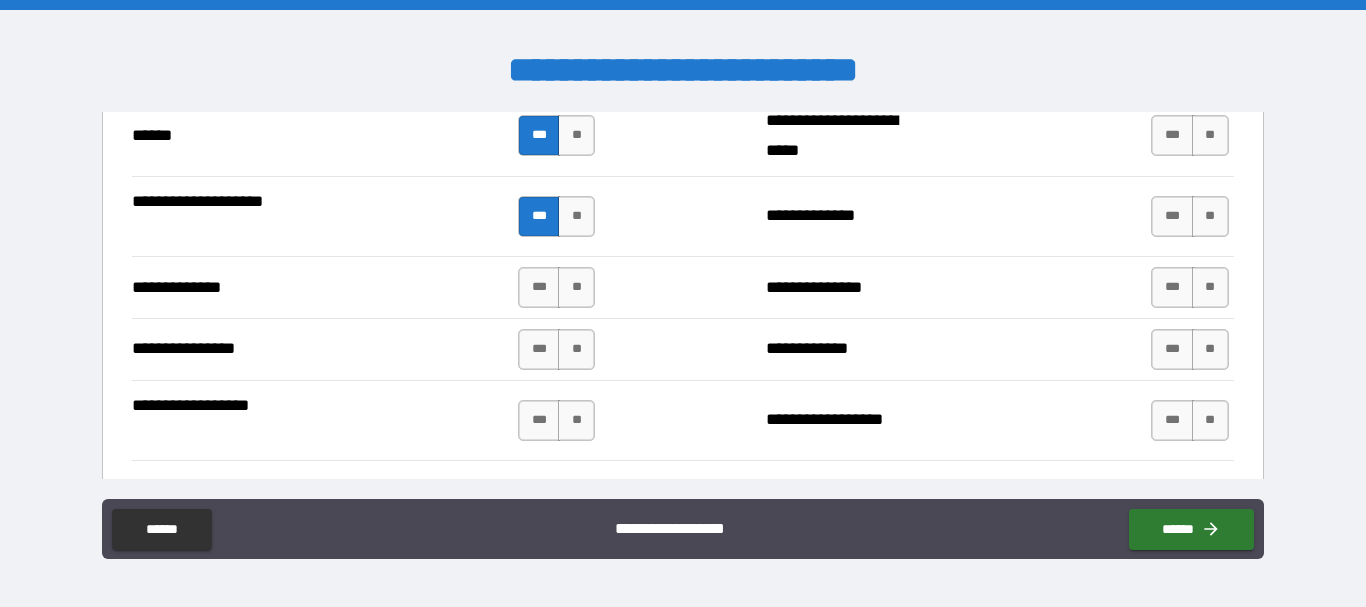 scroll, scrollTop: 3186, scrollLeft: 0, axis: vertical 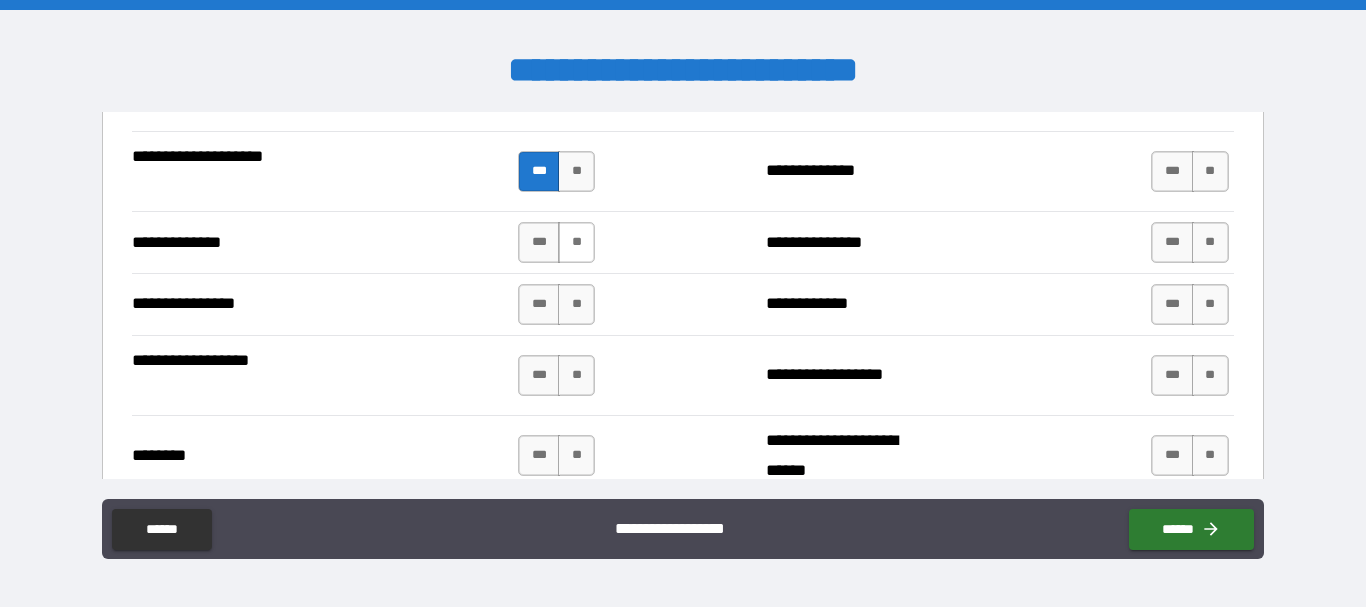 click on "**" at bounding box center [576, 242] 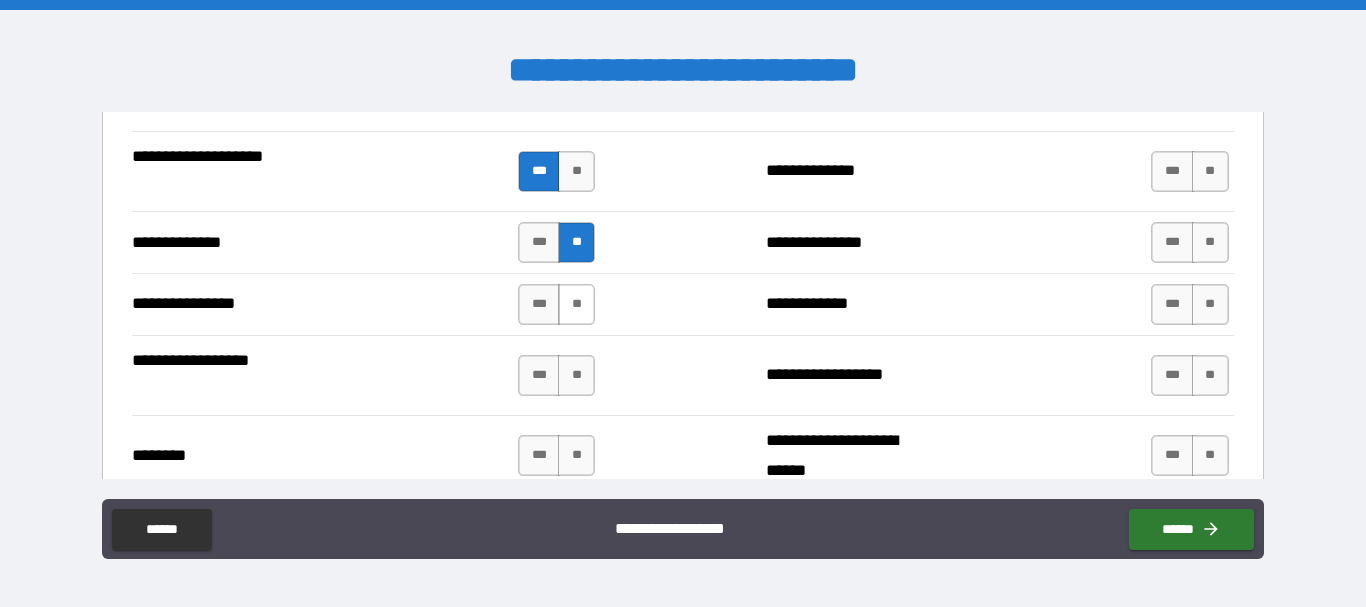 click on "**" at bounding box center (576, 304) 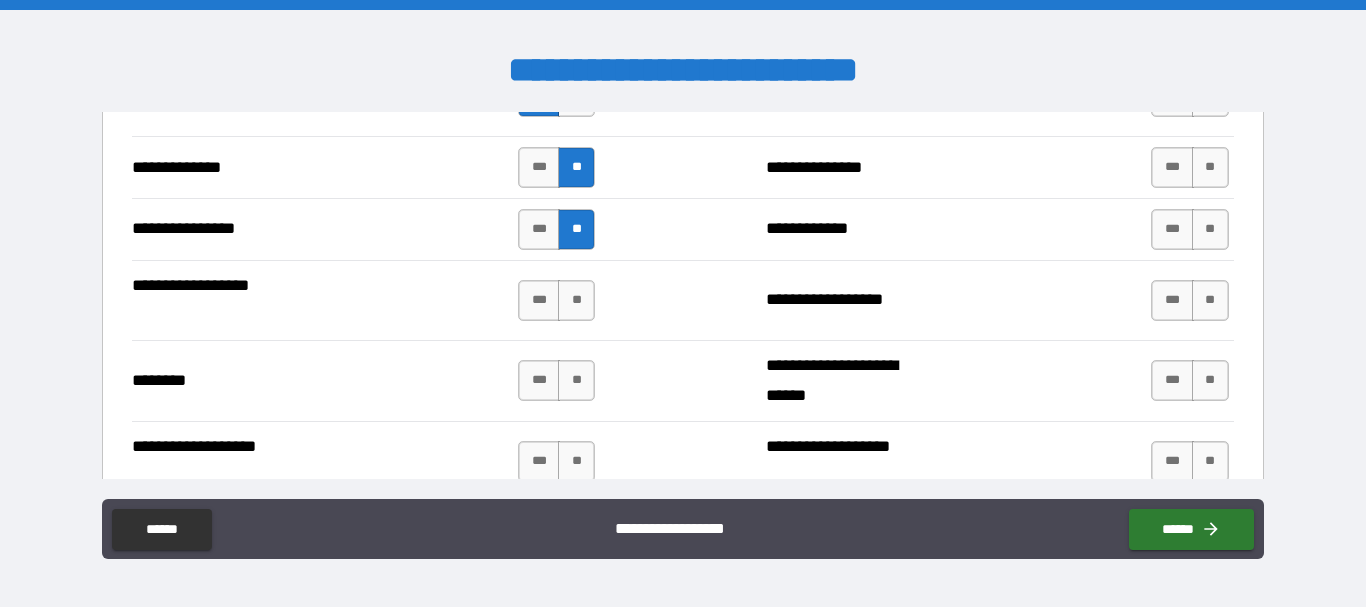 scroll, scrollTop: 3299, scrollLeft: 0, axis: vertical 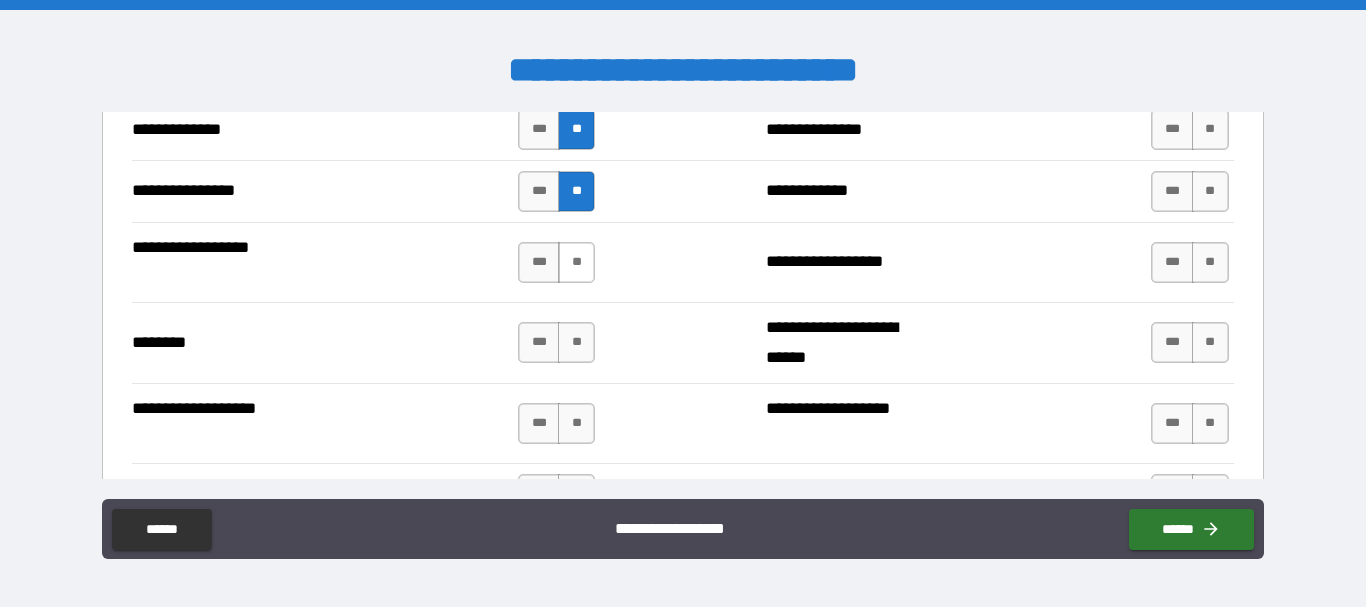 click on "**" at bounding box center [576, 262] 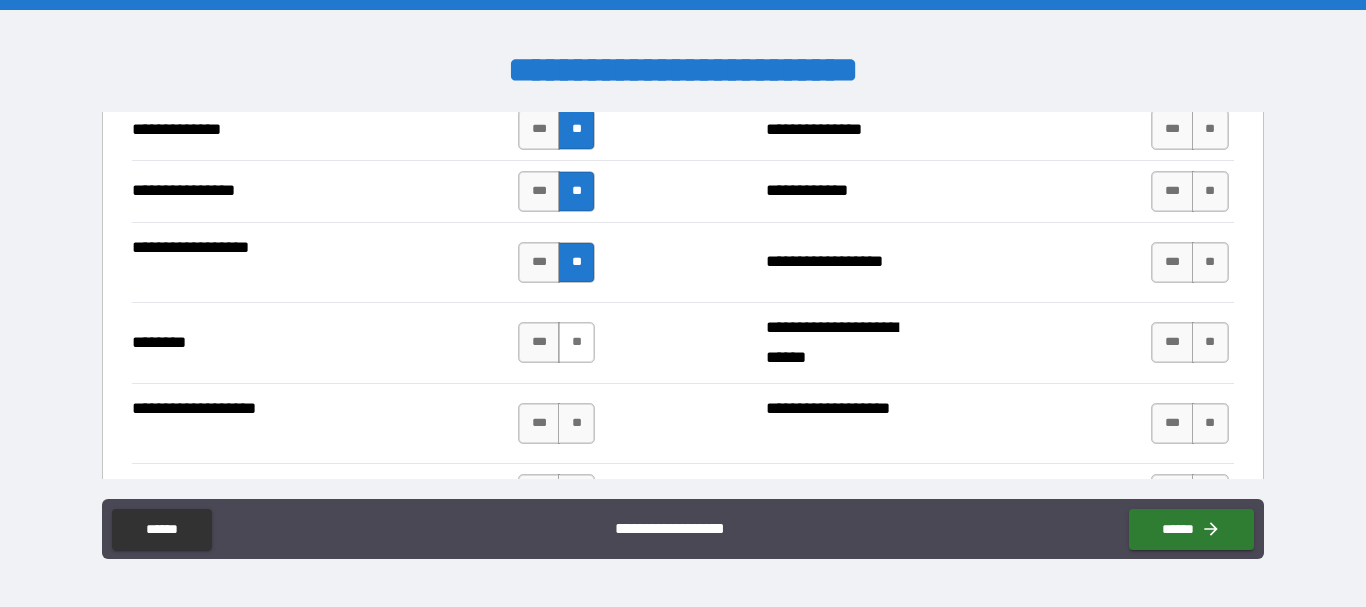 click on "**" at bounding box center [576, 342] 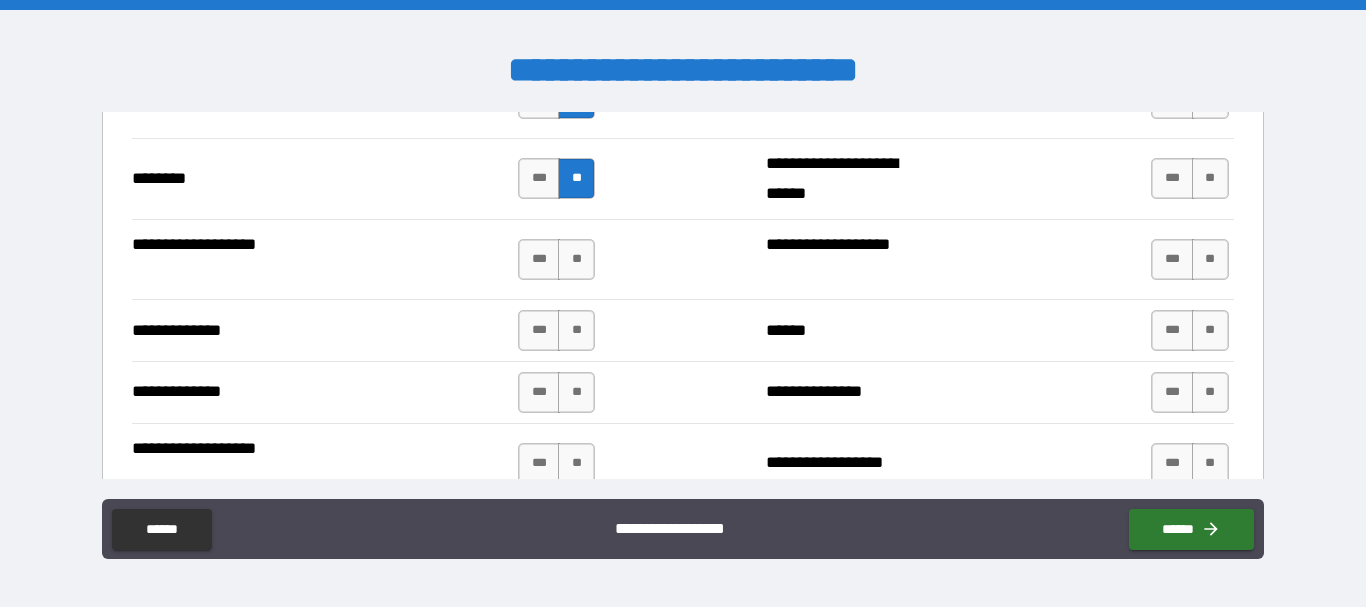 scroll, scrollTop: 3464, scrollLeft: 0, axis: vertical 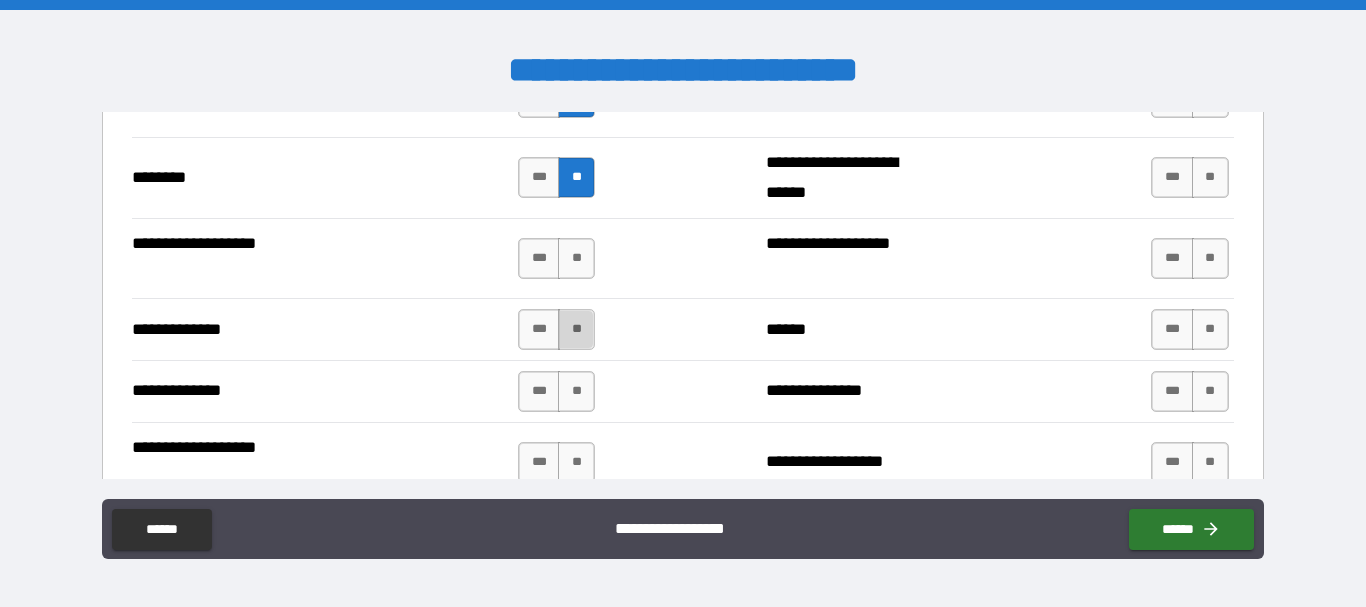 click on "**" at bounding box center (576, 329) 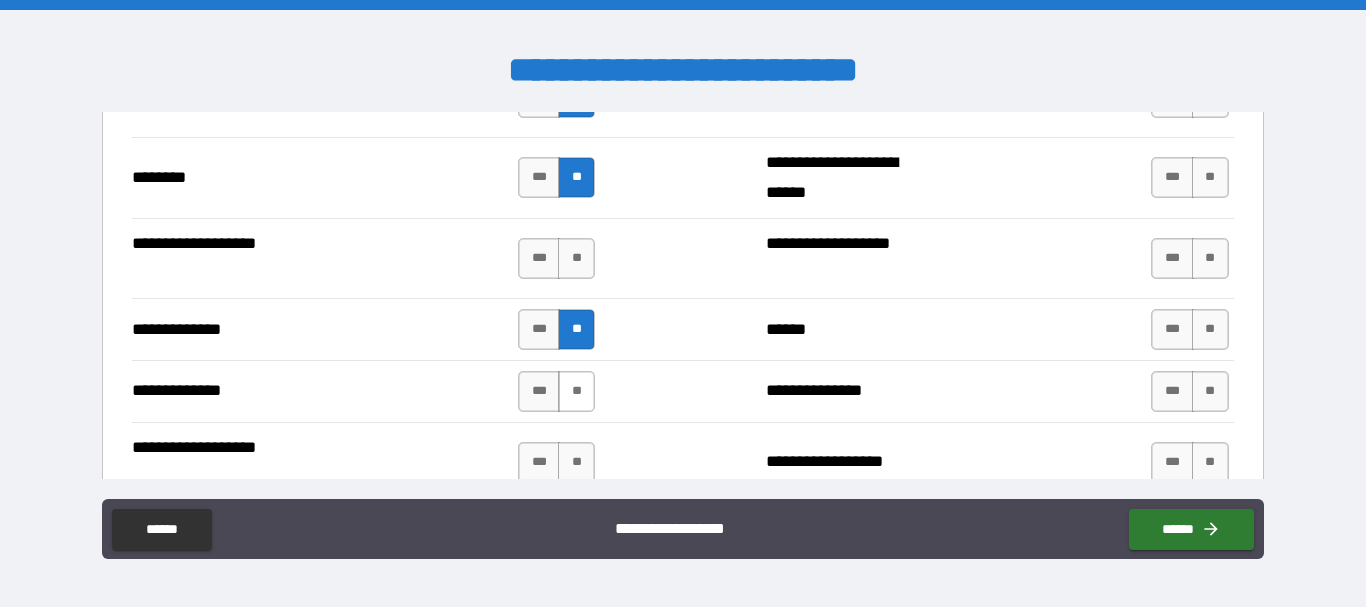 click on "**" at bounding box center [576, 391] 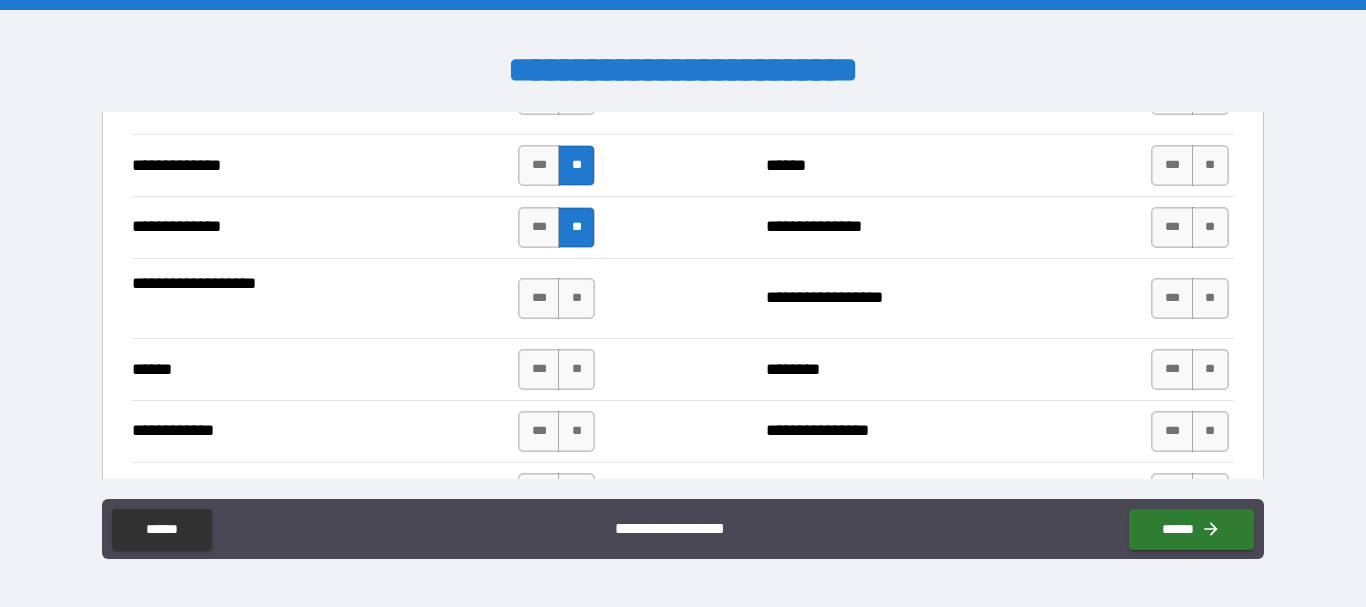 scroll, scrollTop: 3630, scrollLeft: 0, axis: vertical 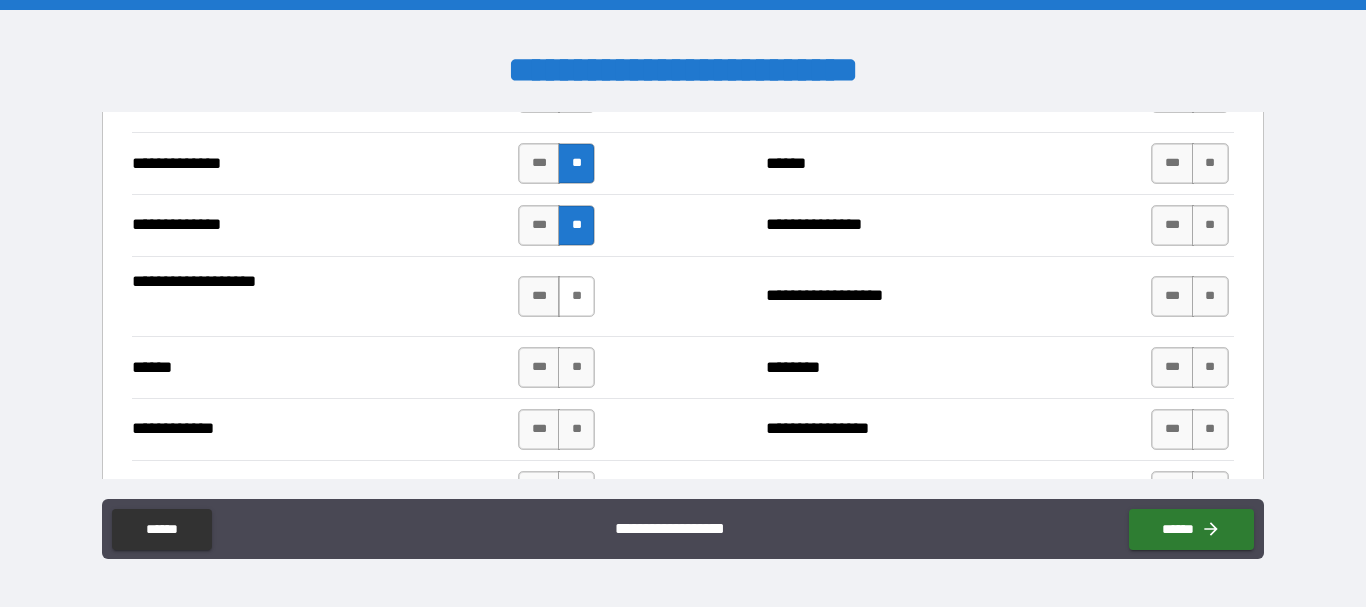 click on "**" at bounding box center (576, 296) 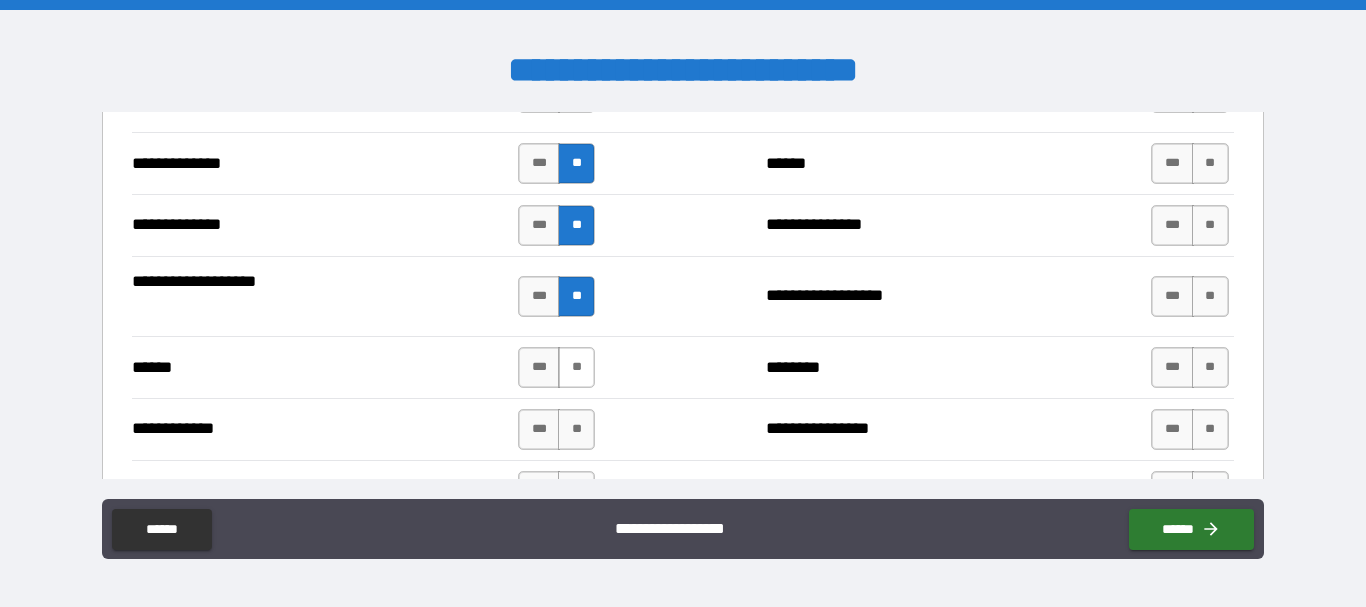 click on "**" at bounding box center (576, 367) 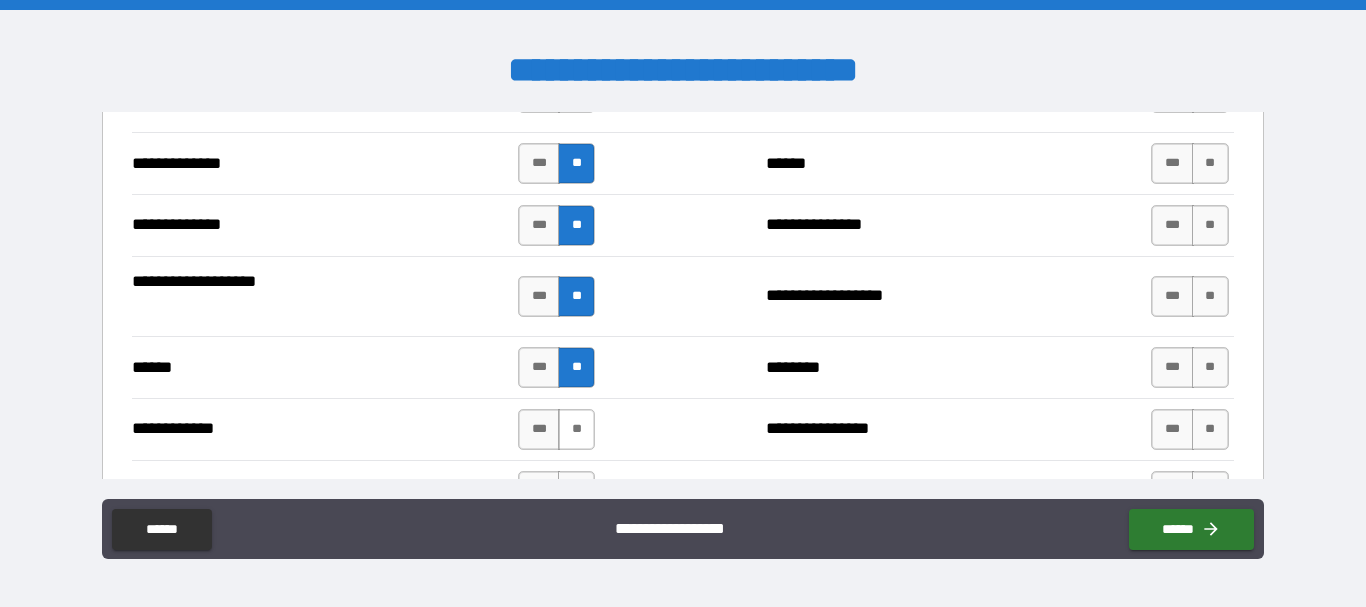 click on "**" at bounding box center (576, 429) 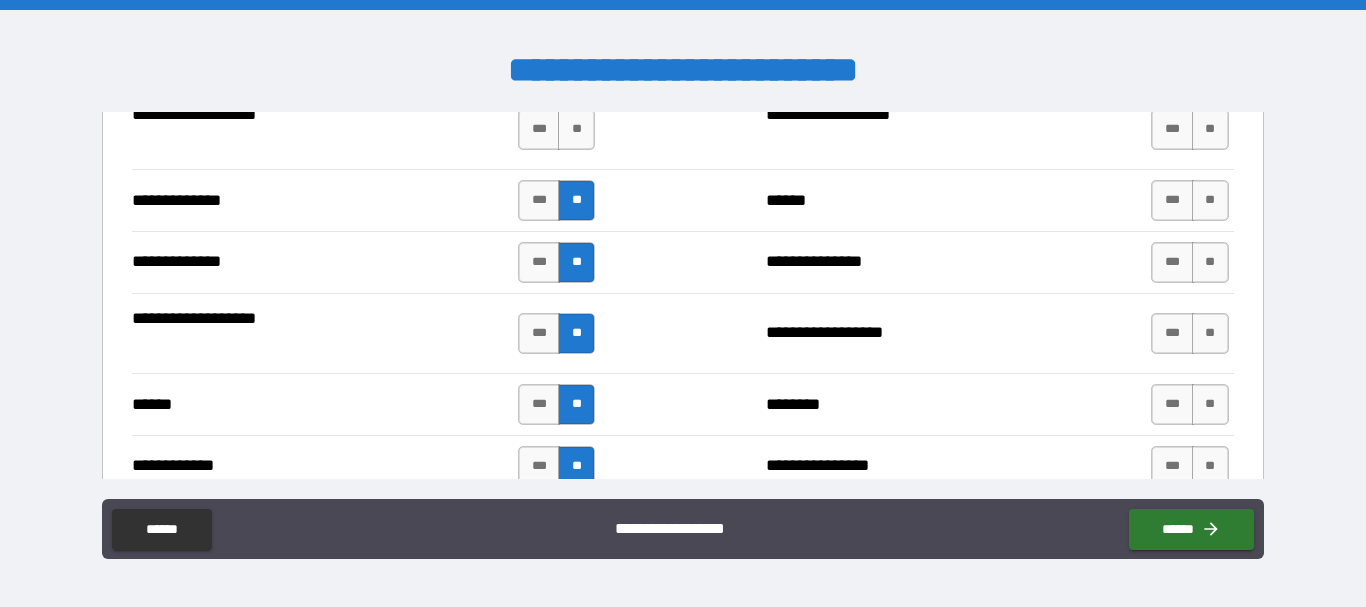 scroll, scrollTop: 3495, scrollLeft: 0, axis: vertical 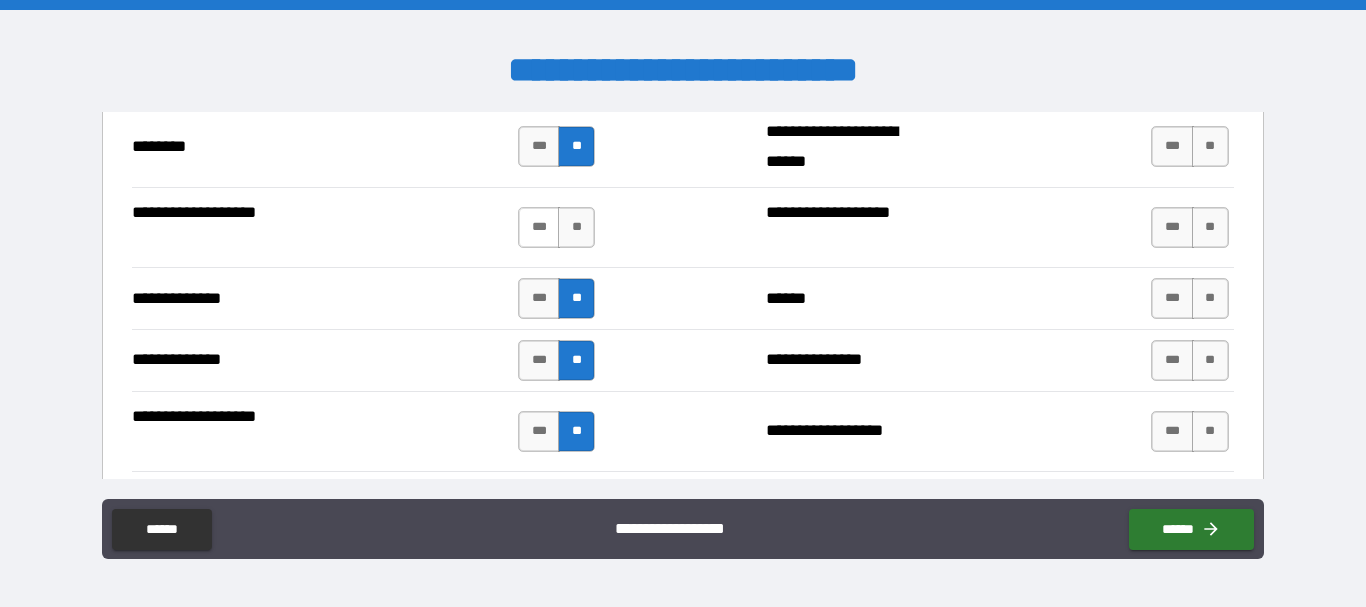 click on "***" at bounding box center (539, 227) 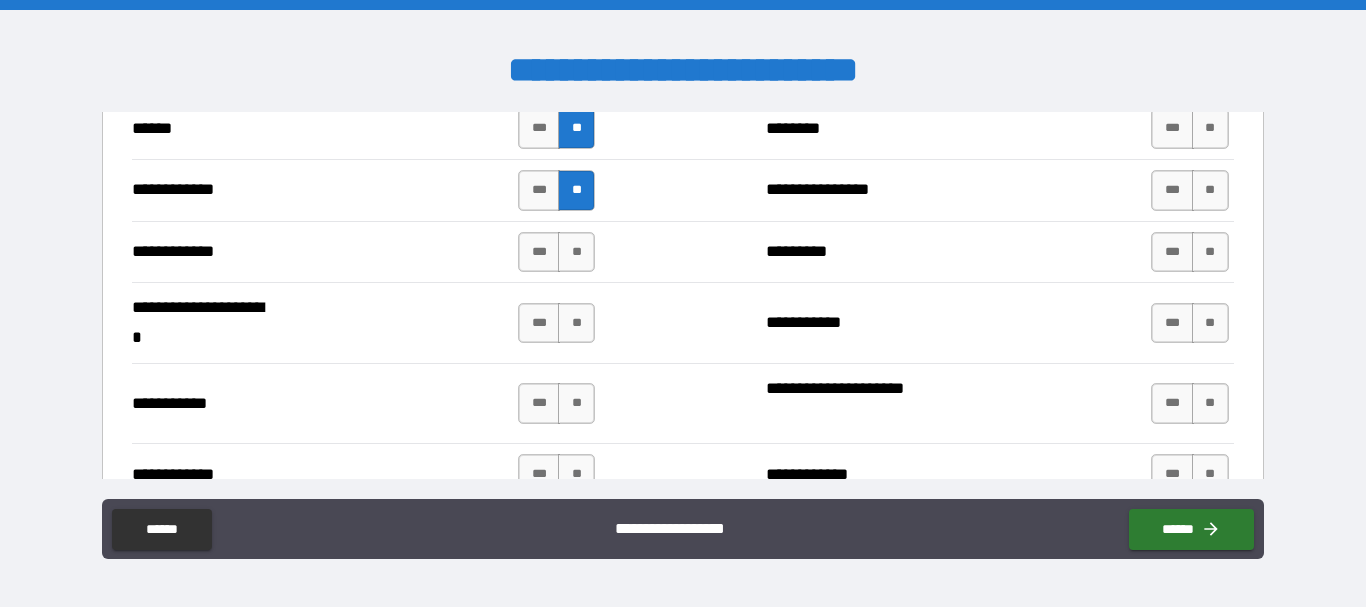 scroll, scrollTop: 3871, scrollLeft: 0, axis: vertical 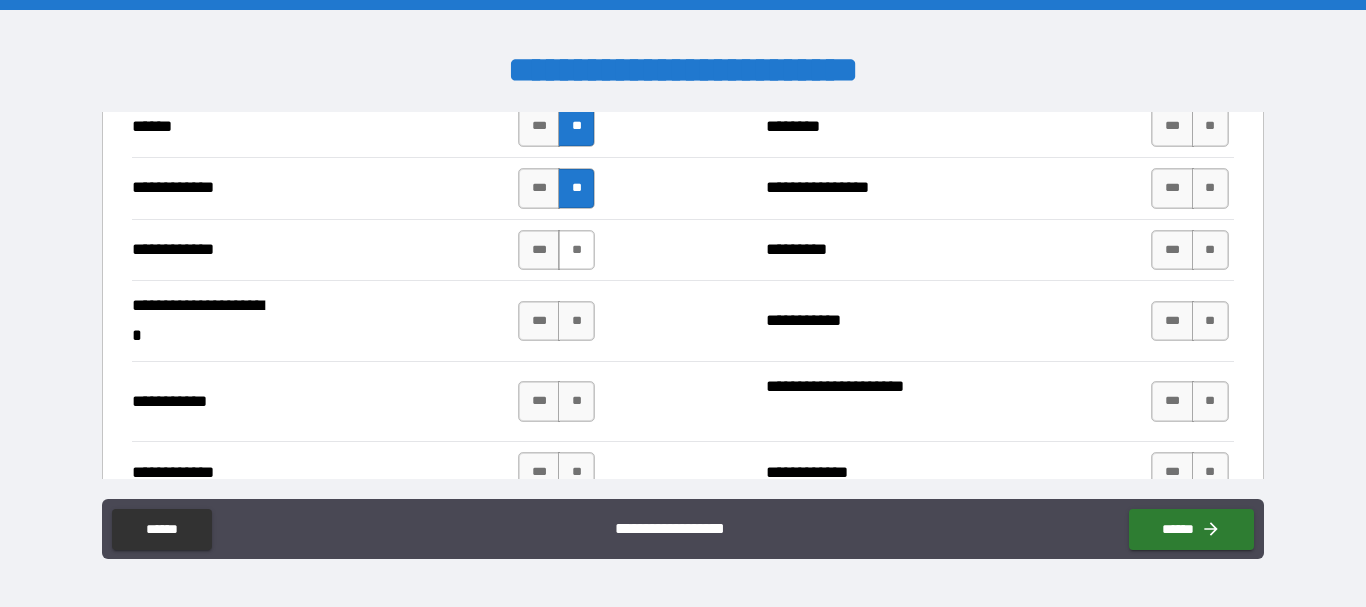click on "**" at bounding box center [576, 250] 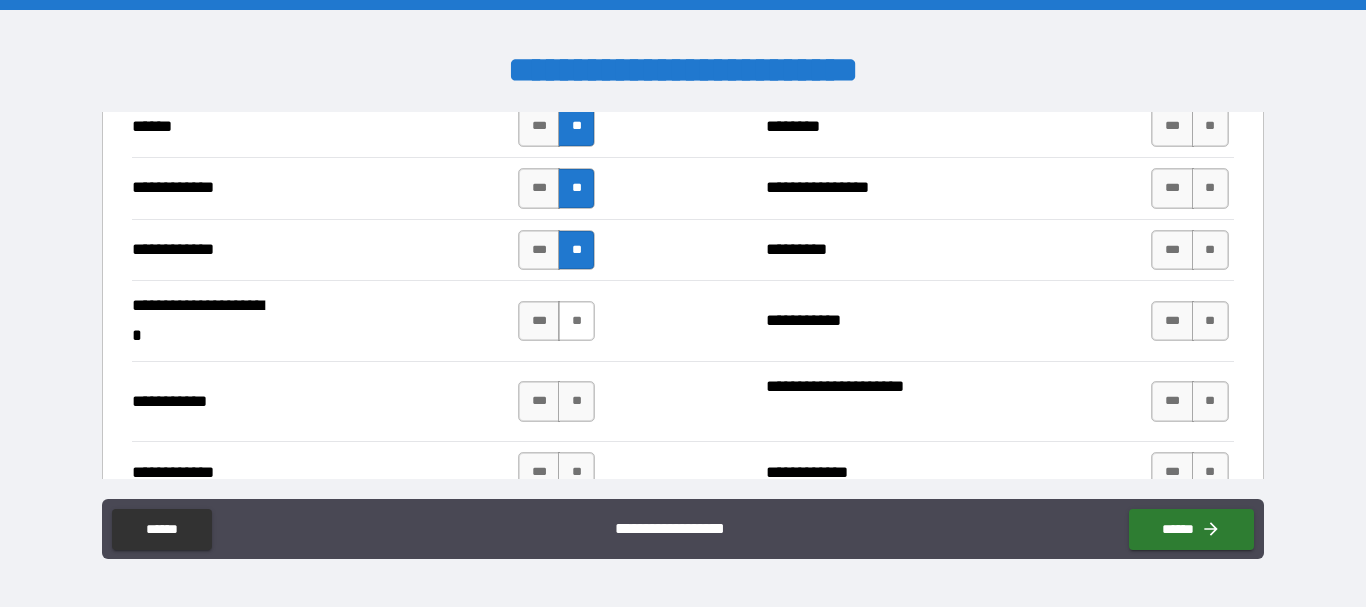 click on "**" at bounding box center (576, 321) 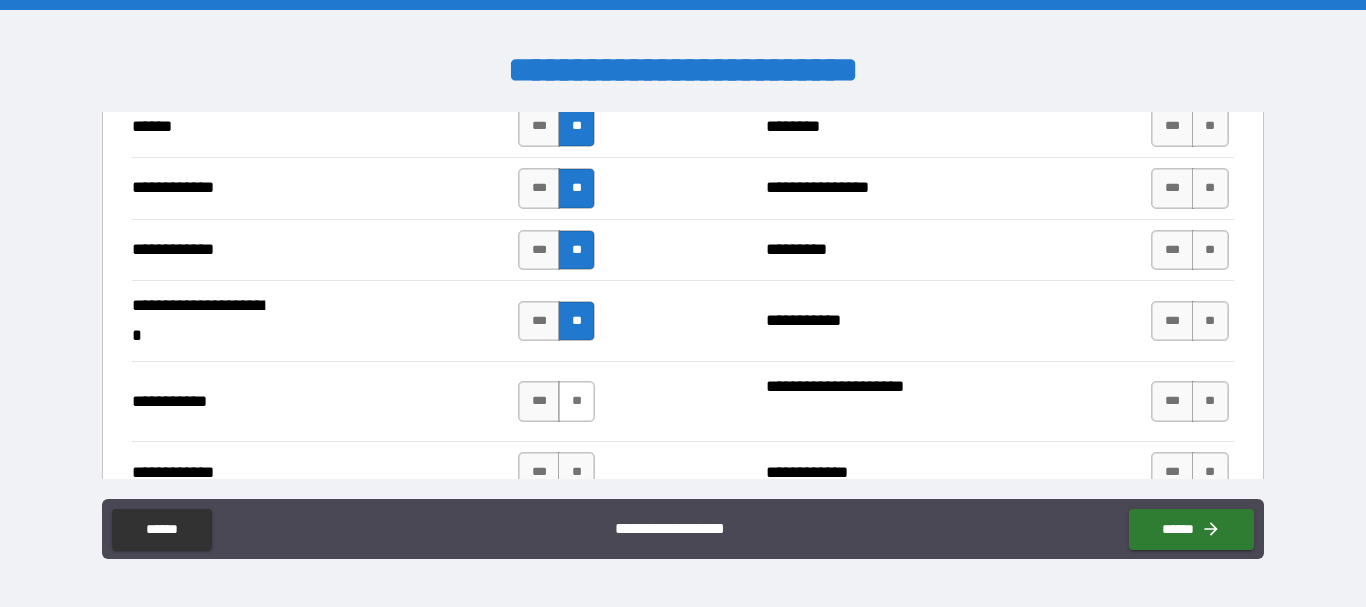 click on "**" at bounding box center [576, 401] 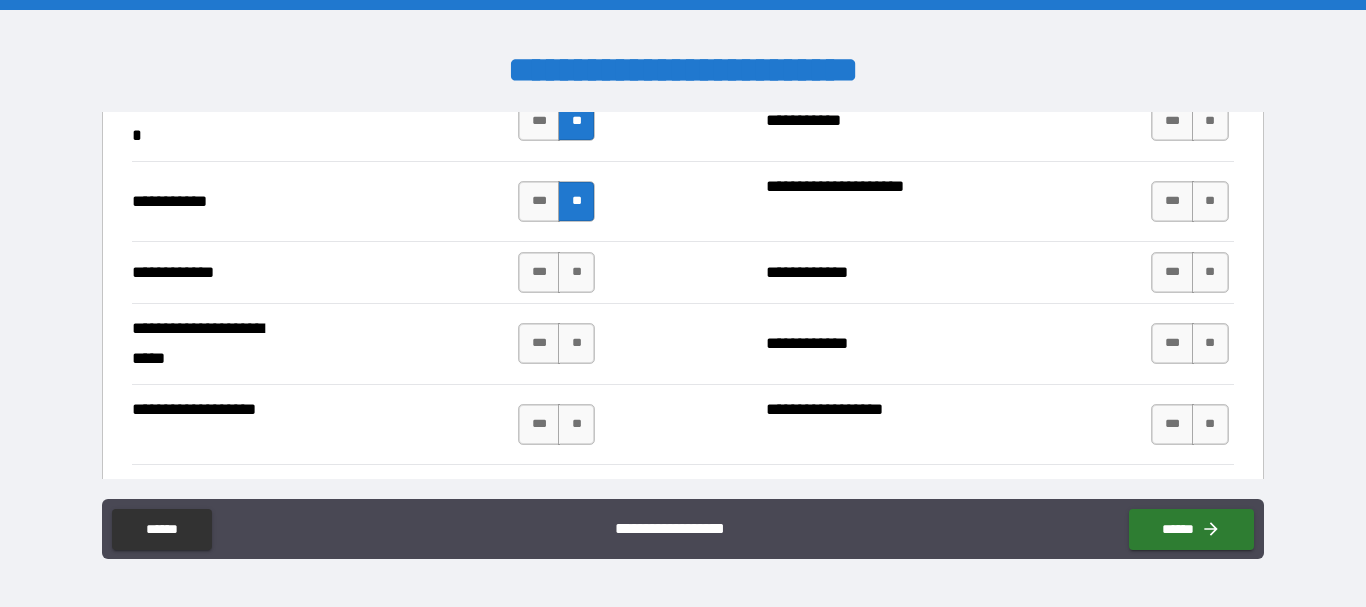 scroll, scrollTop: 4076, scrollLeft: 0, axis: vertical 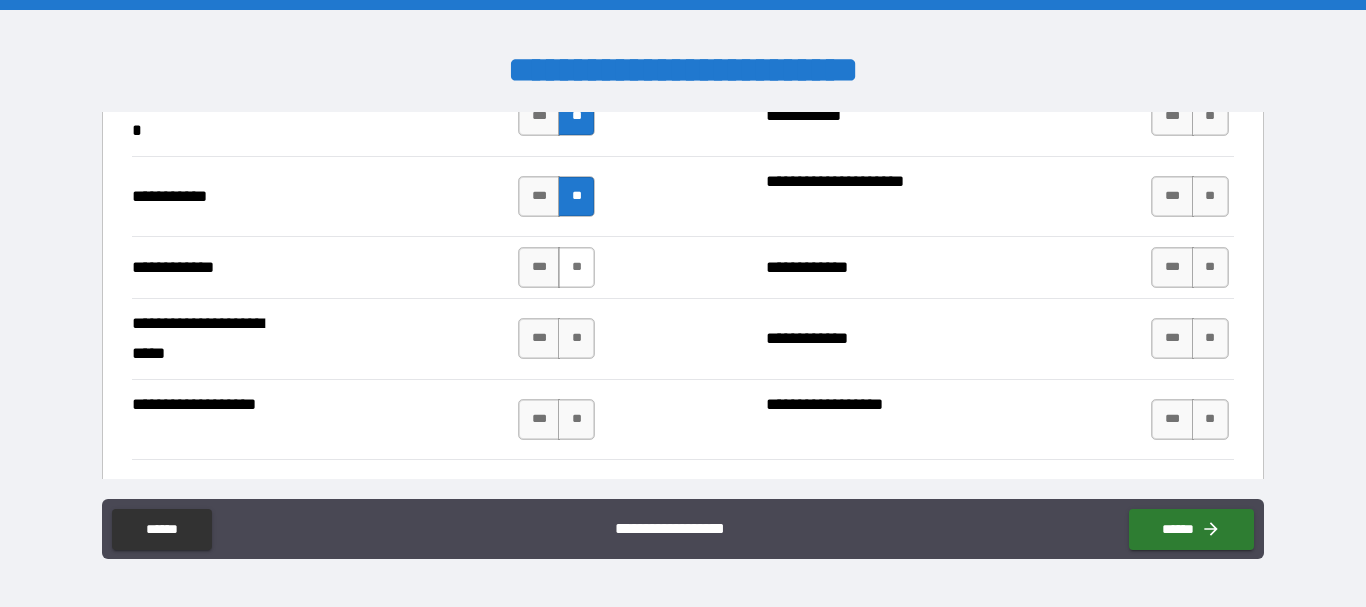 click on "**" at bounding box center (576, 267) 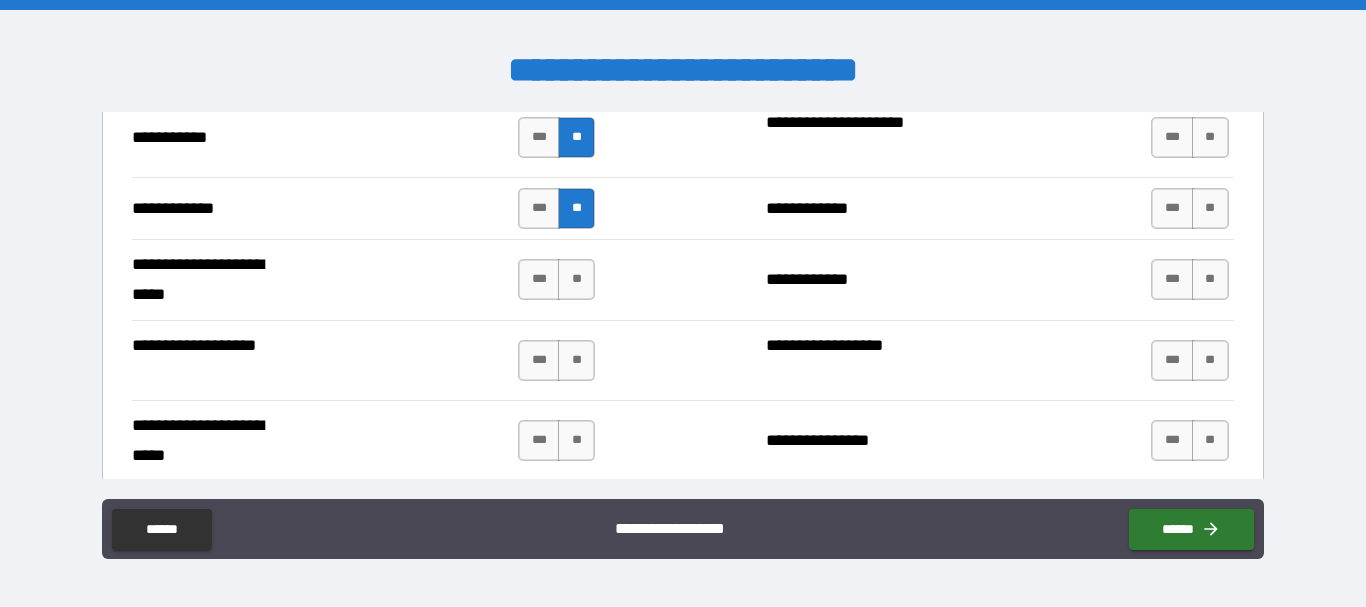 scroll, scrollTop: 4178, scrollLeft: 0, axis: vertical 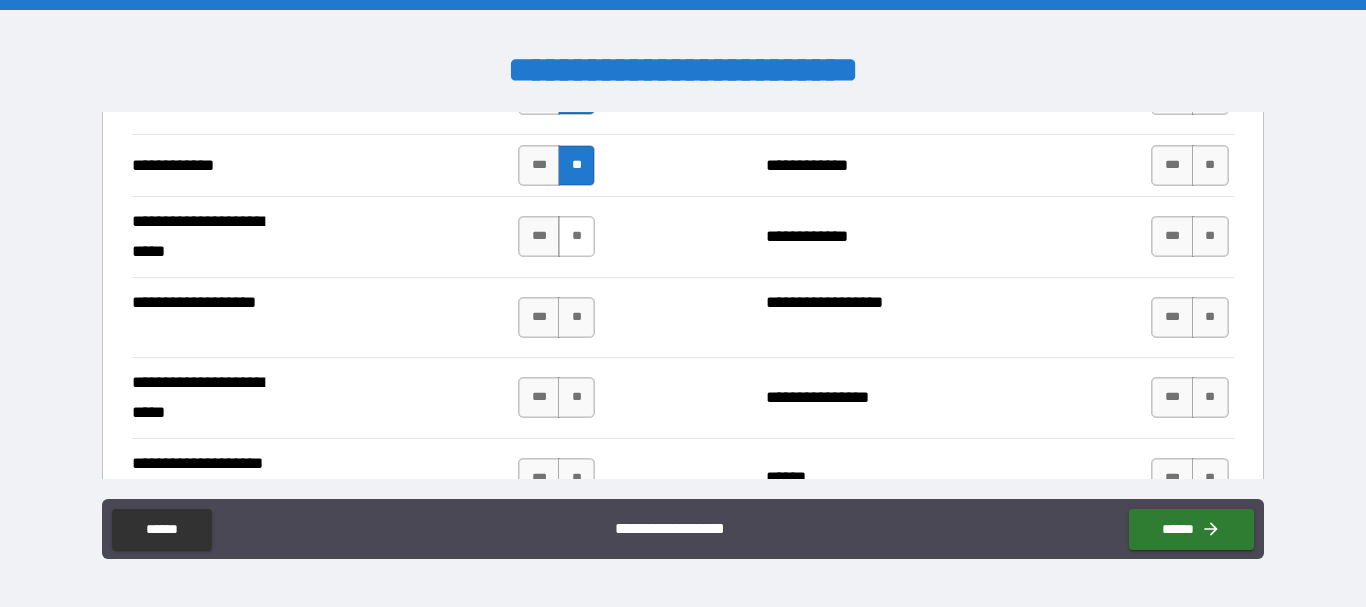 click on "**" at bounding box center [576, 236] 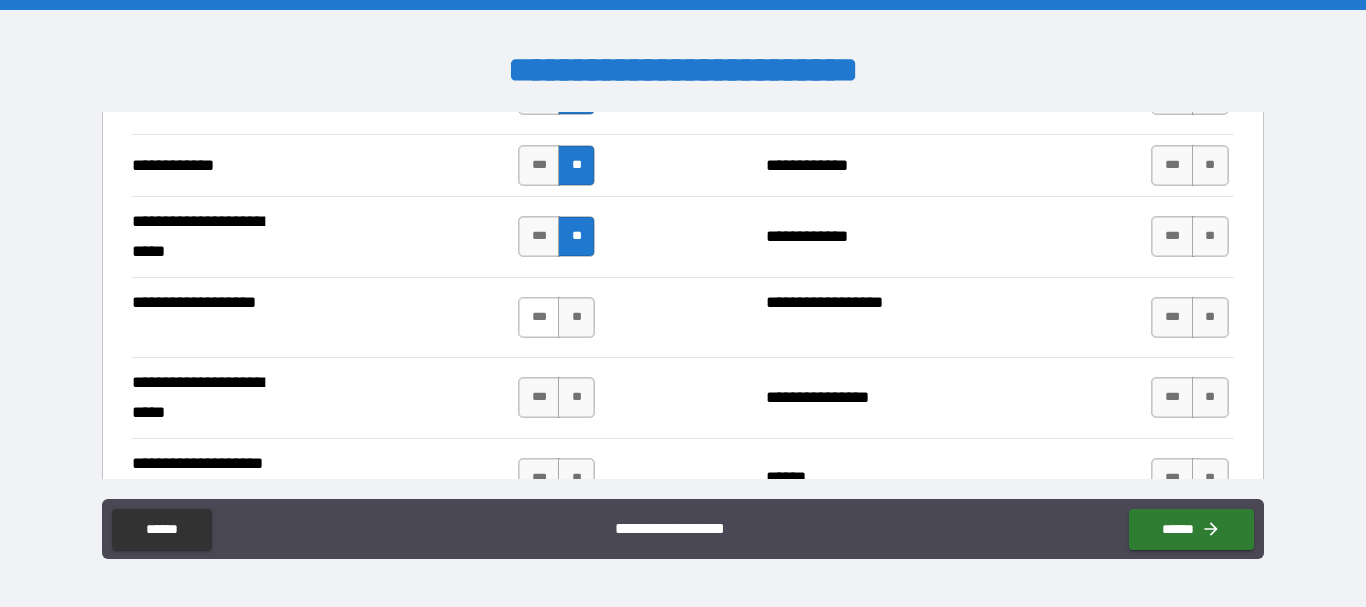 click on "***" at bounding box center [539, 317] 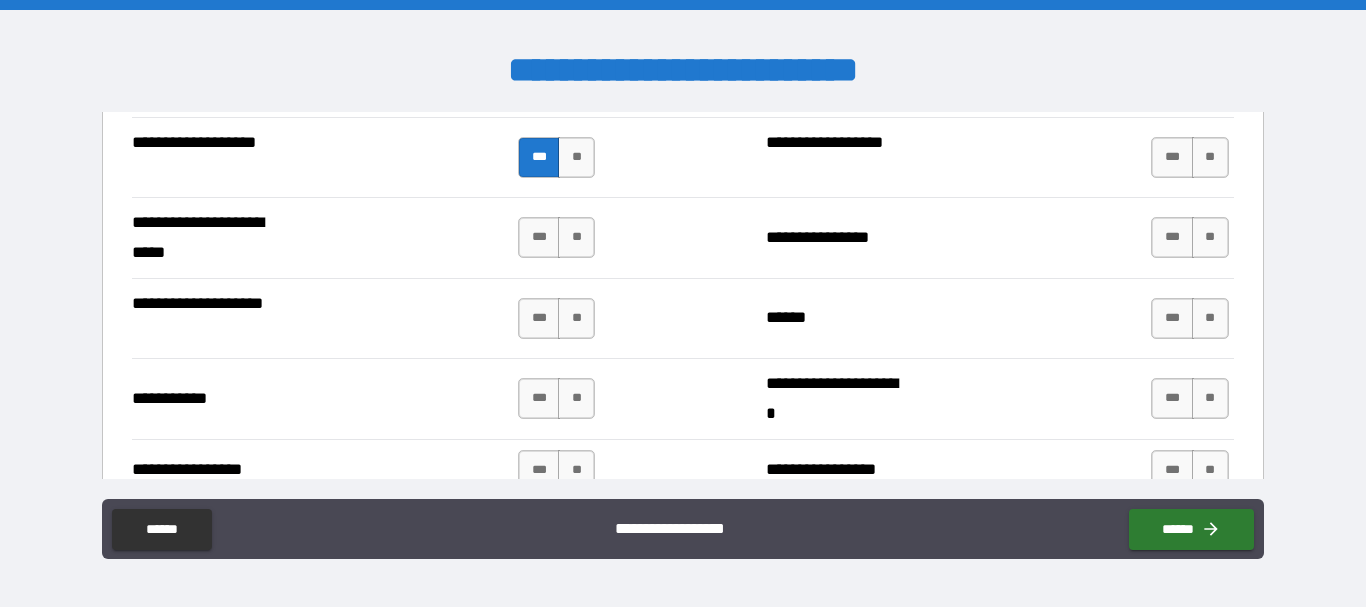 scroll, scrollTop: 4351, scrollLeft: 0, axis: vertical 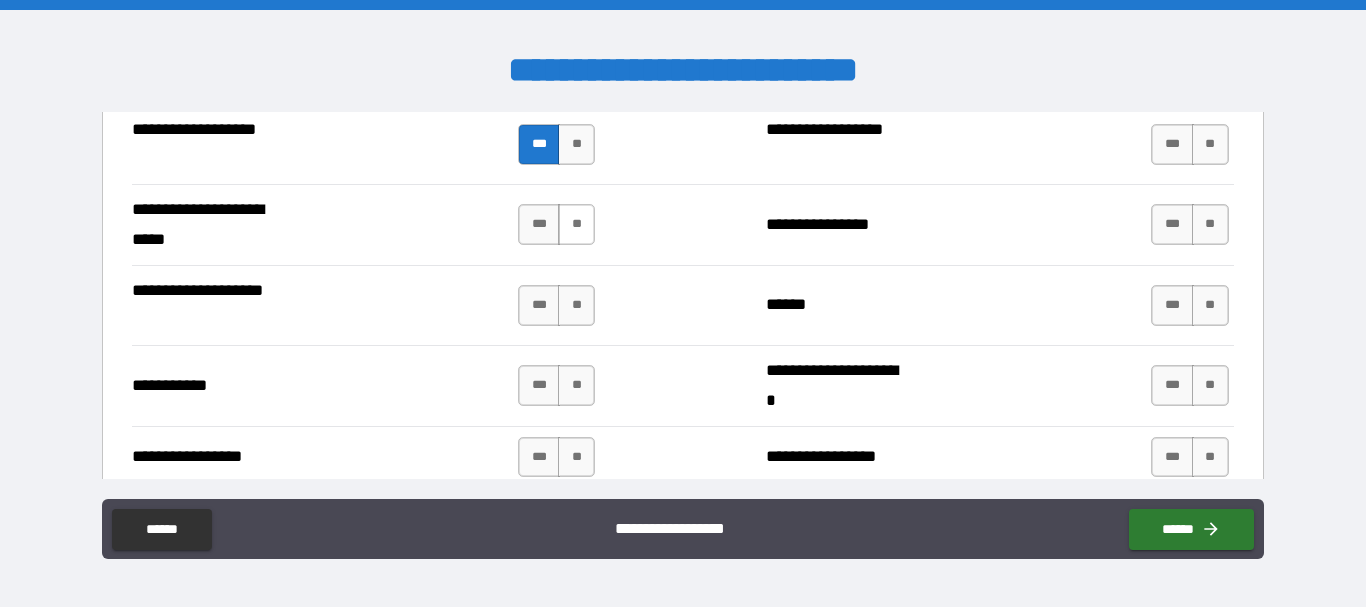 click on "**" at bounding box center (576, 224) 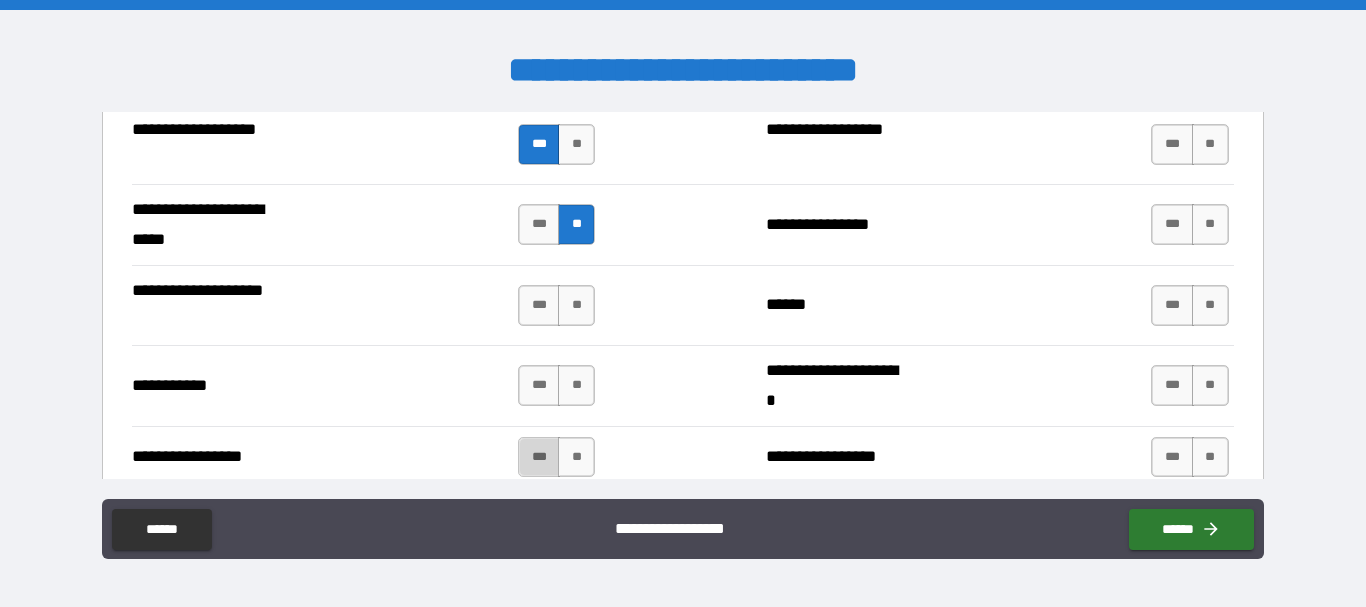 click on "***" at bounding box center [539, 457] 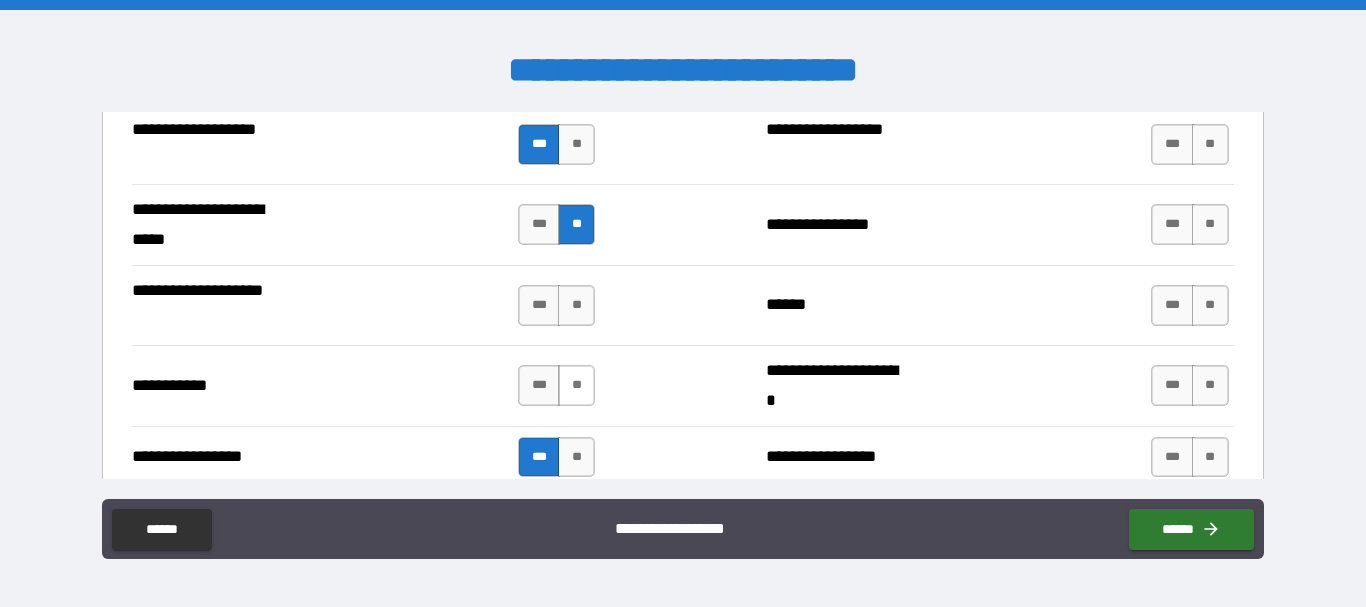 click on "**" at bounding box center (576, 385) 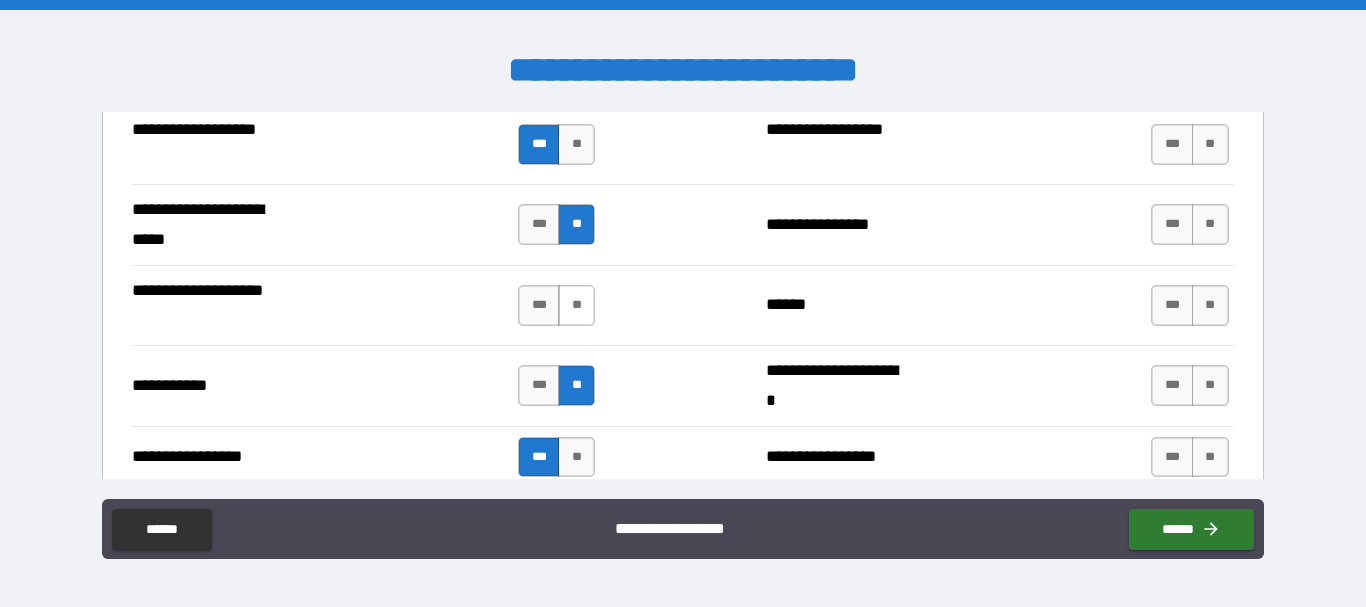 click on "**" at bounding box center (576, 305) 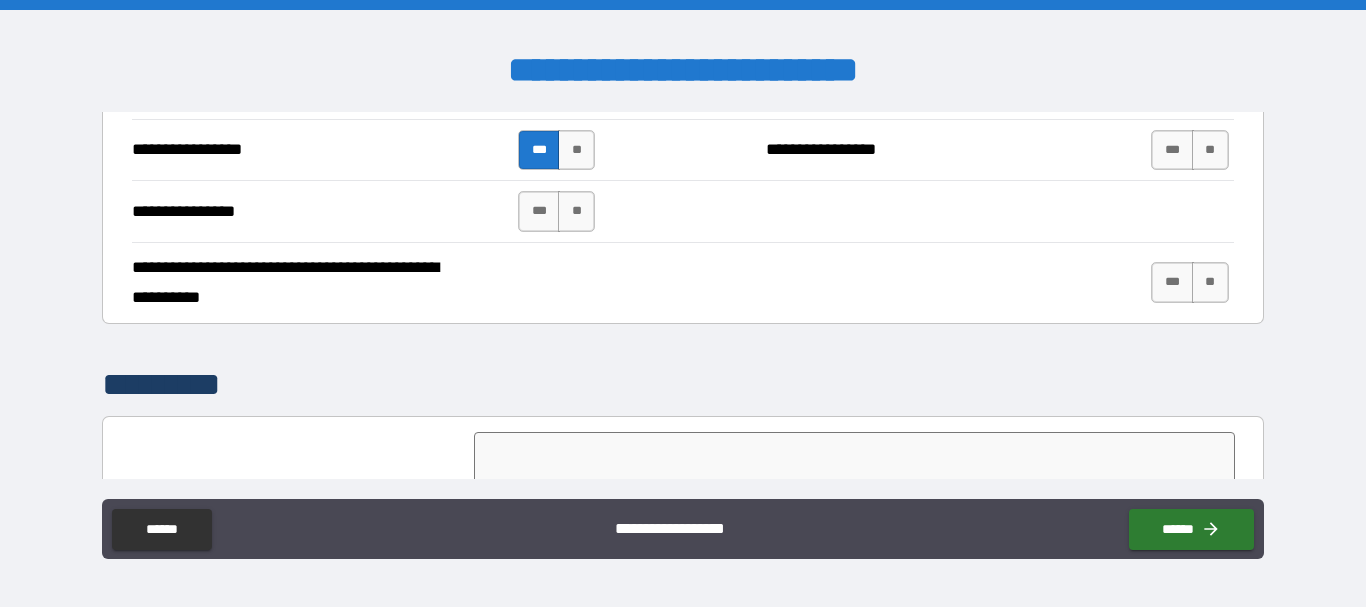 scroll, scrollTop: 4660, scrollLeft: 0, axis: vertical 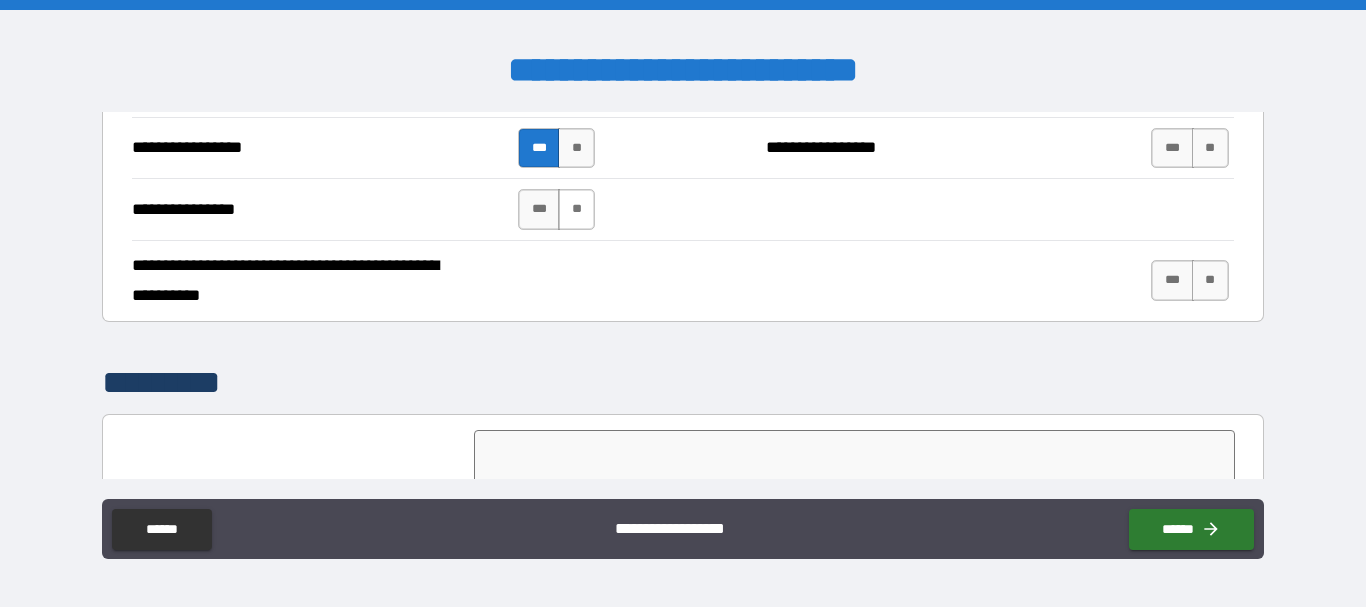 click on "**" at bounding box center [576, 209] 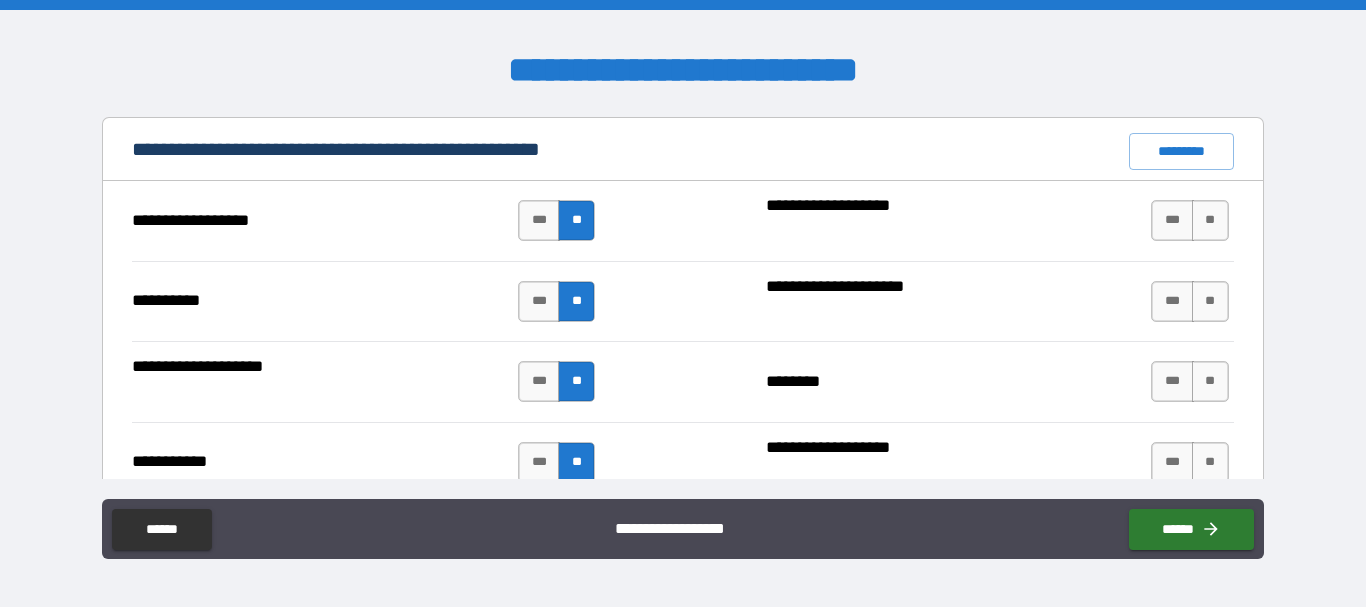 scroll, scrollTop: 1965, scrollLeft: 0, axis: vertical 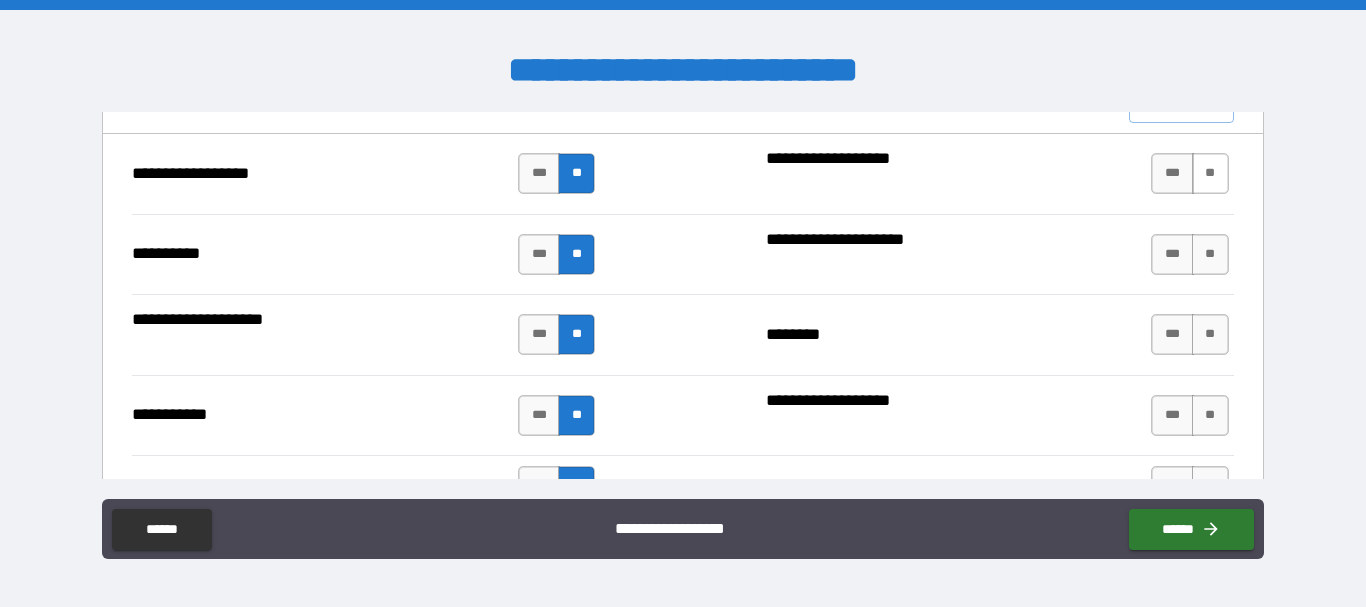 click on "**" at bounding box center [1210, 173] 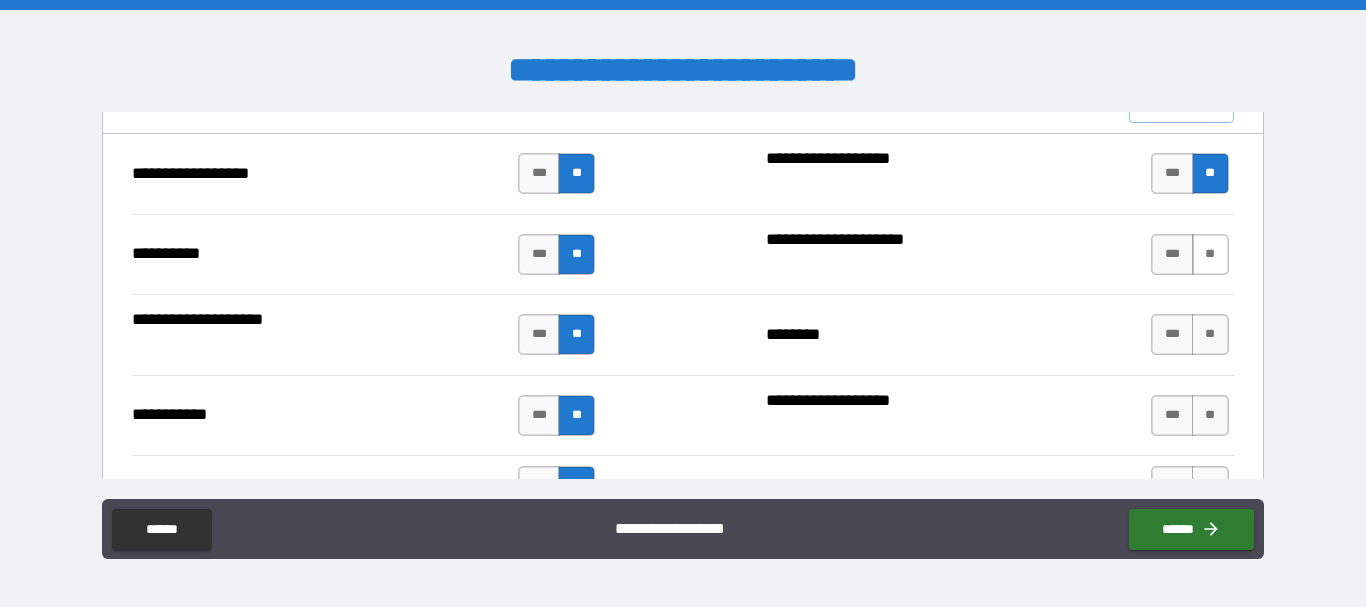 click on "**" at bounding box center (1210, 254) 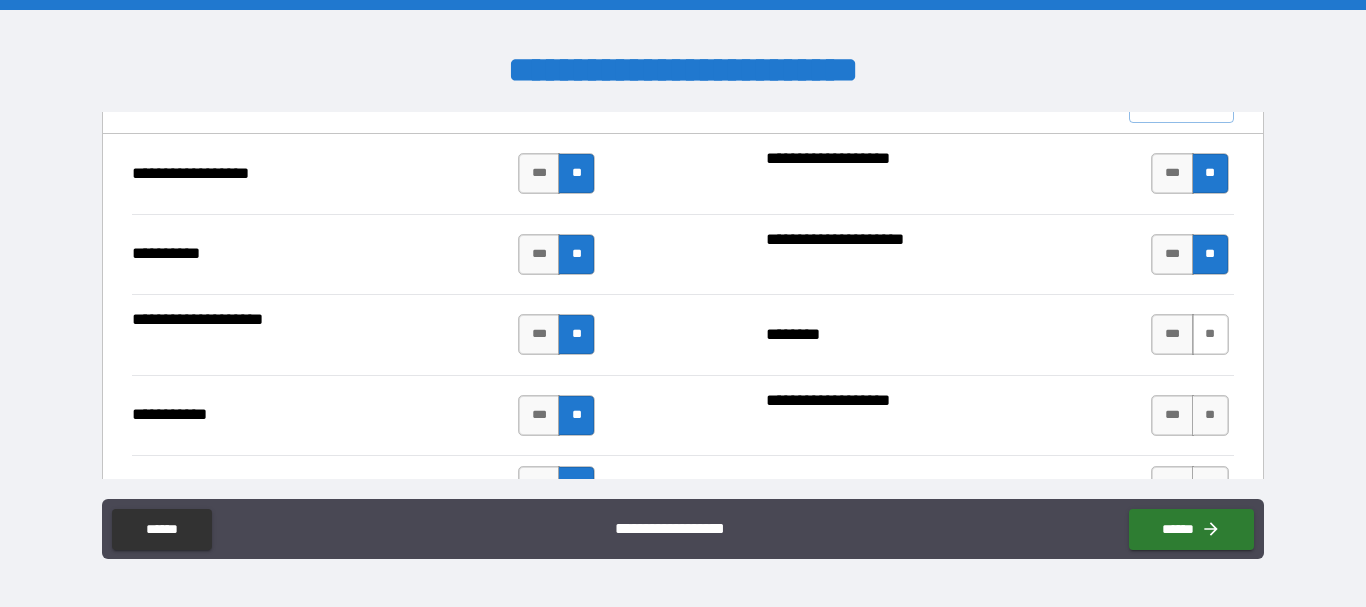 click on "**" at bounding box center [1210, 334] 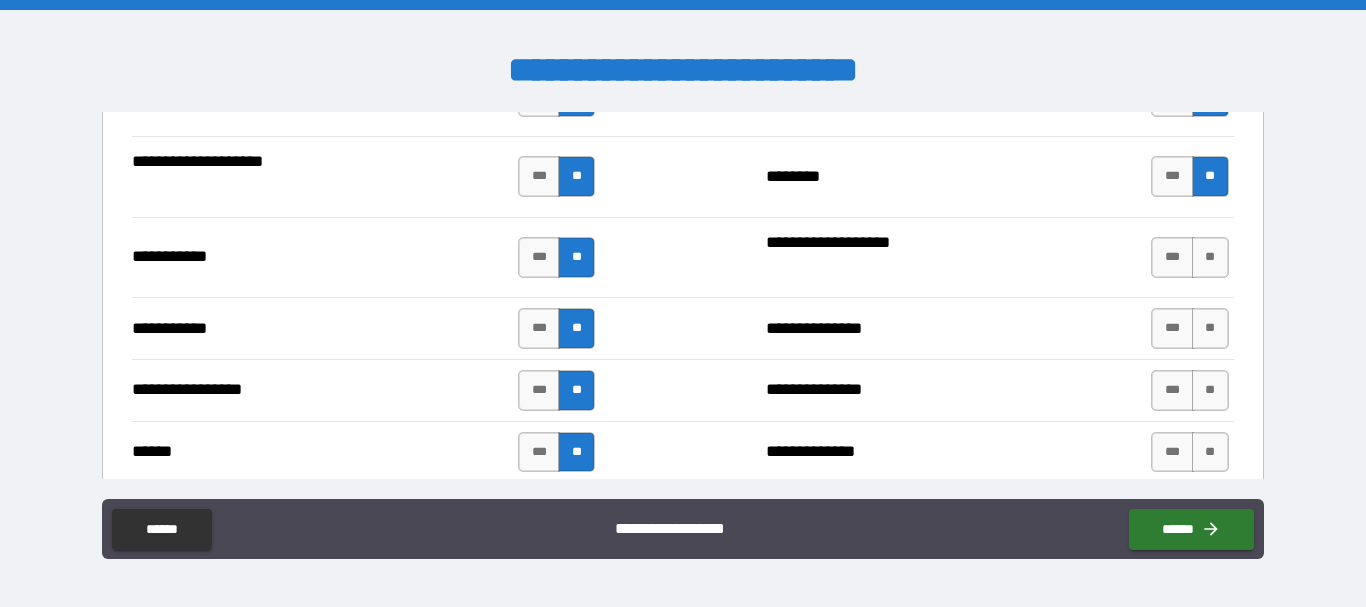 scroll, scrollTop: 2132, scrollLeft: 0, axis: vertical 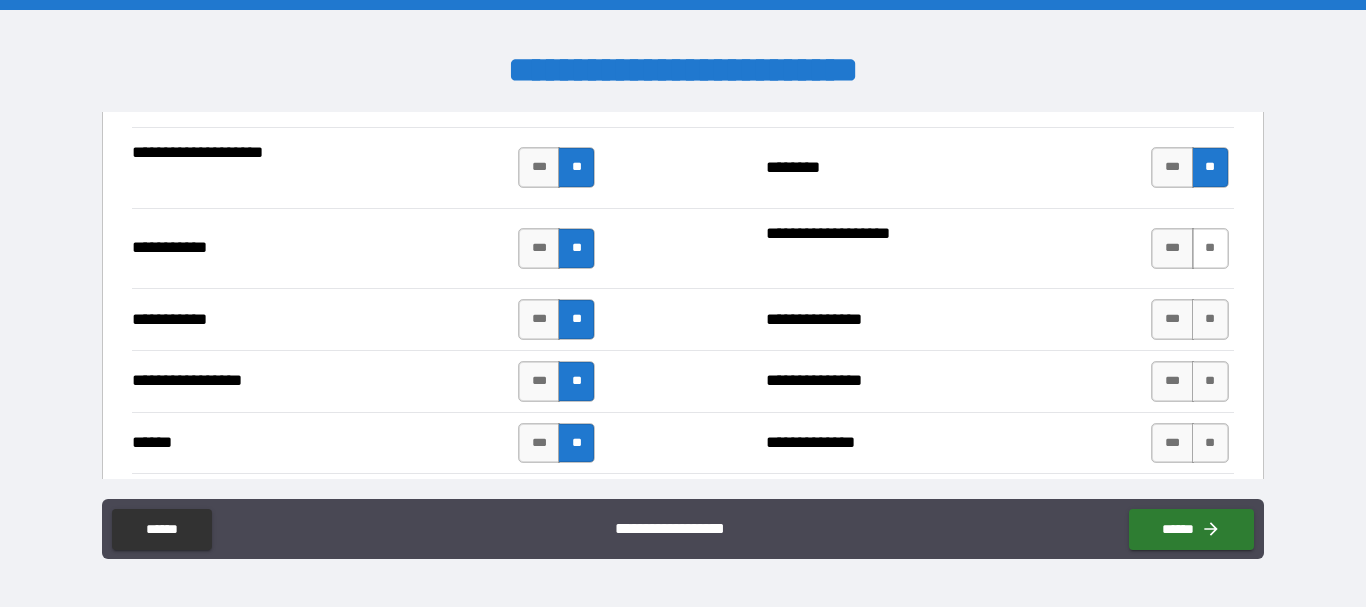 click on "**" at bounding box center [1210, 248] 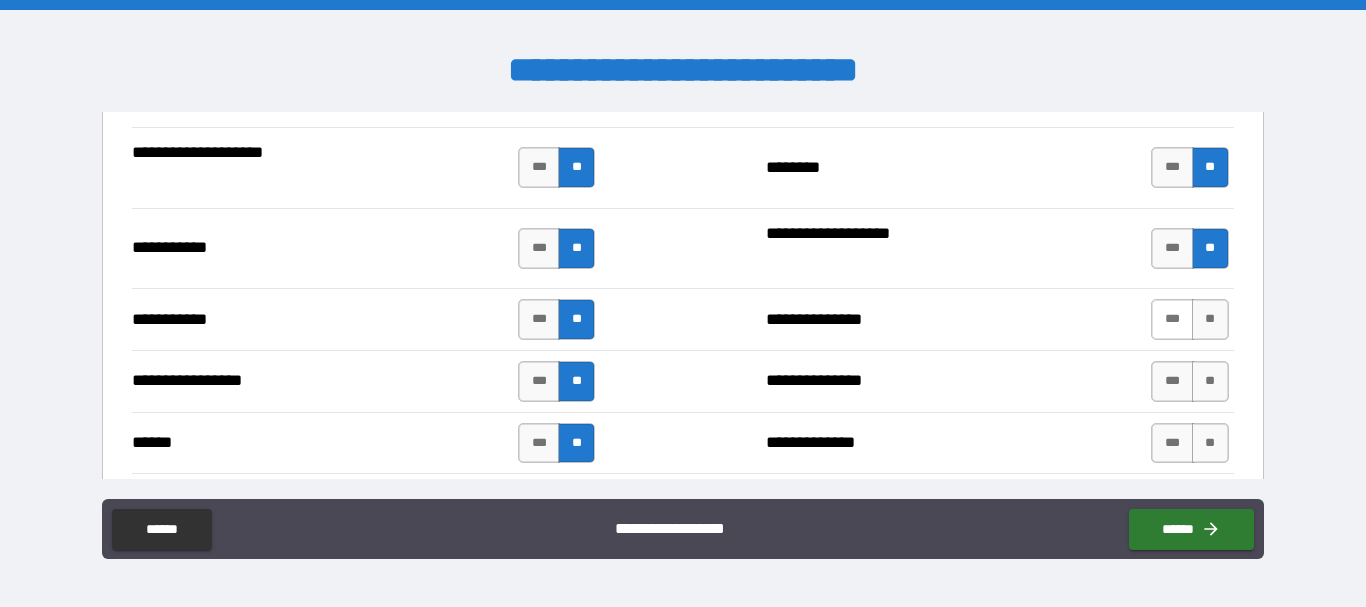 click on "***" at bounding box center [1172, 319] 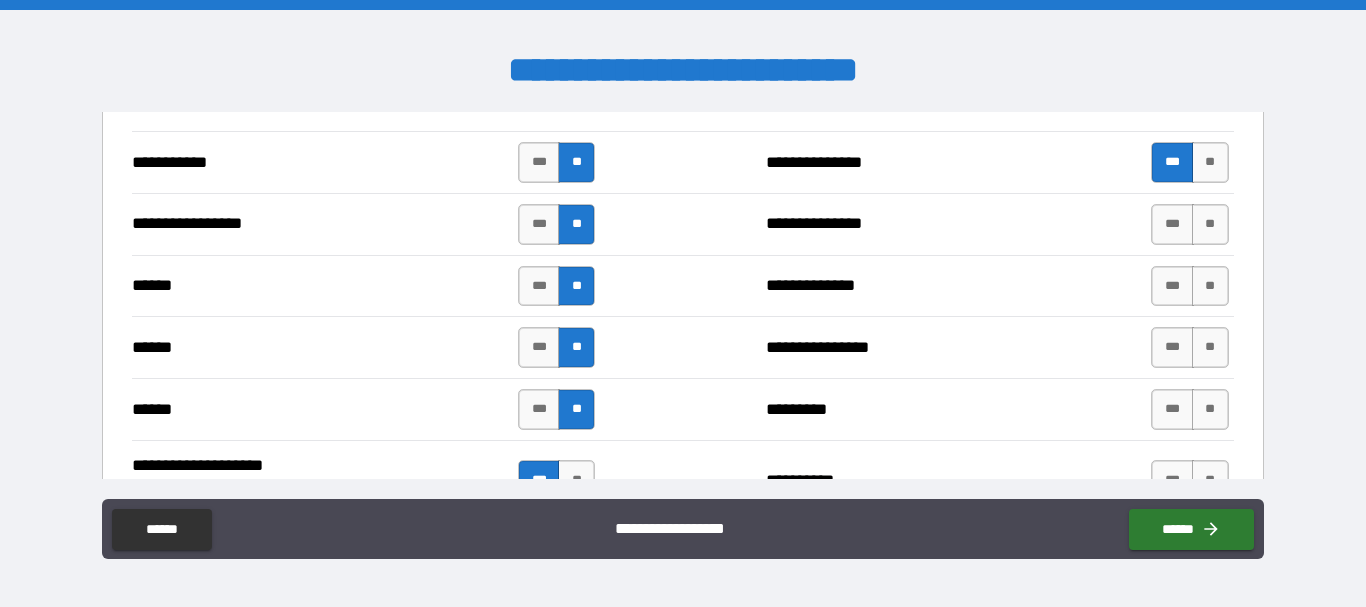 scroll, scrollTop: 2291, scrollLeft: 0, axis: vertical 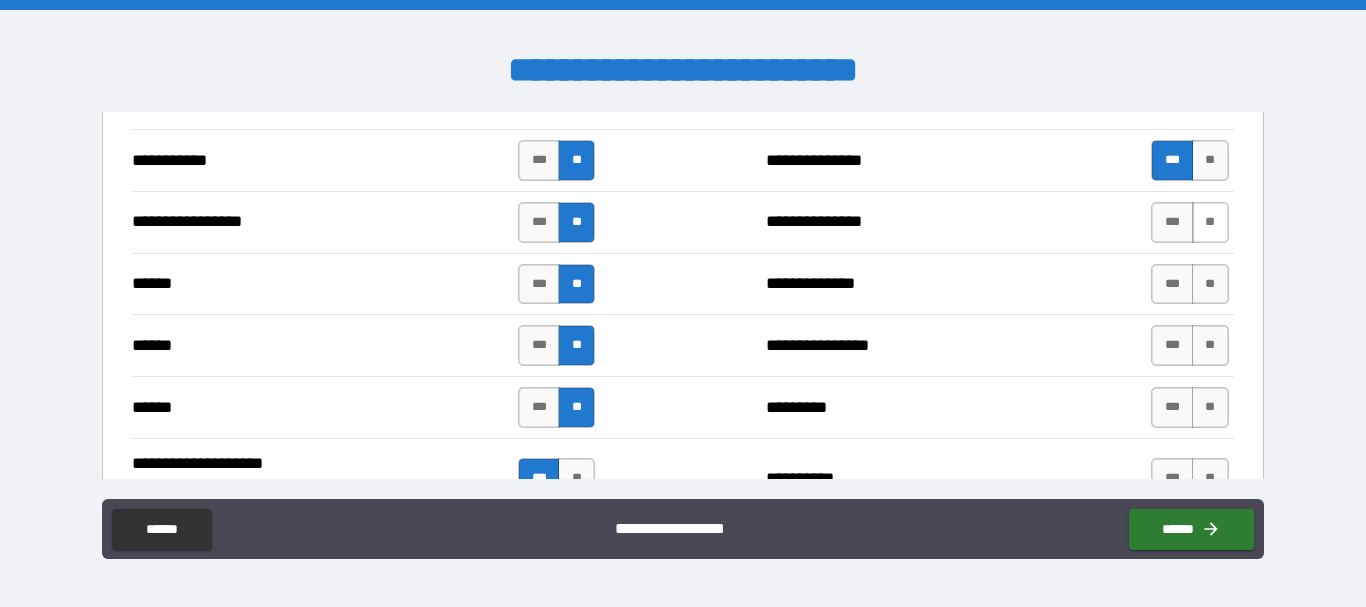 click on "**" at bounding box center (1210, 222) 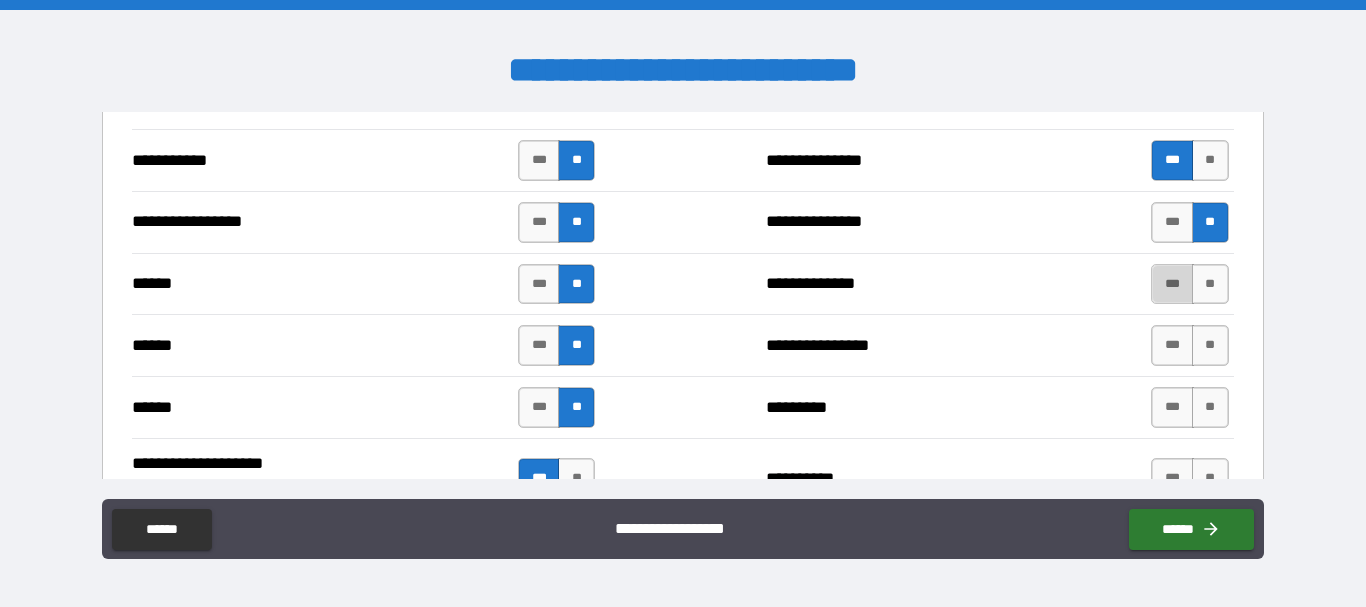 click on "***" at bounding box center [1172, 284] 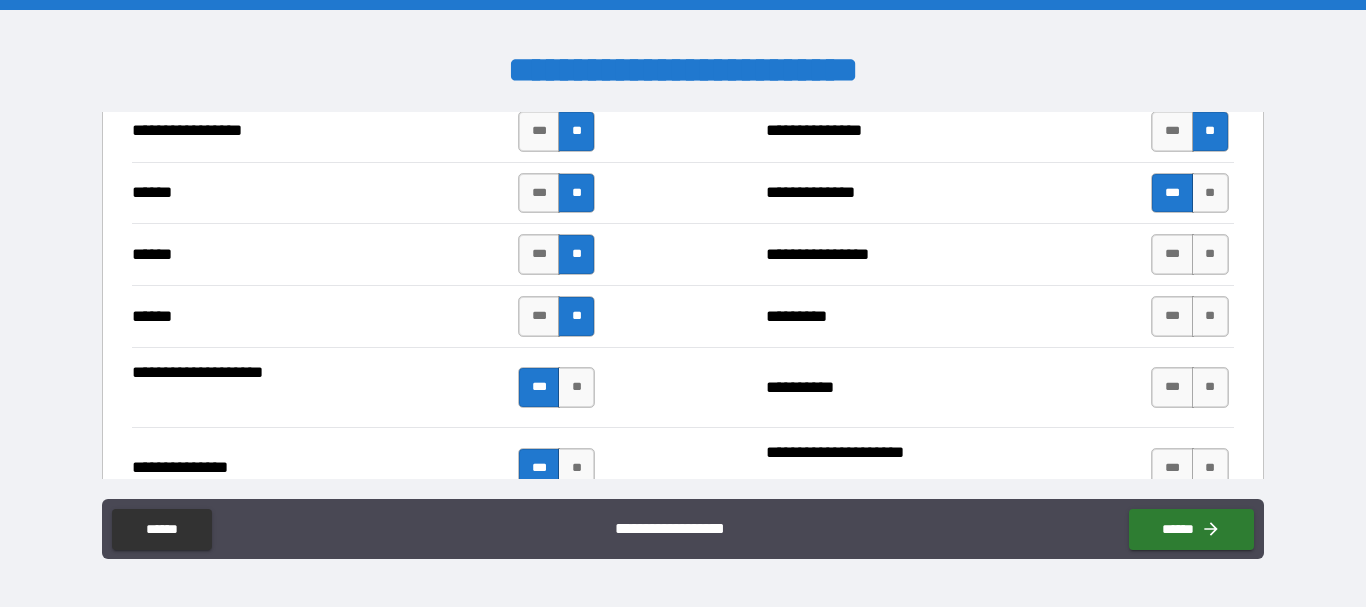 scroll, scrollTop: 2449, scrollLeft: 0, axis: vertical 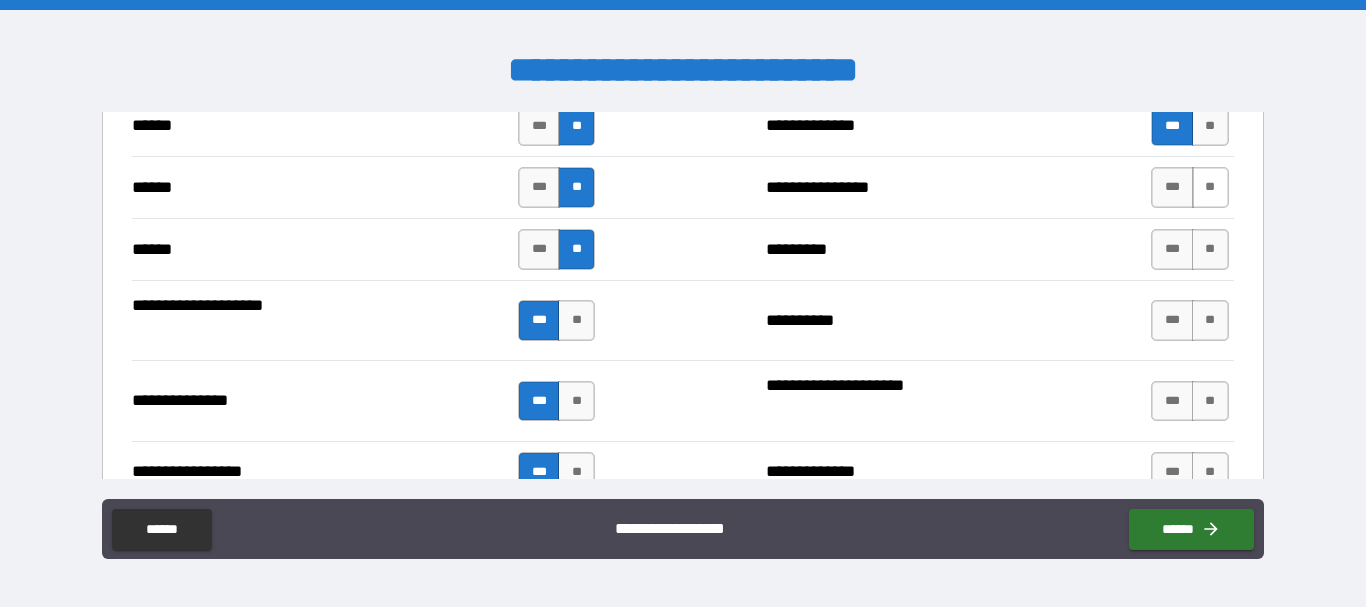 click on "**" at bounding box center (1210, 187) 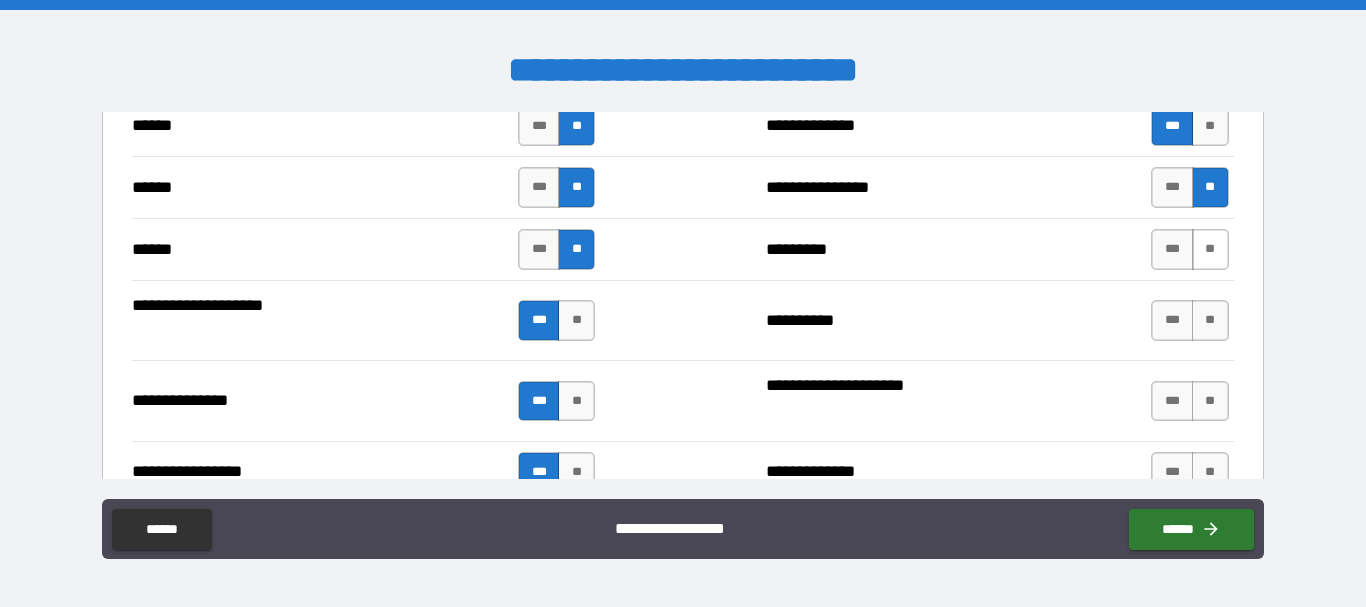 click on "**" at bounding box center [1210, 249] 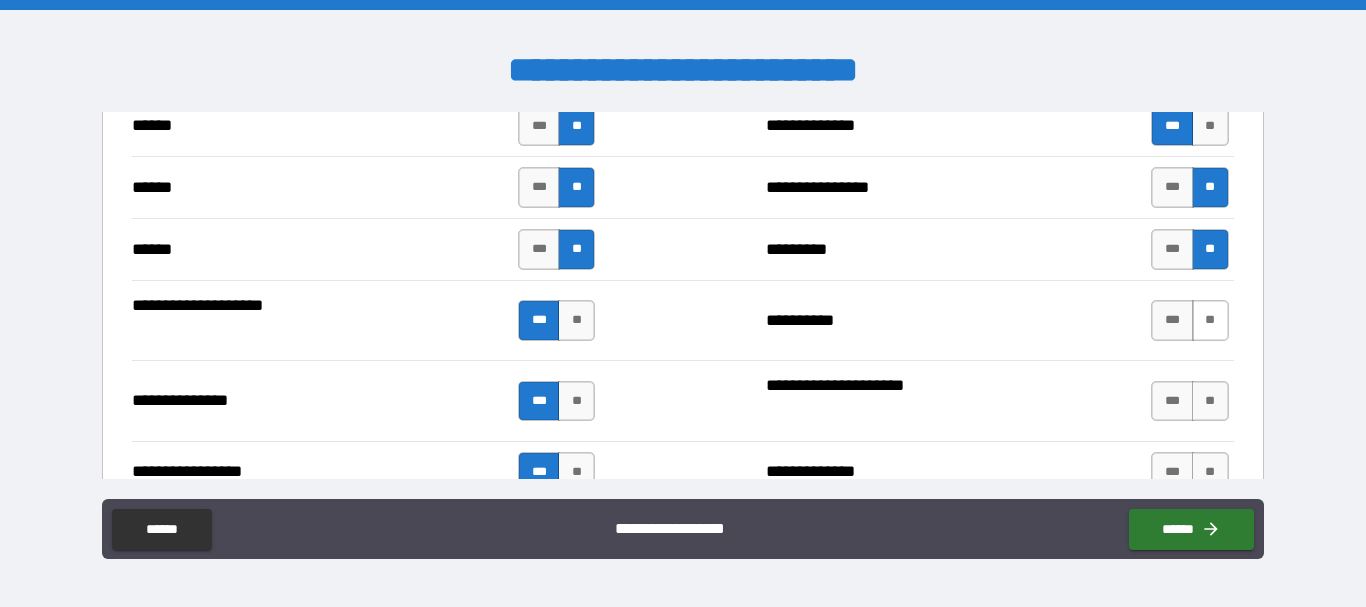 click on "**" at bounding box center (1210, 320) 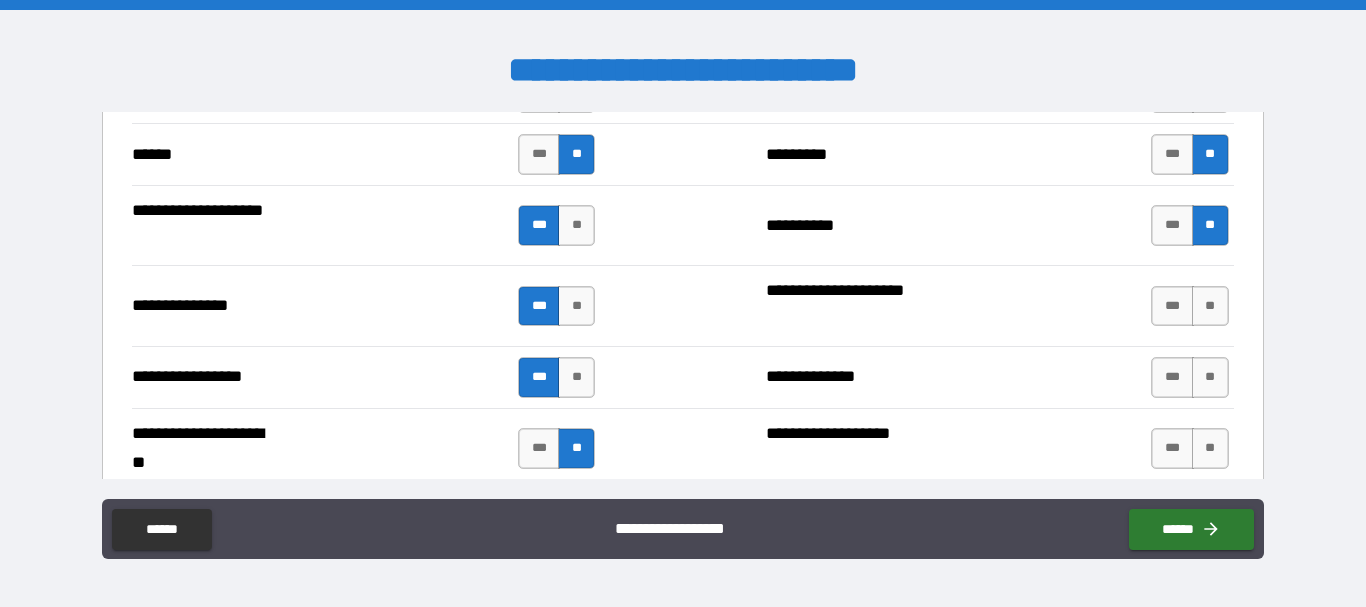scroll, scrollTop: 2606, scrollLeft: 0, axis: vertical 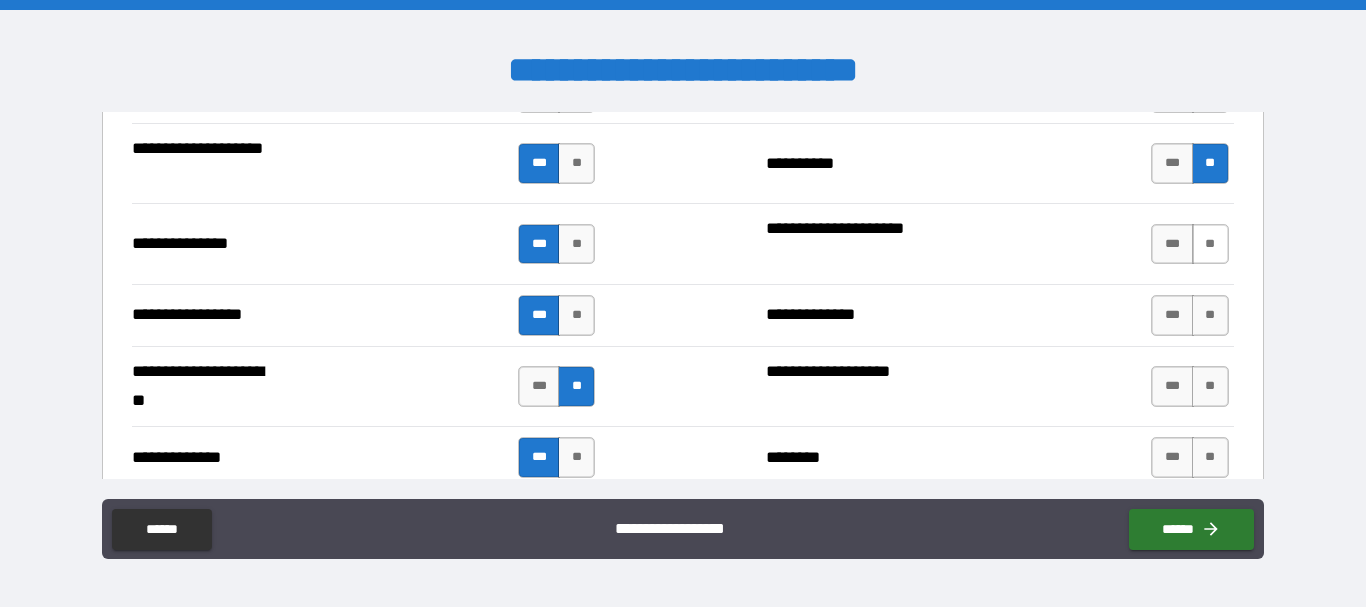 click on "**" at bounding box center (1210, 244) 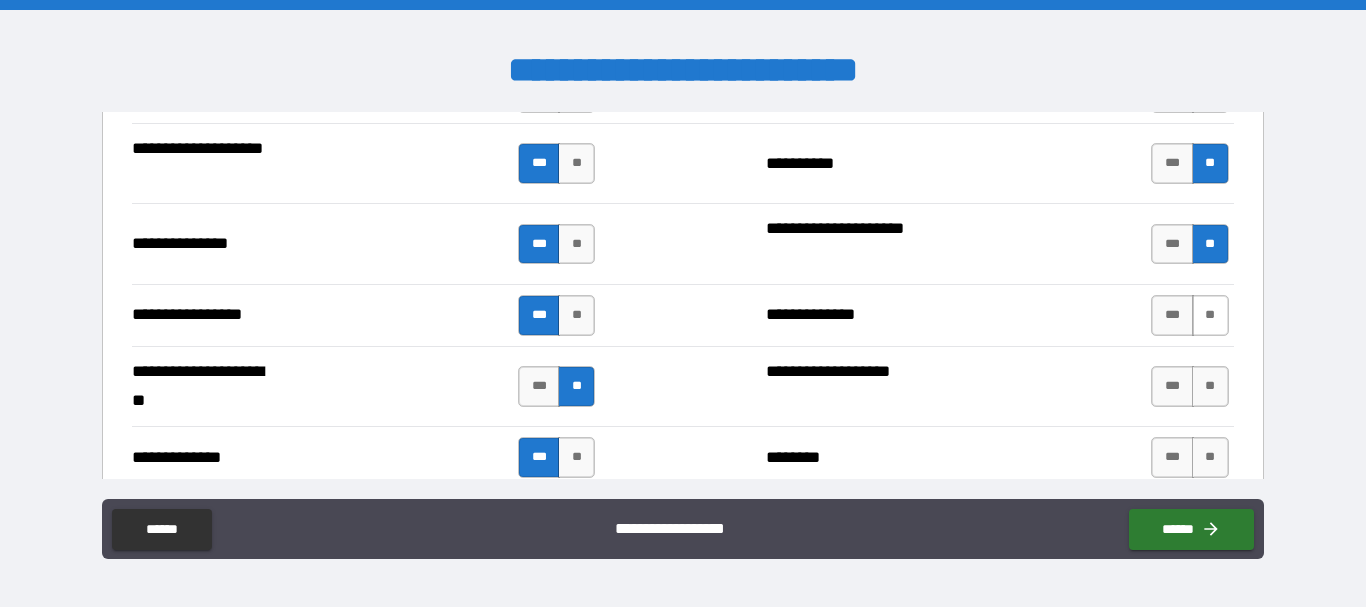 click on "**" at bounding box center [1210, 315] 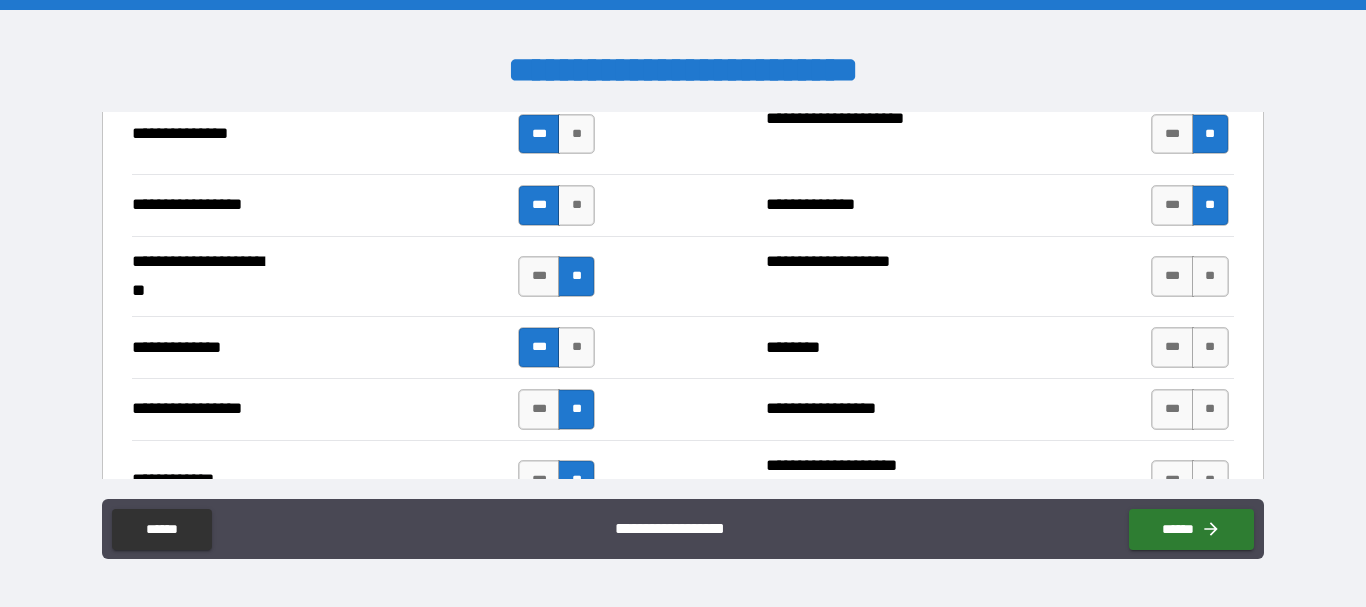 scroll, scrollTop: 2725, scrollLeft: 0, axis: vertical 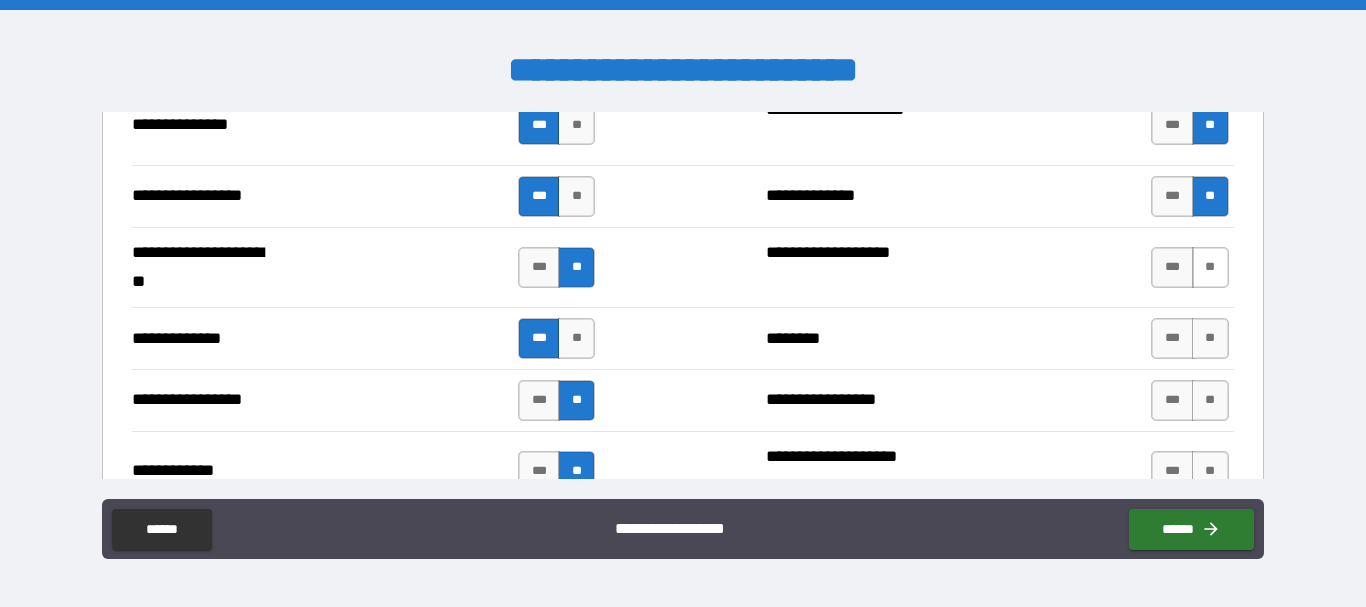 click on "**" at bounding box center [1210, 267] 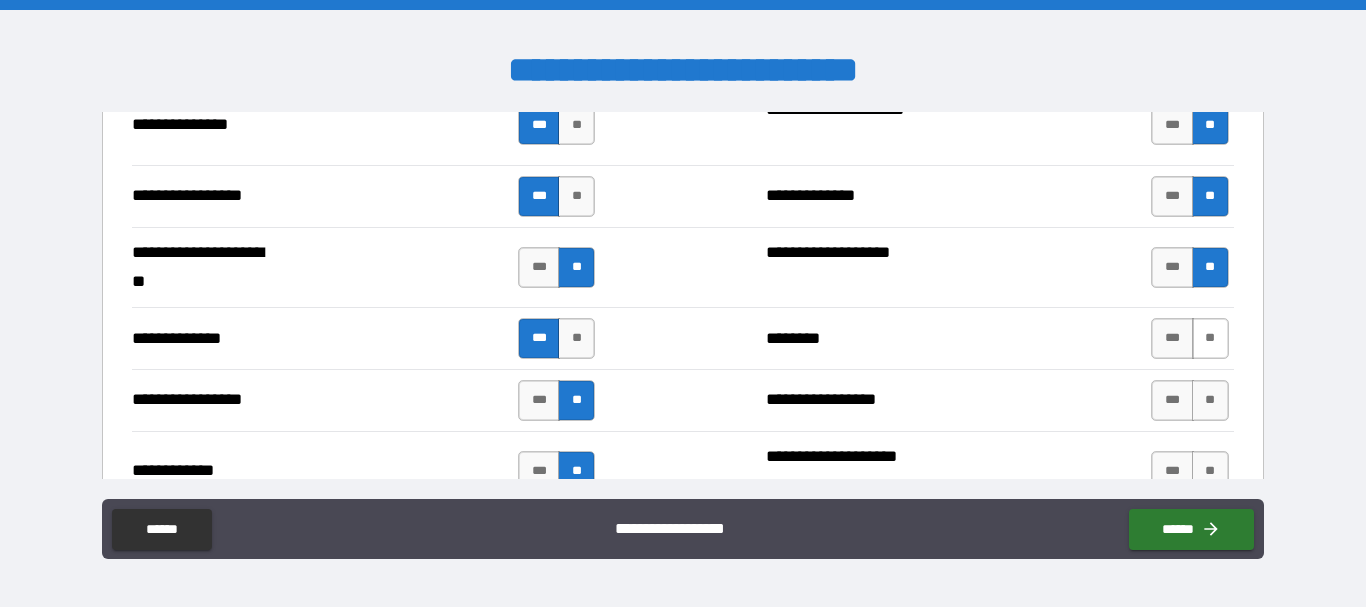 click on "**" at bounding box center [1210, 338] 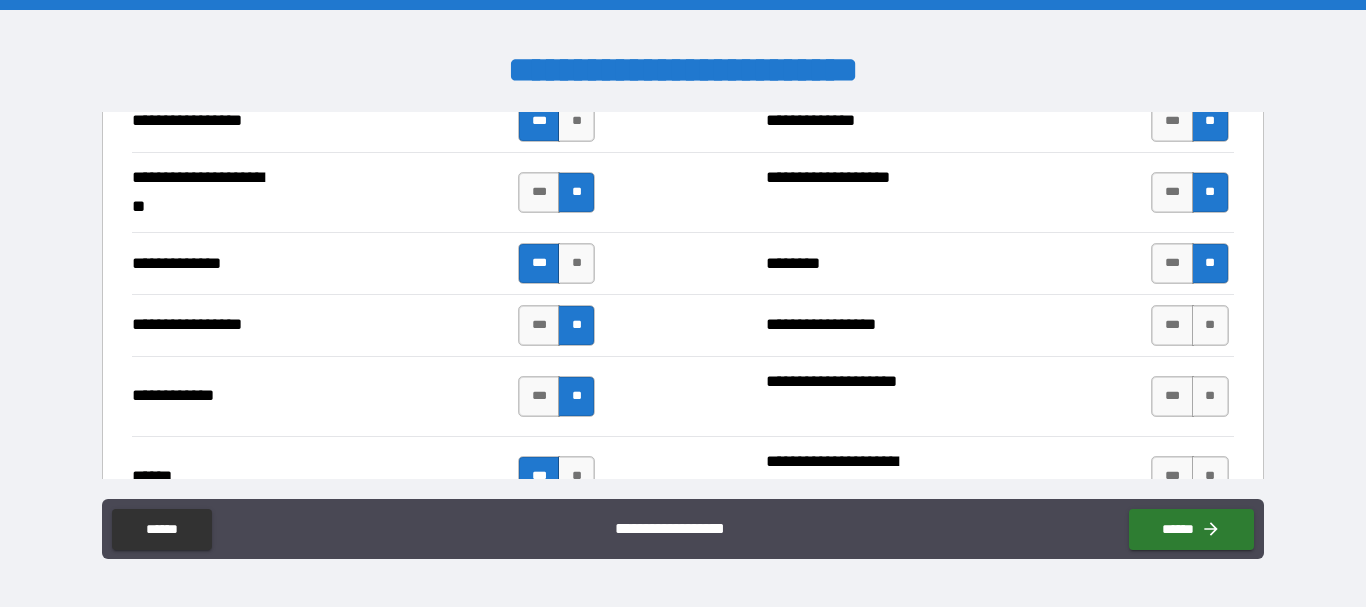 scroll, scrollTop: 2892, scrollLeft: 0, axis: vertical 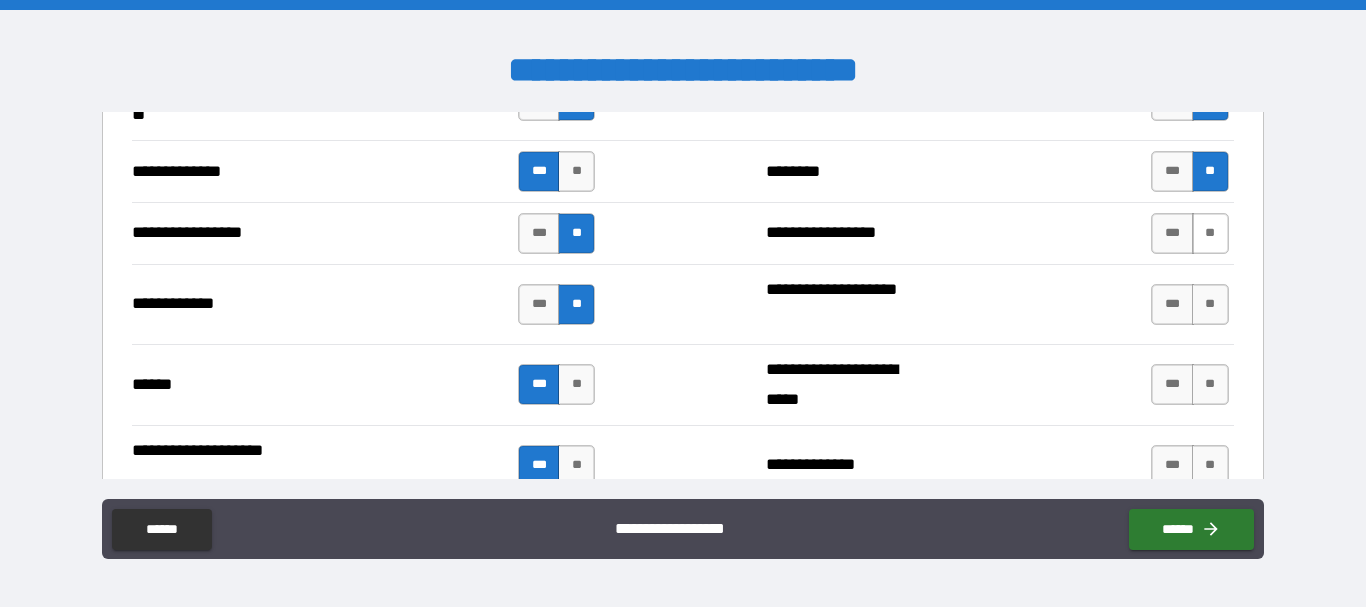 click on "**" at bounding box center [1210, 233] 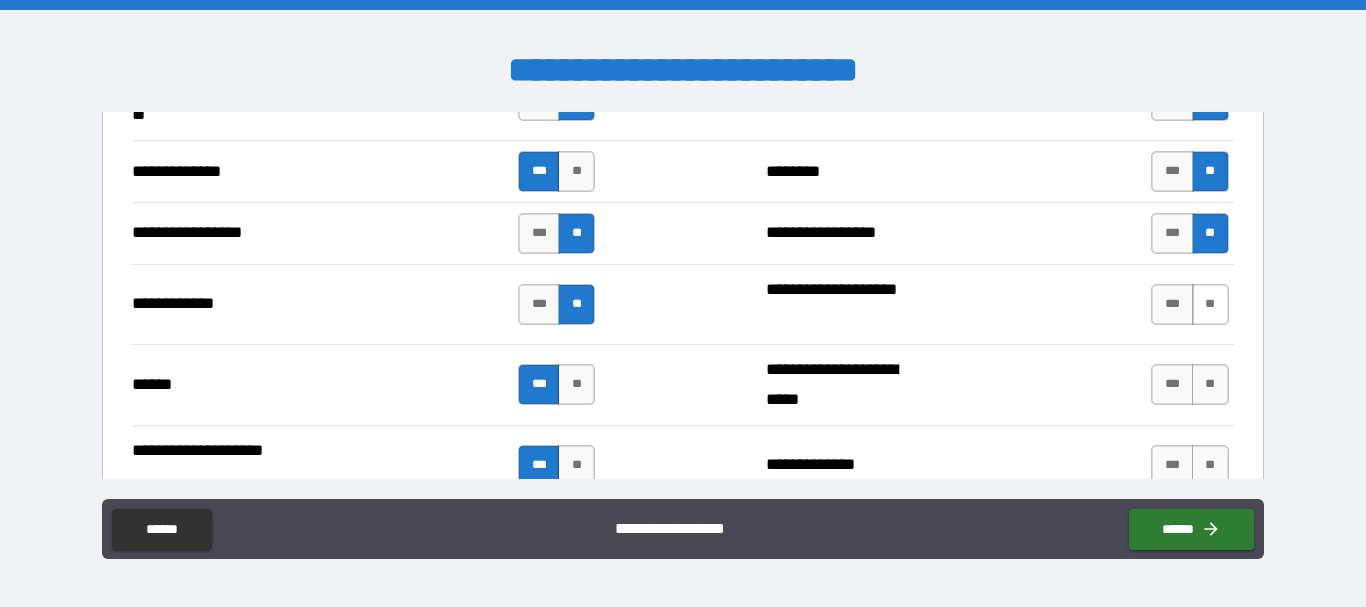 click on "**" at bounding box center (1210, 304) 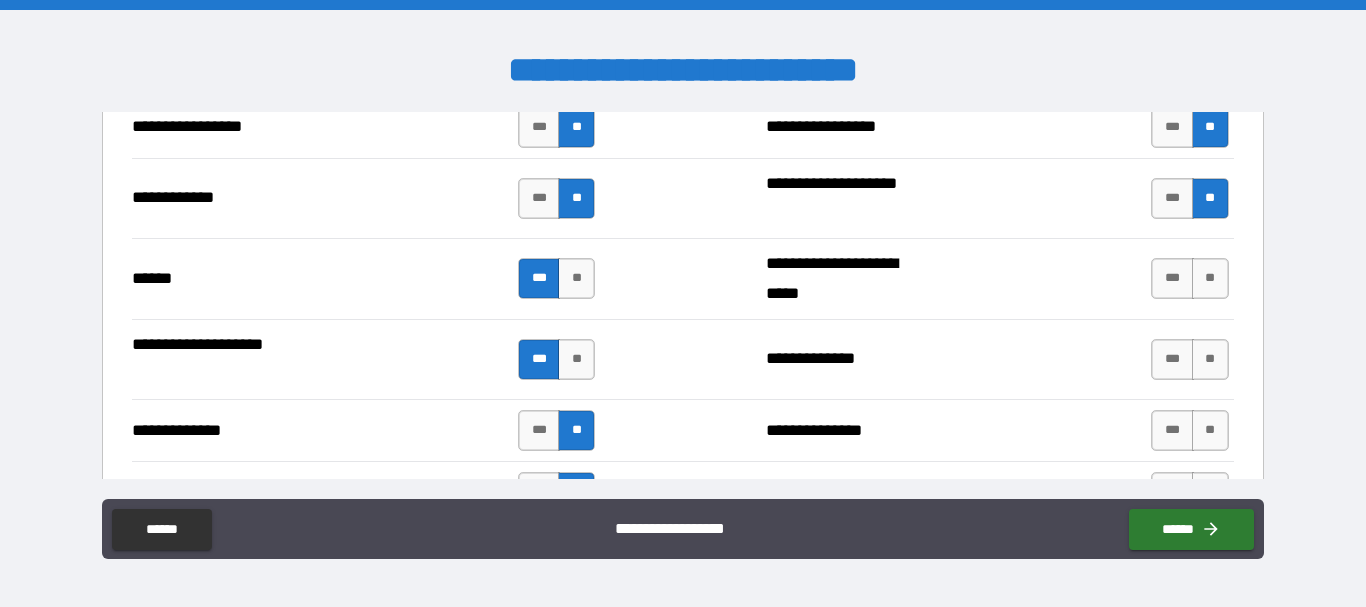 scroll, scrollTop: 3069, scrollLeft: 0, axis: vertical 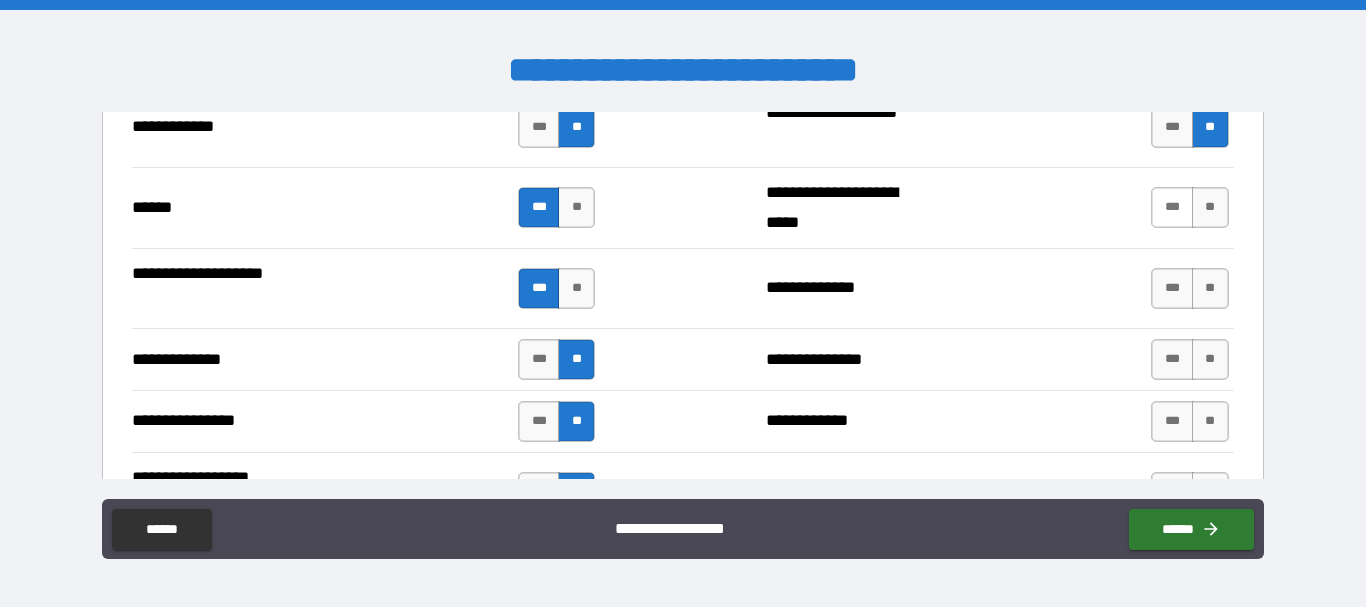 click on "***" at bounding box center [1172, 207] 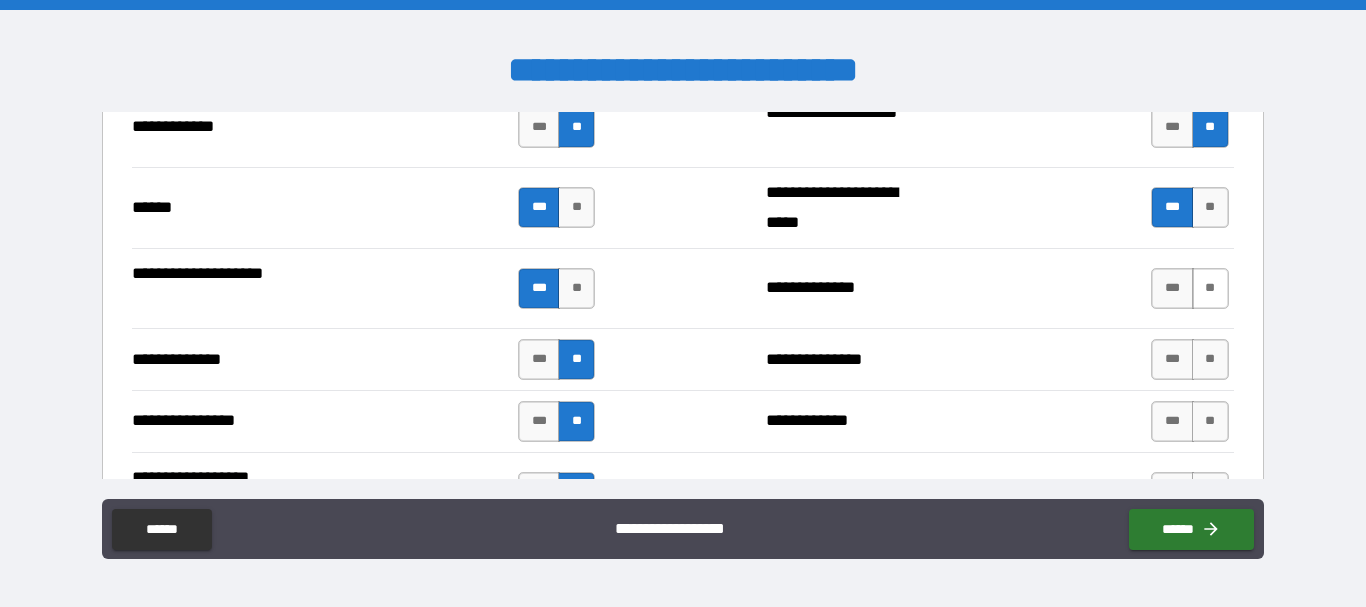 click on "**" at bounding box center (1210, 288) 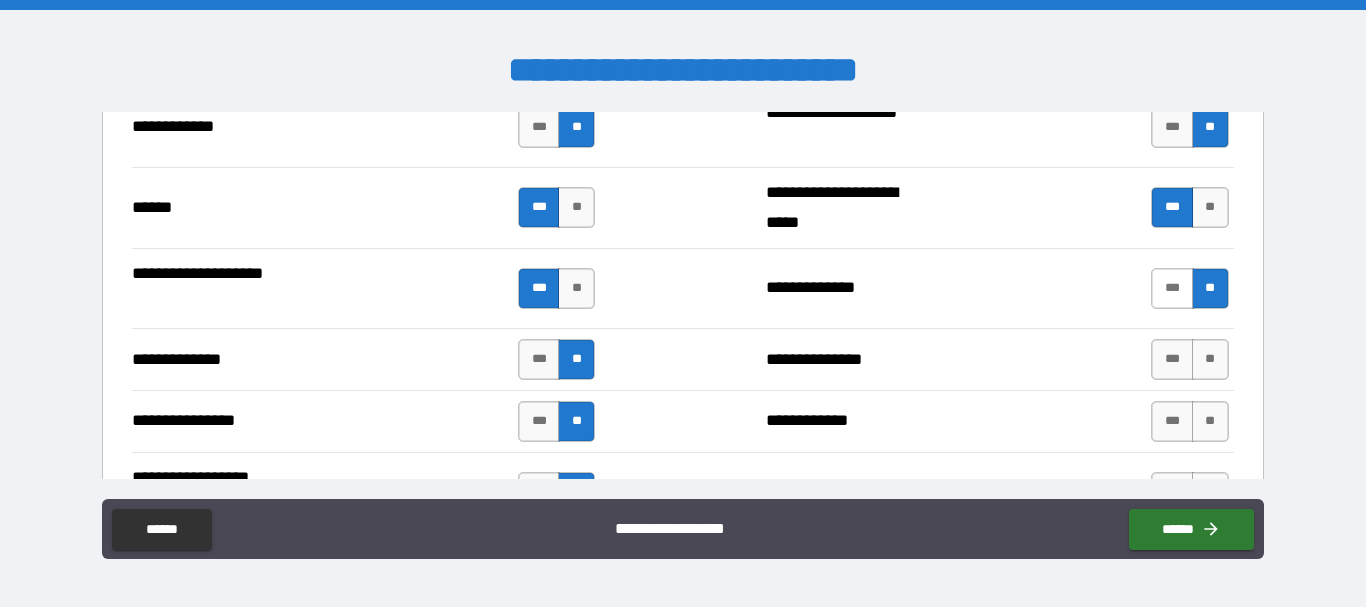 click on "***" at bounding box center [1172, 288] 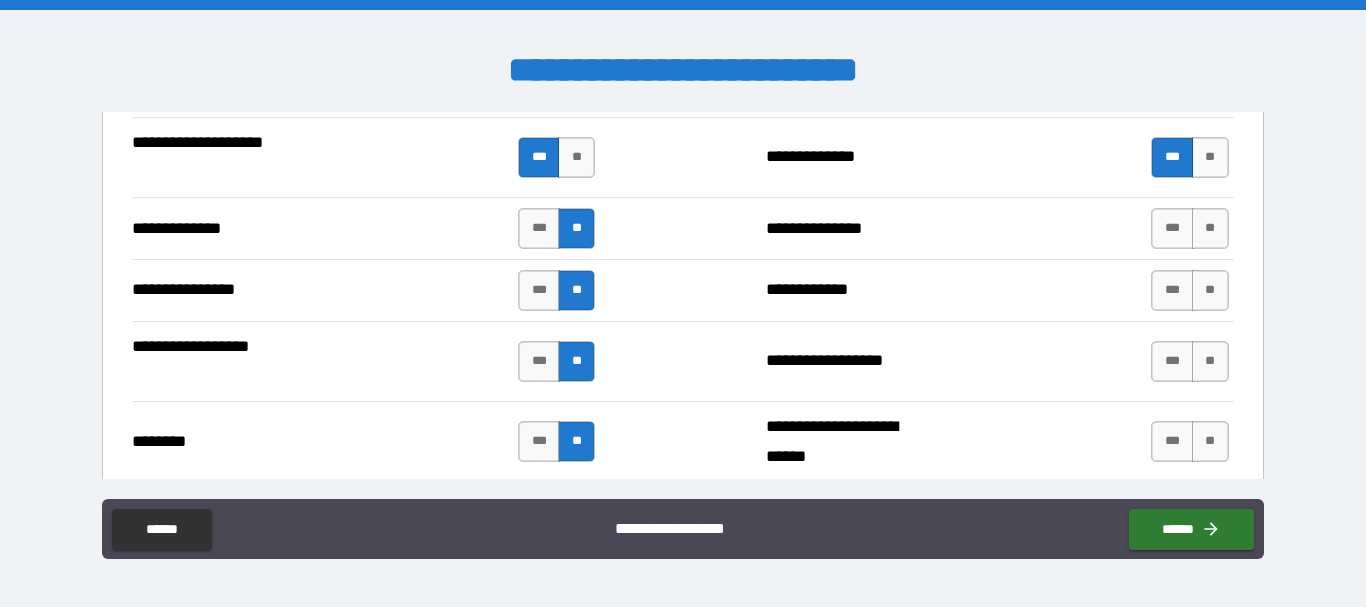 scroll, scrollTop: 3202, scrollLeft: 0, axis: vertical 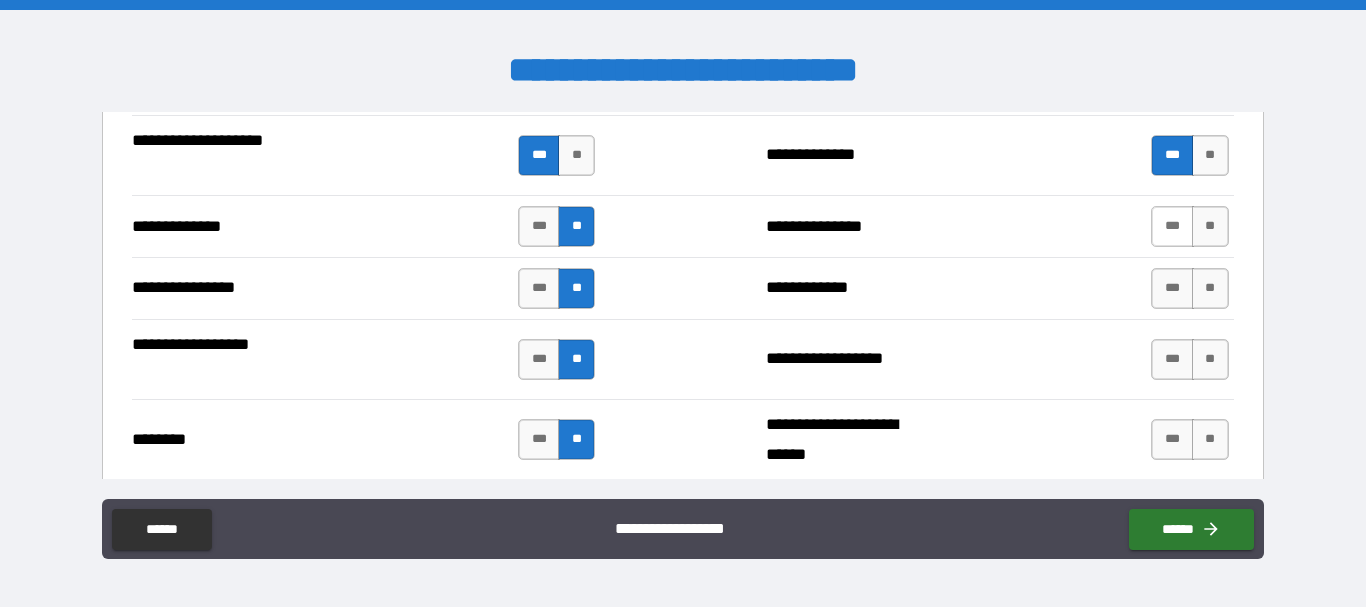 click on "***" at bounding box center [1172, 226] 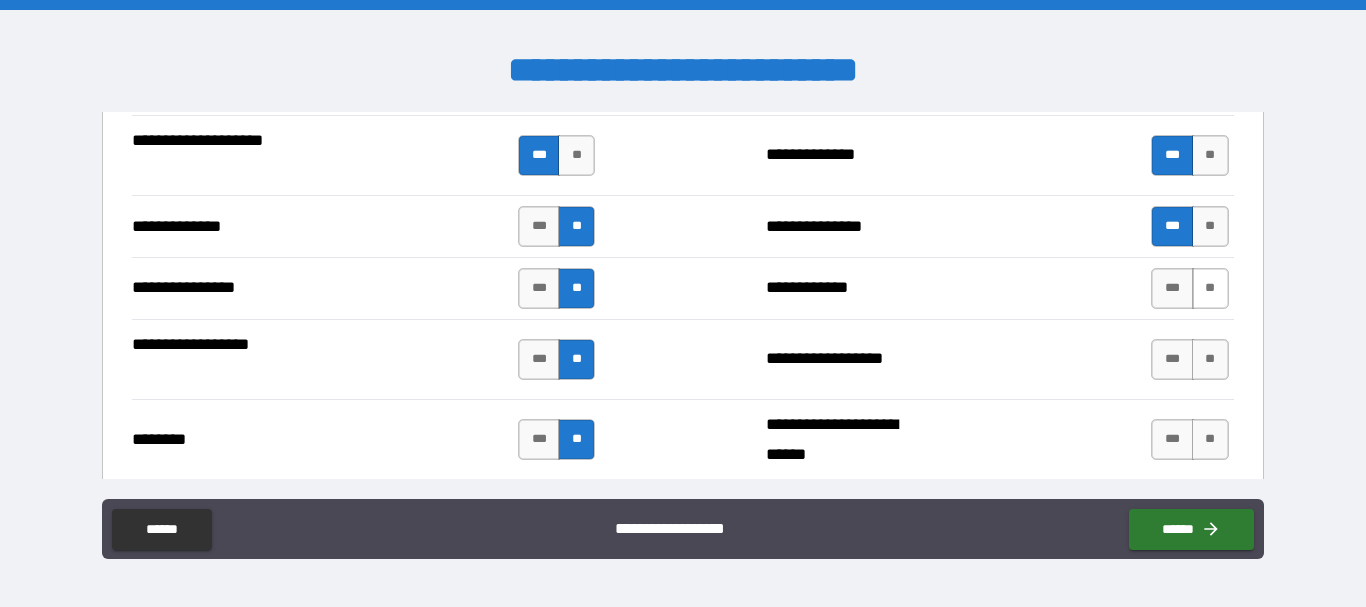 click on "**" at bounding box center [1210, 288] 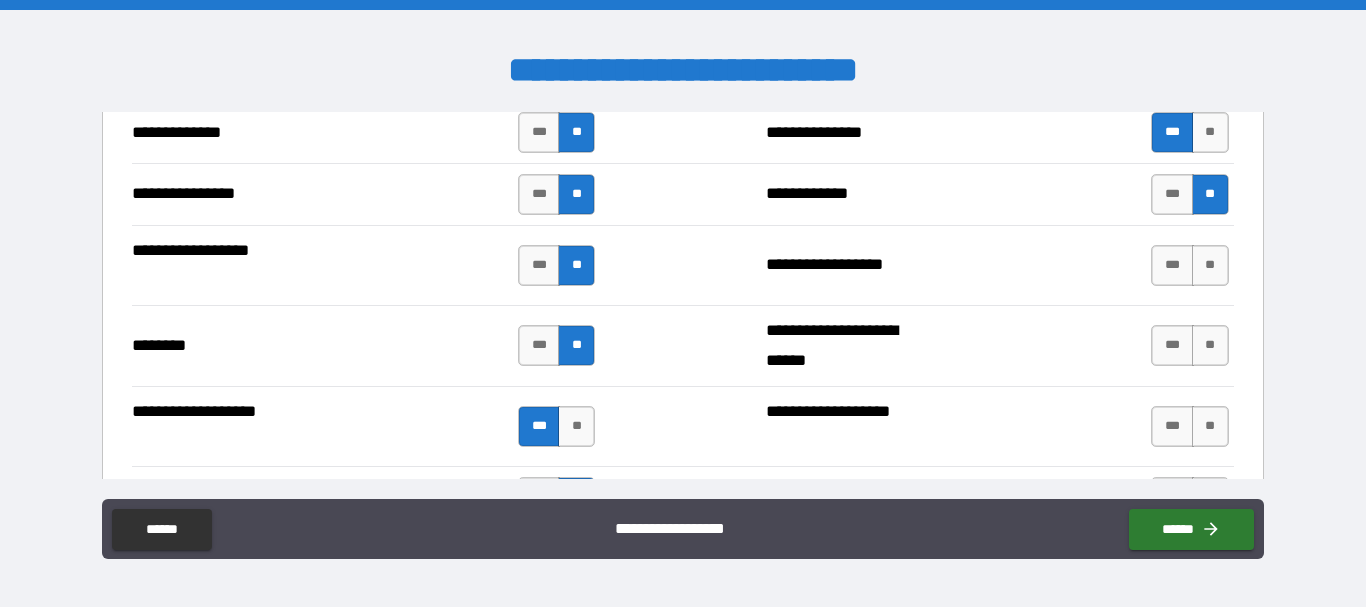 scroll, scrollTop: 3361, scrollLeft: 0, axis: vertical 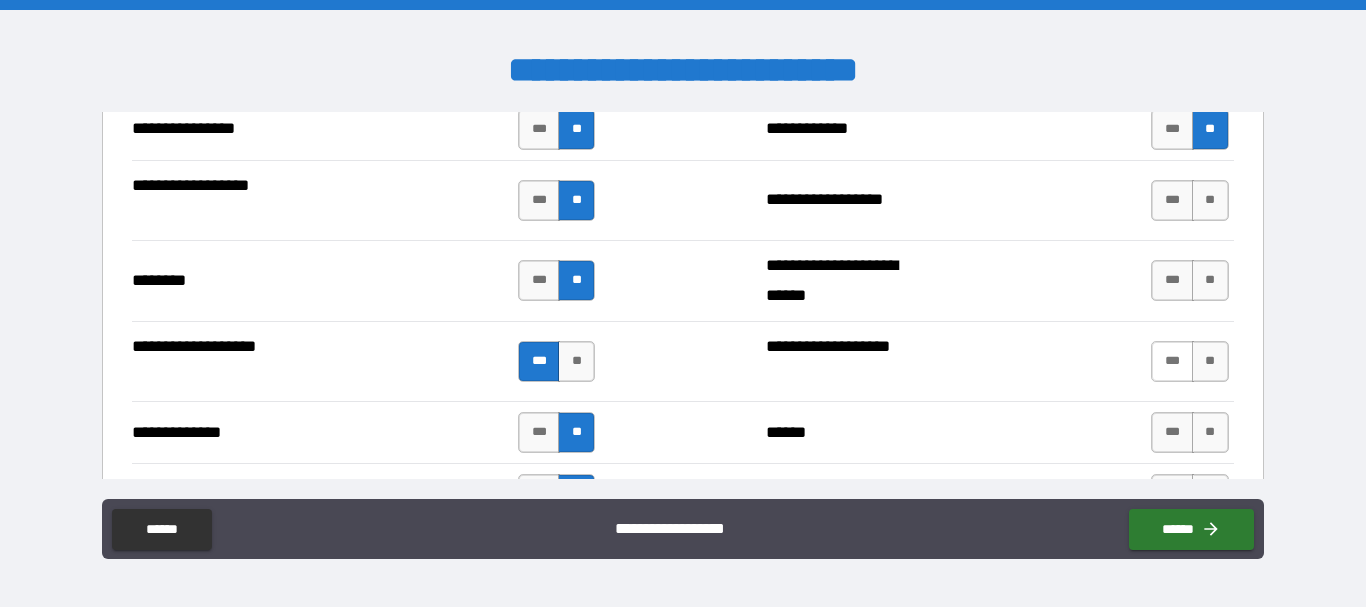 click on "***" at bounding box center (1172, 361) 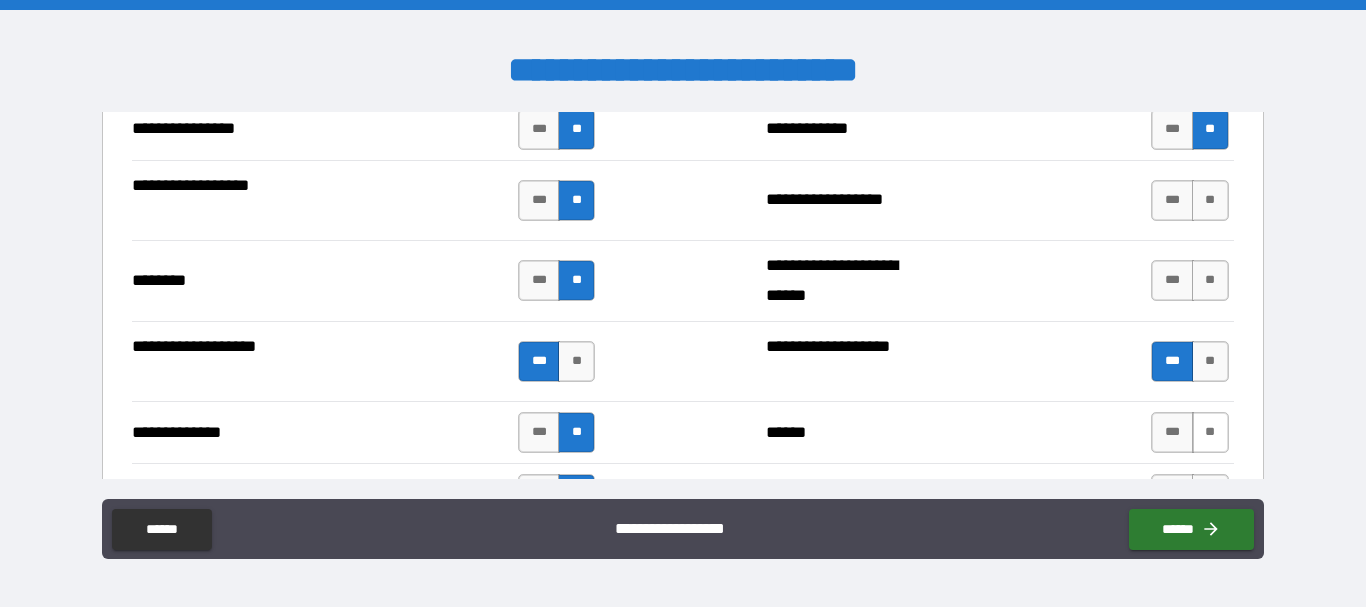 click on "**" at bounding box center (1210, 432) 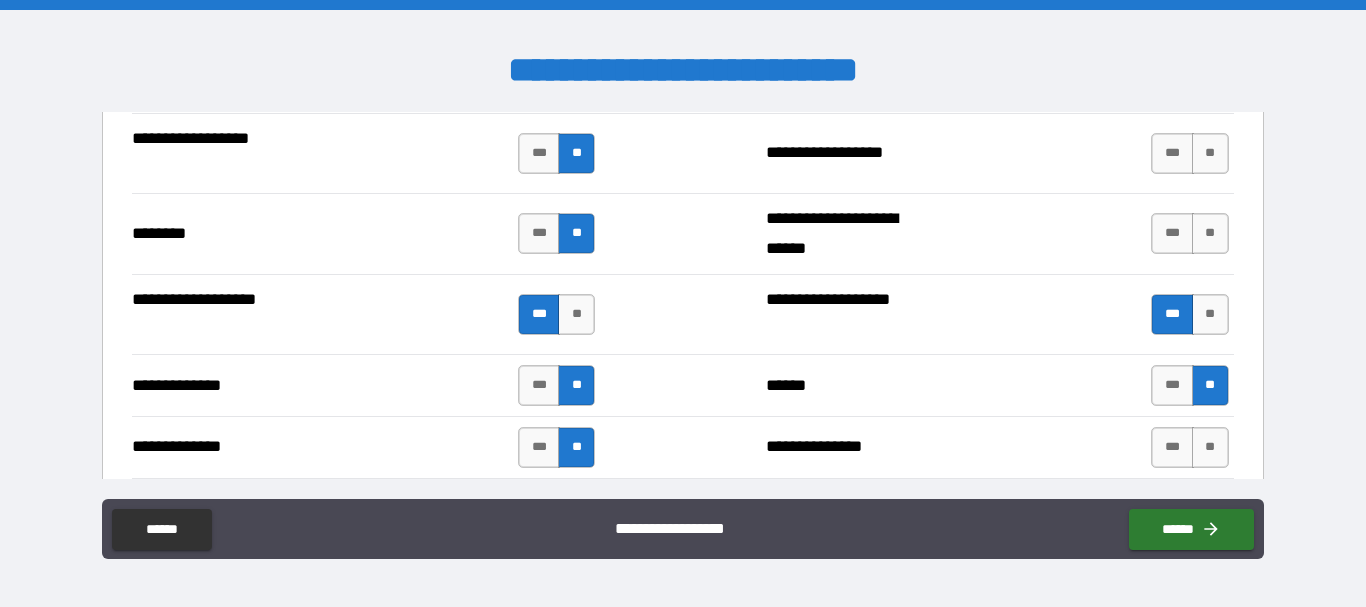 scroll, scrollTop: 3405, scrollLeft: 0, axis: vertical 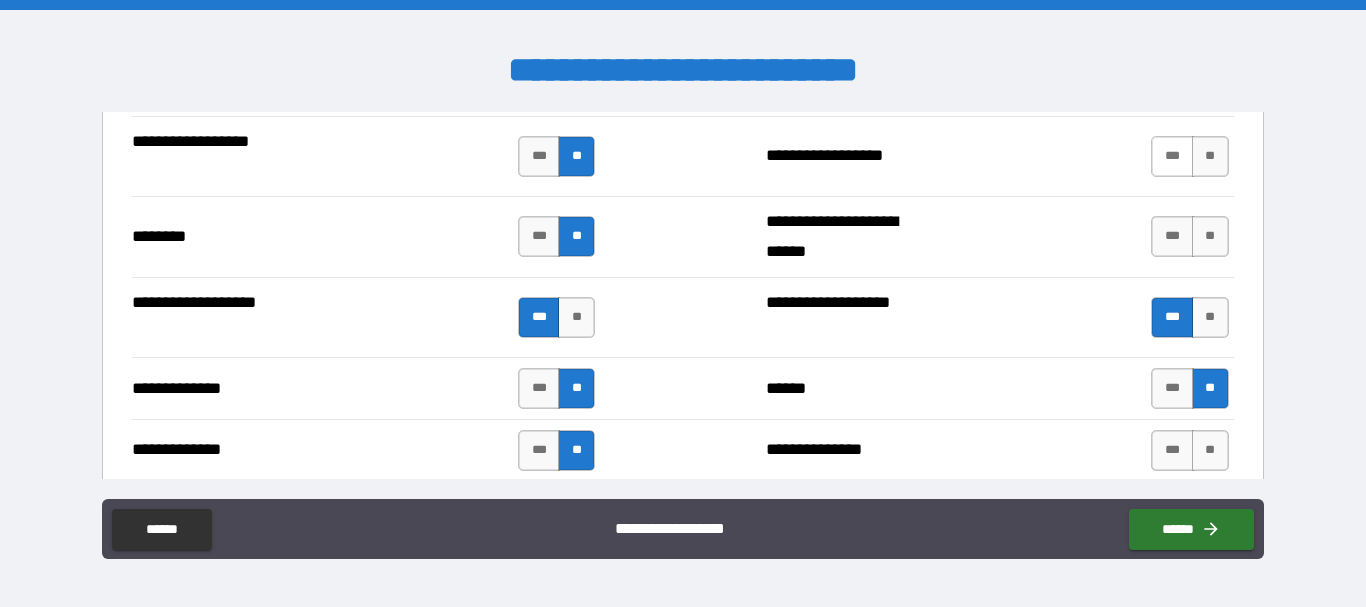 click on "***" at bounding box center (1172, 156) 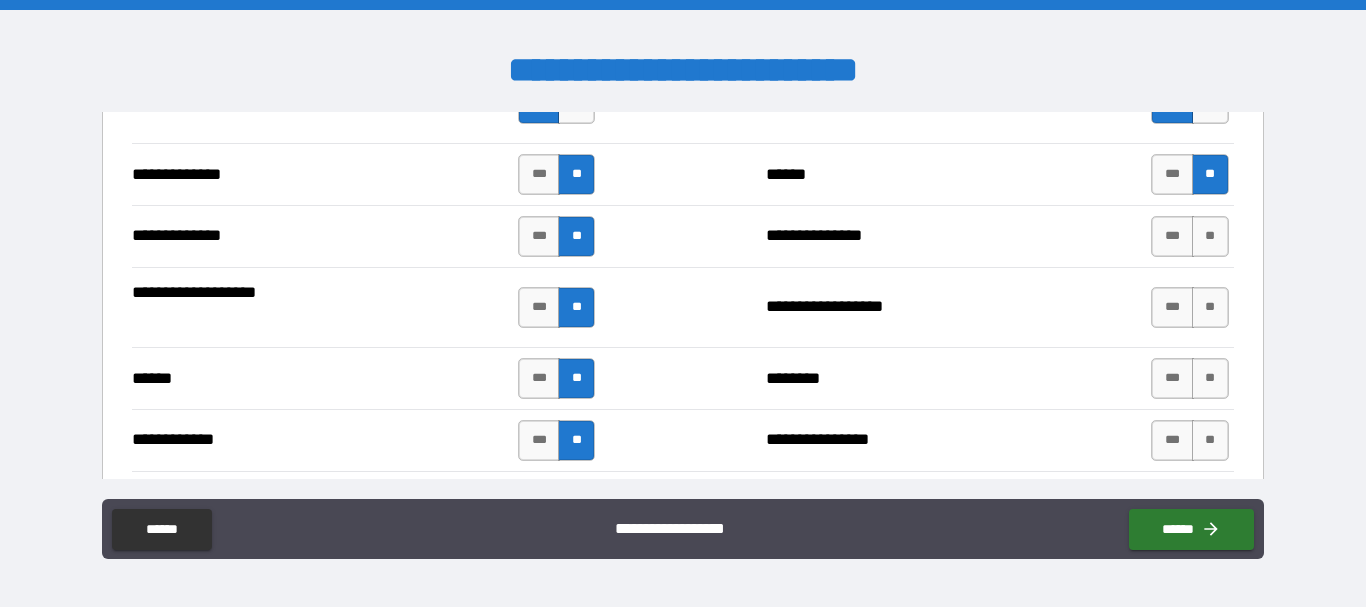 scroll, scrollTop: 3659, scrollLeft: 0, axis: vertical 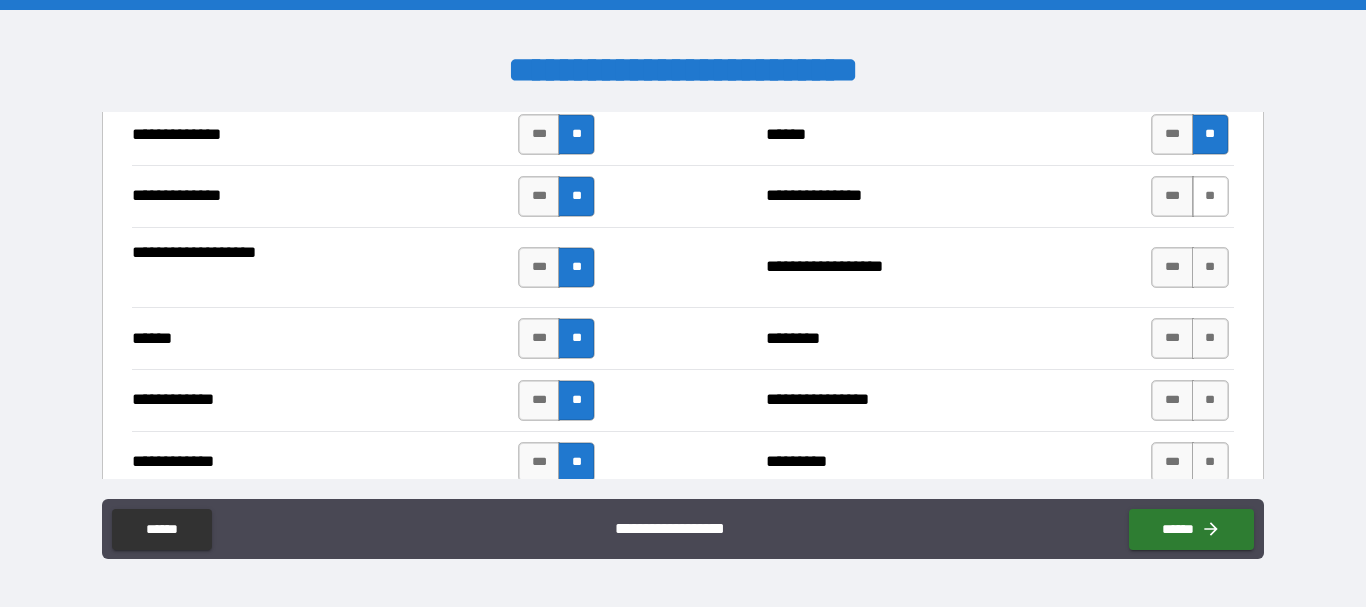 click on "**" at bounding box center (1210, 196) 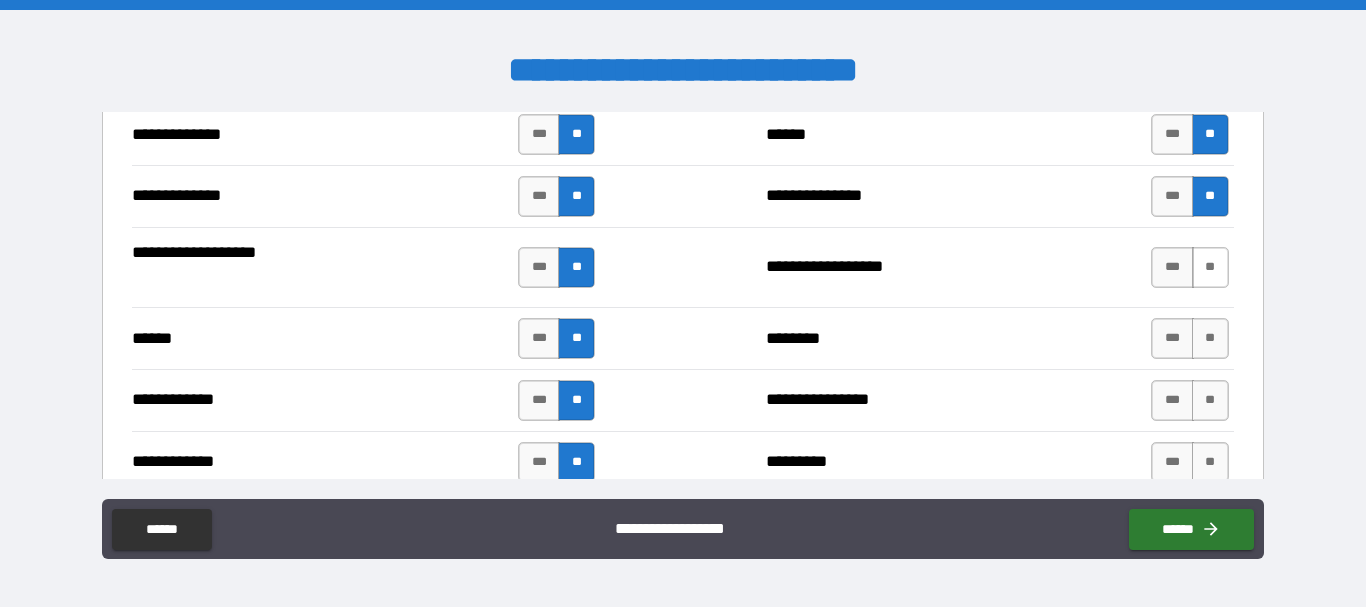 click on "**" at bounding box center (1210, 267) 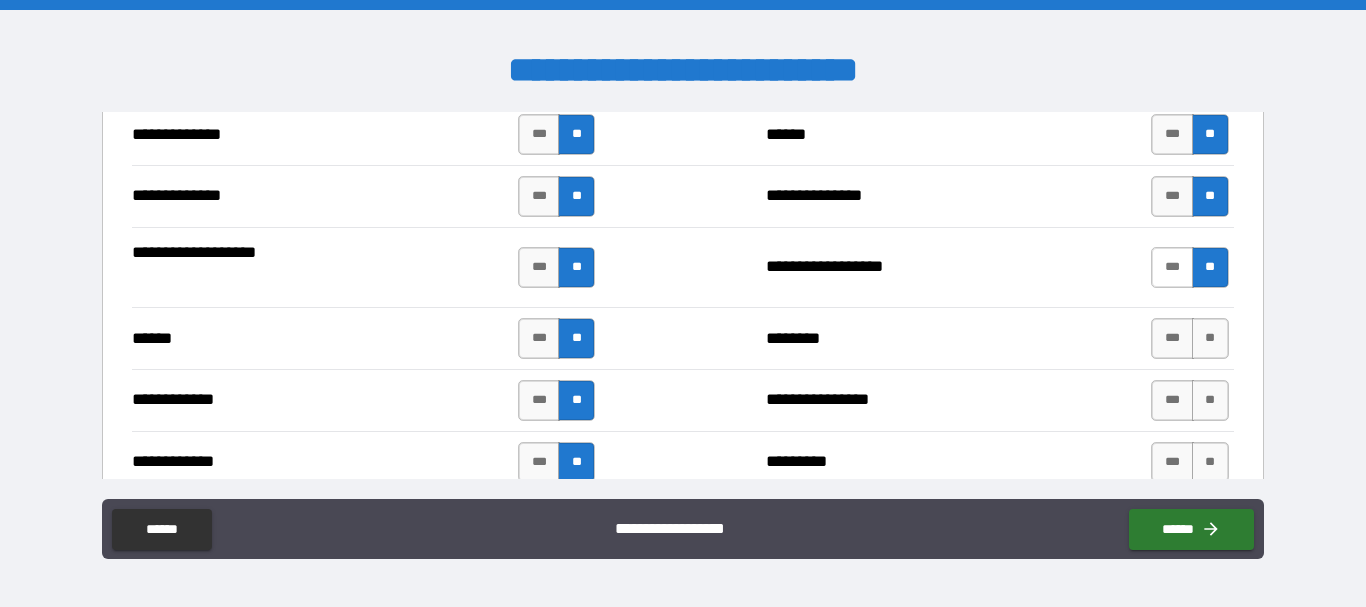click on "***" at bounding box center [1172, 267] 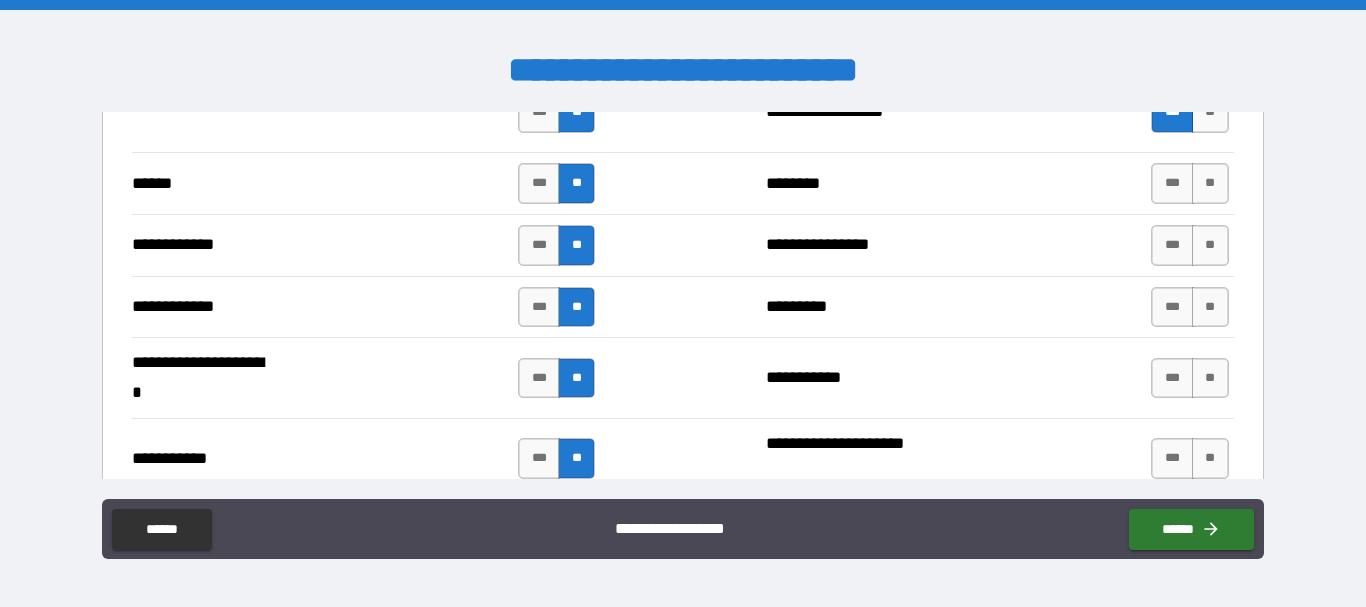scroll, scrollTop: 3831, scrollLeft: 0, axis: vertical 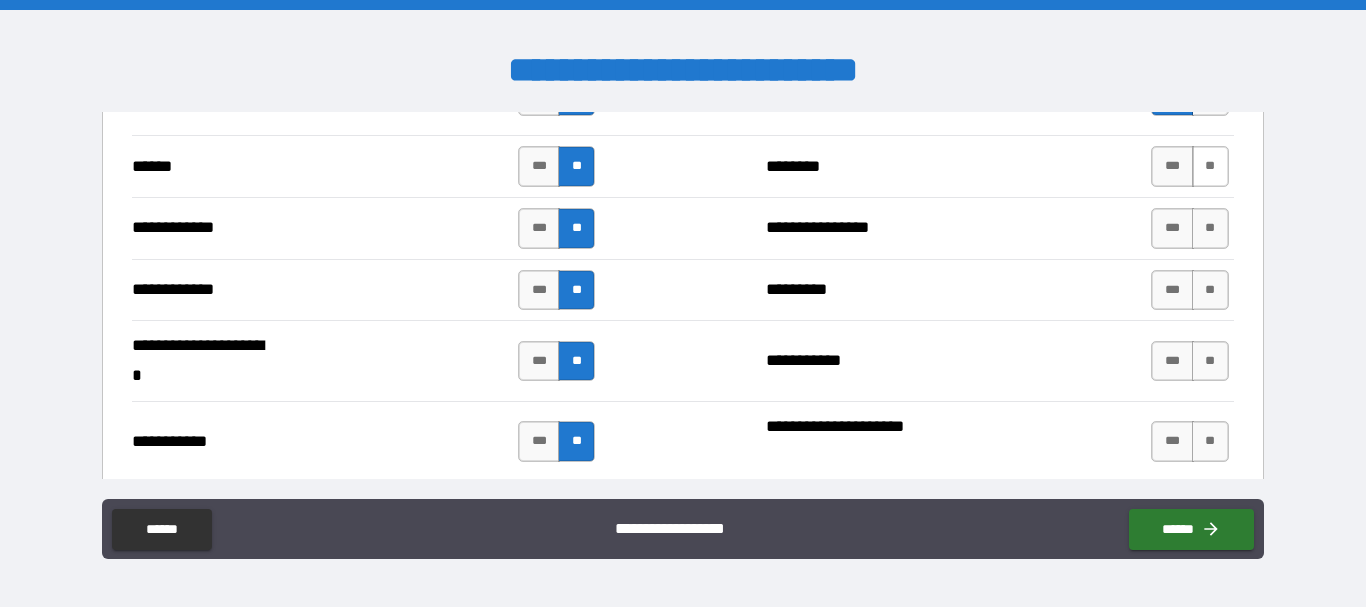click on "**" at bounding box center [1210, 166] 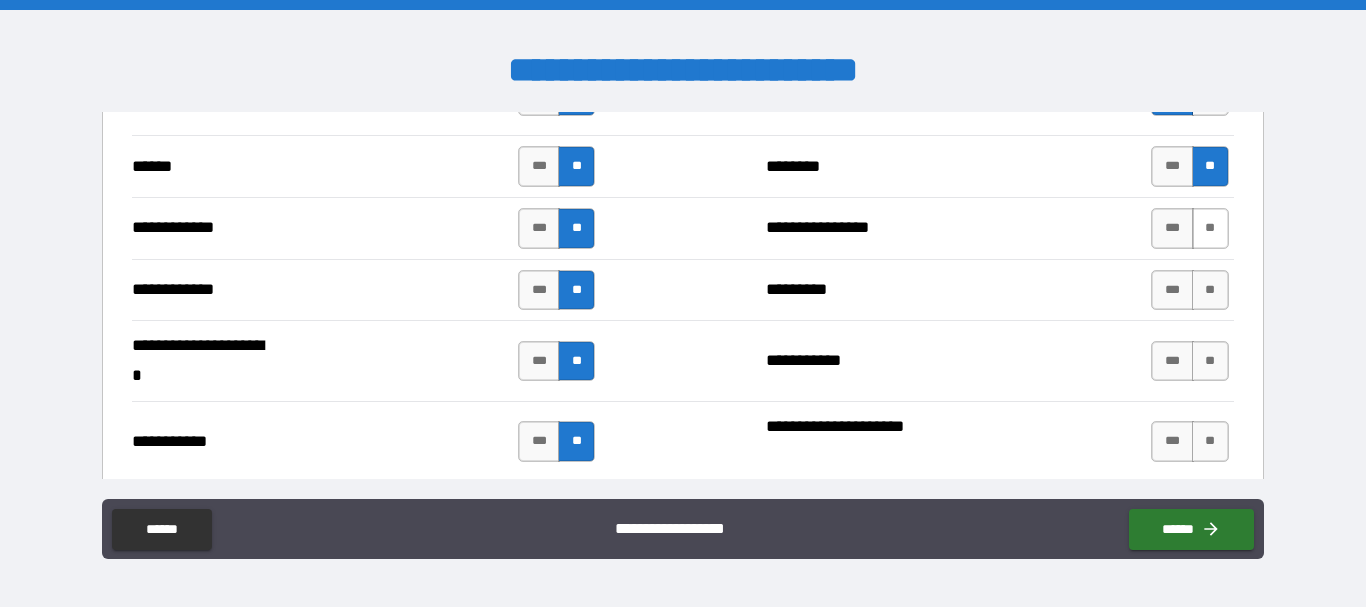 click on "**" at bounding box center [1210, 228] 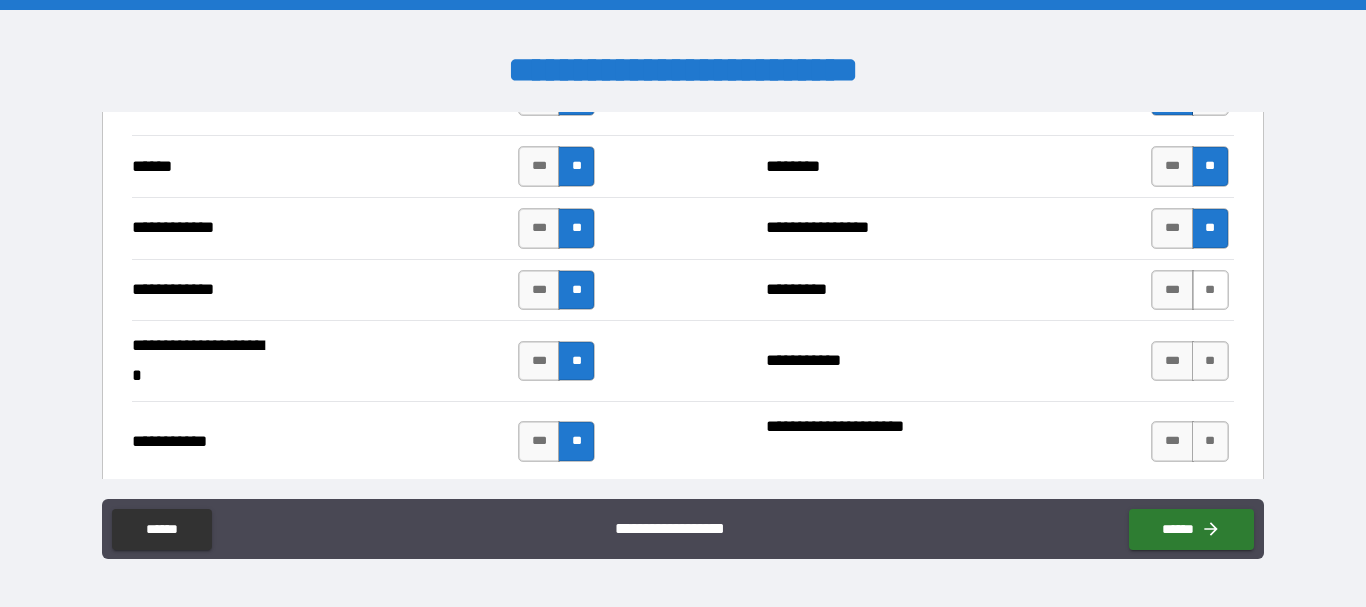 click on "**" at bounding box center (1210, 290) 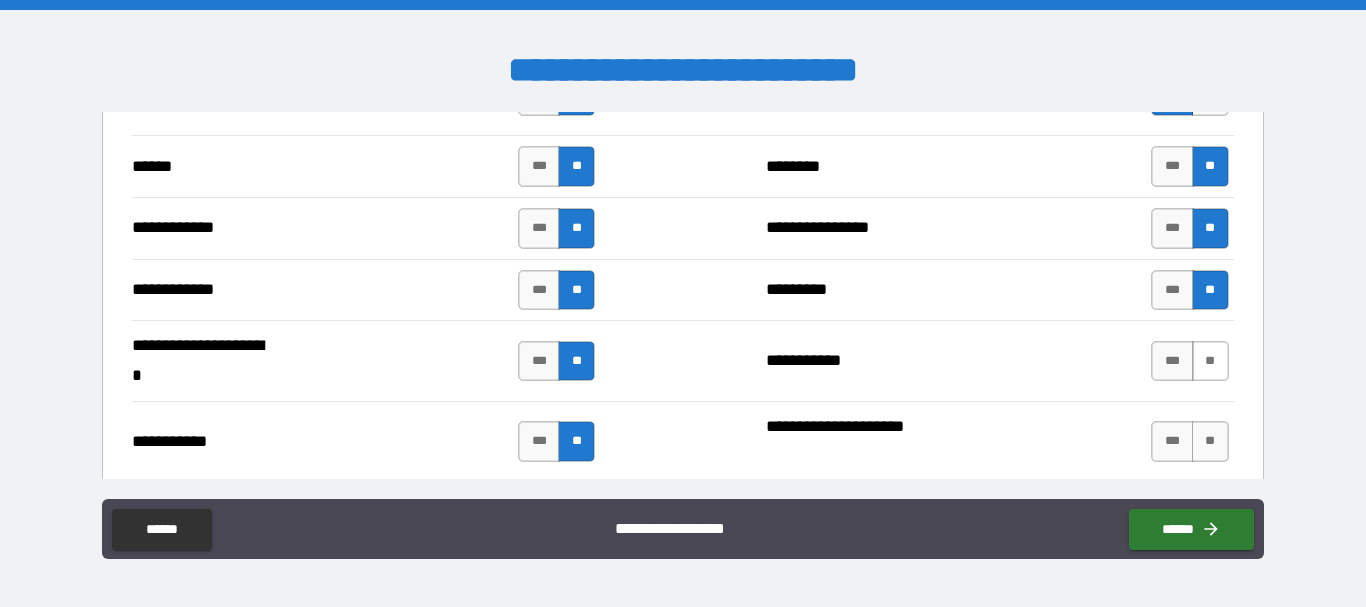 click on "**" at bounding box center [1210, 361] 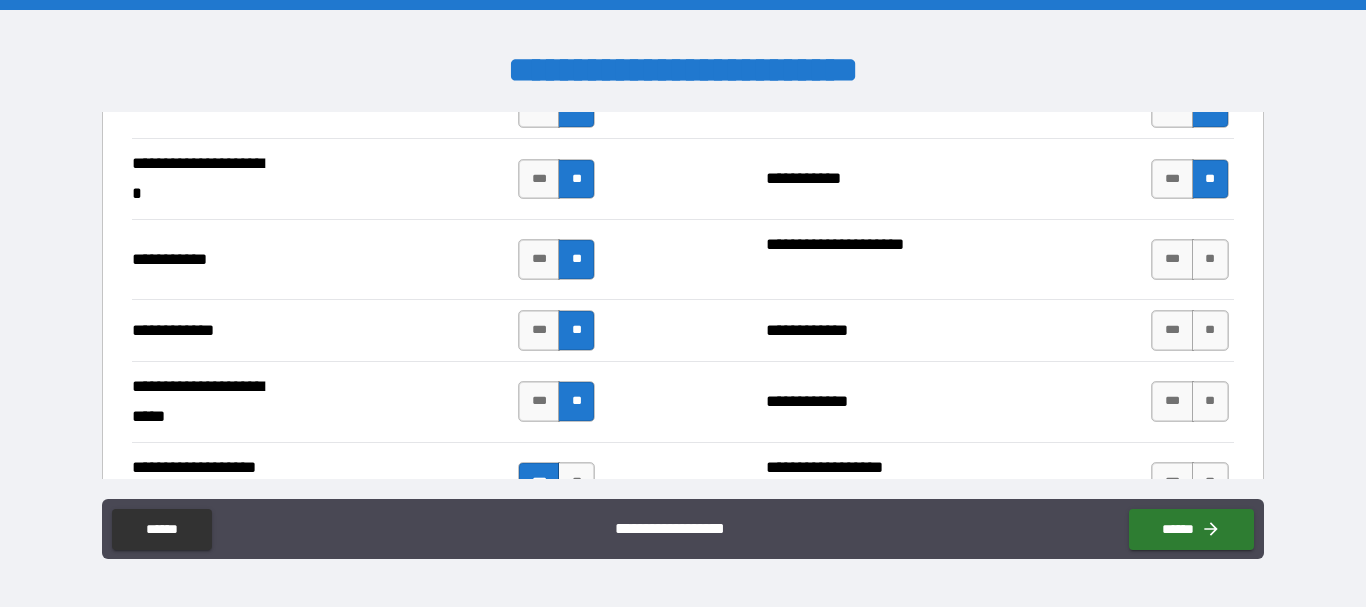 scroll, scrollTop: 4022, scrollLeft: 0, axis: vertical 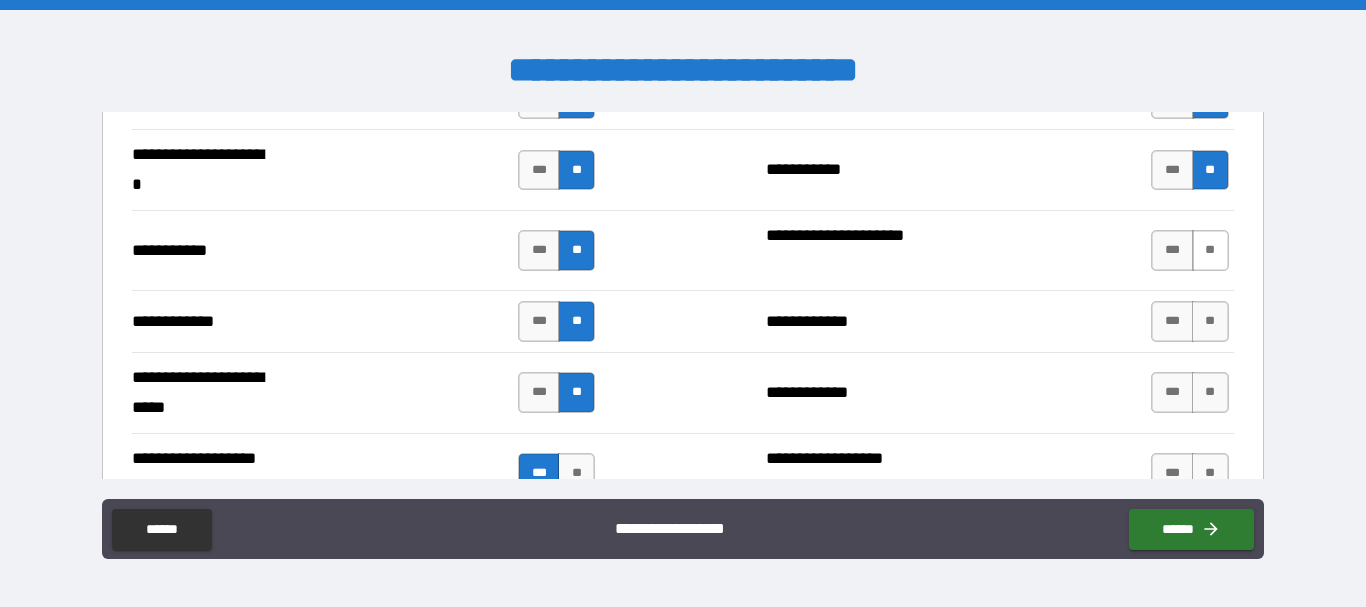 click on "**" at bounding box center [1210, 250] 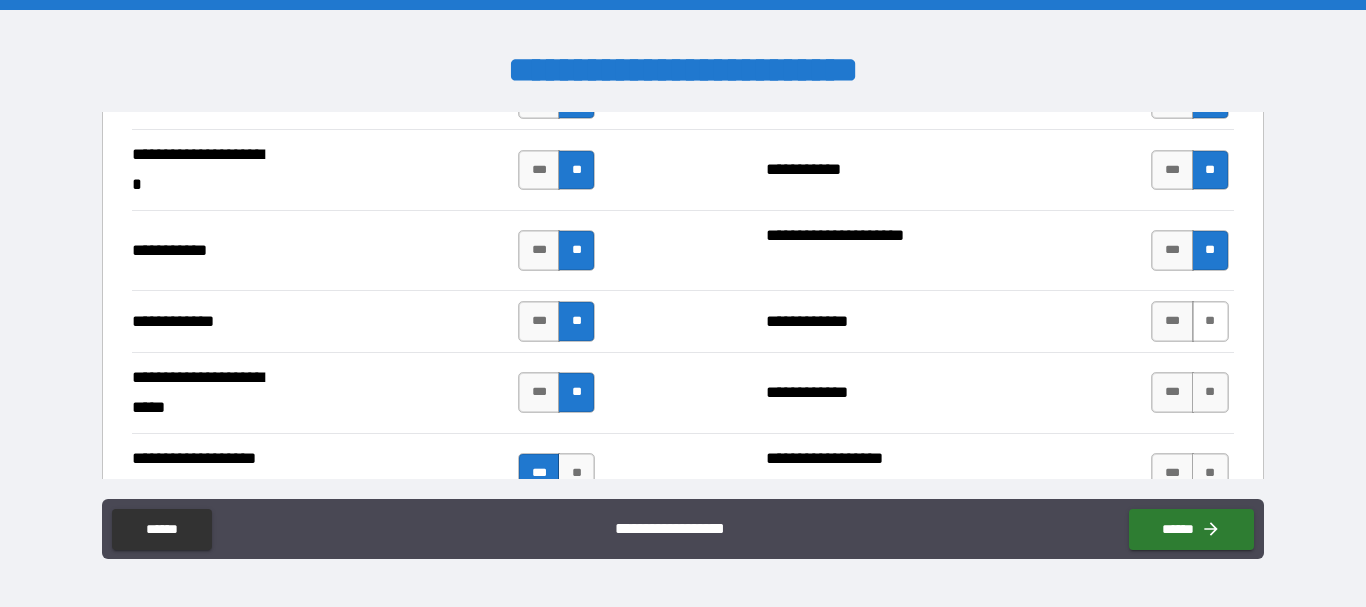 click on "**" at bounding box center (1210, 321) 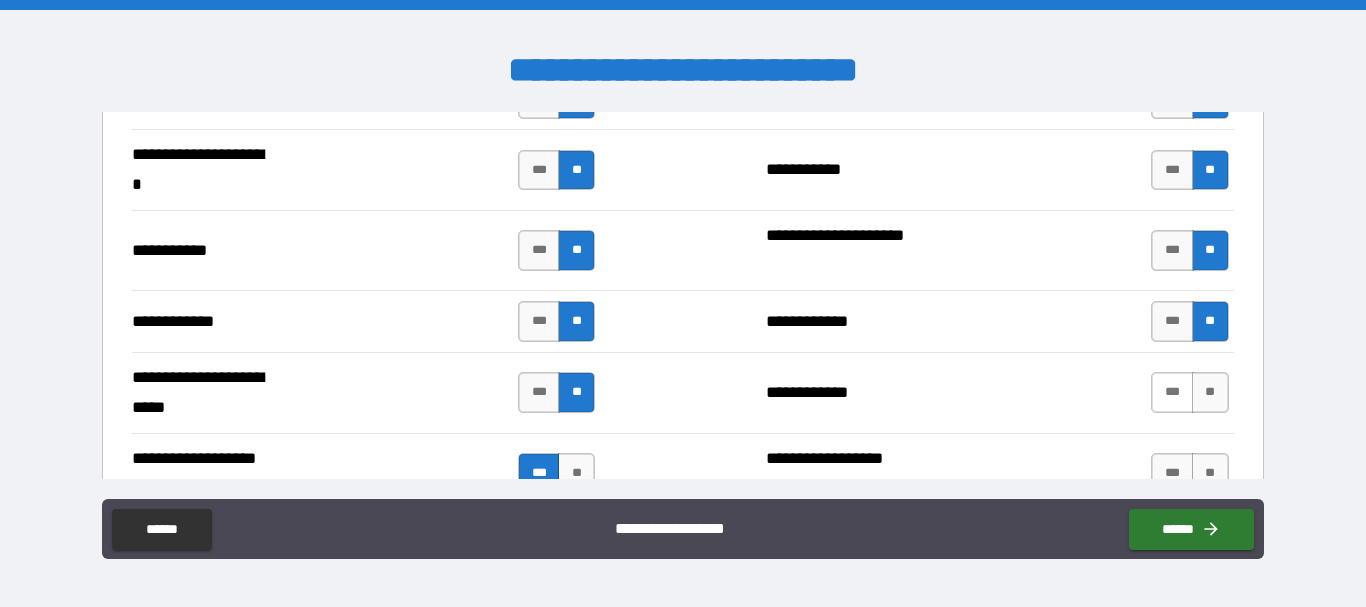 click on "***" at bounding box center [1172, 392] 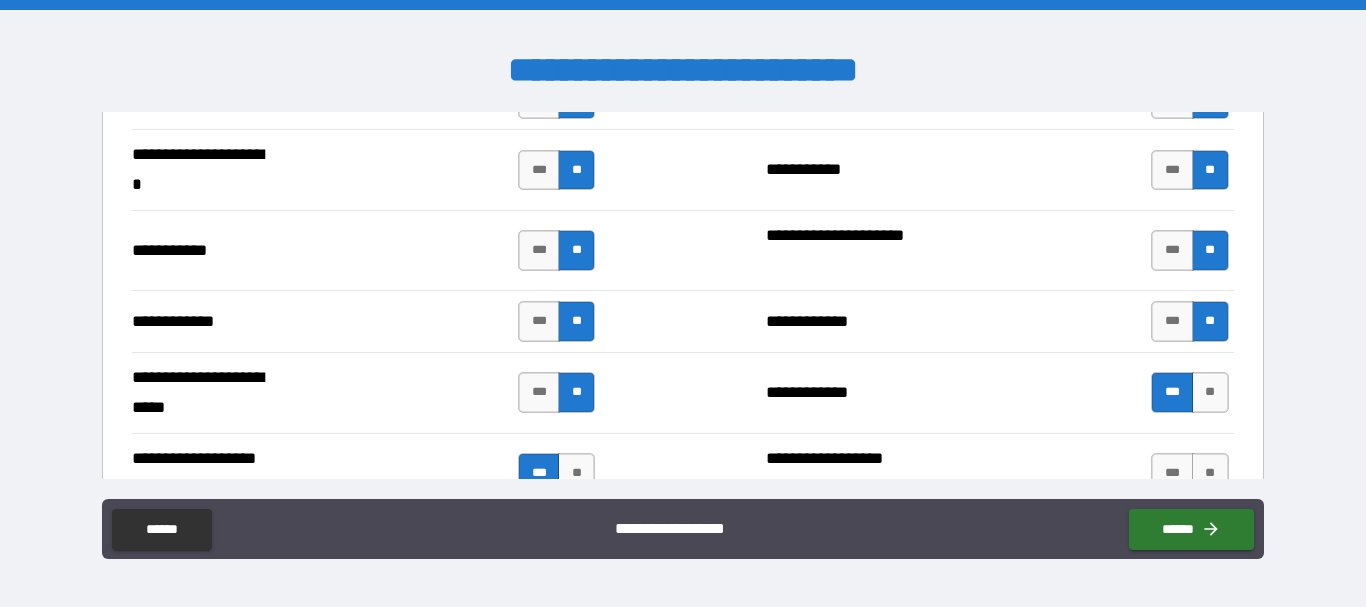 click on "***" at bounding box center (1172, 392) 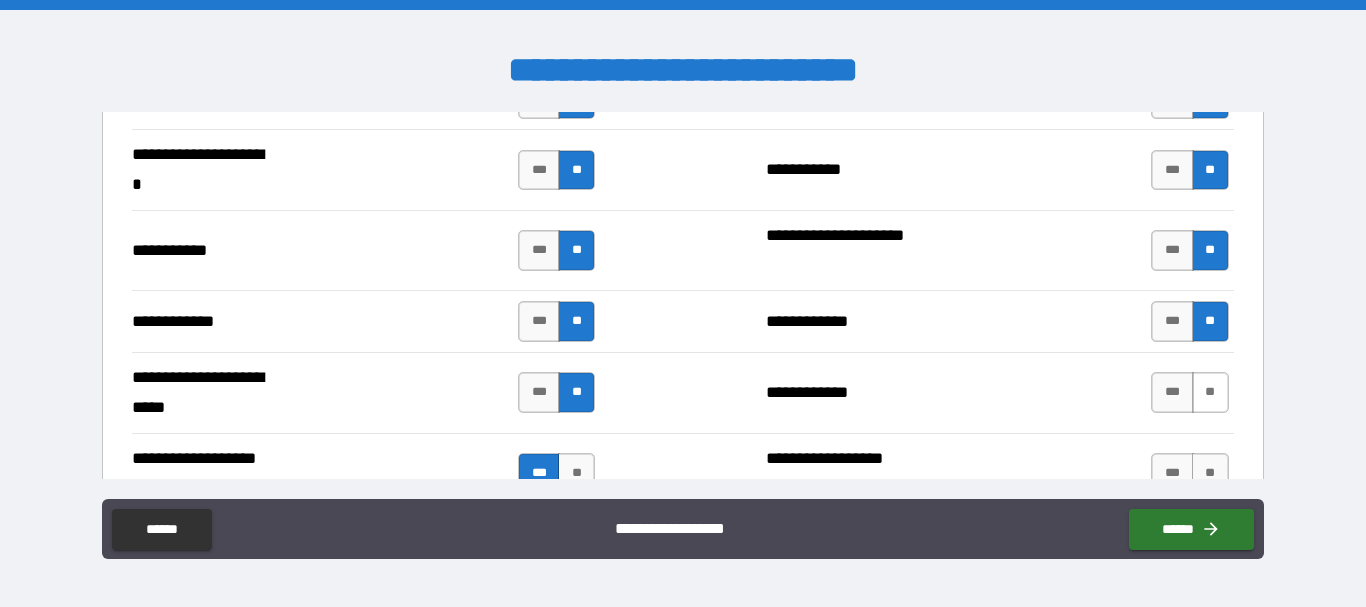 click on "**" at bounding box center [1210, 392] 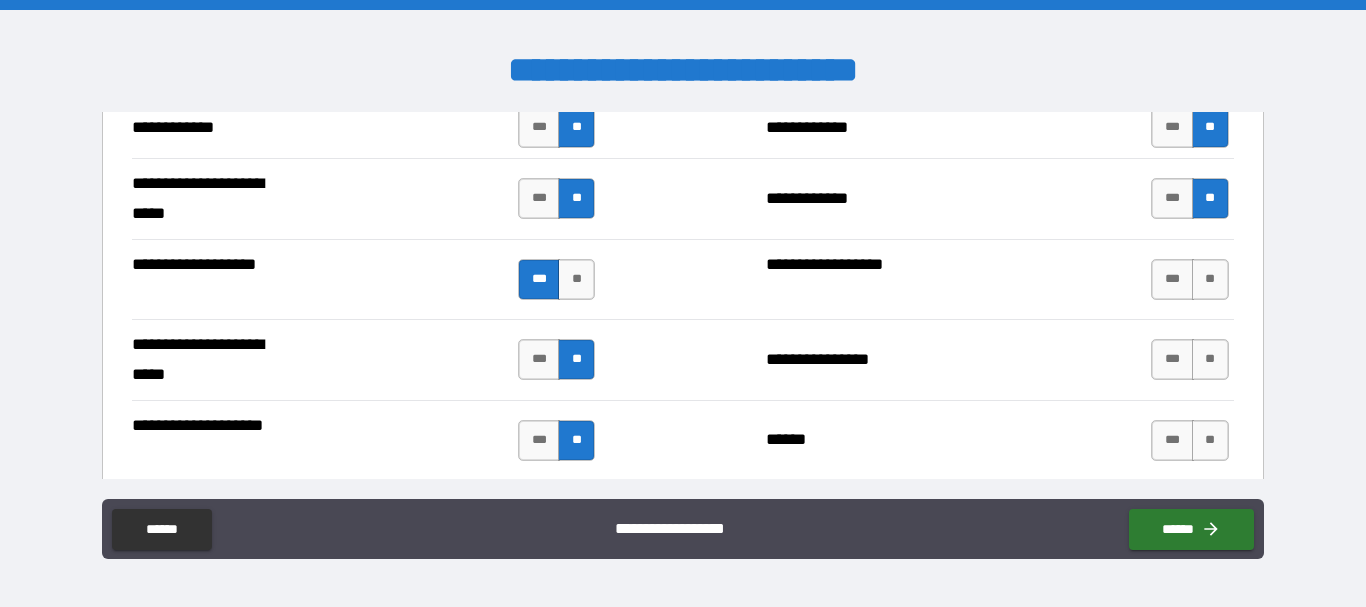 scroll, scrollTop: 4218, scrollLeft: 0, axis: vertical 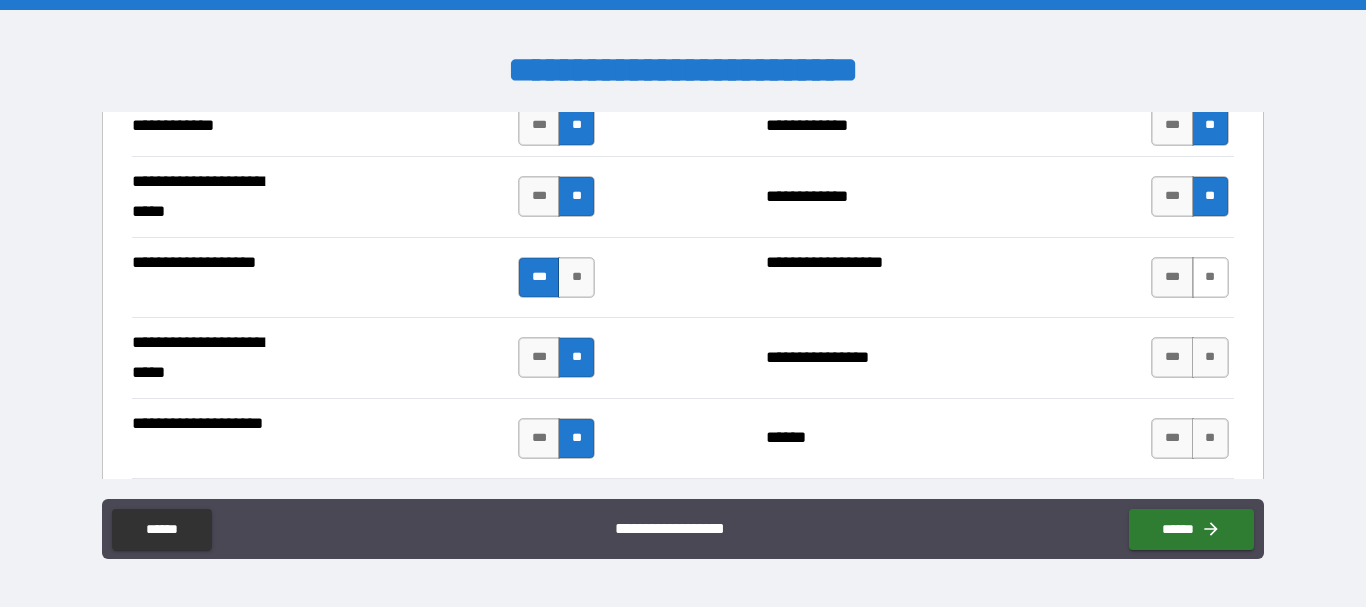 click on "**" at bounding box center [1210, 277] 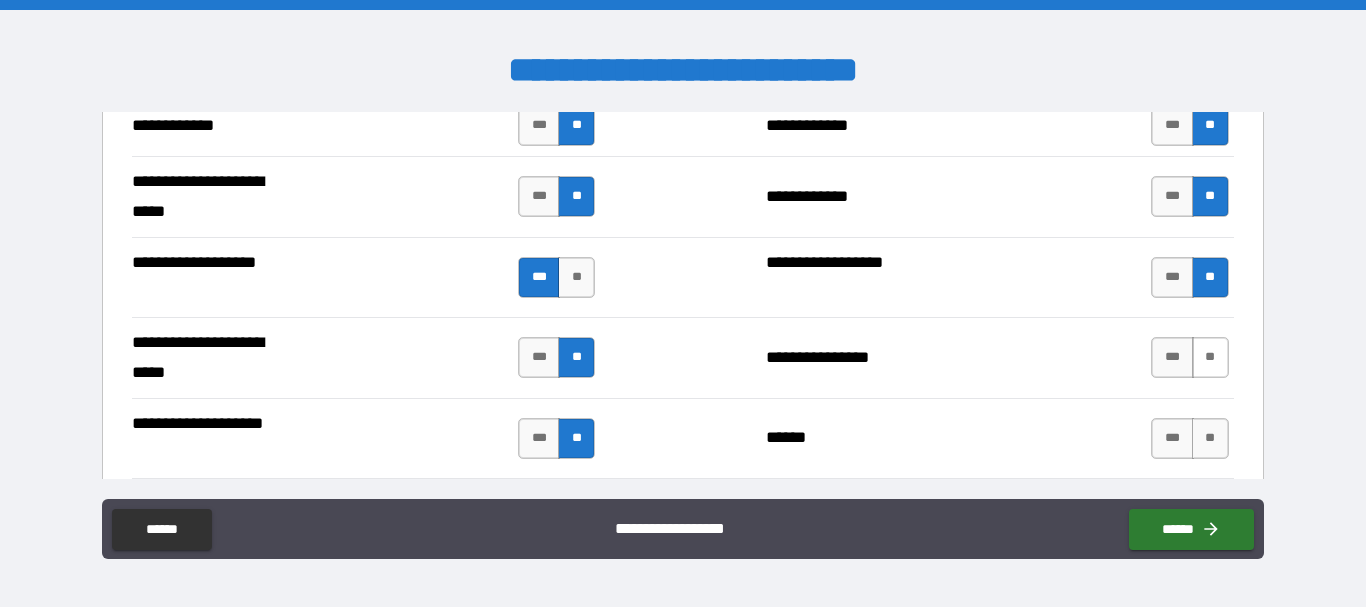 click on "**" at bounding box center [1210, 357] 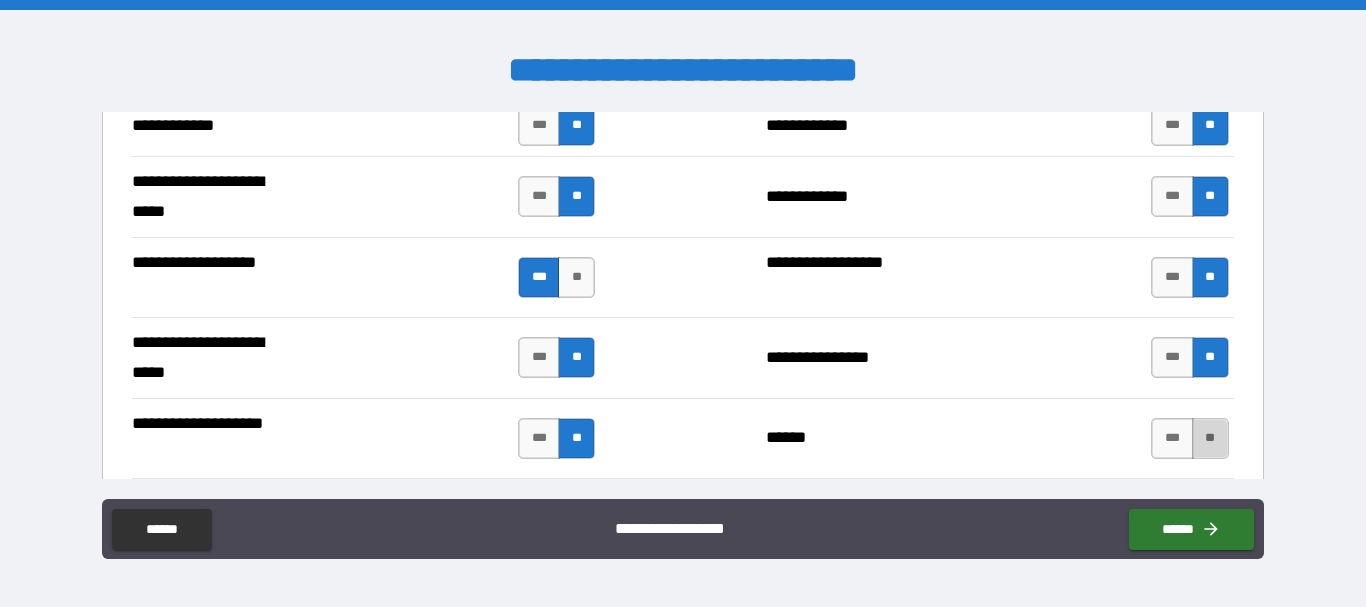 click on "**" at bounding box center (1210, 438) 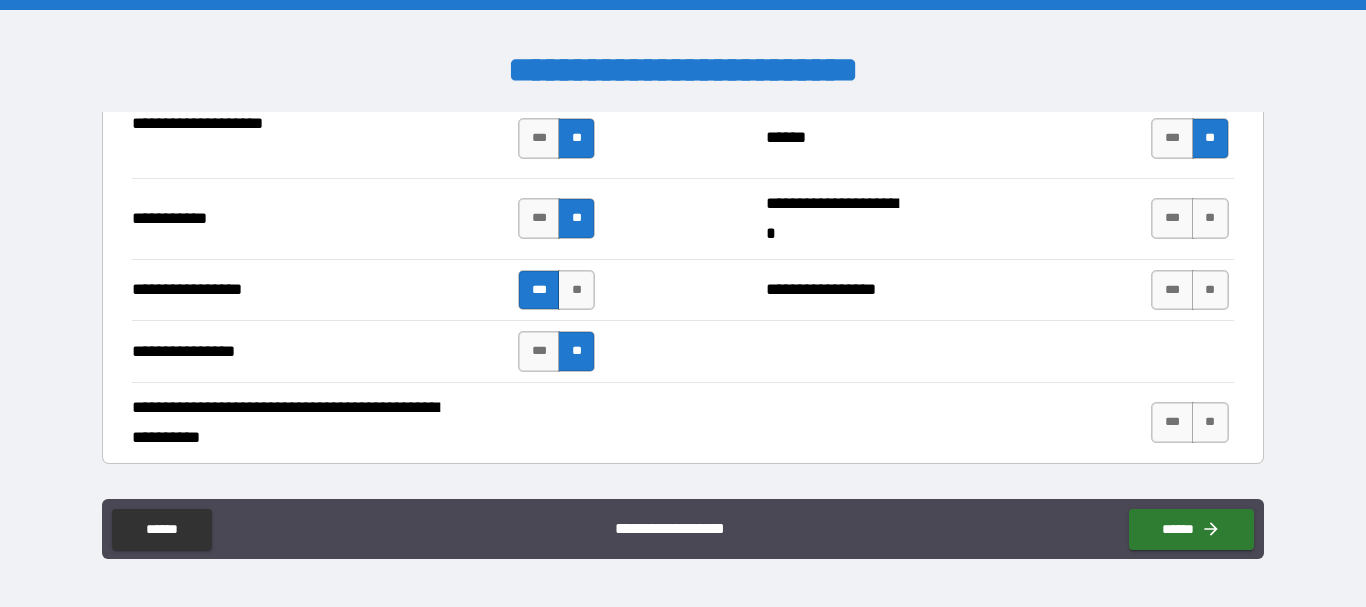 scroll, scrollTop: 4520, scrollLeft: 0, axis: vertical 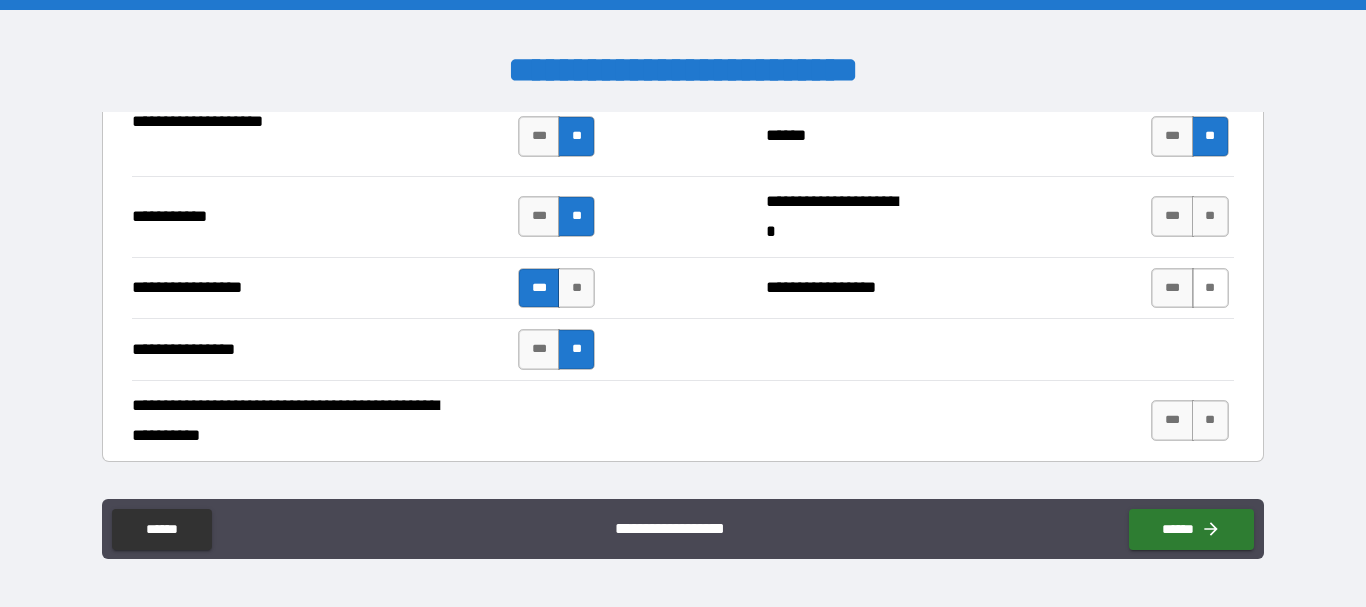 click on "**" at bounding box center (1210, 288) 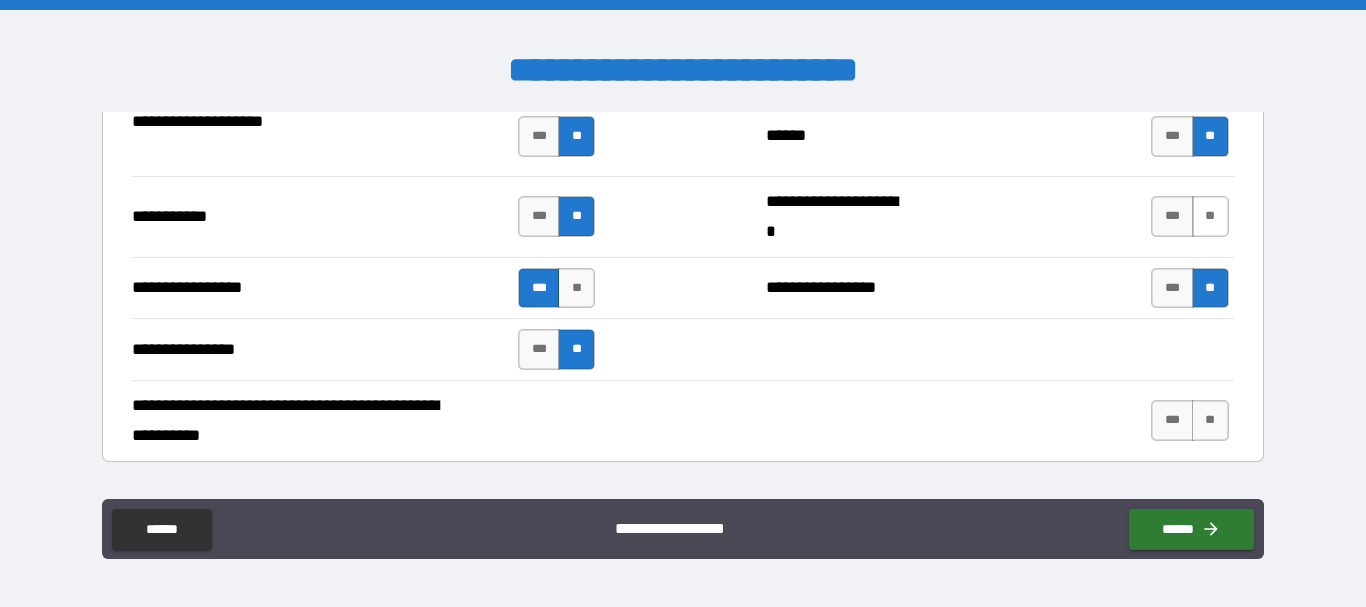 click on "**" at bounding box center [1210, 216] 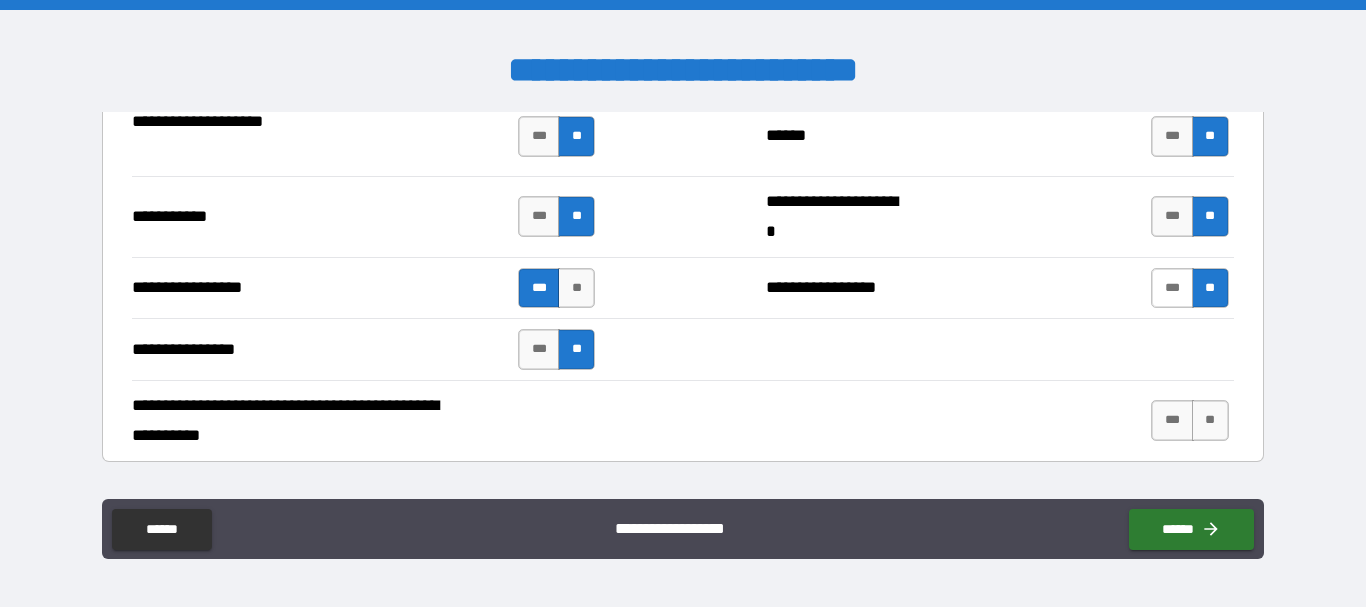click on "***" at bounding box center [1172, 288] 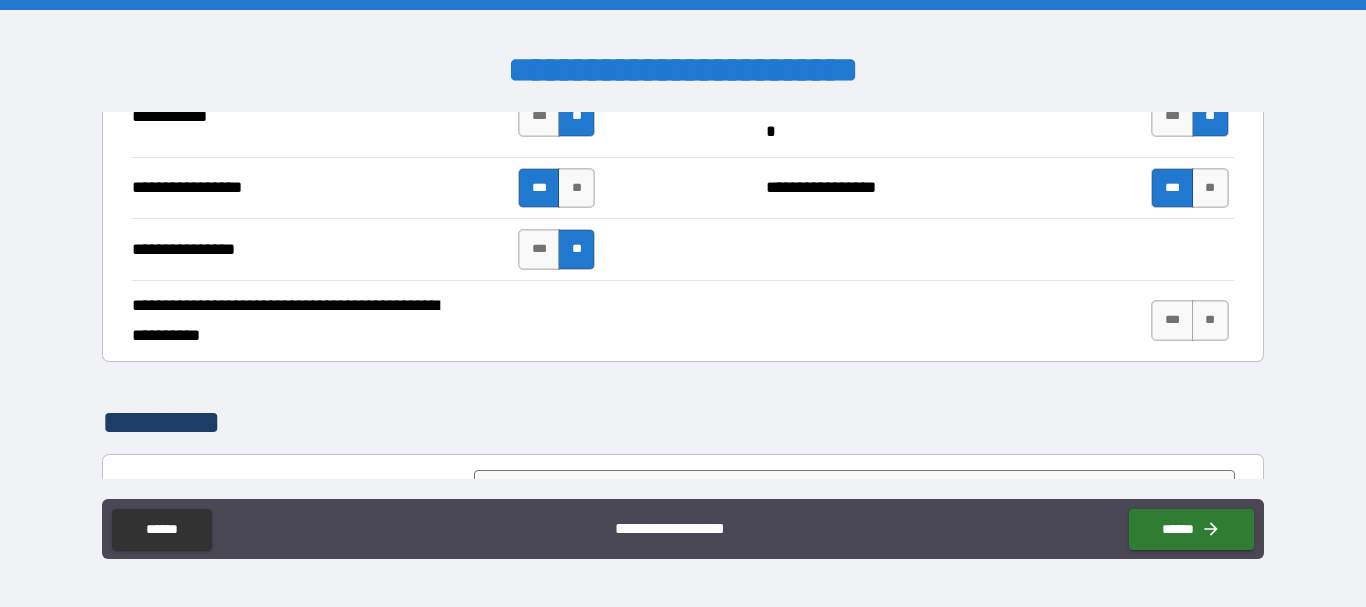 scroll, scrollTop: 4622, scrollLeft: 0, axis: vertical 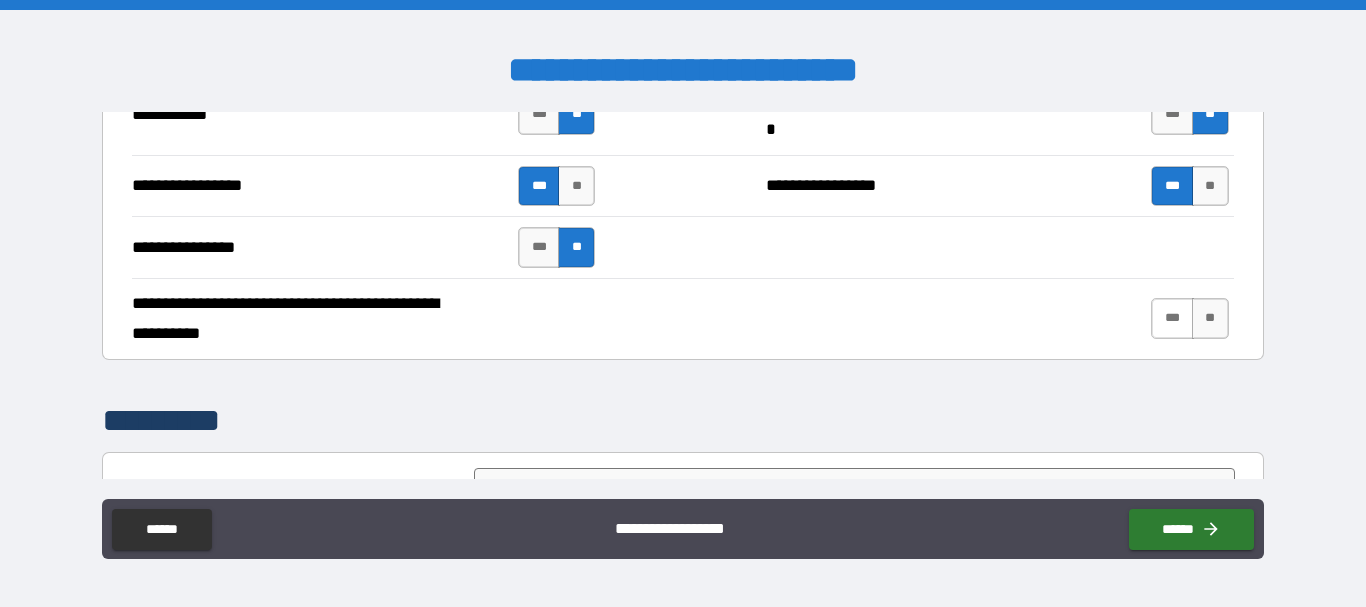 click on "***" at bounding box center (1172, 318) 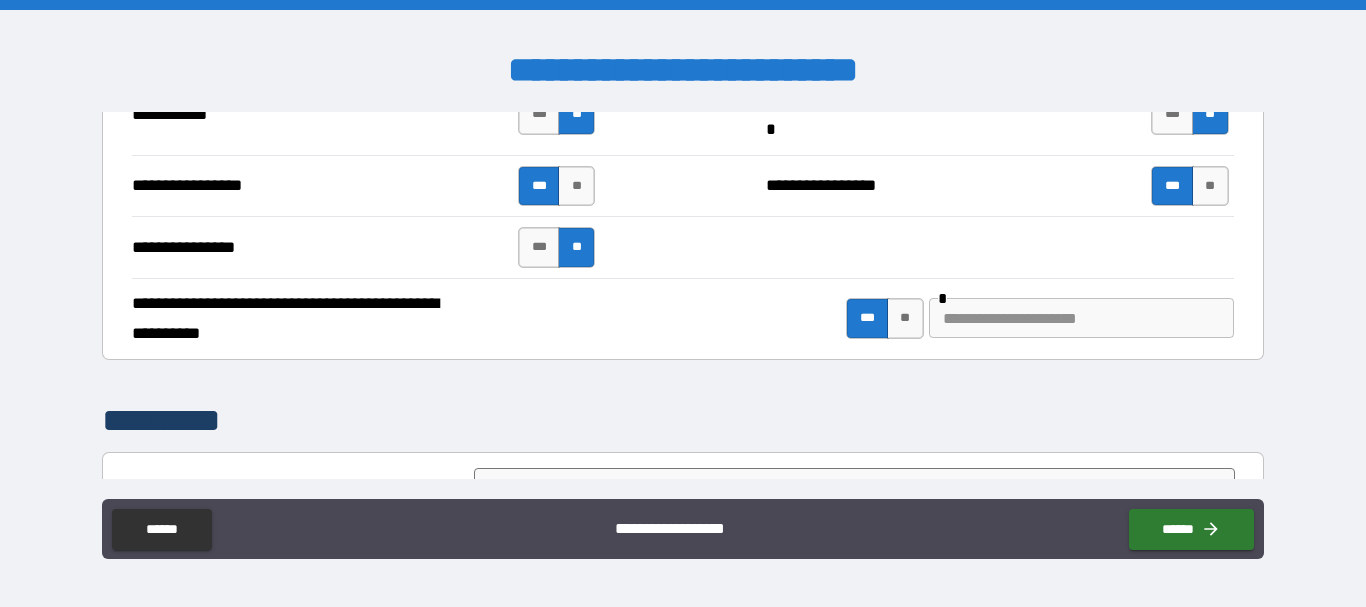 click at bounding box center [1081, 318] 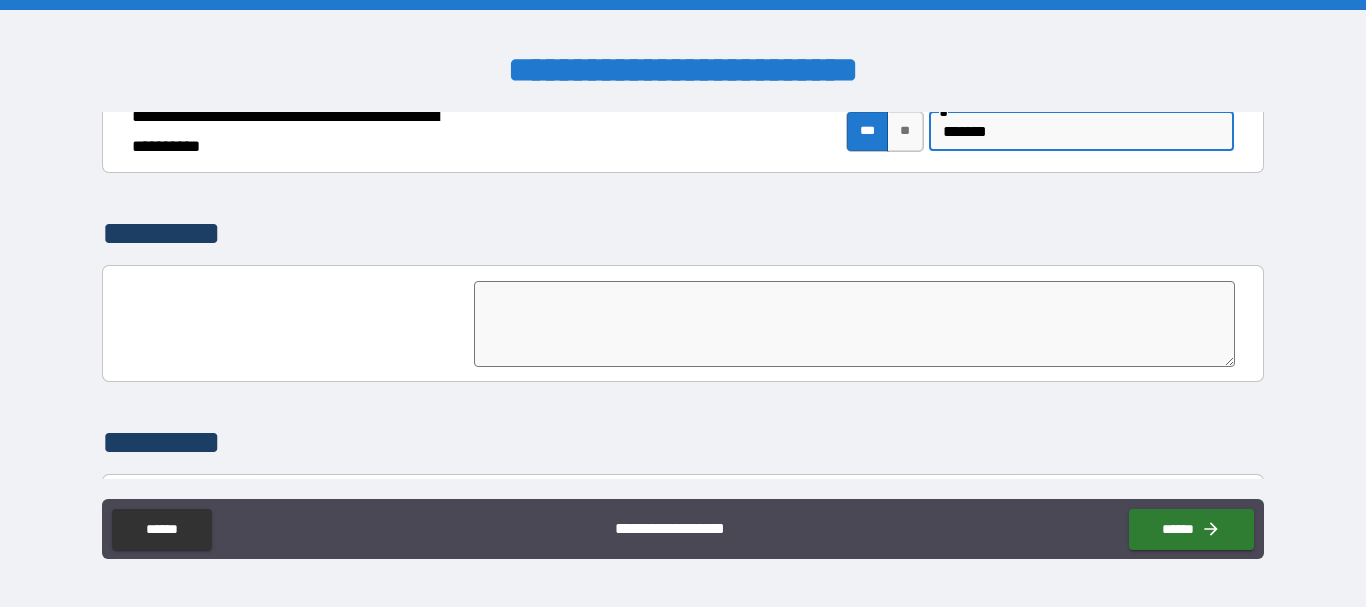 scroll, scrollTop: 4814, scrollLeft: 0, axis: vertical 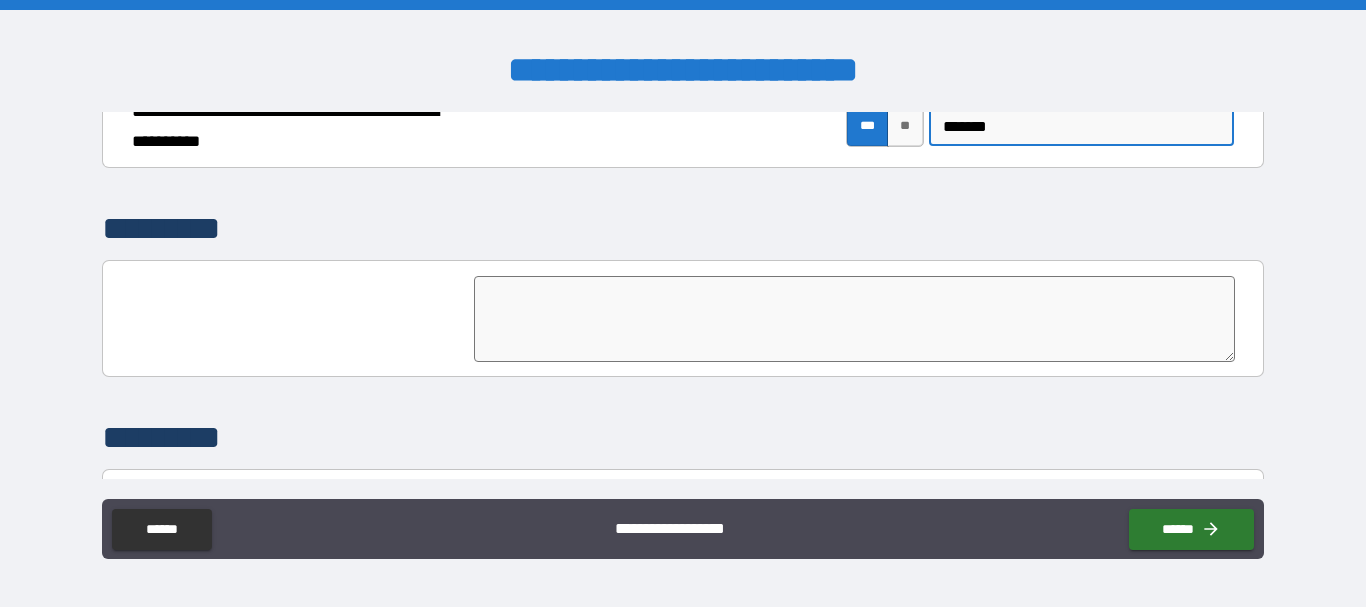 click at bounding box center [854, 319] 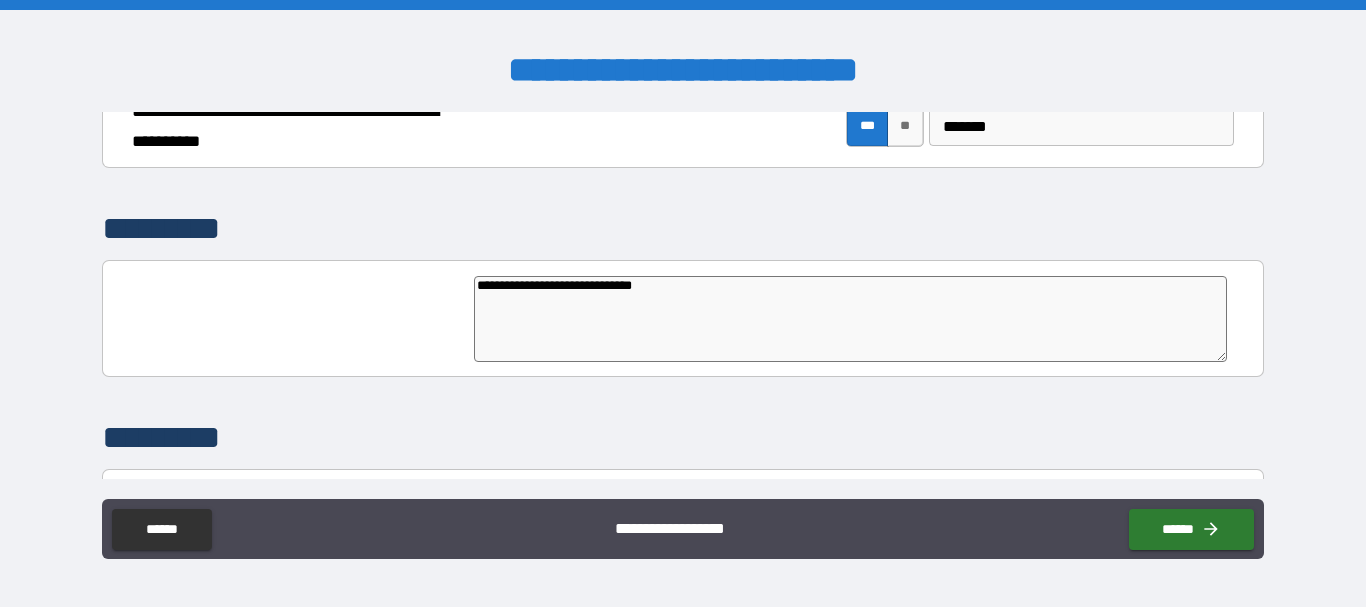 click on "**********" at bounding box center [850, 319] 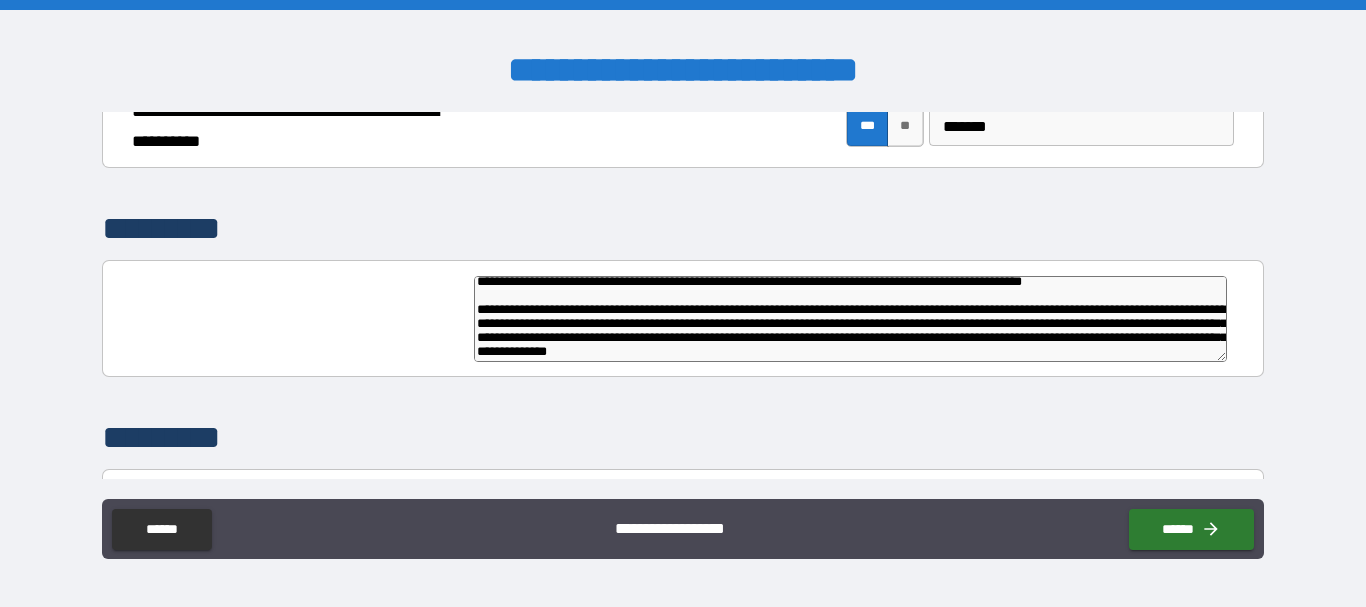 scroll, scrollTop: 30, scrollLeft: 0, axis: vertical 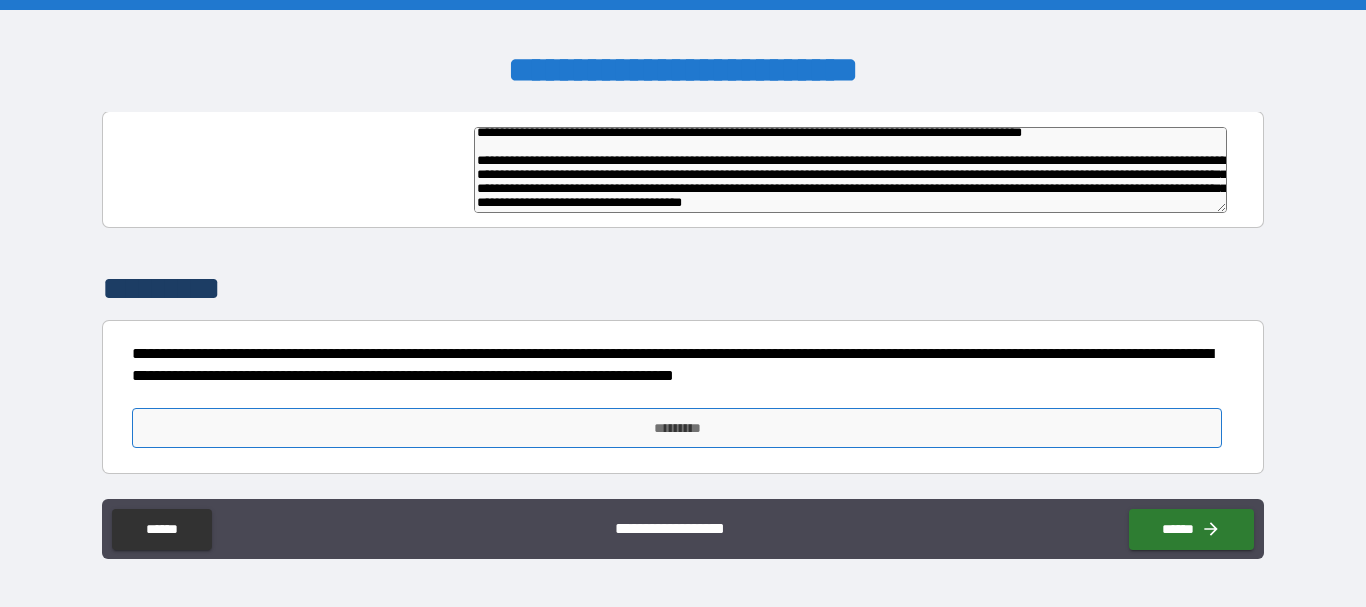 click on "*********" at bounding box center [677, 428] 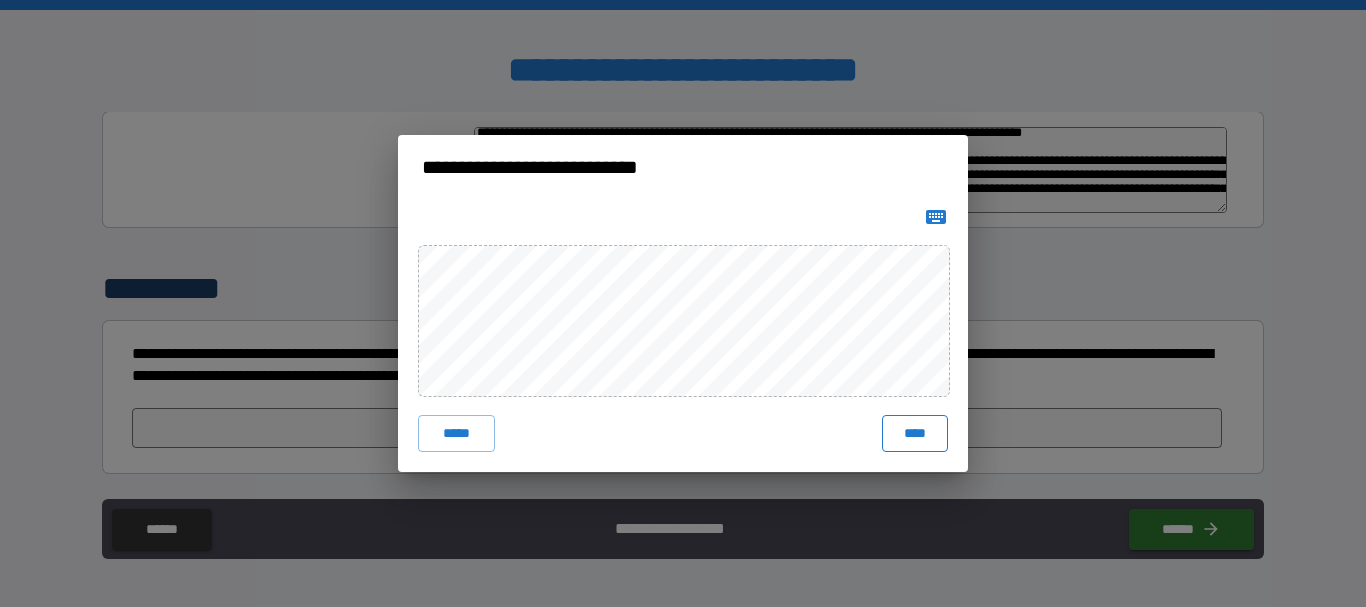 click on "****" at bounding box center [915, 433] 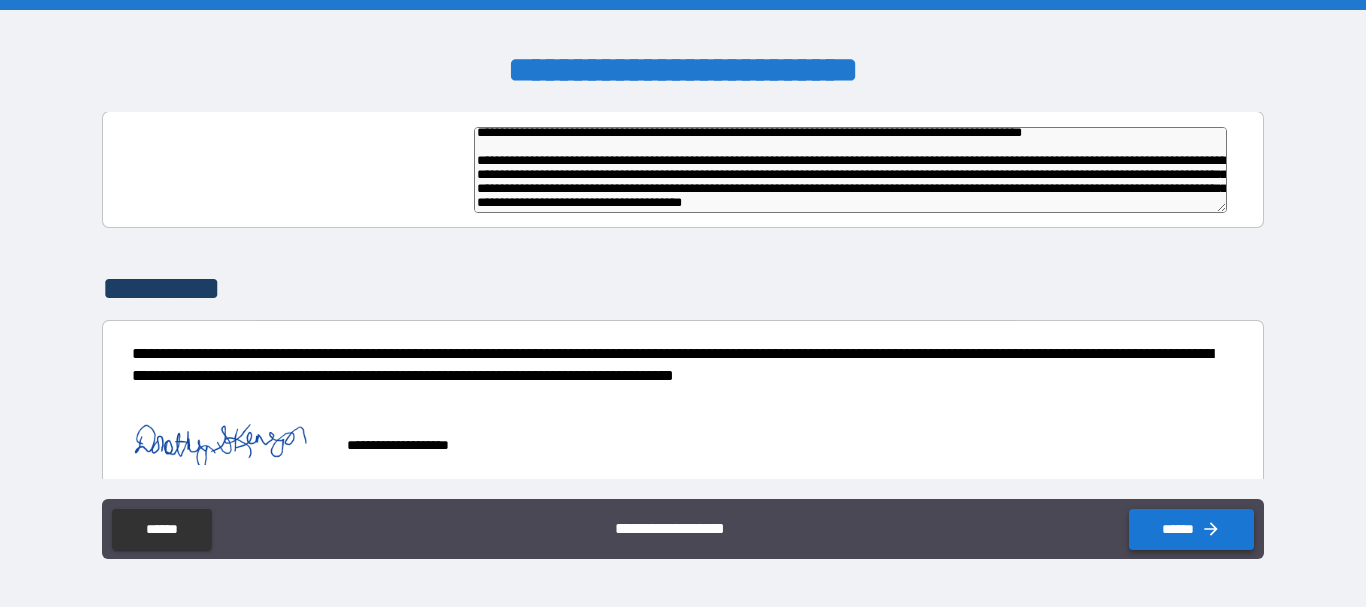 click 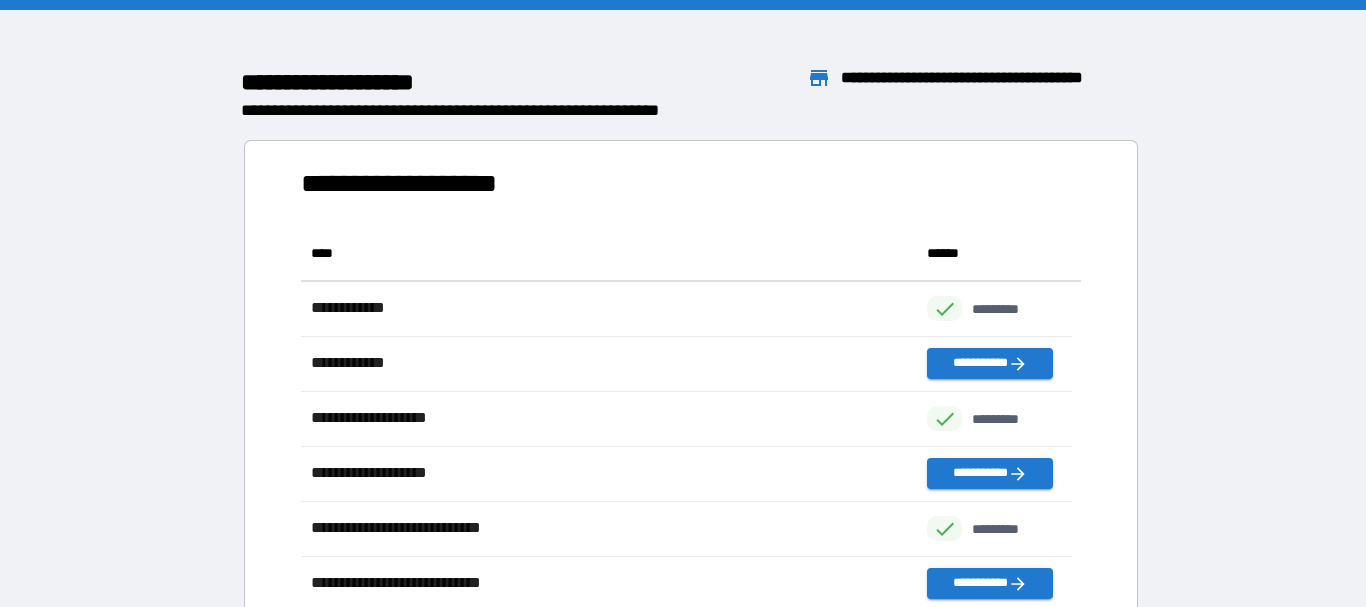 scroll, scrollTop: 811, scrollLeft: 755, axis: both 